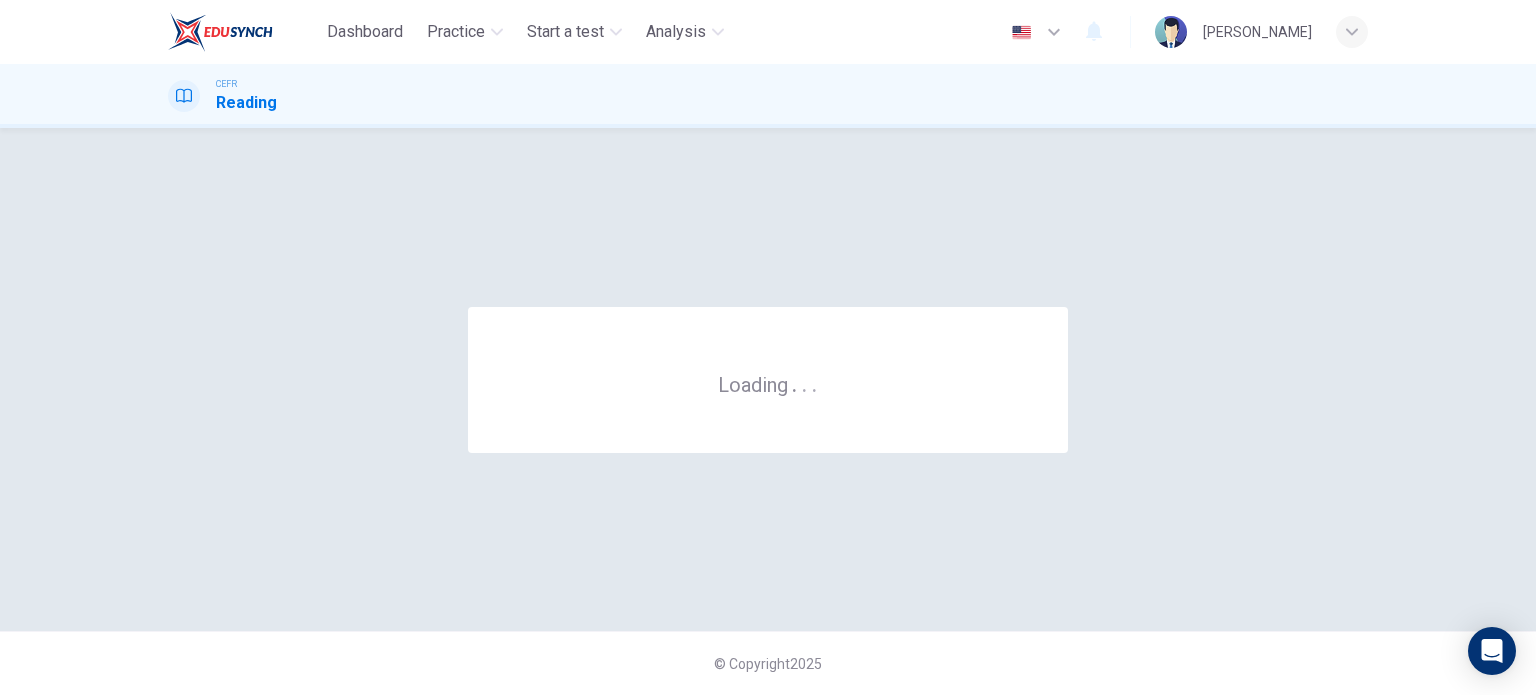 scroll, scrollTop: 0, scrollLeft: 0, axis: both 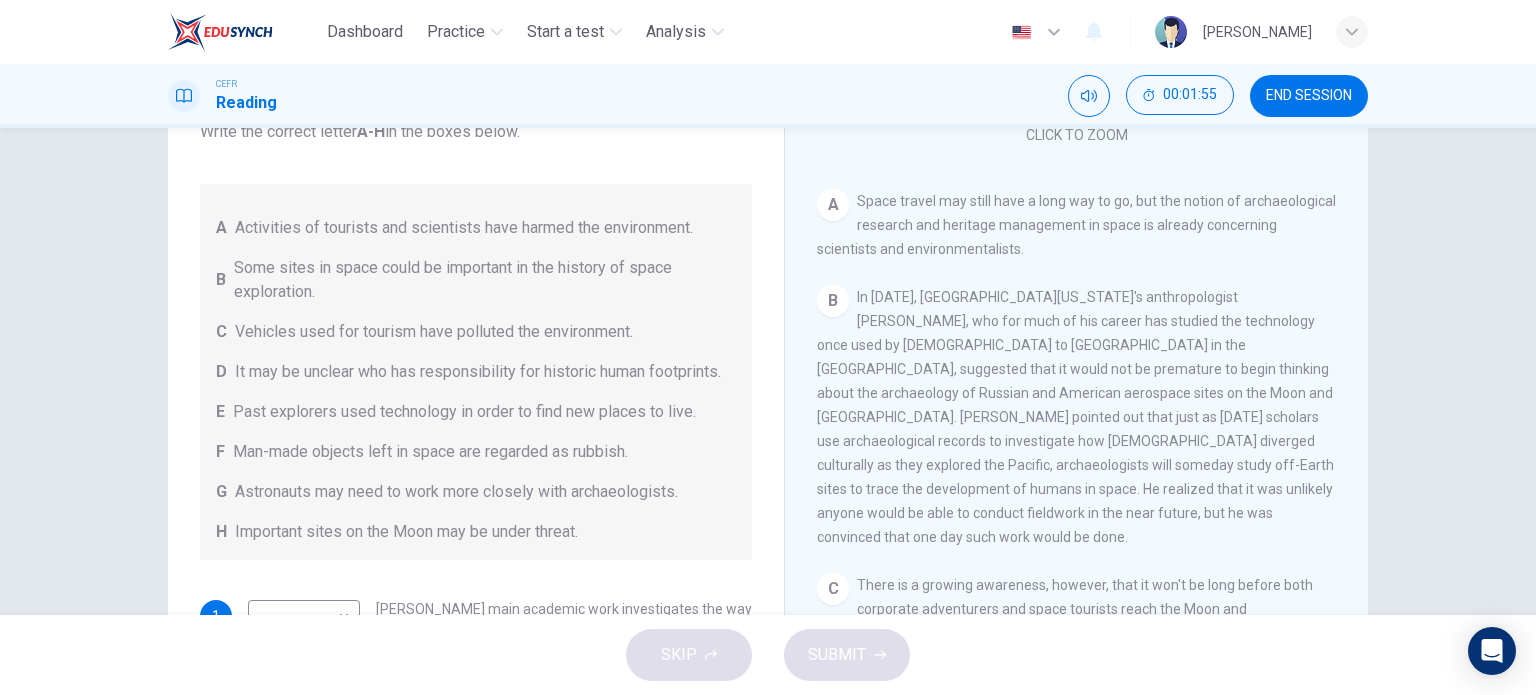 click on "Some sites in space could be important in the history of space exploration." at bounding box center (485, 280) 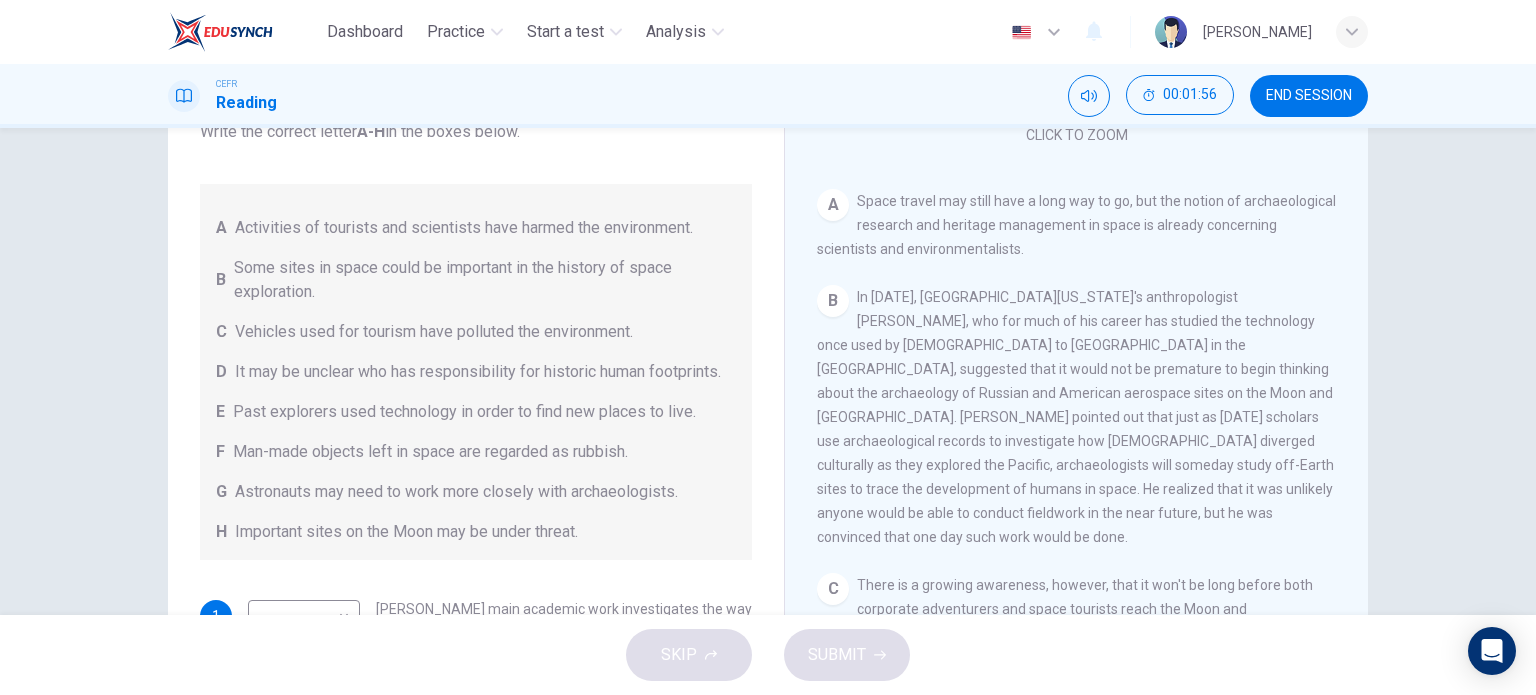 click on "Vehicles used for tourism have polluted the environment." at bounding box center (434, 332) 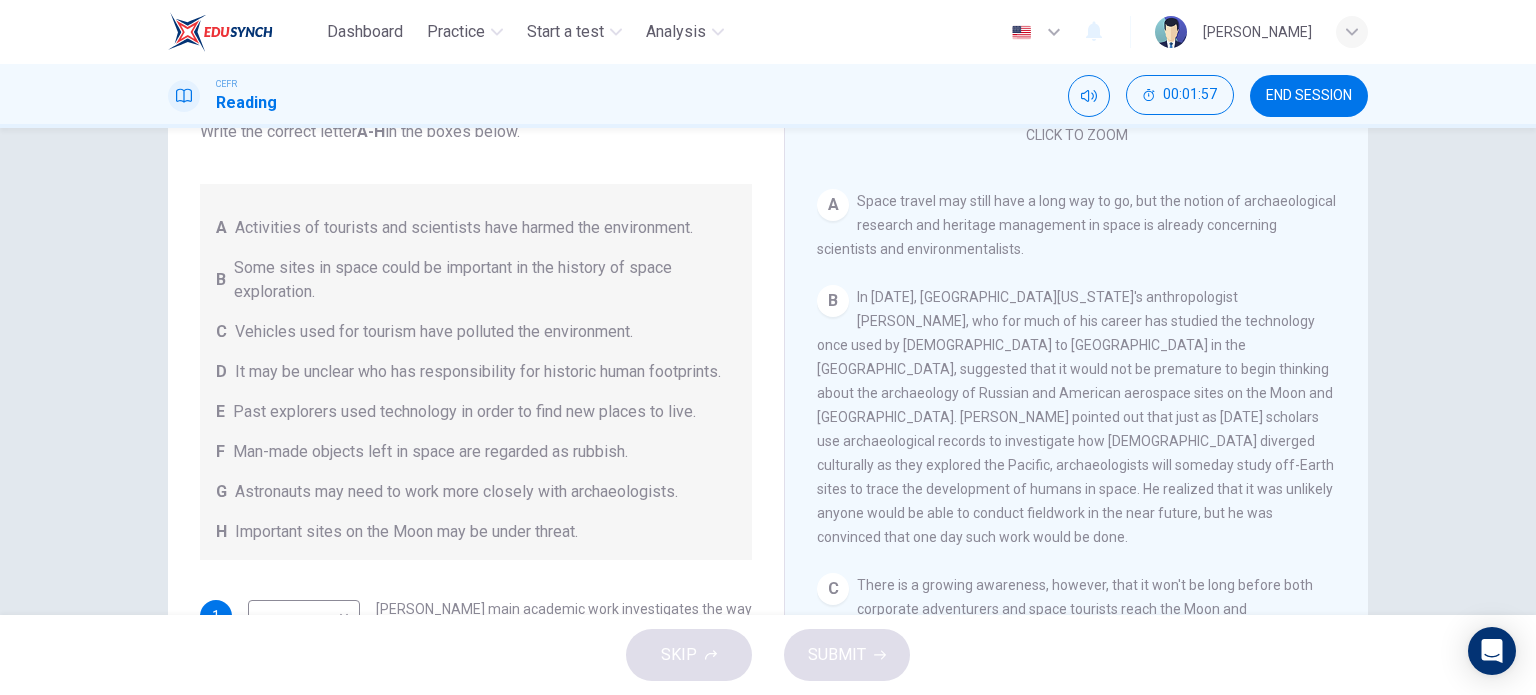 click on "It may be unclear who has responsibility for historic human footprints." at bounding box center (478, 372) 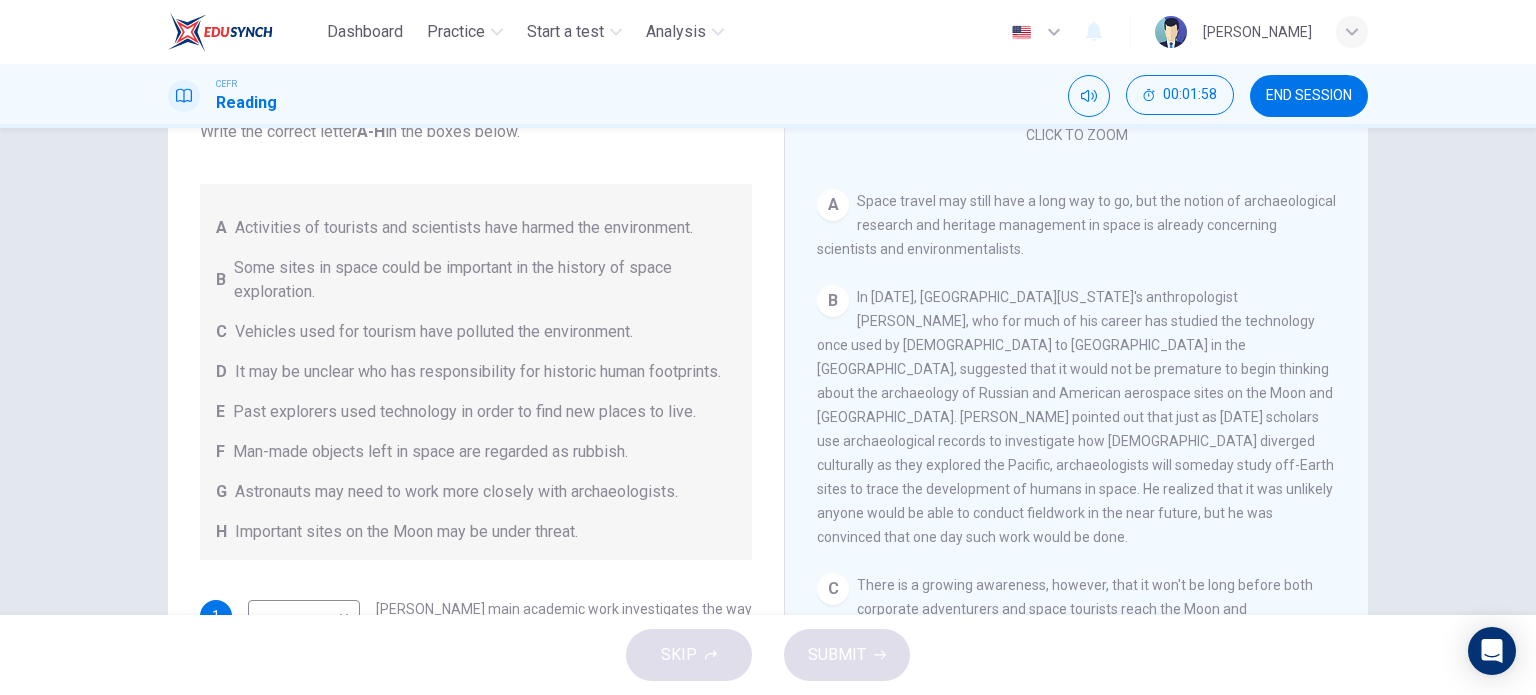 click on "It may be unclear who has responsibility for historic human footprints." at bounding box center (478, 372) 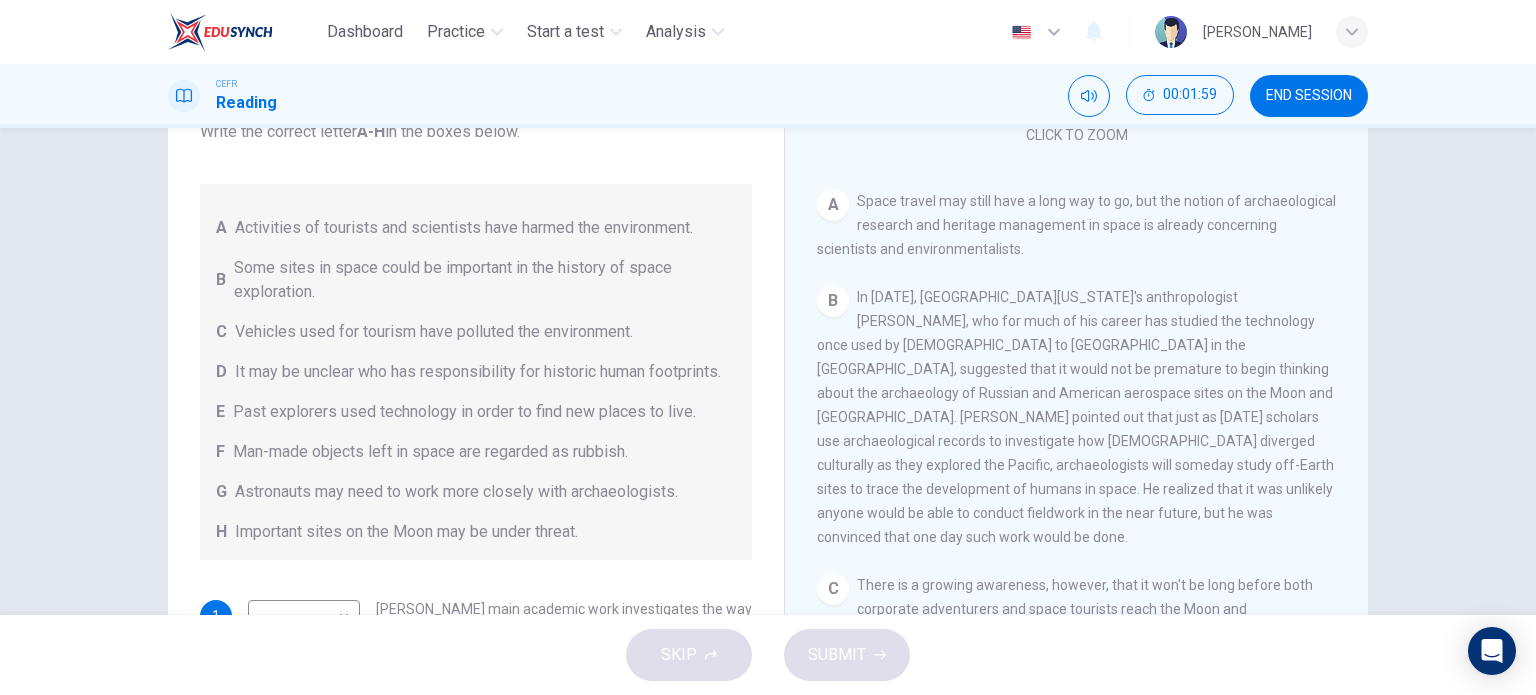 click on "Past explorers used technology in order to find new places to live." at bounding box center [464, 412] 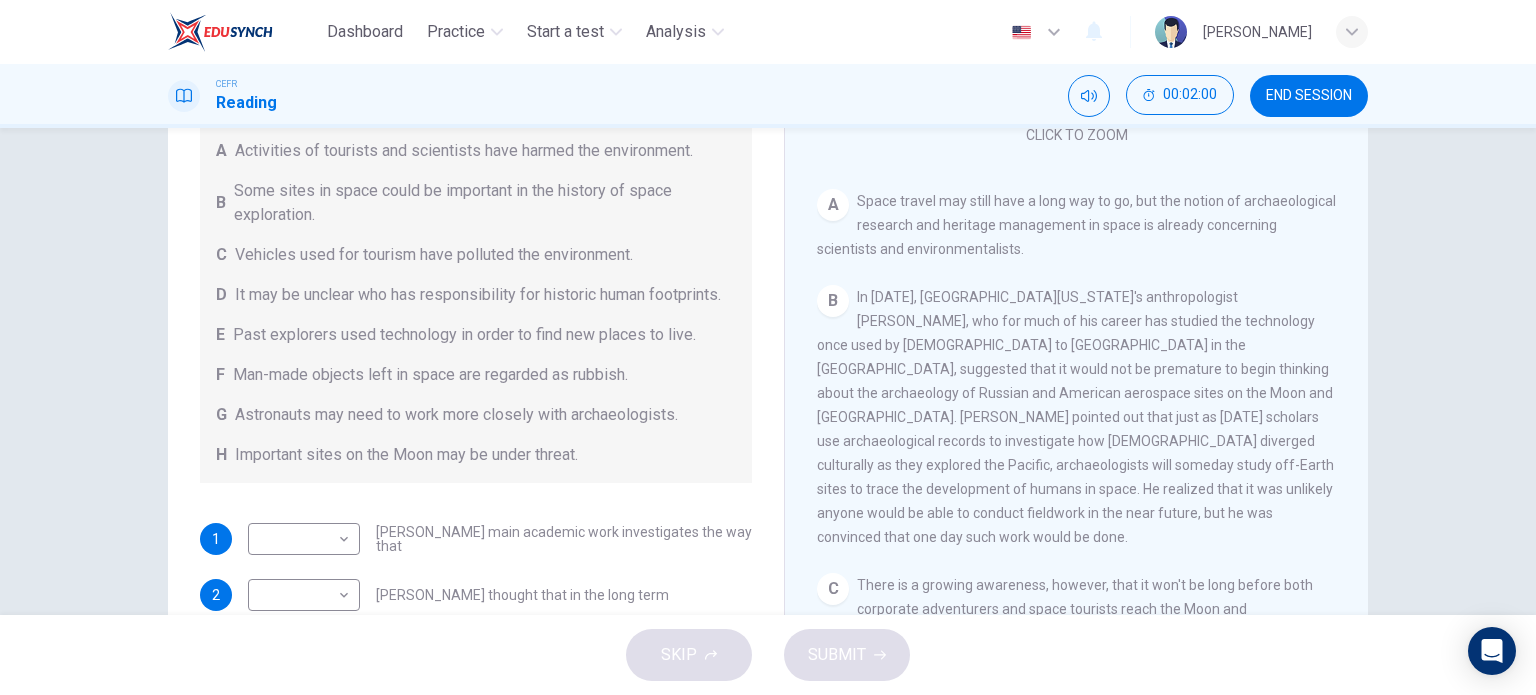scroll, scrollTop: 104, scrollLeft: 0, axis: vertical 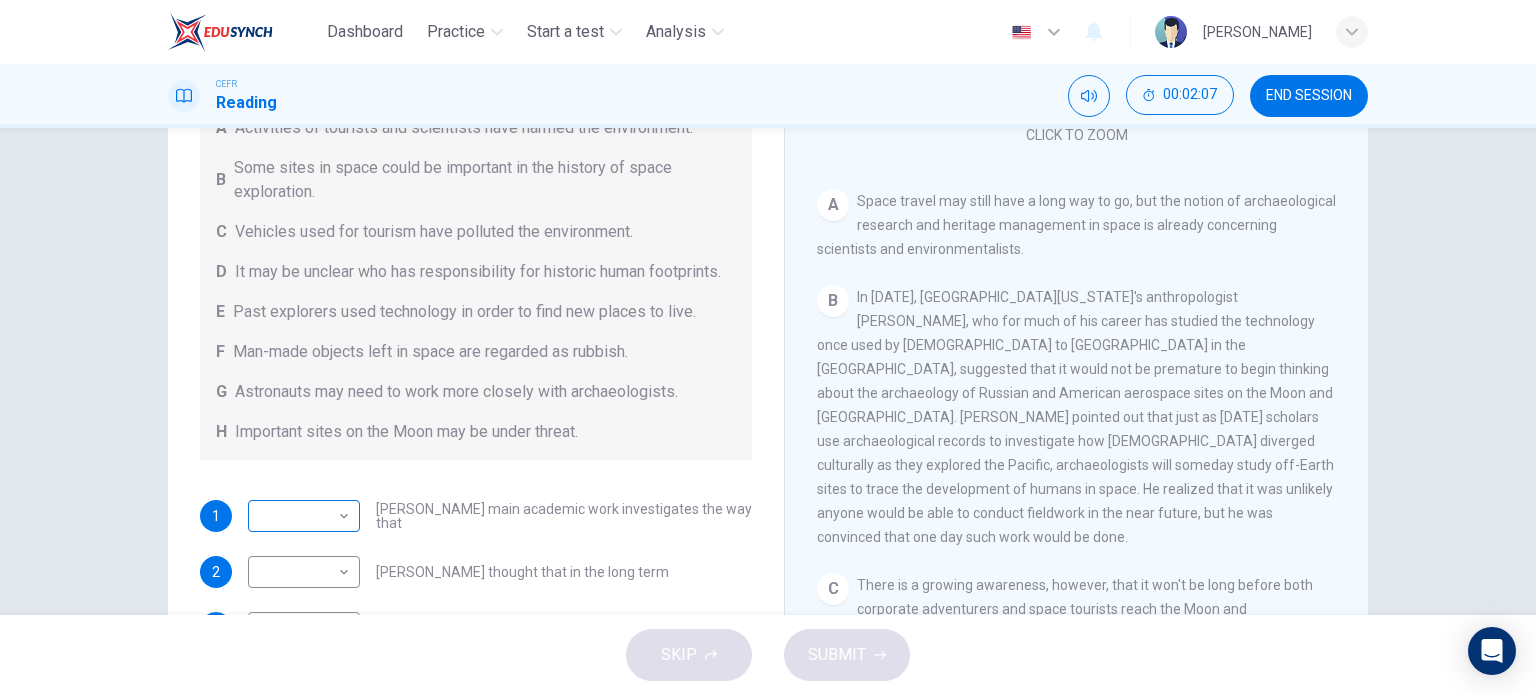 click on "Dashboard Practice Start a test Analysis English en ​ [PERSON_NAME] BINTI MD [PERSON_NAME] CEFR Reading 00:02:07 END SESSION Questions 1 - 6 Complete each sentence with the correct ending  A-H  from the box below.
Write the correct letter  A-H  in the boxes below. A Activities of tourists and scientists have harmed the environment. B Some sites in space could be important in the history of space exploration. C Vehicles used for tourism have polluted the environment. D It may be unclear who has responsibility for historic human footprints. E Past explorers used technology in order to find new places to live. F Man-made objects left in space are regarded as rubbish. G Astronauts may need to work more closely with archaeologists. H Important sites on the Moon may be under threat. 1 ​ ​ [PERSON_NAME] main academic work investigates the way that 2 ​ ​ [PERSON_NAME] thought that in the long term 3 ​ ​ Commercial pressures mean that in the immediate future 4 ​ ​ 5 ​ ​ 6 ​ ​ CLICK TO ZOOM A B C D E F" at bounding box center (768, 347) 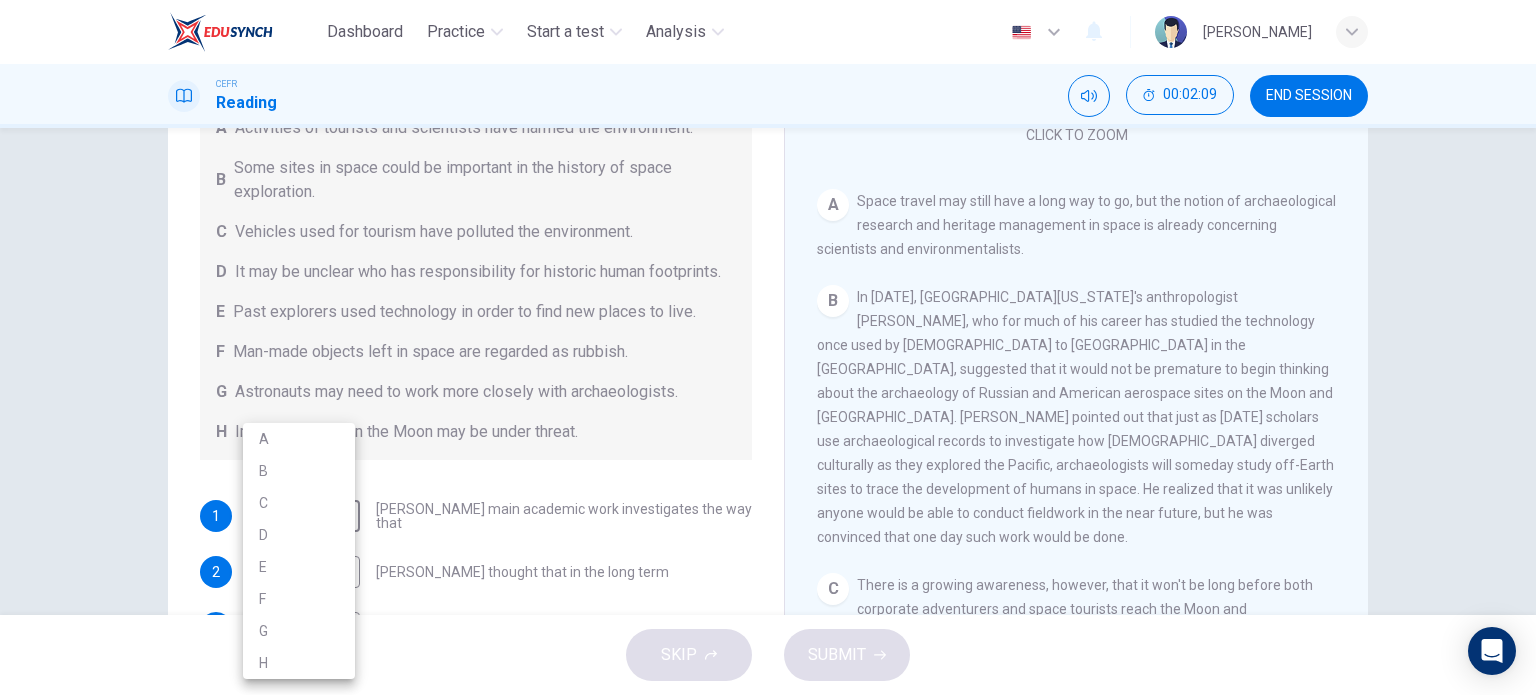 click on "G" at bounding box center [299, 631] 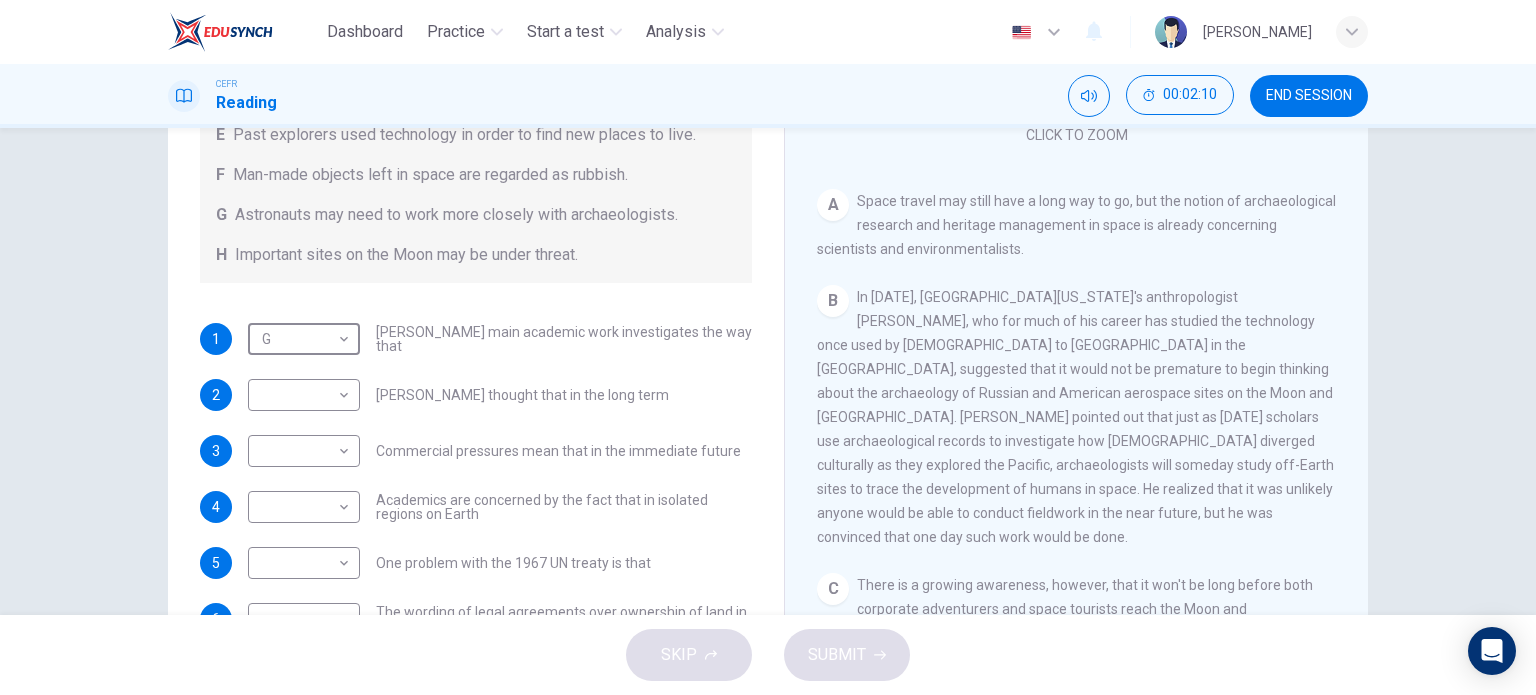 scroll, scrollTop: 304, scrollLeft: 0, axis: vertical 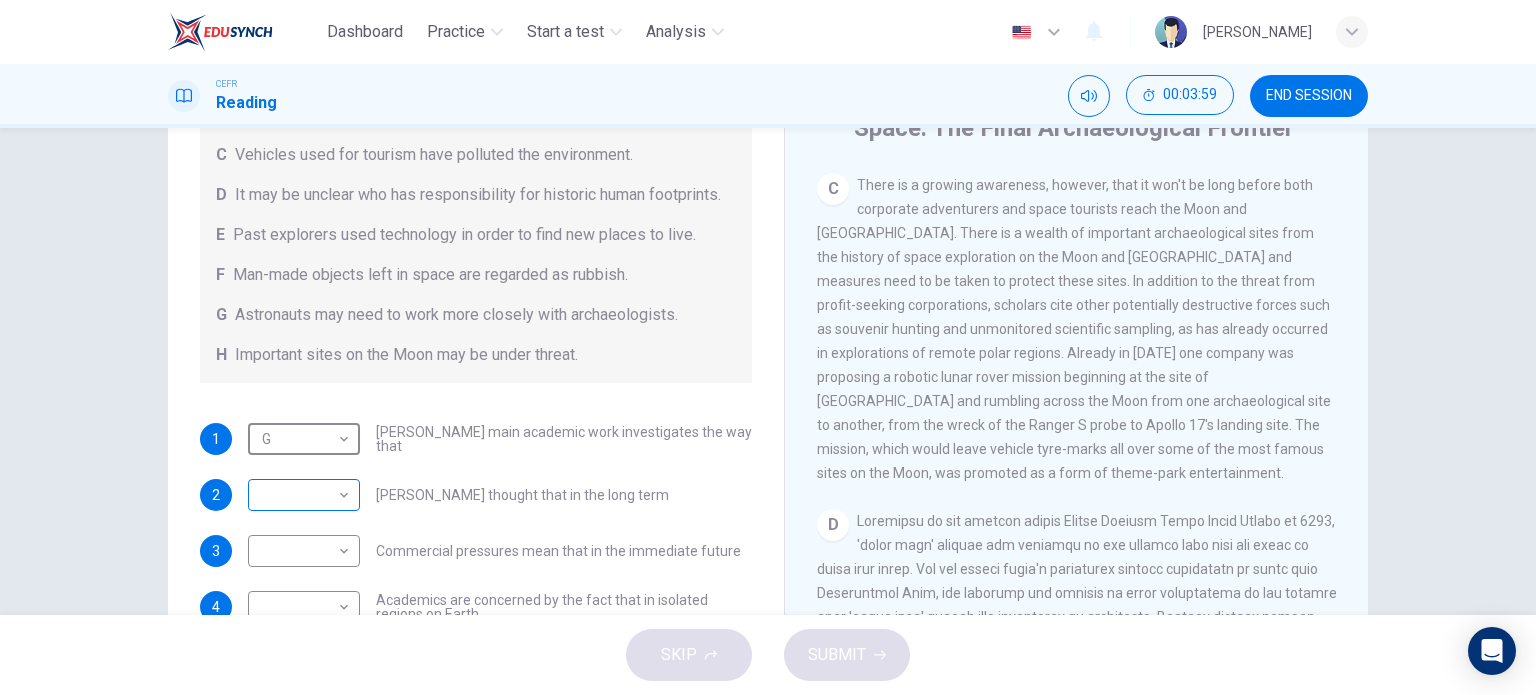 click on "Dashboard Practice Start a test Analysis English en ​ [PERSON_NAME] MD [PERSON_NAME] CEFR Reading 00:03:59 END SESSION Questions 1 - 6 Complete each sentence with the correct ending  A-H  from the box below.
Write the correct letter  A-H  in the boxes below. A Activities of tourists and scientists have harmed the environment. B Some sites in space could be important in the history of space exploration. C Vehicles used for tourism have polluted the environment. D It may be unclear who has responsibility for historic human footprints. E Past explorers used technology in order to find new places to live. F Man-made objects left in space are regarded as rubbish. G Astronauts may need to work more closely with archaeologists. H Important sites on the Moon may be under threat. 1 G G ​ [PERSON_NAME] main academic work investigates the way that 2 ​ ​ [PERSON_NAME] thought that in the long term 3 ​ ​ Commercial pressures mean that in the immediate future 4 ​ ​ 5 ​ ​ 6 ​ ​ CLICK TO ZOOM A B C D E F" at bounding box center [768, 347] 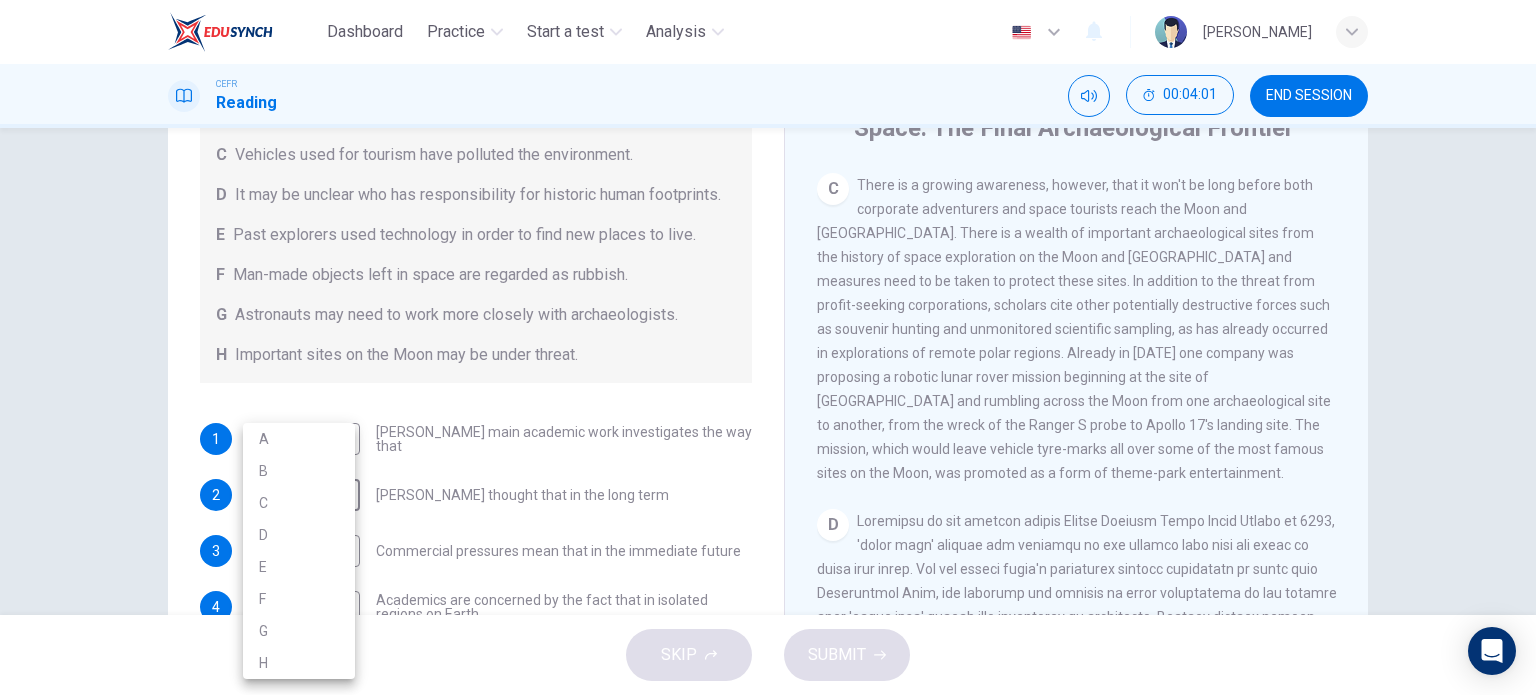 click on "E" at bounding box center (299, 567) 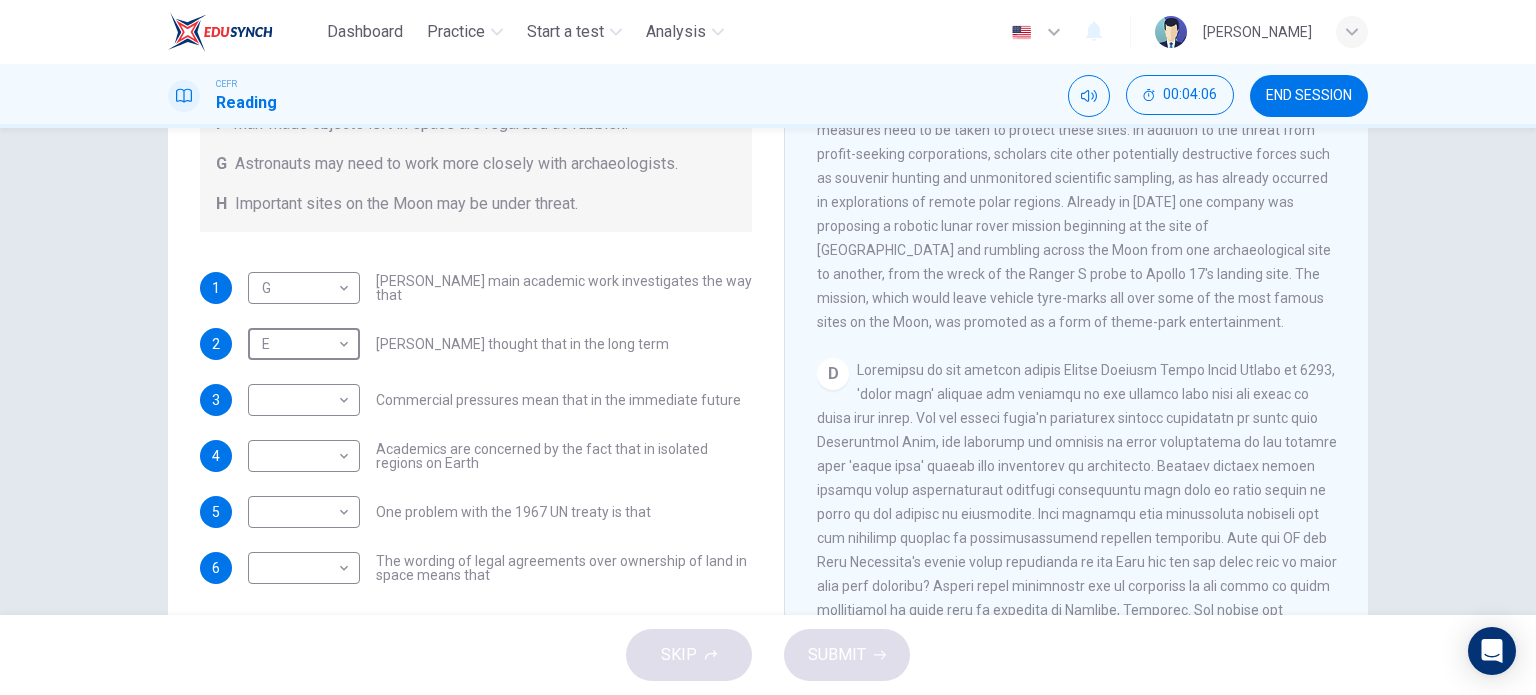 scroll, scrollTop: 288, scrollLeft: 0, axis: vertical 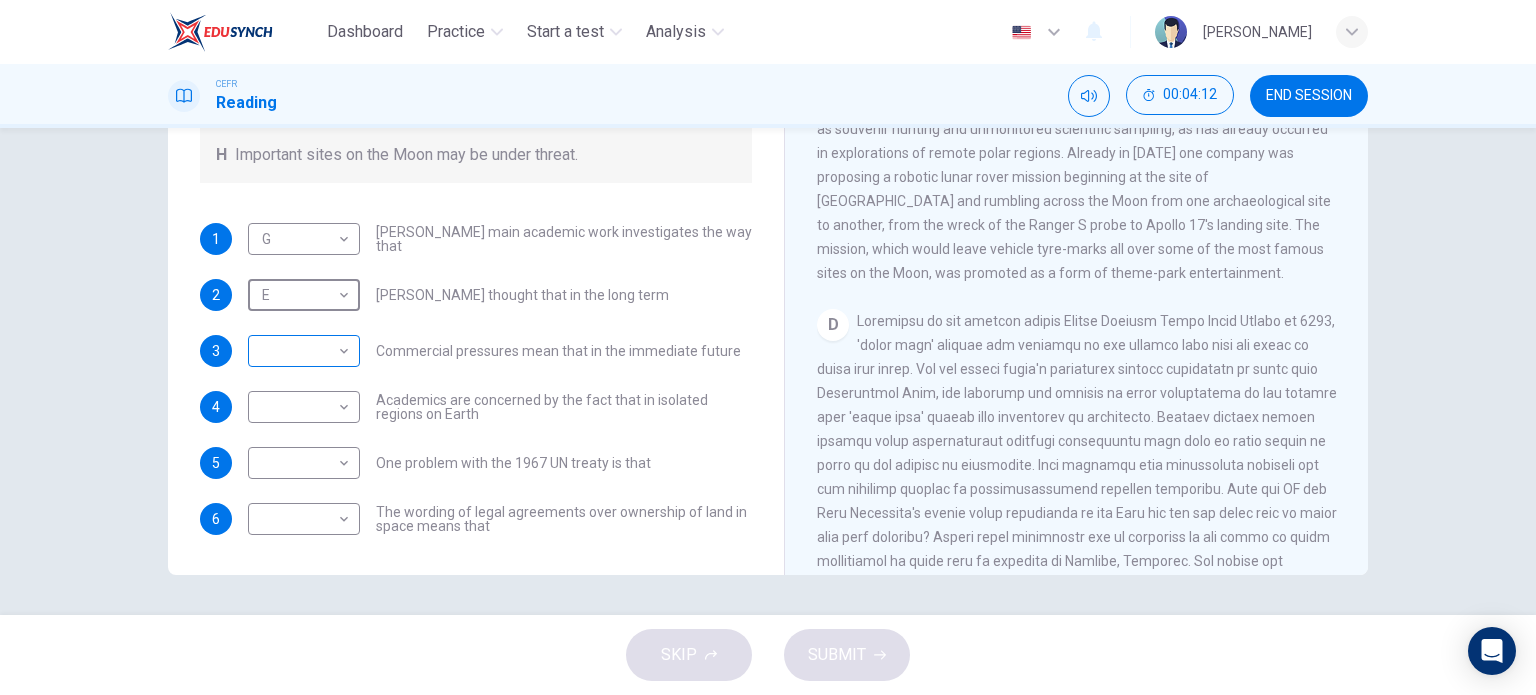 click on "Dashboard Practice Start a test Analysis English en ​ [PERSON_NAME] MD [PERSON_NAME] CEFR Reading 00:04:12 END SESSION Questions 1 - 6 Complete each sentence with the correct ending  A-H  from the box below.
Write the correct letter  A-H  in the boxes below. A Activities of tourists and scientists have harmed the environment. B Some sites in space could be important in the history of space exploration. C Vehicles used for tourism have polluted the environment. D It may be unclear who has responsibility for historic human footprints. E Past explorers used technology in order to find new places to live. F Man-made objects left in space are regarded as rubbish. G Astronauts may need to work more closely with archaeologists. H Important sites on the Moon may be under threat. 1 G G ​ [PERSON_NAME] main academic work investigates the way that 2 E E ​ [PERSON_NAME] thought that in the long term 3 ​ ​ Commercial pressures mean that in the immediate future 4 ​ ​ 5 ​ ​ 6 ​ ​ CLICK TO ZOOM A B C D E F" at bounding box center (768, 347) 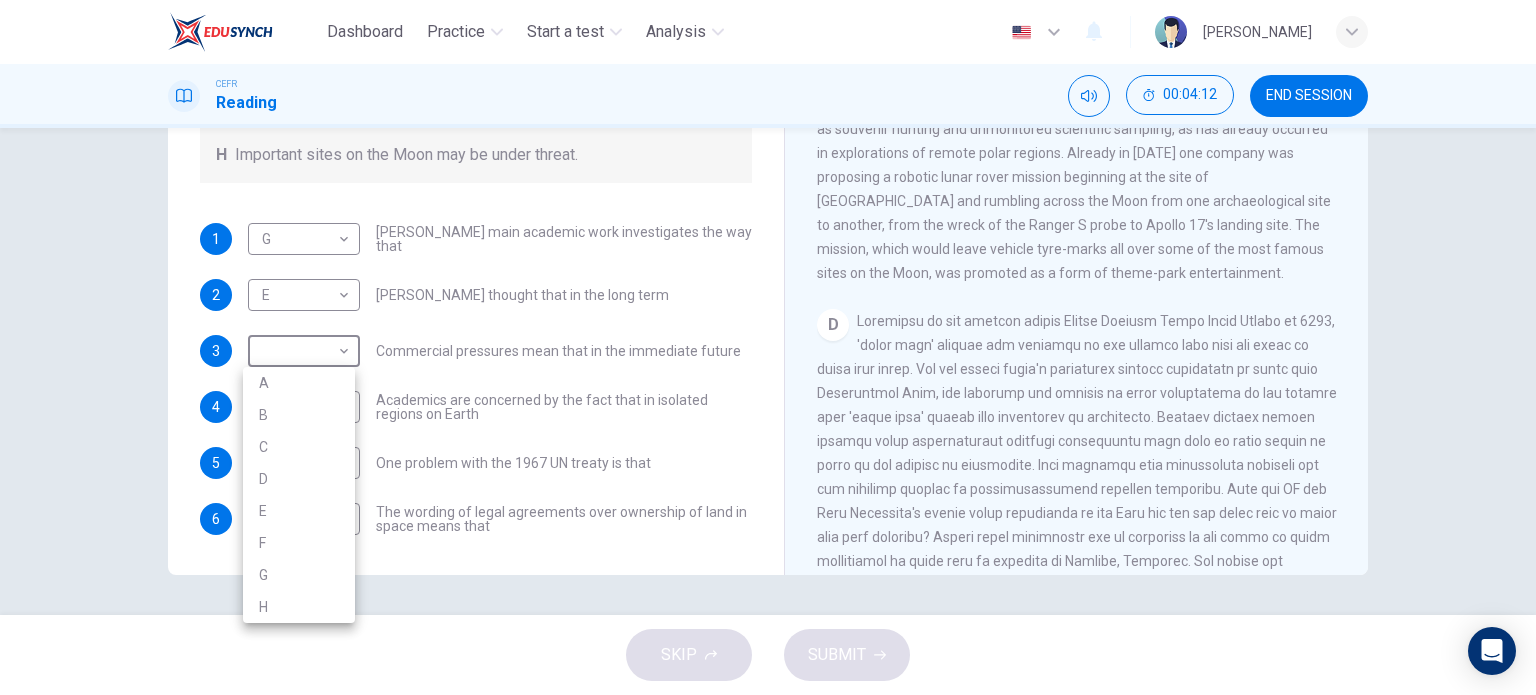 click on "D" at bounding box center (299, 479) 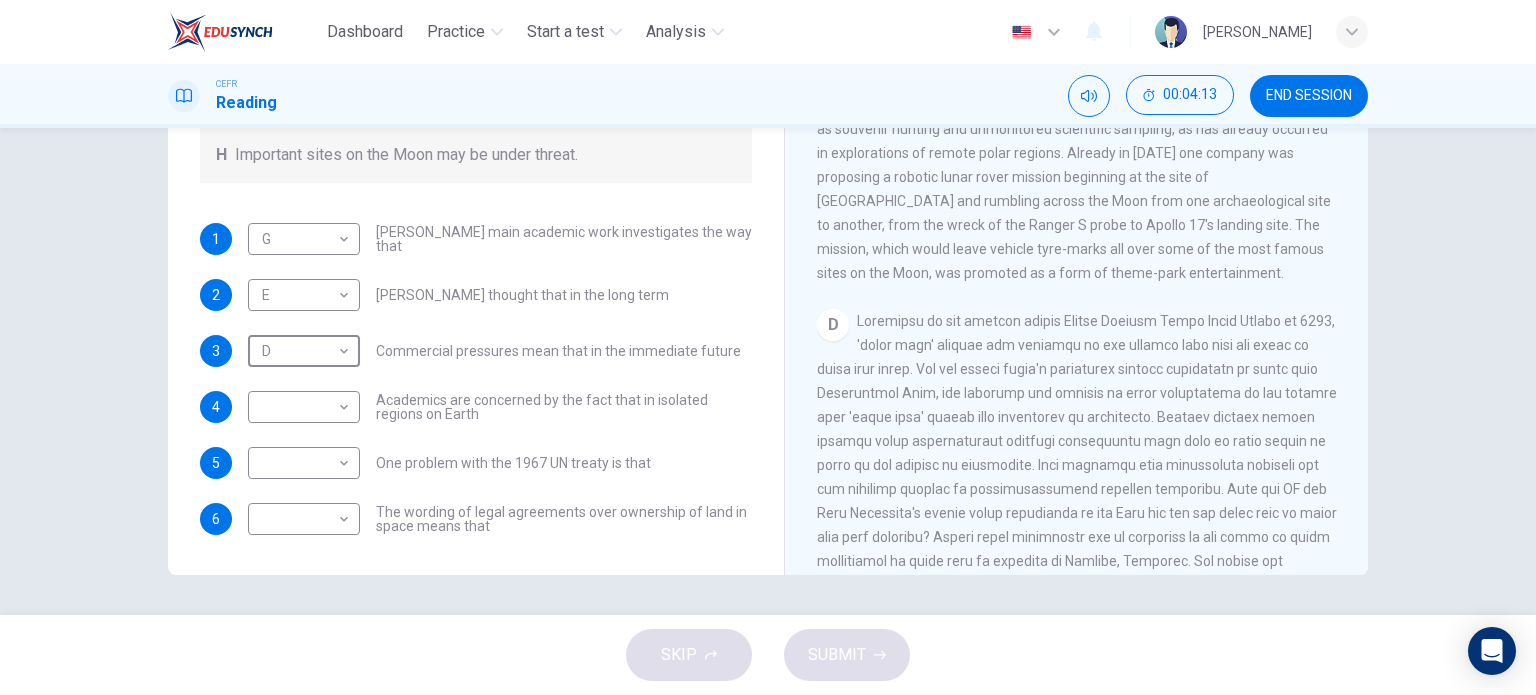 click on "Dashboard Practice Start a test Analysis English en ​ [PERSON_NAME] BINTI MD [PERSON_NAME] CEFR Reading 00:04:13 END SESSION Questions 1 - 6 Complete each sentence with the correct ending  A-H  from the box below.
Write the correct letter  A-H  in the boxes below. A Activities of tourists and scientists have harmed the environment. B Some sites in space could be important in the history of space exploration. C Vehicles used for tourism have polluted the environment. D It may be unclear who has responsibility for historic human footprints. E Past explorers used technology in order to find new places to live. F Man-made objects left in space are regarded as rubbish. G Astronauts may need to work more closely with archaeologists. H Important sites on the Moon may be under threat. 1 G G ​ [PERSON_NAME] main academic work investigates the way that 2 E E ​ [PERSON_NAME] thought that in the long term 3 D D ​ Commercial pressures mean that in the immediate future 4 ​ ​ 5 ​ ​ 6 ​ ​ CLICK TO ZOOM A B C D E F" at bounding box center (768, 347) 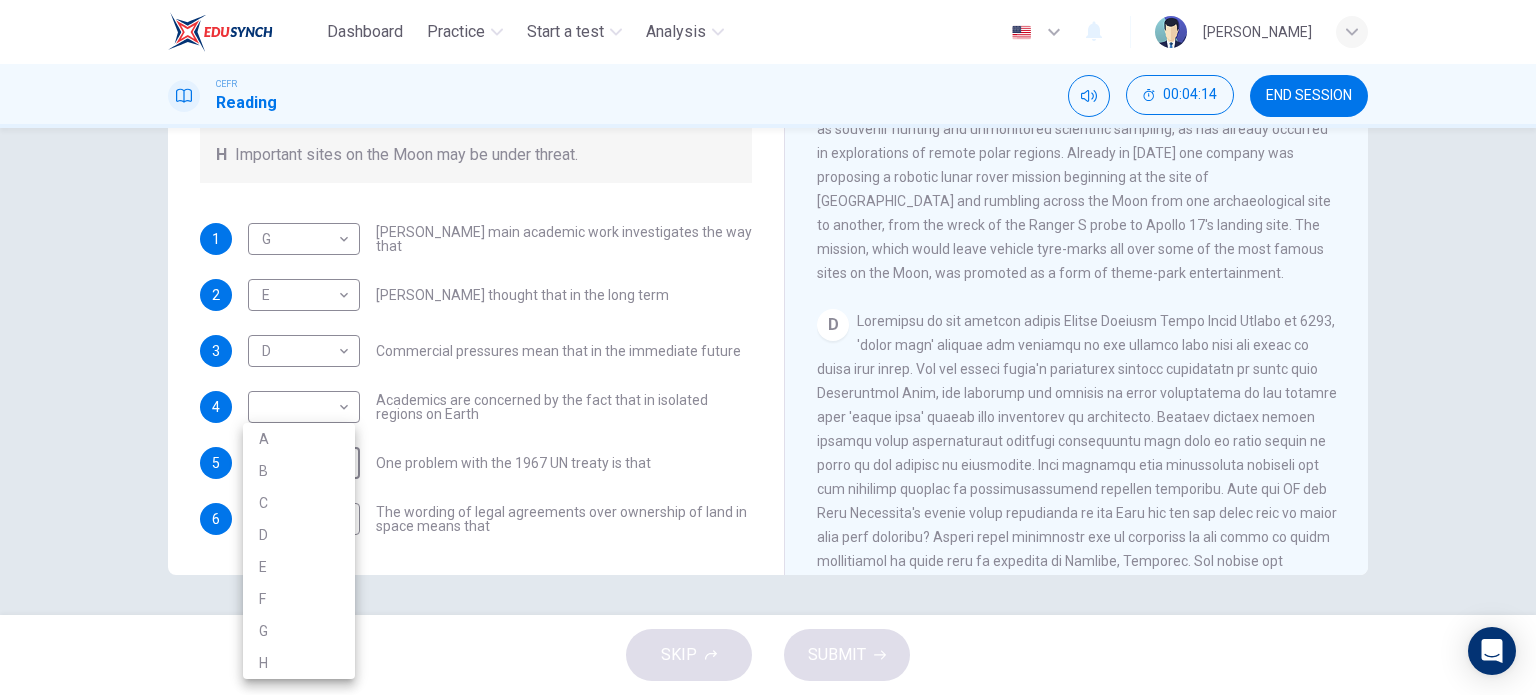 click on "F" at bounding box center [299, 599] 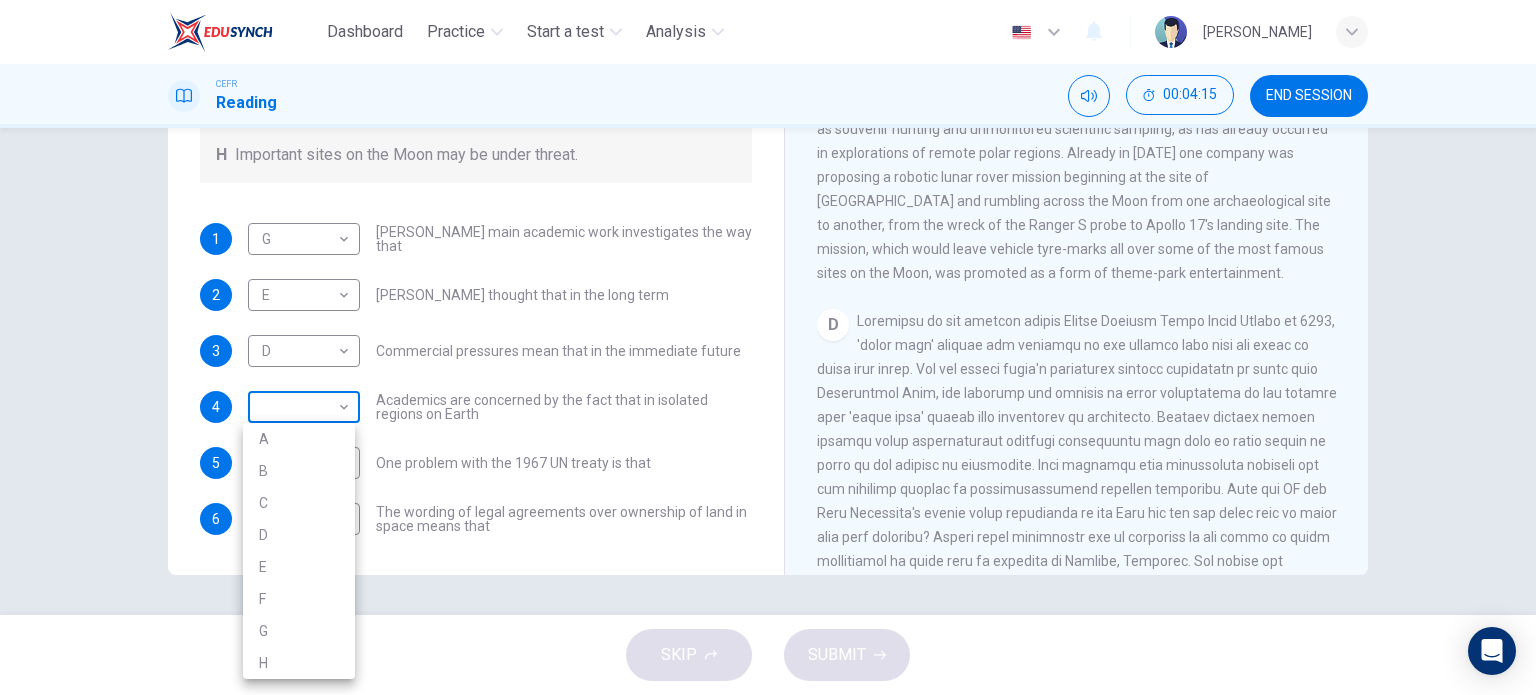 click on "Dashboard Practice Start a test Analysis English en ​ [PERSON_NAME] MD [PERSON_NAME] CEFR Reading 00:04:15 END SESSION Questions 1 - 6 Complete each sentence with the correct ending  A-H  from the box below.
Write the correct letter  A-H  in the boxes below. A Activities of tourists and scientists have harmed the environment. B Some sites in space could be important in the history of space exploration. C Vehicles used for tourism have polluted the environment. D It may be unclear who has responsibility for historic human footprints. E Past explorers used technology in order to find new places to live. F Man-made objects left in space are regarded as rubbish. G Astronauts may need to work more closely with archaeologists. H Important sites on the Moon may be under threat. 1 G G ​ [PERSON_NAME] main academic work investigates the way that 2 E E ​ [PERSON_NAME] thought that in the long term 3 D D ​ Commercial pressures mean that in the immediate future 4 ​ ​ 5 F F ​ 6 ​ ​ CLICK TO ZOOM A B C D E F" at bounding box center [768, 347] 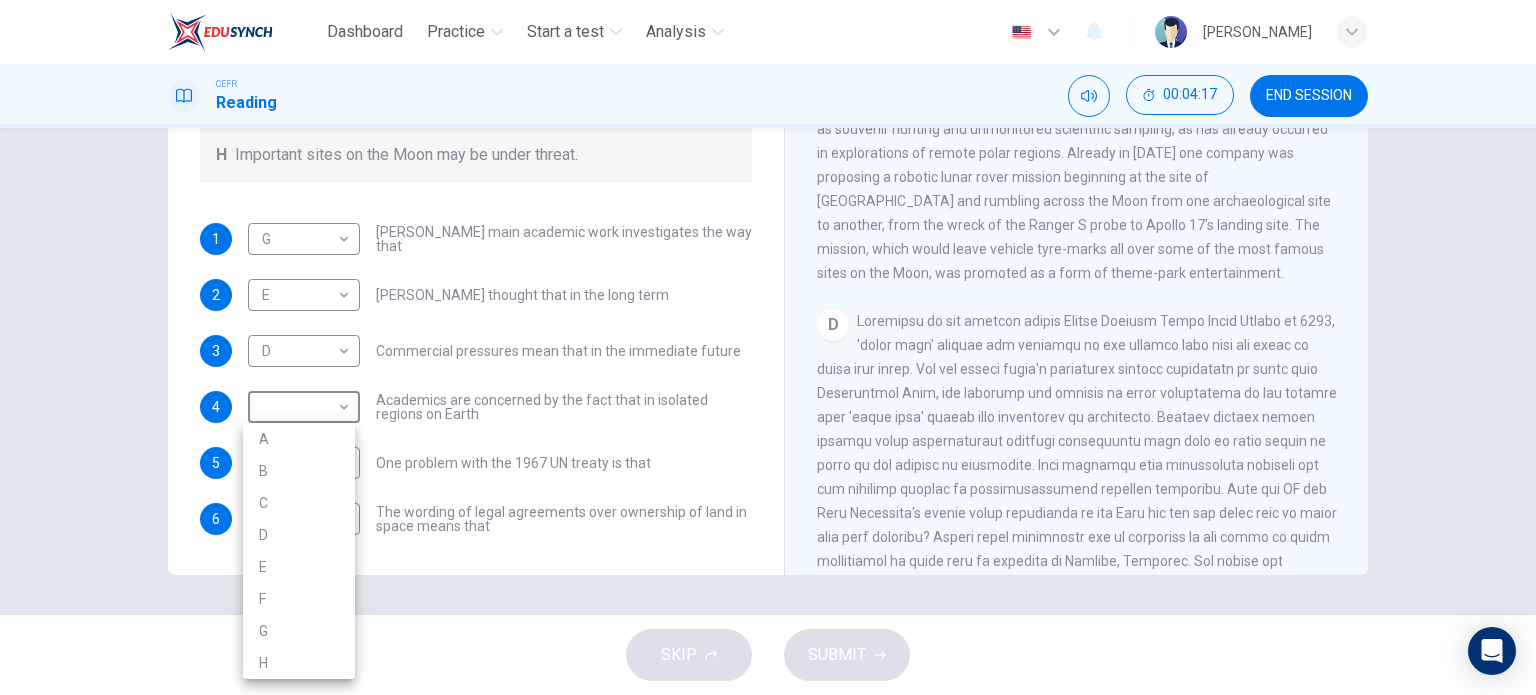 click on "D" at bounding box center (299, 535) 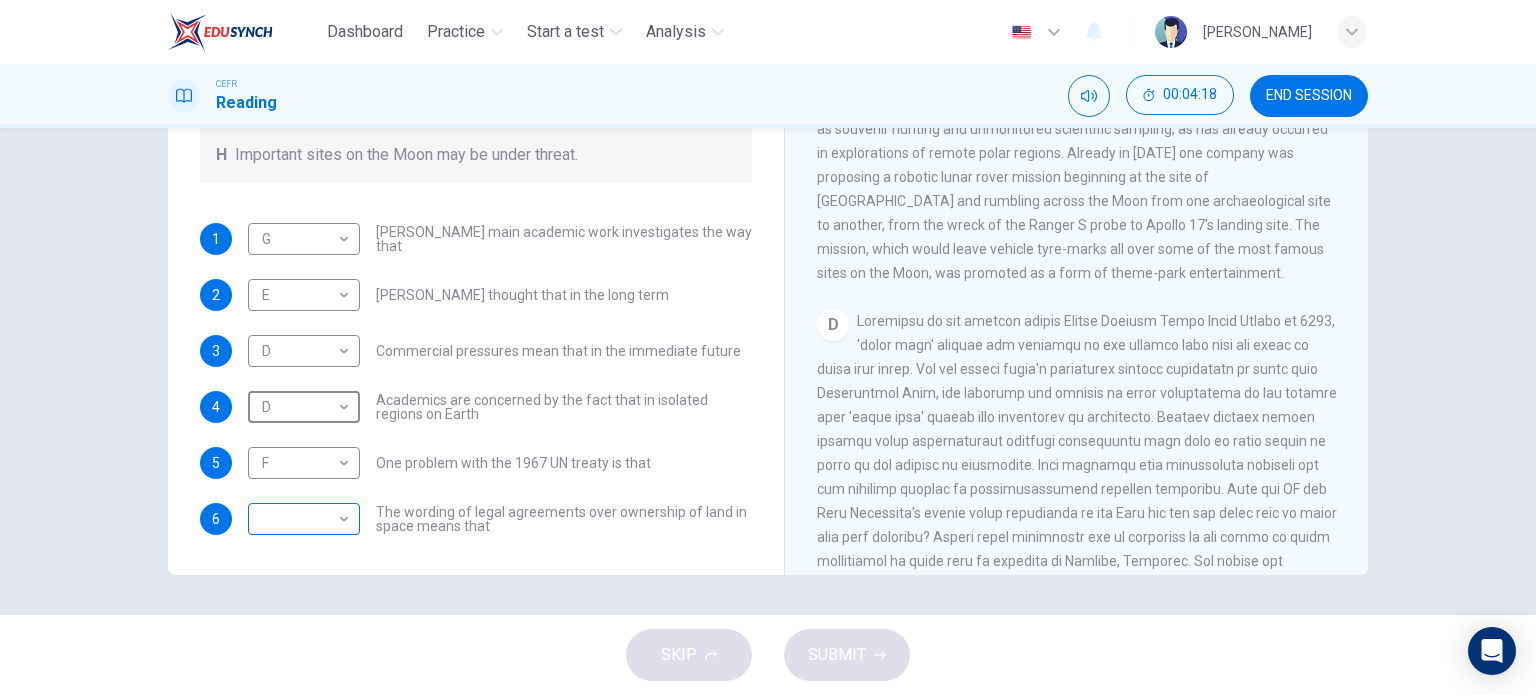 click on "Dashboard Practice Start a test Analysis English en ​ [PERSON_NAME] BINTI MD [PERSON_NAME] CEFR Reading 00:04:18 END SESSION Questions 1 - 6 Complete each sentence with the correct ending  A-H  from the box below.
Write the correct letter  A-H  in the boxes below. A Activities of tourists and scientists have harmed the environment. B Some sites in space could be important in the history of space exploration. C Vehicles used for tourism have polluted the environment. D It may be unclear who has responsibility for historic human footprints. E Past explorers used technology in order to find new places to live. F Man-made objects left in space are regarded as rubbish. G Astronauts may need to work more closely with archaeologists. H Important sites on the Moon may be under threat. 1 G G ​ [PERSON_NAME] main academic work investigates the way that 2 E E ​ [PERSON_NAME] thought that in the long term 3 D D ​ Commercial pressures mean that in the immediate future 4 D D ​ 5 F F ​ 6 ​ ​ CLICK TO ZOOM A B C D E F" at bounding box center [768, 347] 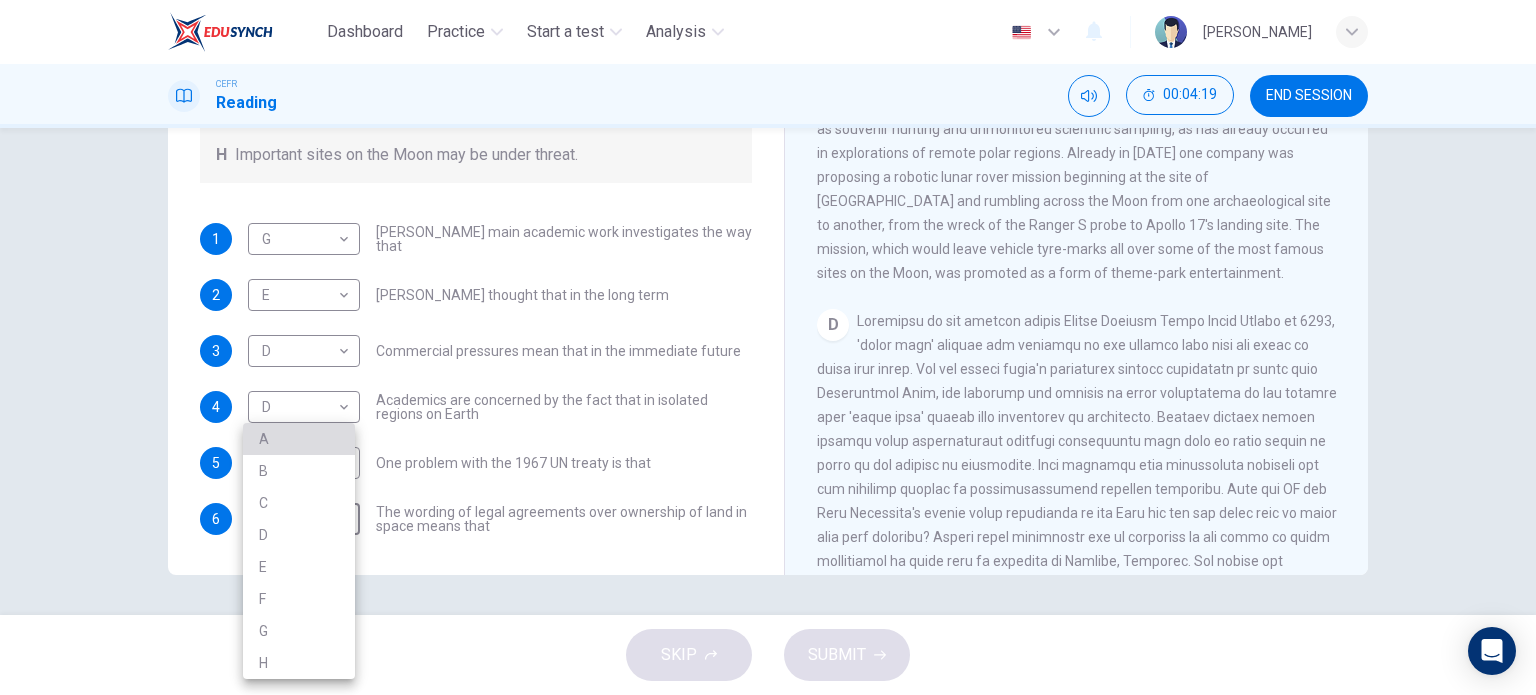 click on "A" at bounding box center (299, 439) 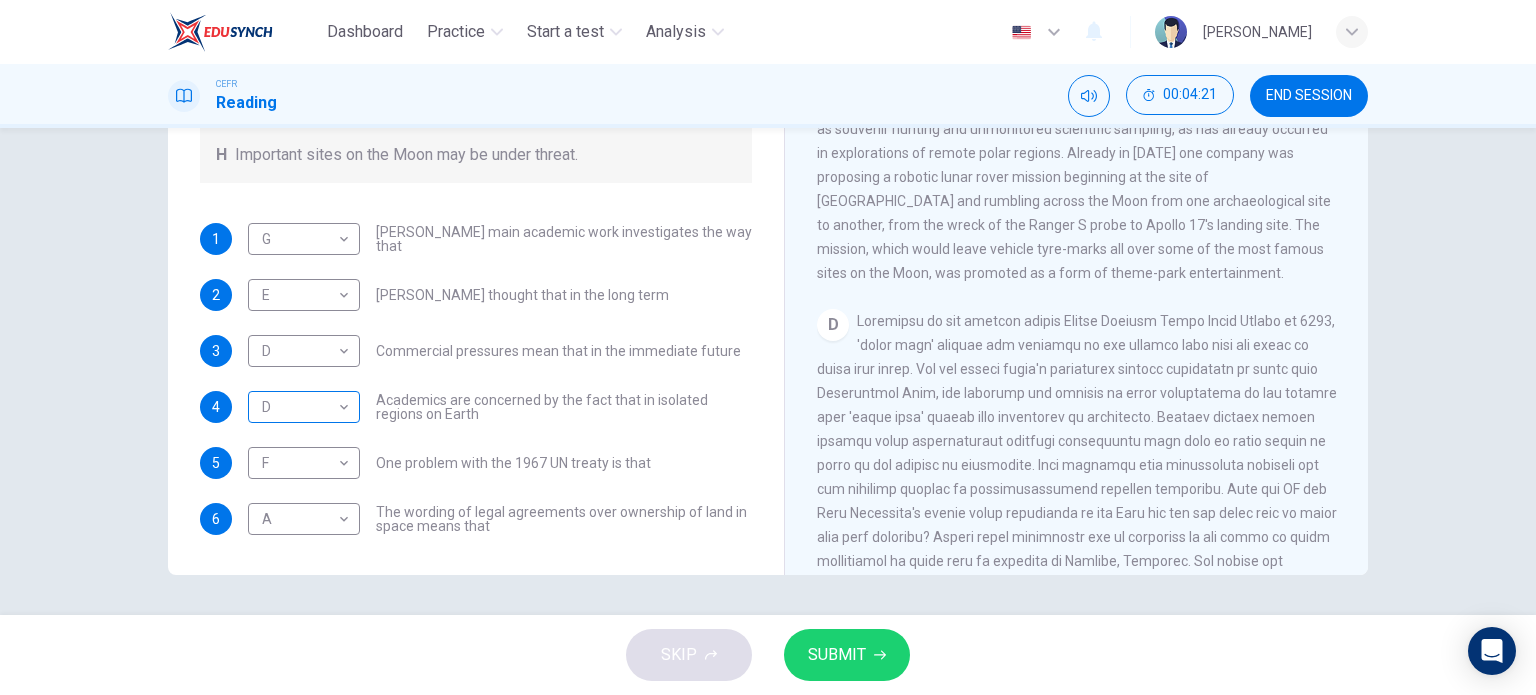 click on "Dashboard Practice Start a test Analysis English en ​ [PERSON_NAME] MD [PERSON_NAME] CEFR Reading 00:04:21 END SESSION Questions 1 - 6 Complete each sentence with the correct ending  A-H  from the box below.
Write the correct letter  A-H  in the boxes below. A Activities of tourists and scientists have harmed the environment. B Some sites in space could be important in the history of space exploration. C Vehicles used for tourism have polluted the environment. D It may be unclear who has responsibility for historic human footprints. E Past explorers used technology in order to find new places to live. F Man-made objects left in space are regarded as rubbish. G Astronauts may need to work more closely with archaeologists. H Important sites on the Moon may be under threat. 1 G G ​ [PERSON_NAME] main academic work investigates the way that 2 E E ​ [PERSON_NAME] thought that in the long term 3 D D ​ Commercial pressures mean that in the immediate future 4 D D ​ 5 F F ​ 6 A A ​ CLICK TO ZOOM A B C D E F" at bounding box center [768, 347] 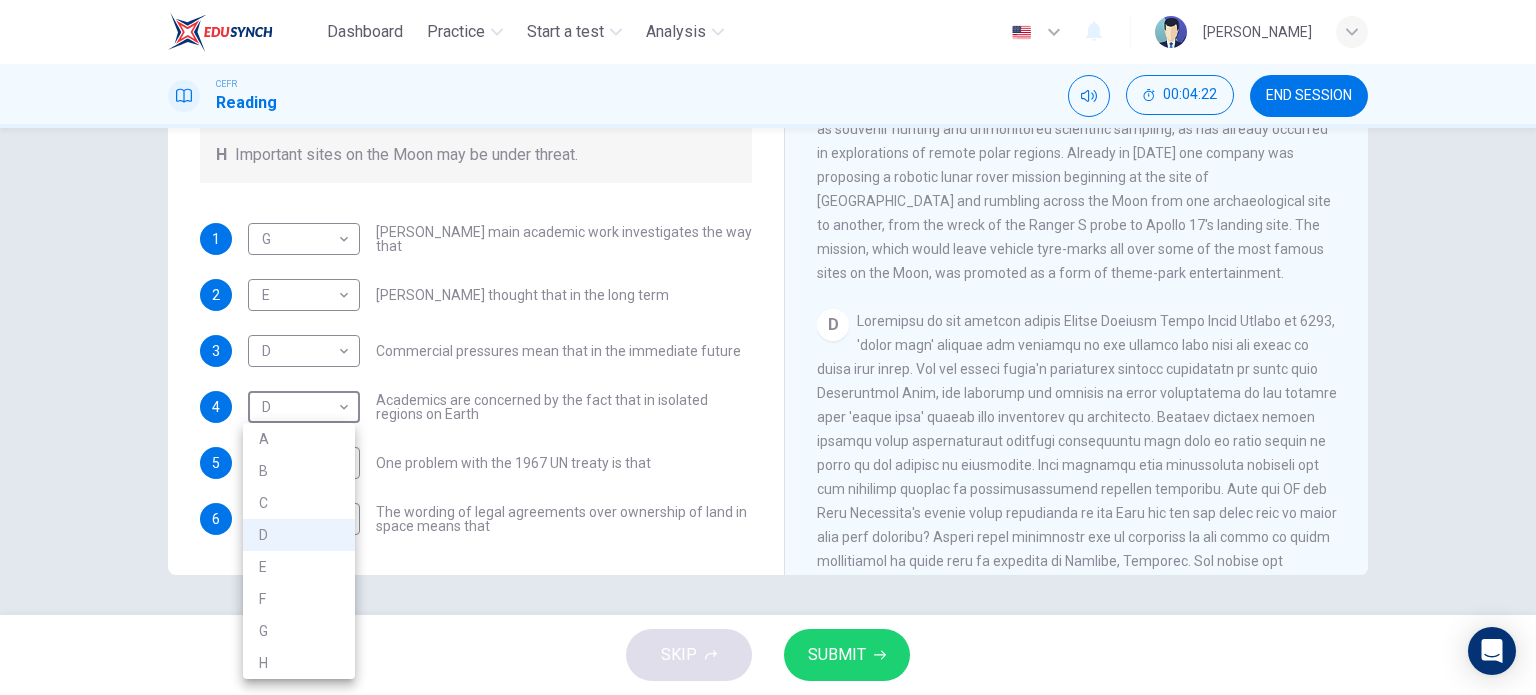 click on "B" at bounding box center [299, 471] 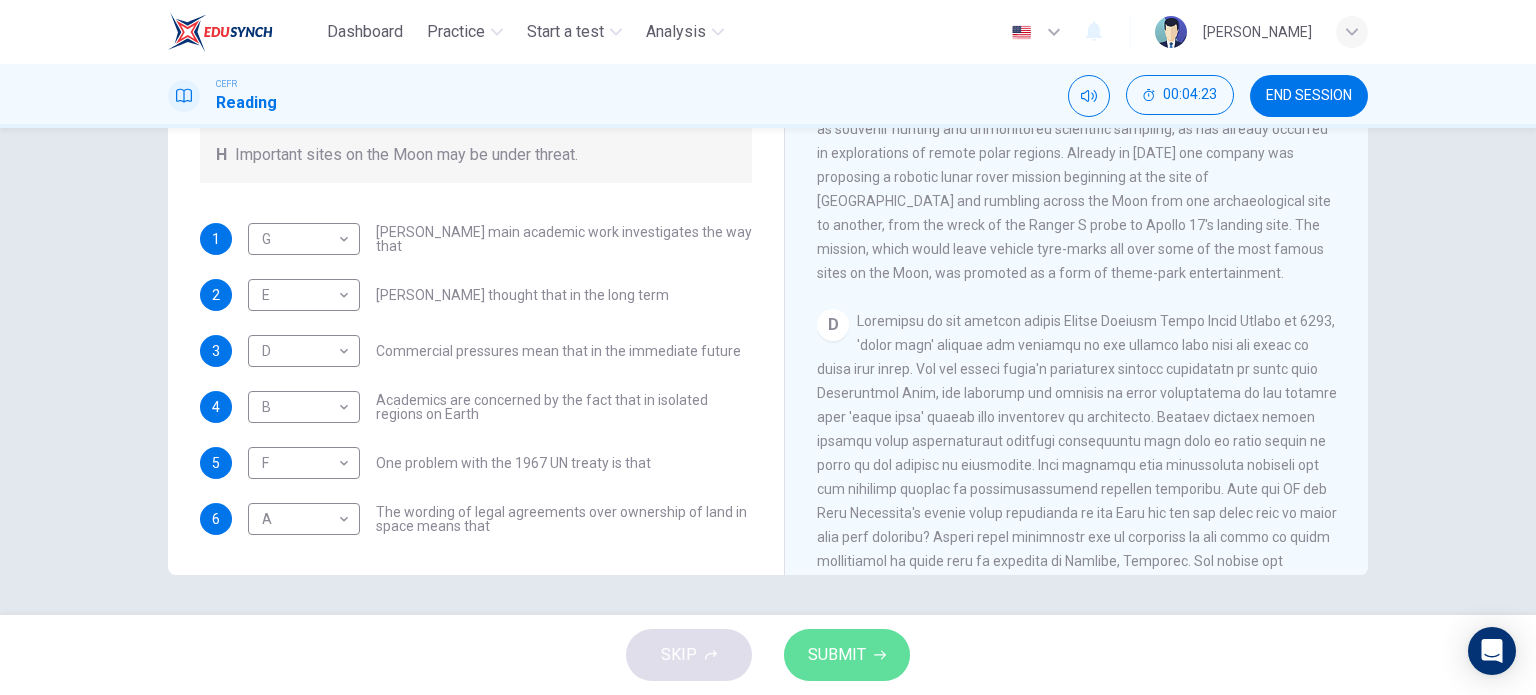 click on "SUBMIT" at bounding box center (847, 655) 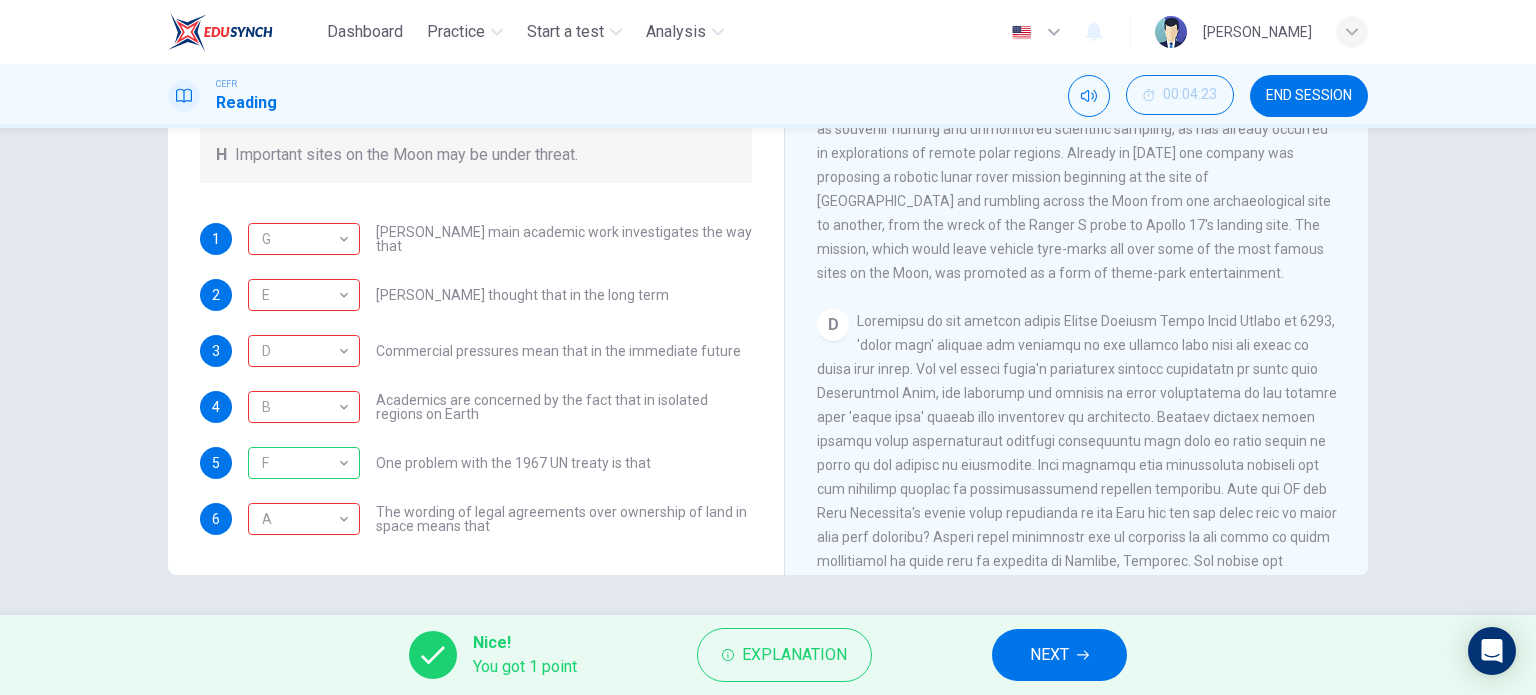 click 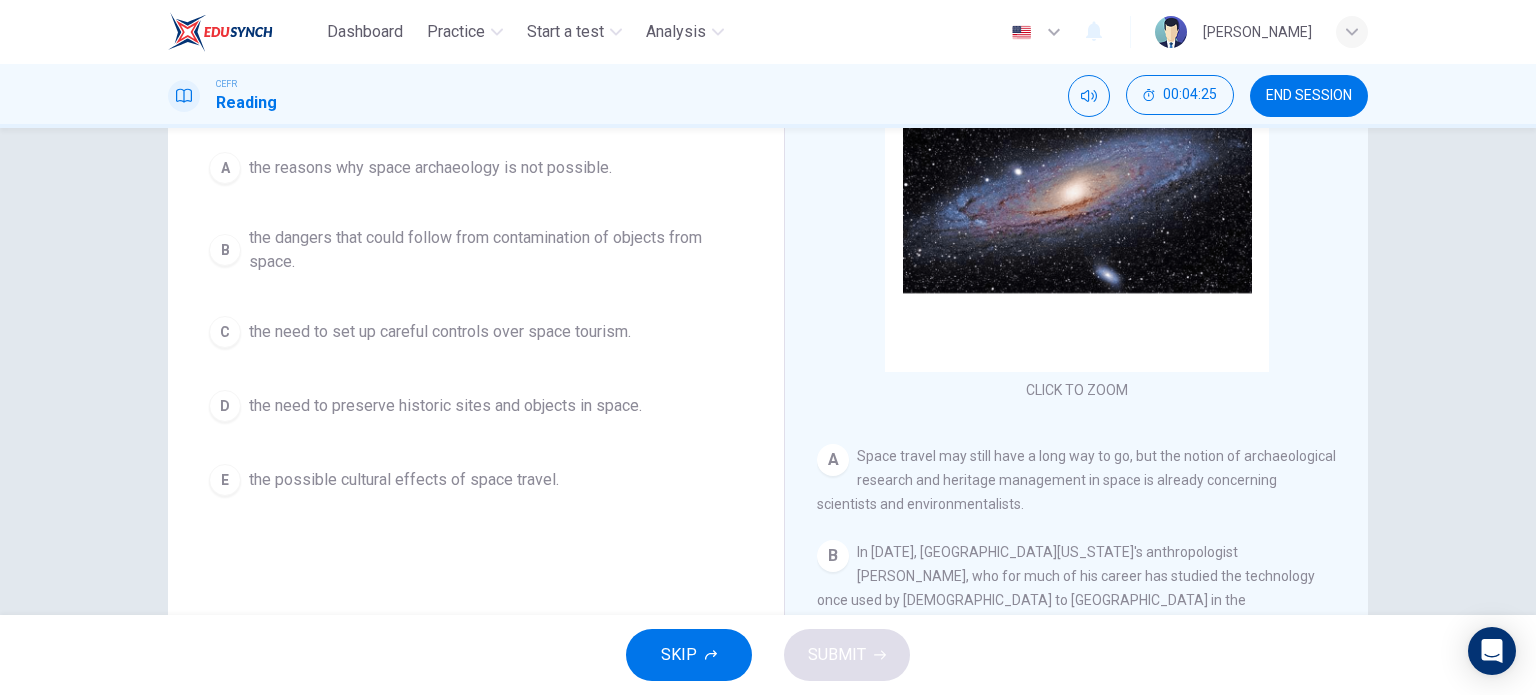 scroll, scrollTop: 188, scrollLeft: 0, axis: vertical 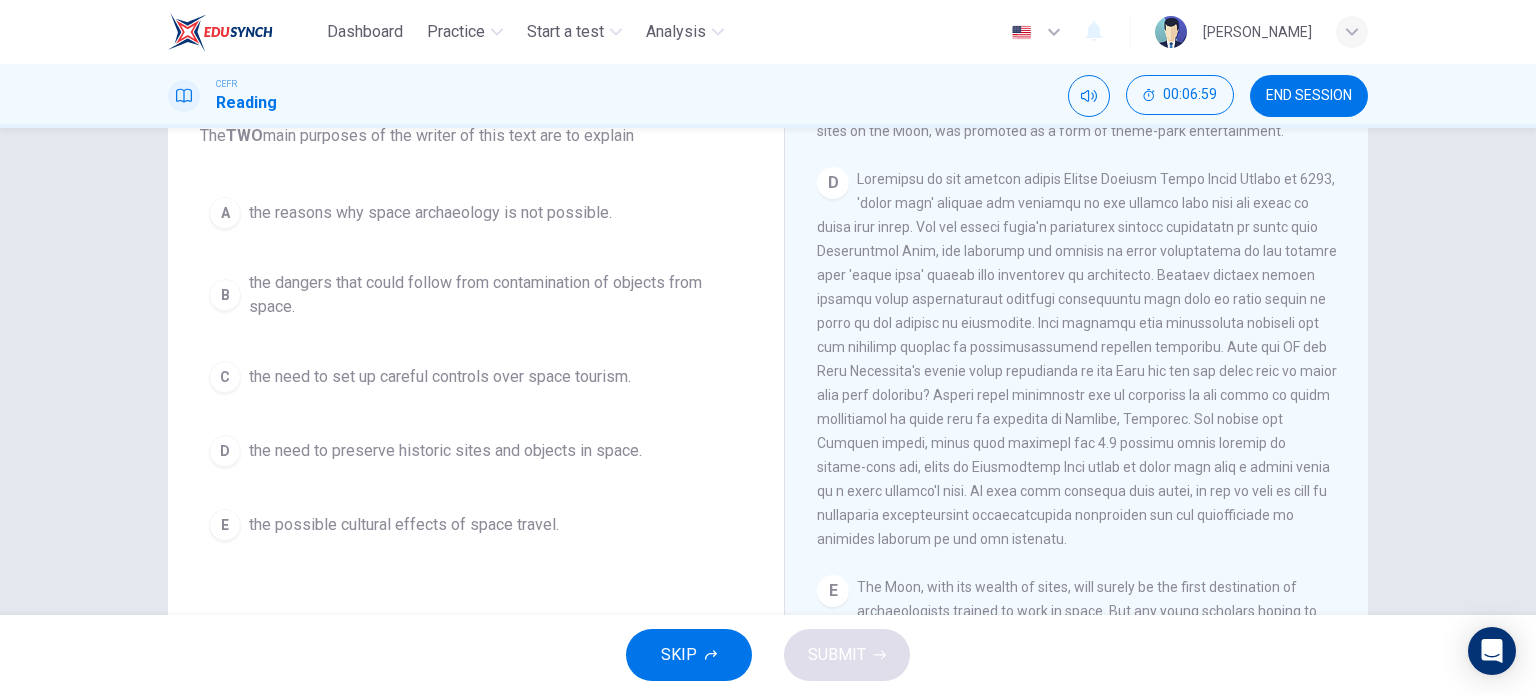 click on "D" at bounding box center (1077, 359) 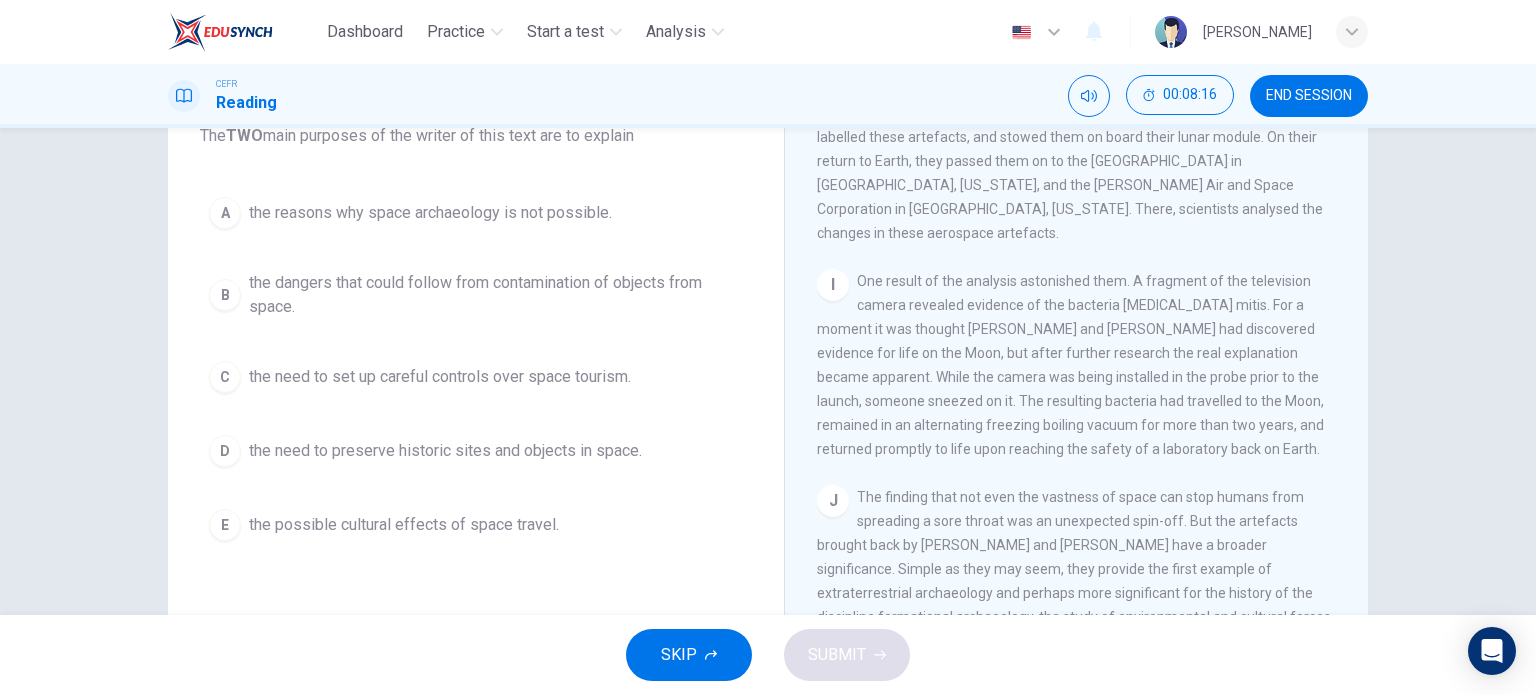 scroll, scrollTop: 1988, scrollLeft: 0, axis: vertical 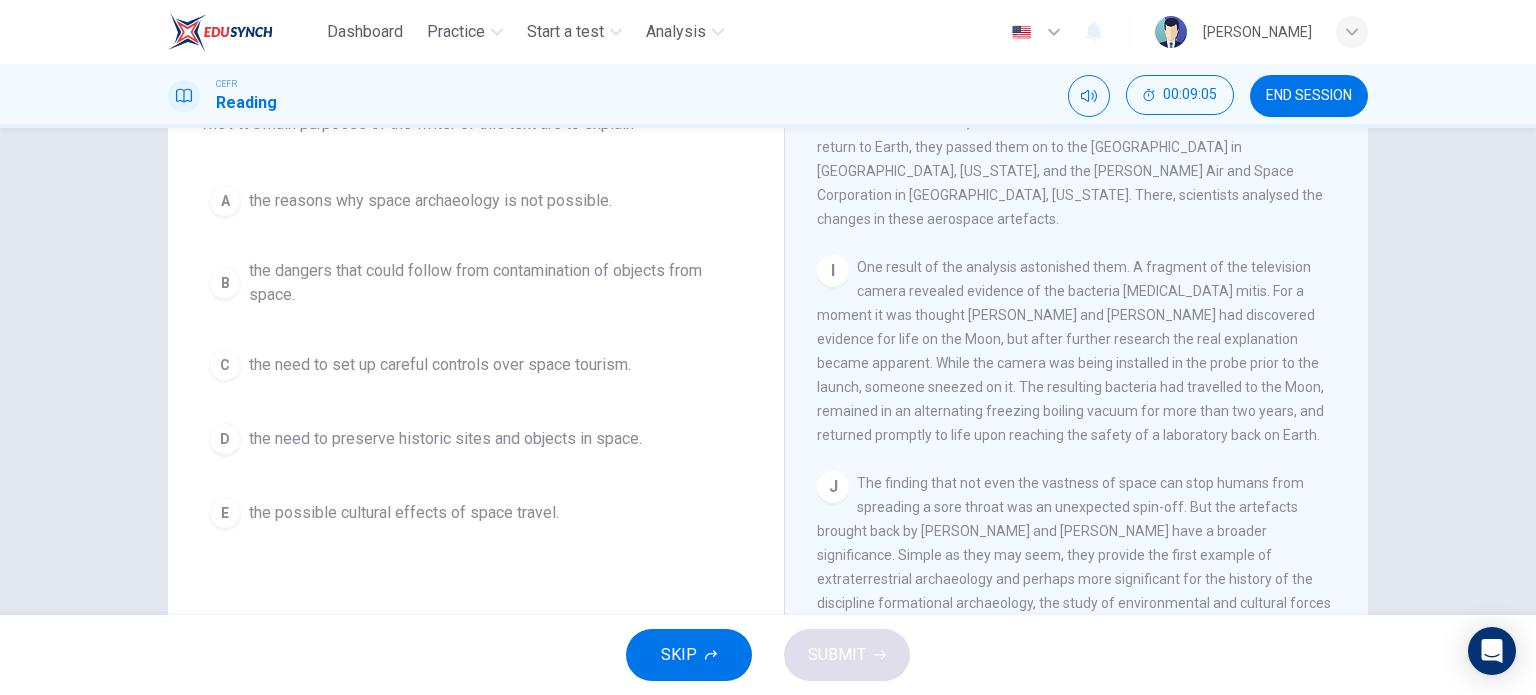 click on "C the need to set up careful controls over space tourism." at bounding box center [476, 365] 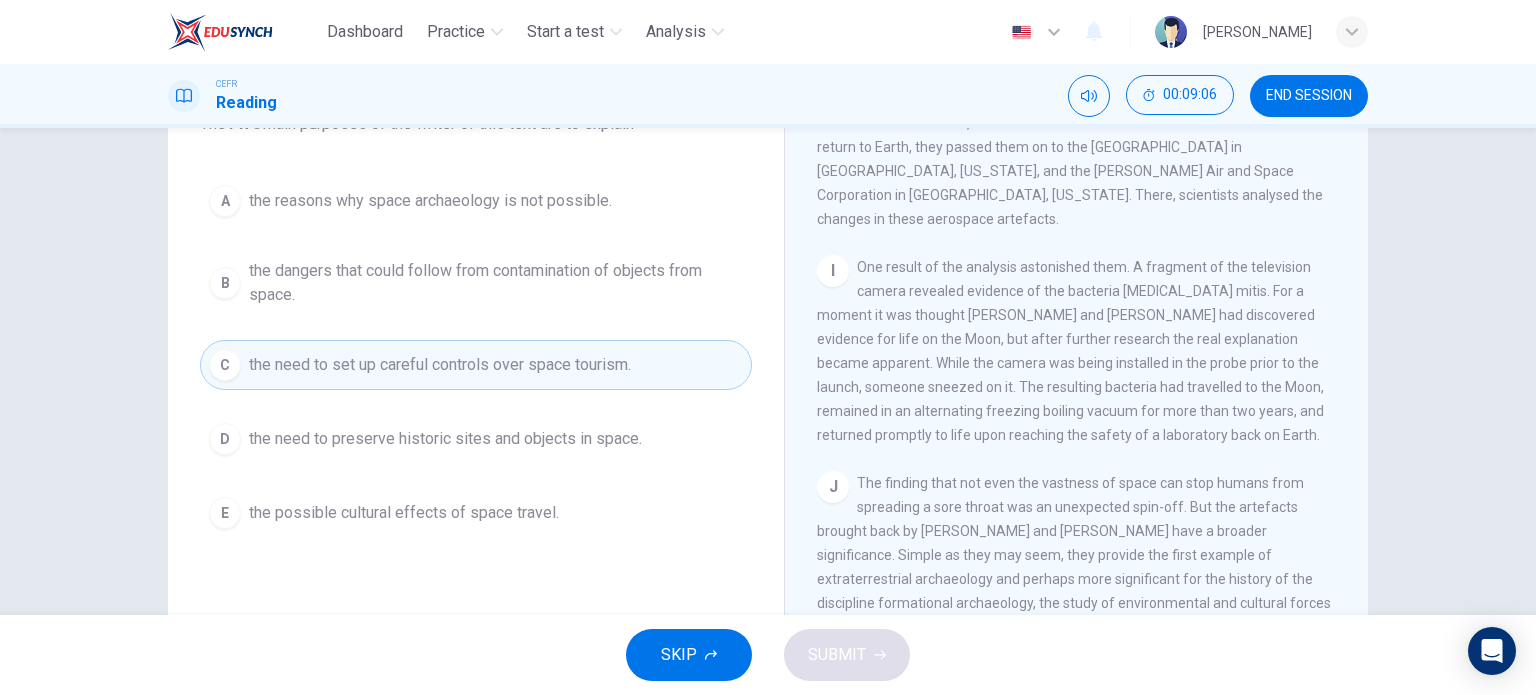 click on "A the reasons why space archaeology is not possible. B the dangers that could follow from contamination of objects from space. C the need to set up careful controls over space tourism. D the need to preserve historic sites and objects in space. E the possible cultural effects of space travel." at bounding box center (476, 357) 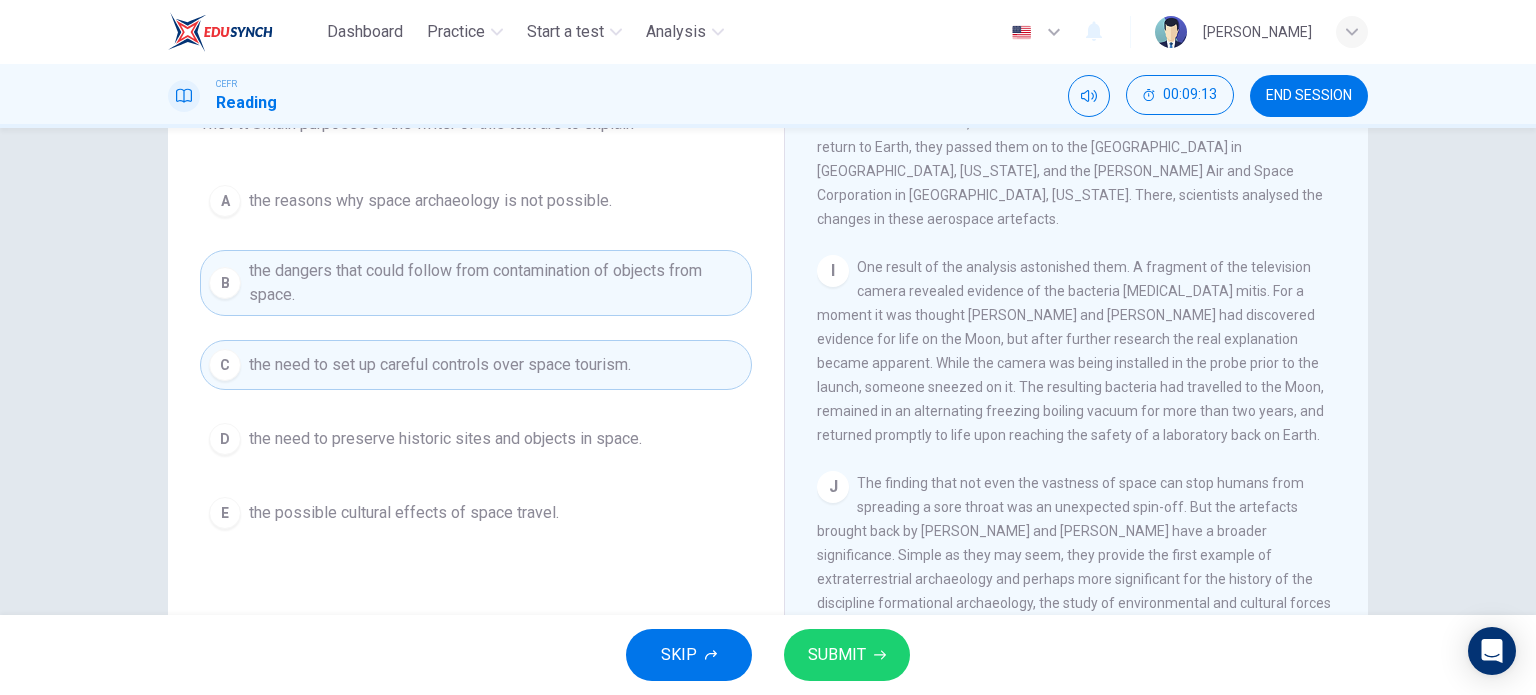 click on "the need to preserve historic sites and objects in space." at bounding box center [445, 439] 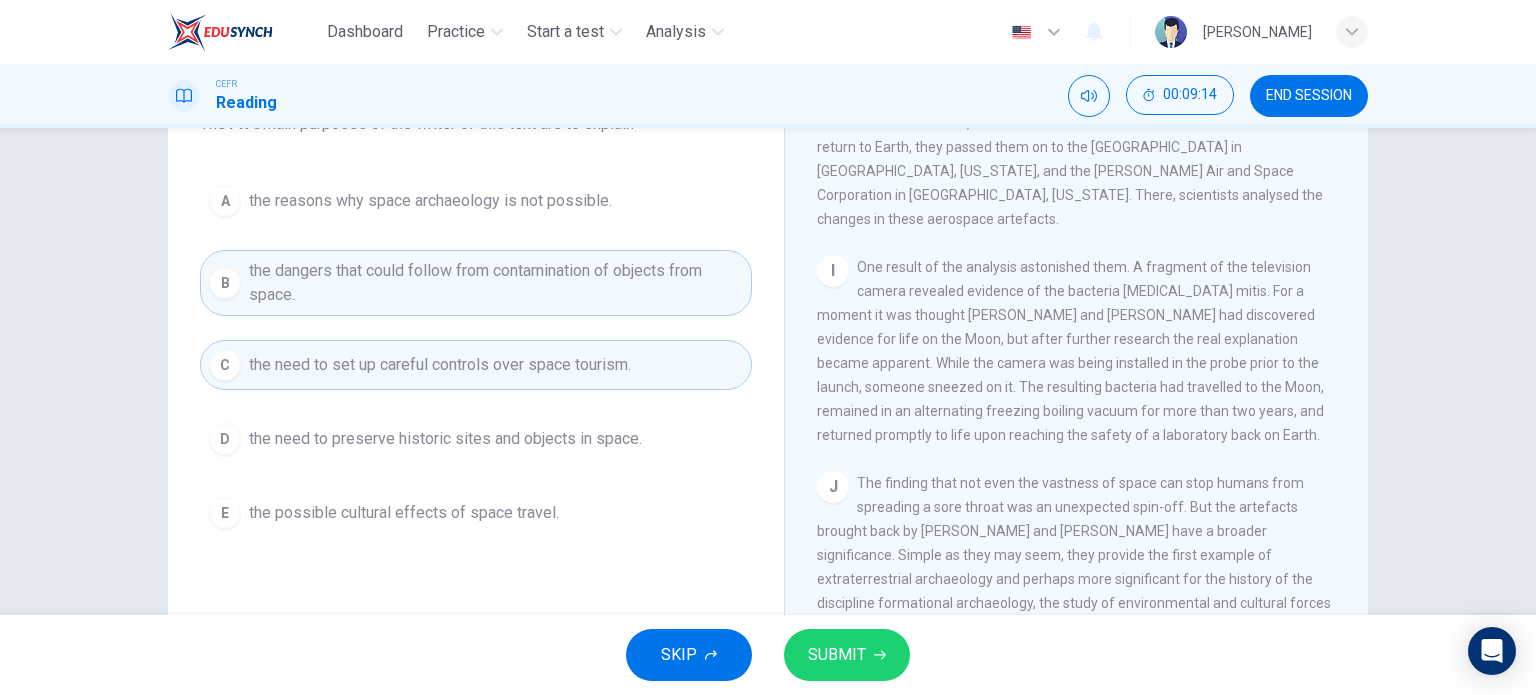 click on "the dangers that could follow from contamination of objects from space." at bounding box center [496, 283] 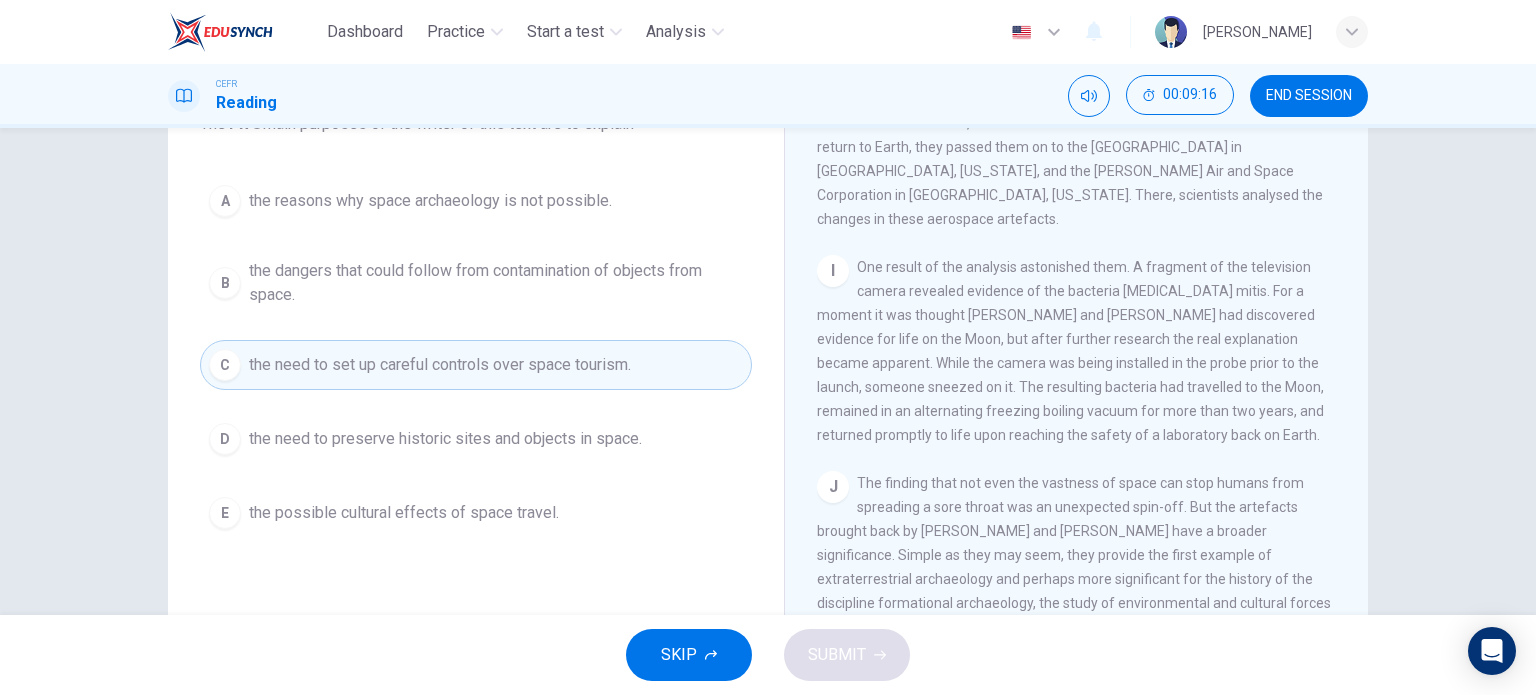 click on "the dangers that could follow from contamination of objects from space." at bounding box center (496, 283) 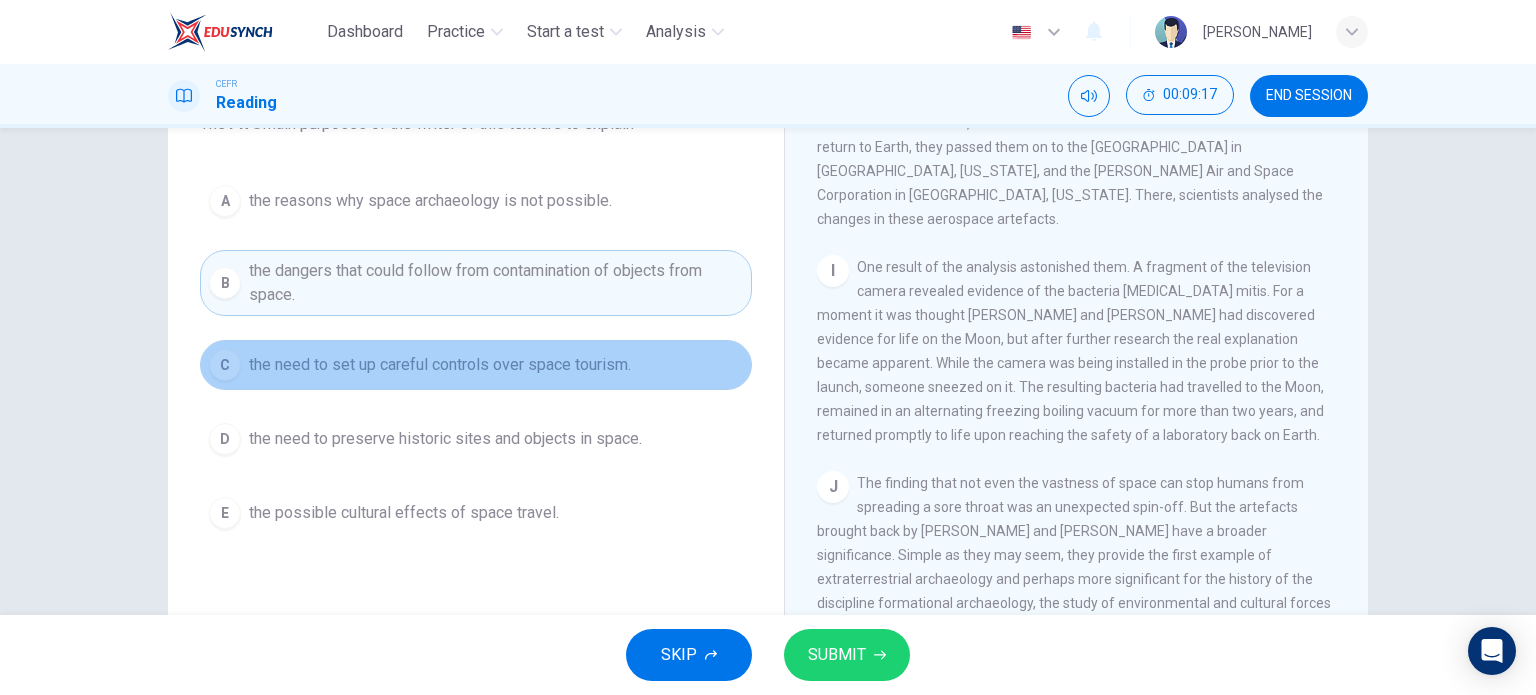 click on "the need to set up careful controls over space tourism." at bounding box center (440, 365) 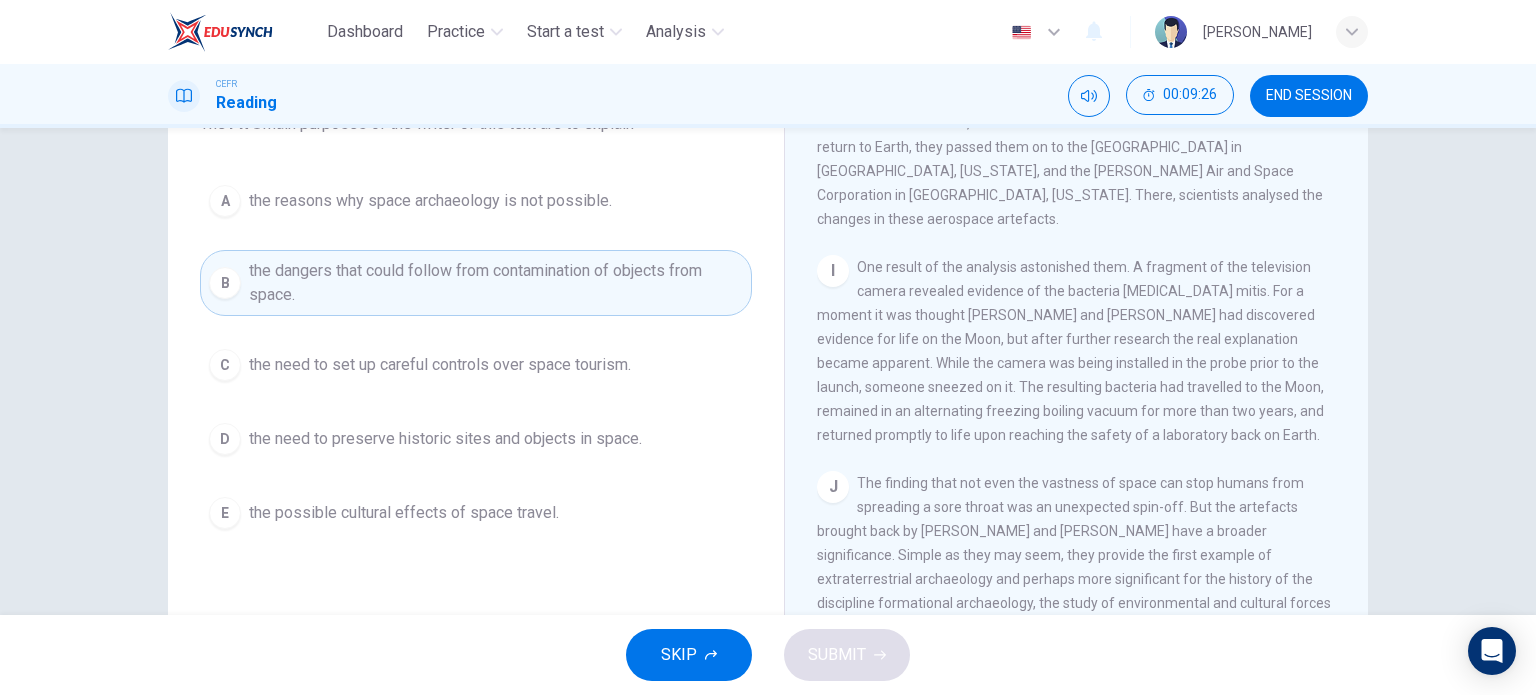 click on "D the need to preserve historic sites and objects in space." at bounding box center (476, 439) 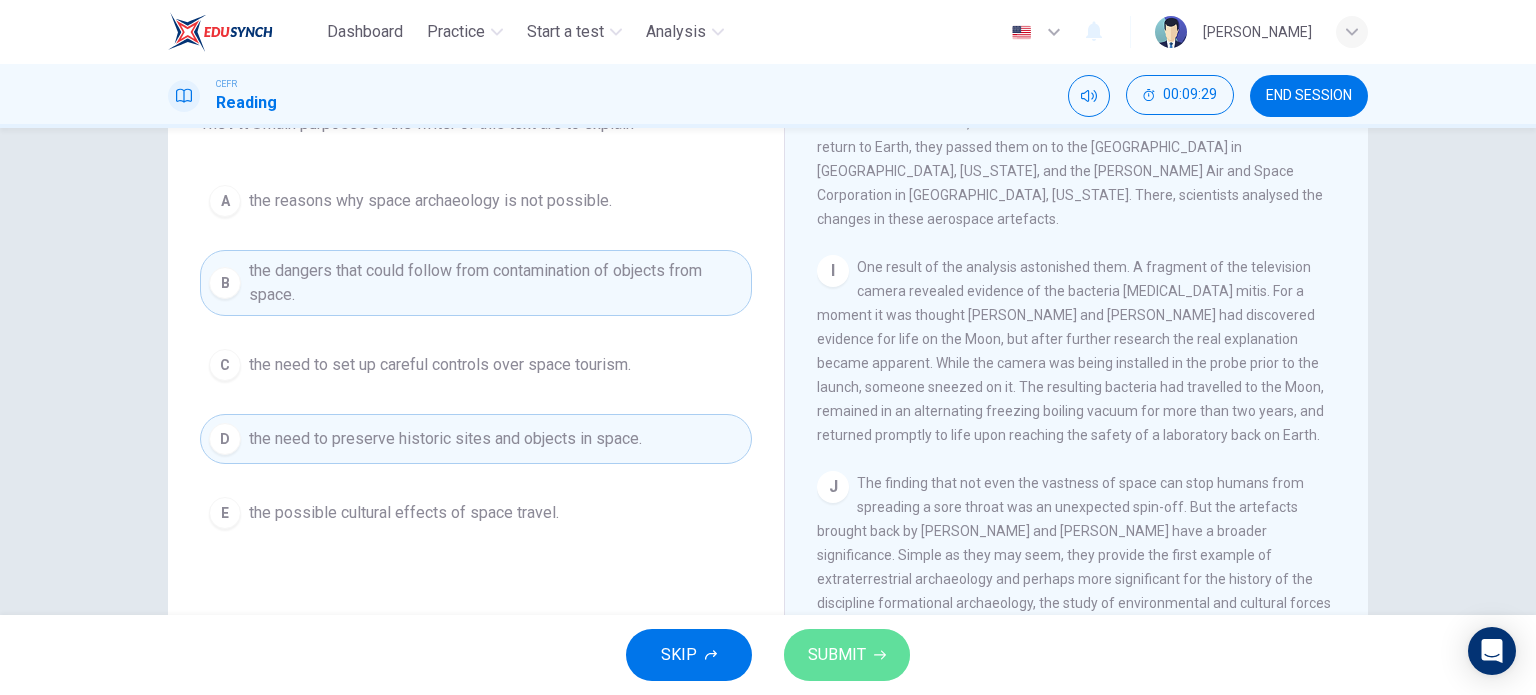 click on "SUBMIT" at bounding box center [837, 655] 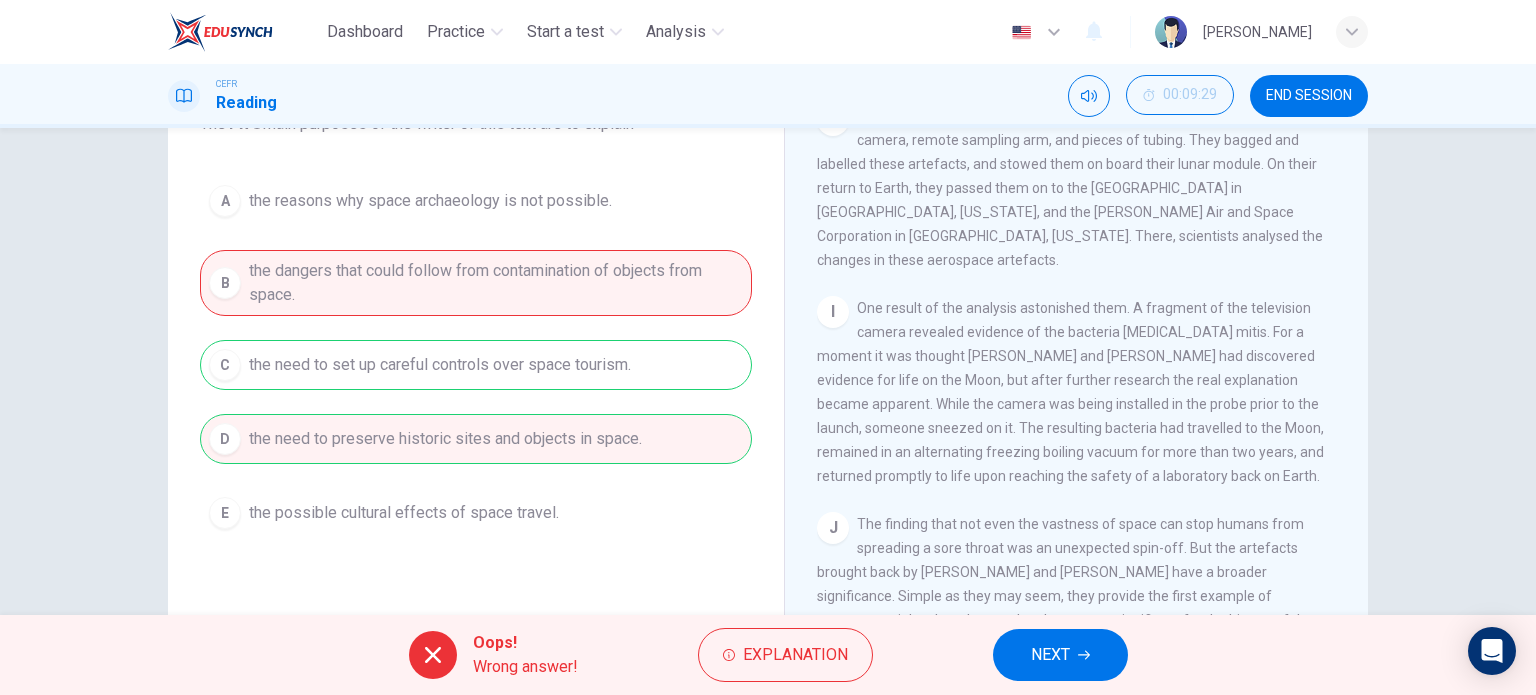 scroll, scrollTop: 1888, scrollLeft: 0, axis: vertical 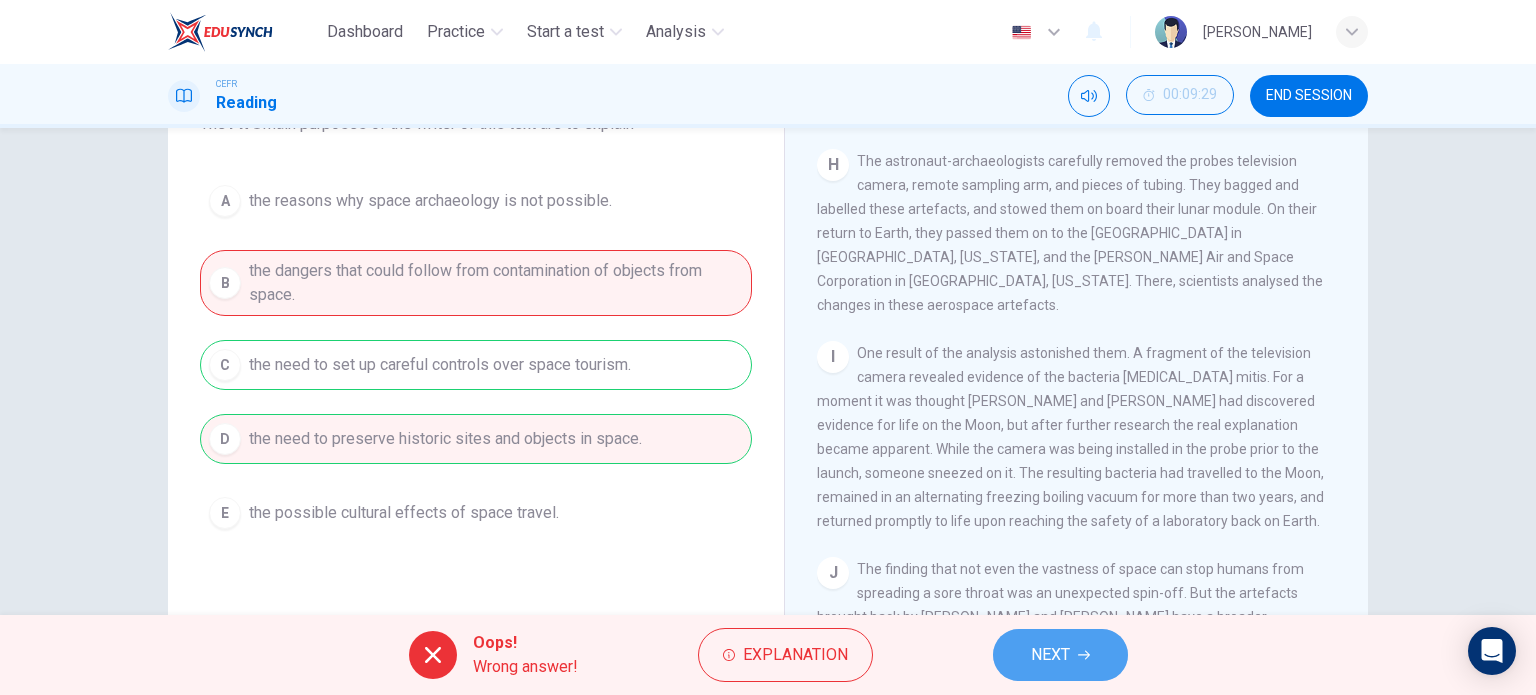 click on "NEXT" at bounding box center (1060, 655) 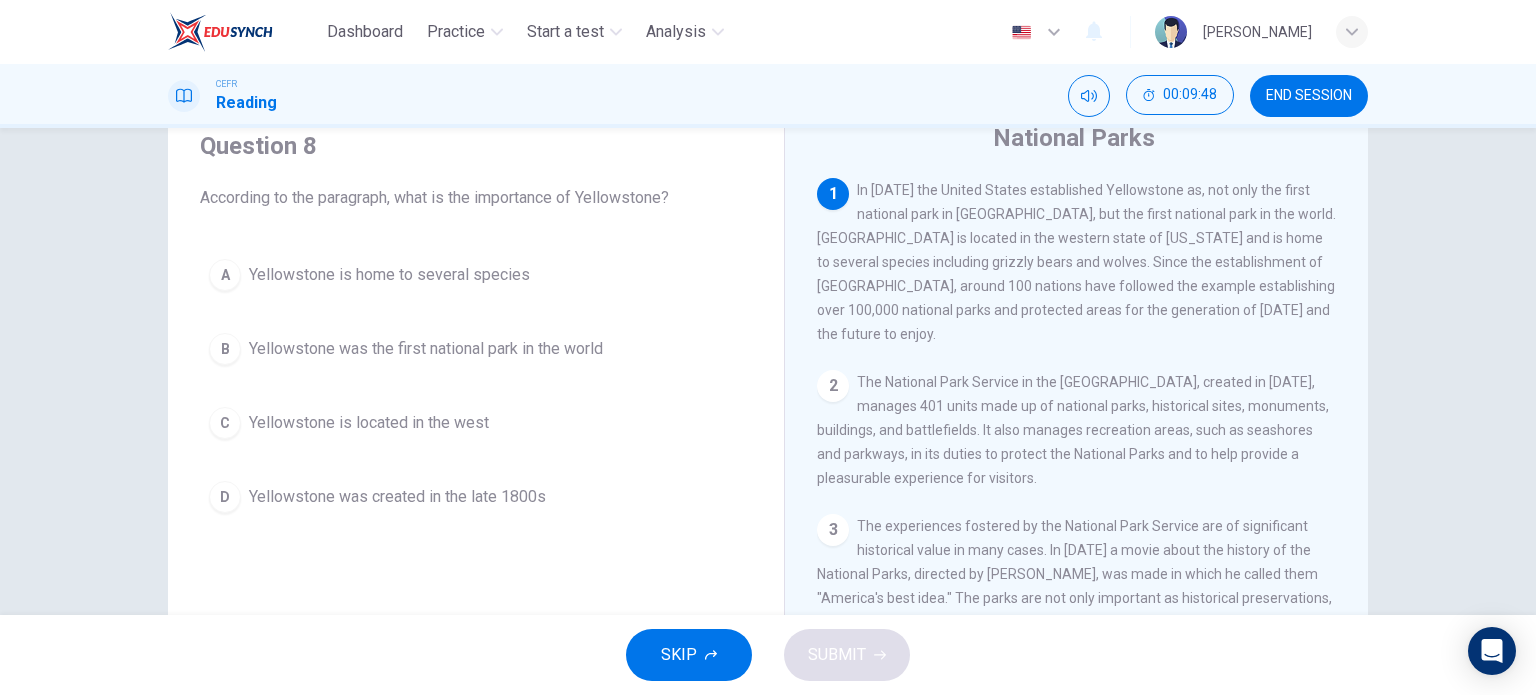 scroll, scrollTop: 100, scrollLeft: 0, axis: vertical 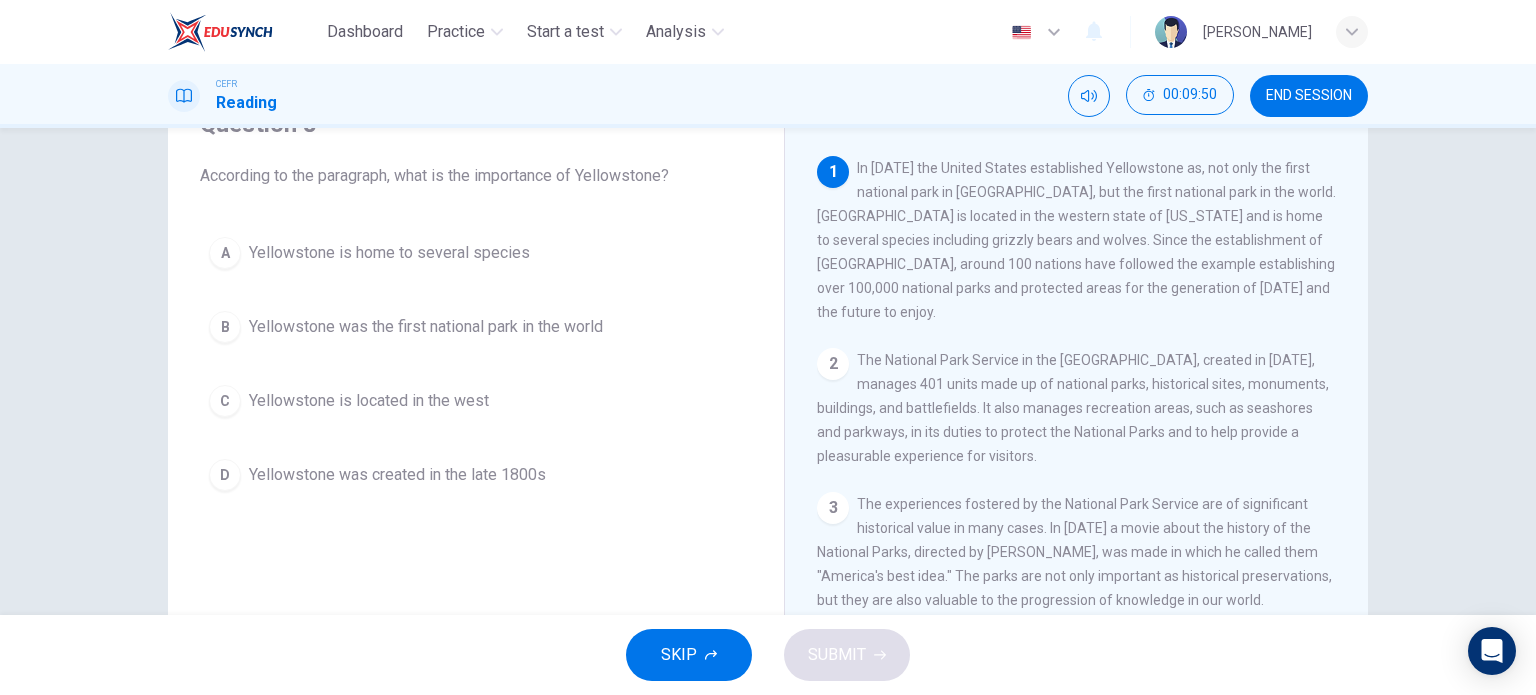 click on "B Yellowstone was the first national park in the world" at bounding box center (476, 327) 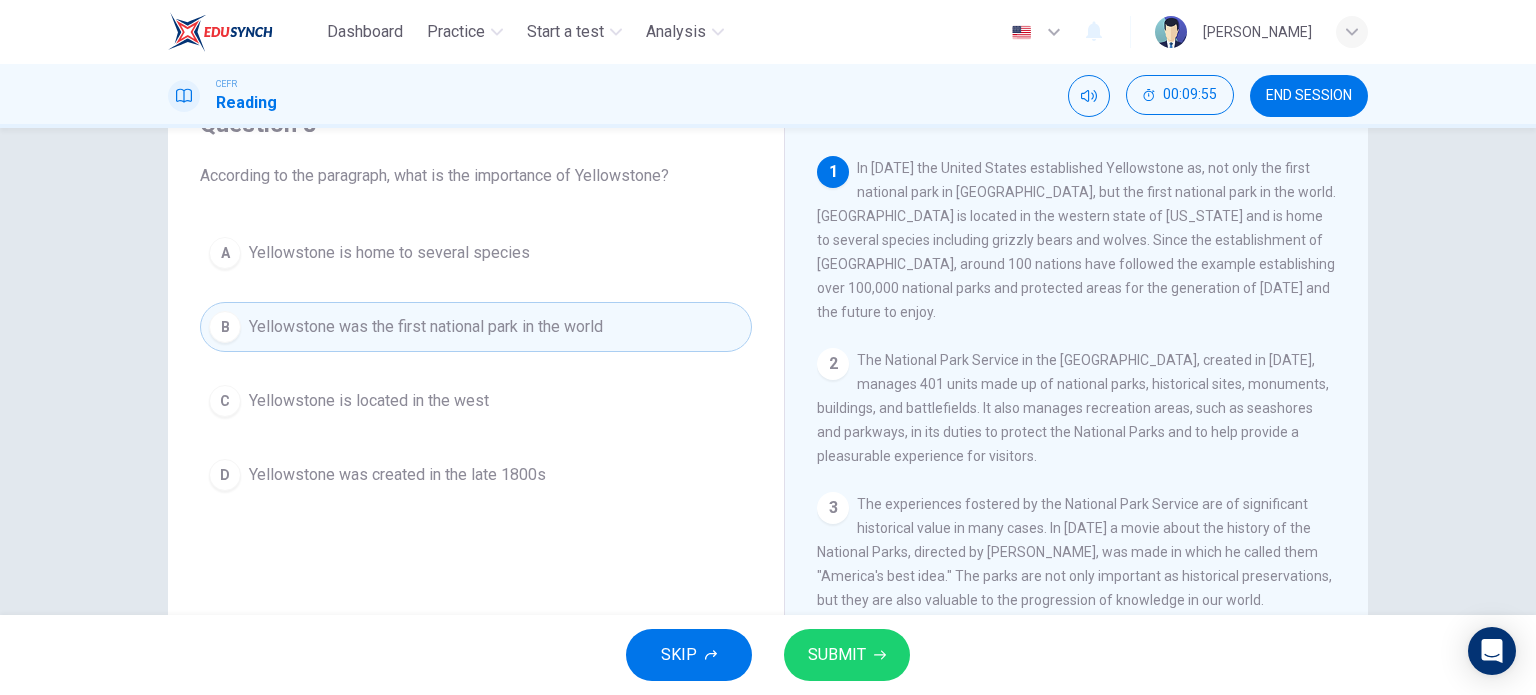 click on "SUBMIT" at bounding box center [847, 655] 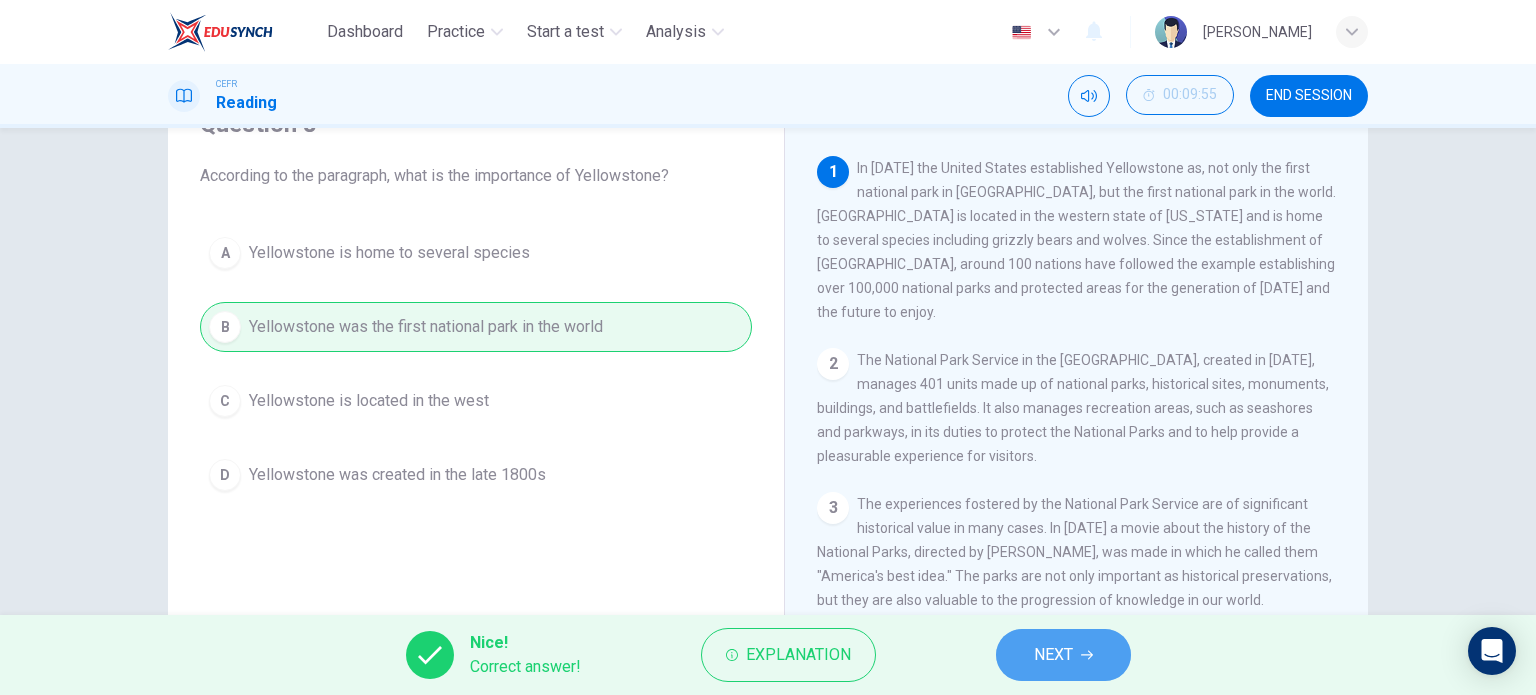 click on "NEXT" at bounding box center (1063, 655) 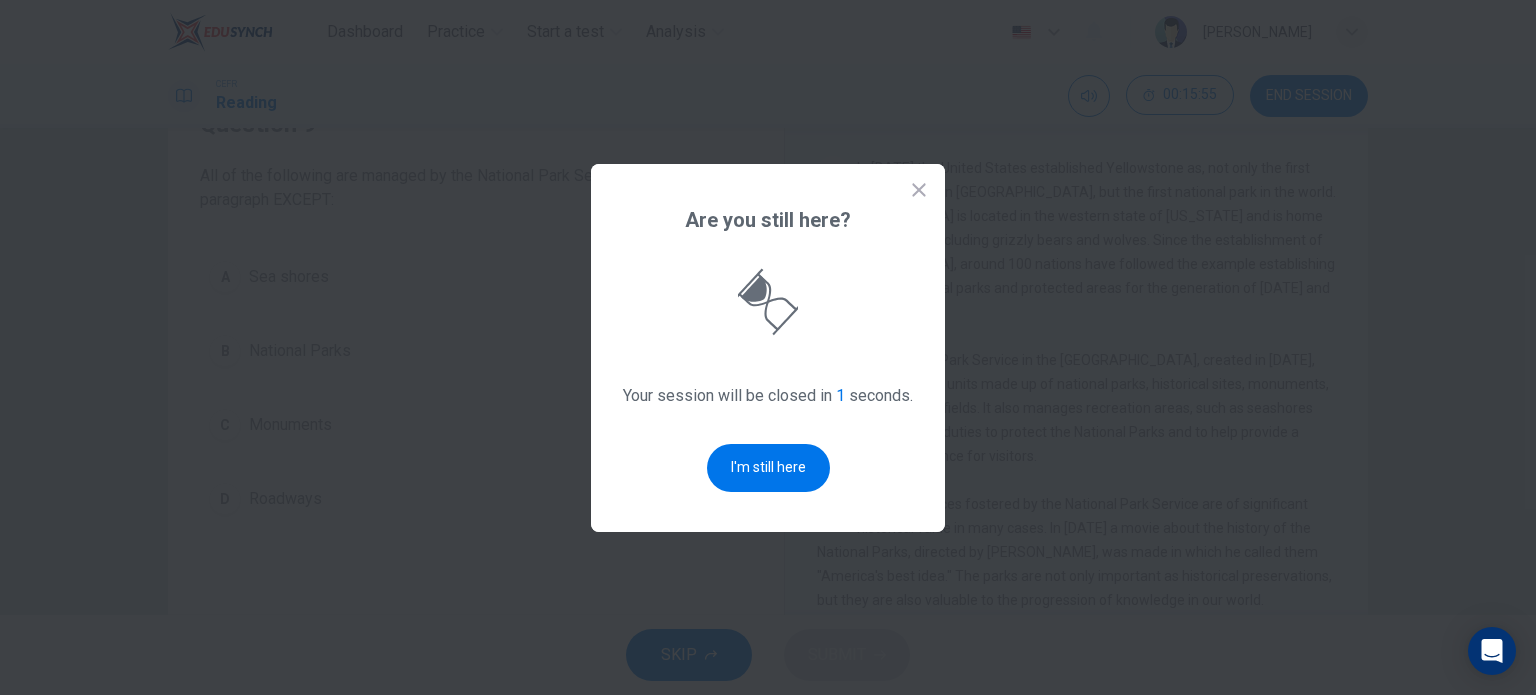 scroll, scrollTop: 0, scrollLeft: 0, axis: both 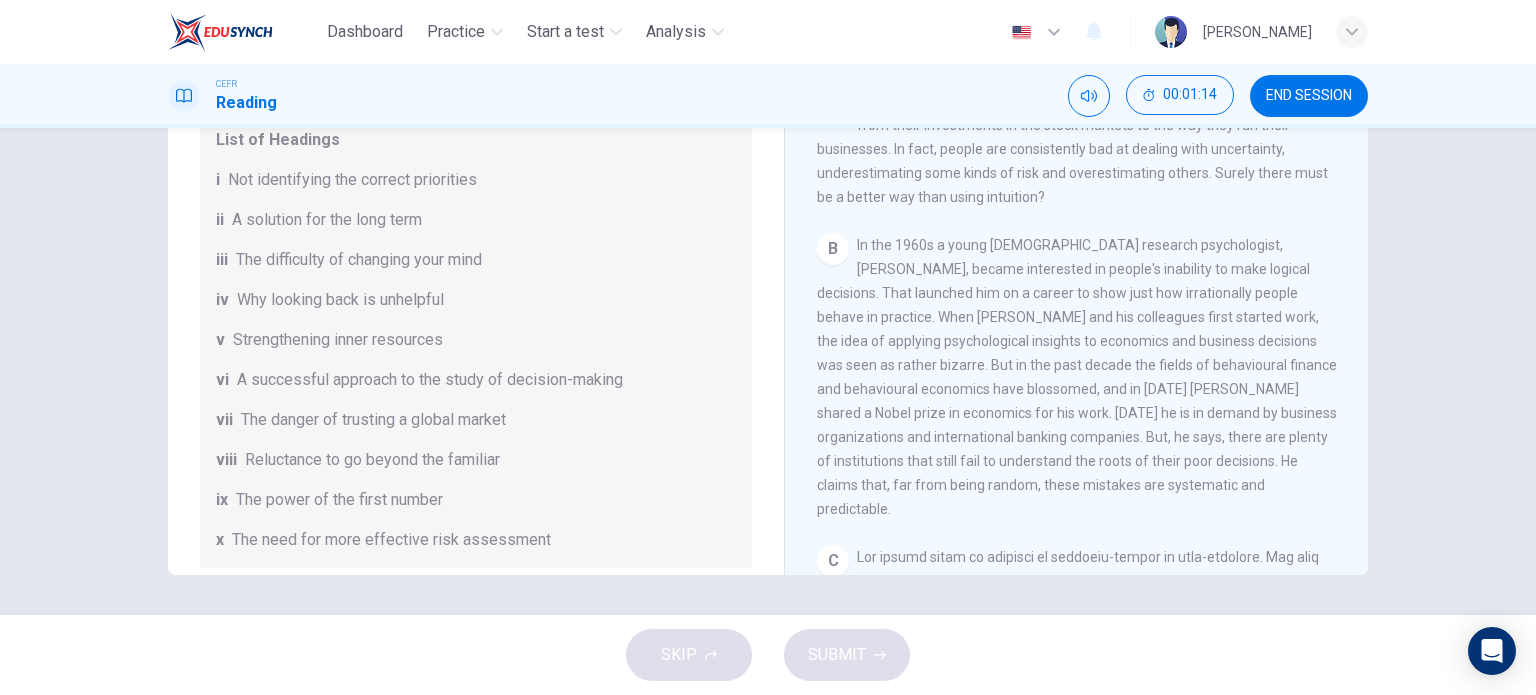 drag, startPoint x: 253, startPoint y: 259, endPoint x: 412, endPoint y: 231, distance: 161.44658 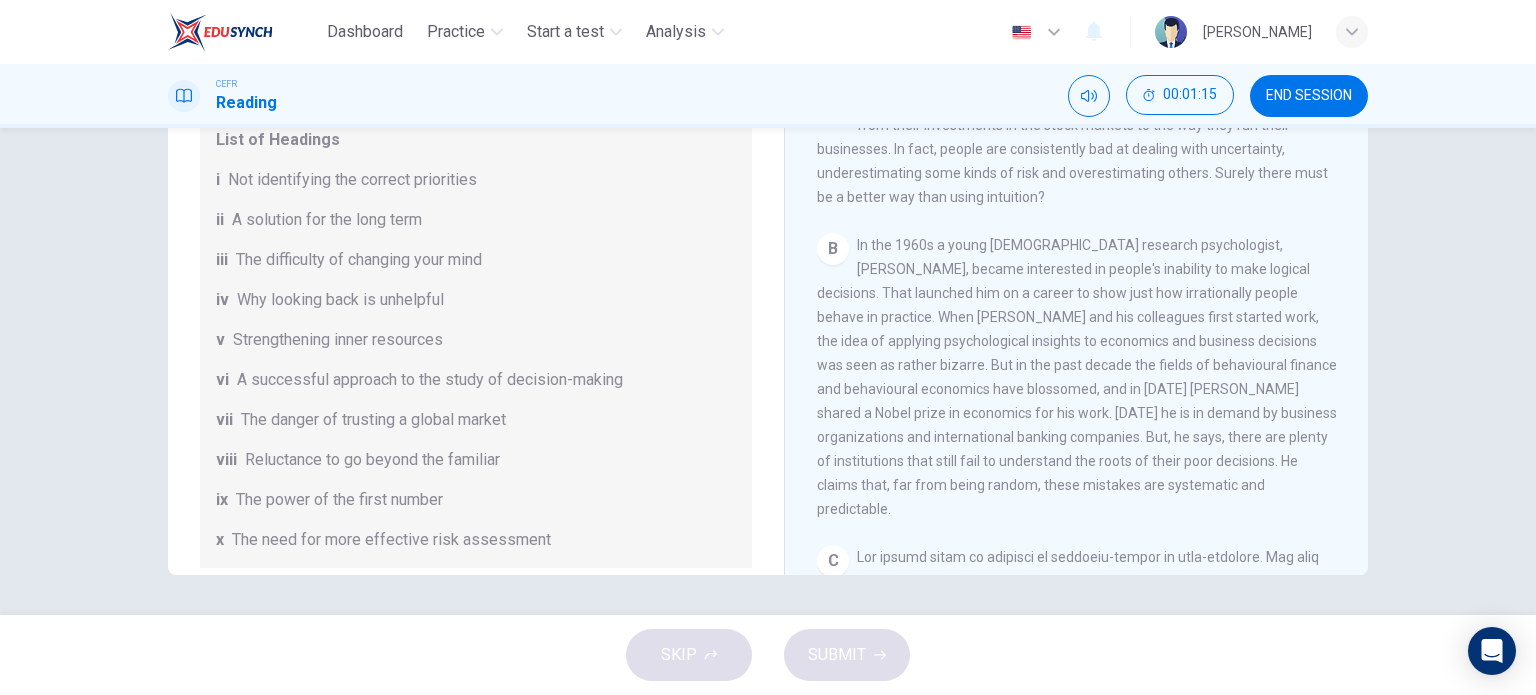 click on "Strengthening inner resources" at bounding box center [338, 340] 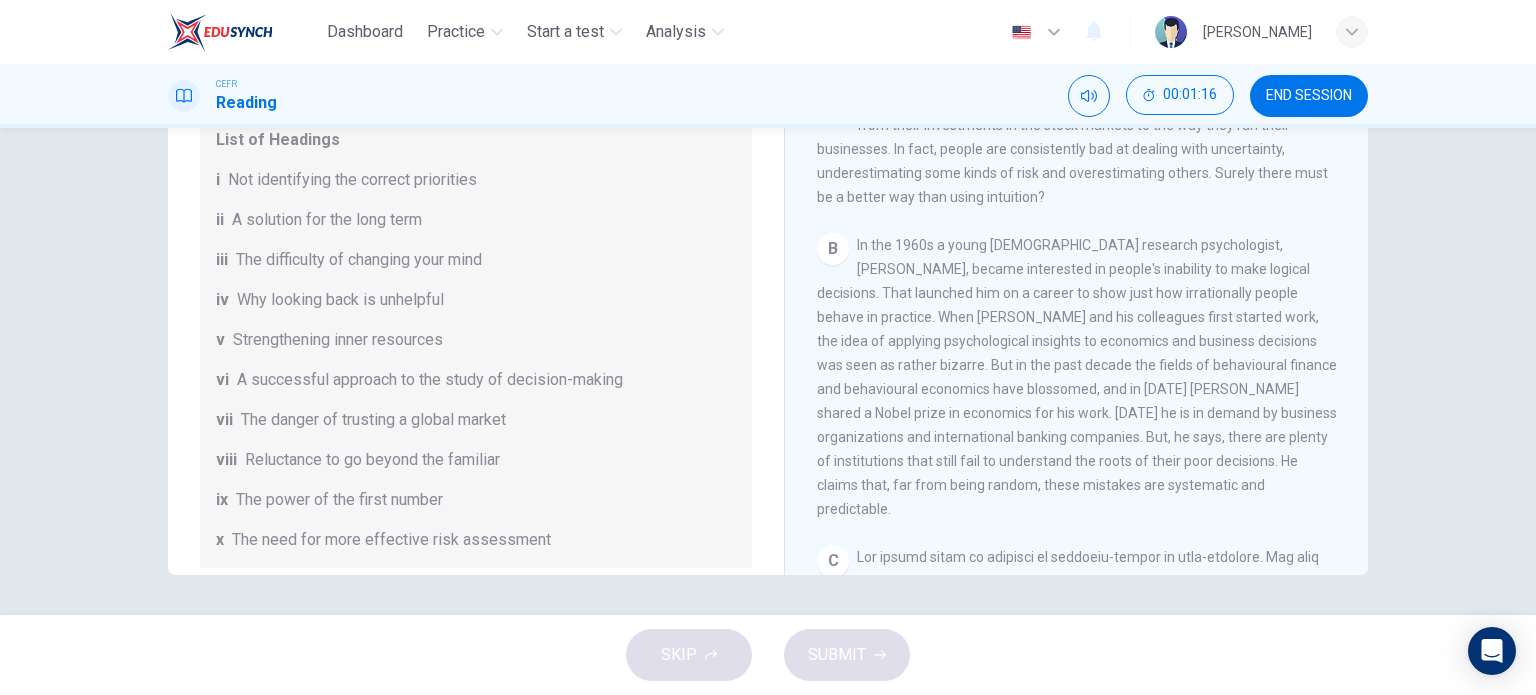 click on "A successful approach to the study of decision-making" at bounding box center (430, 380) 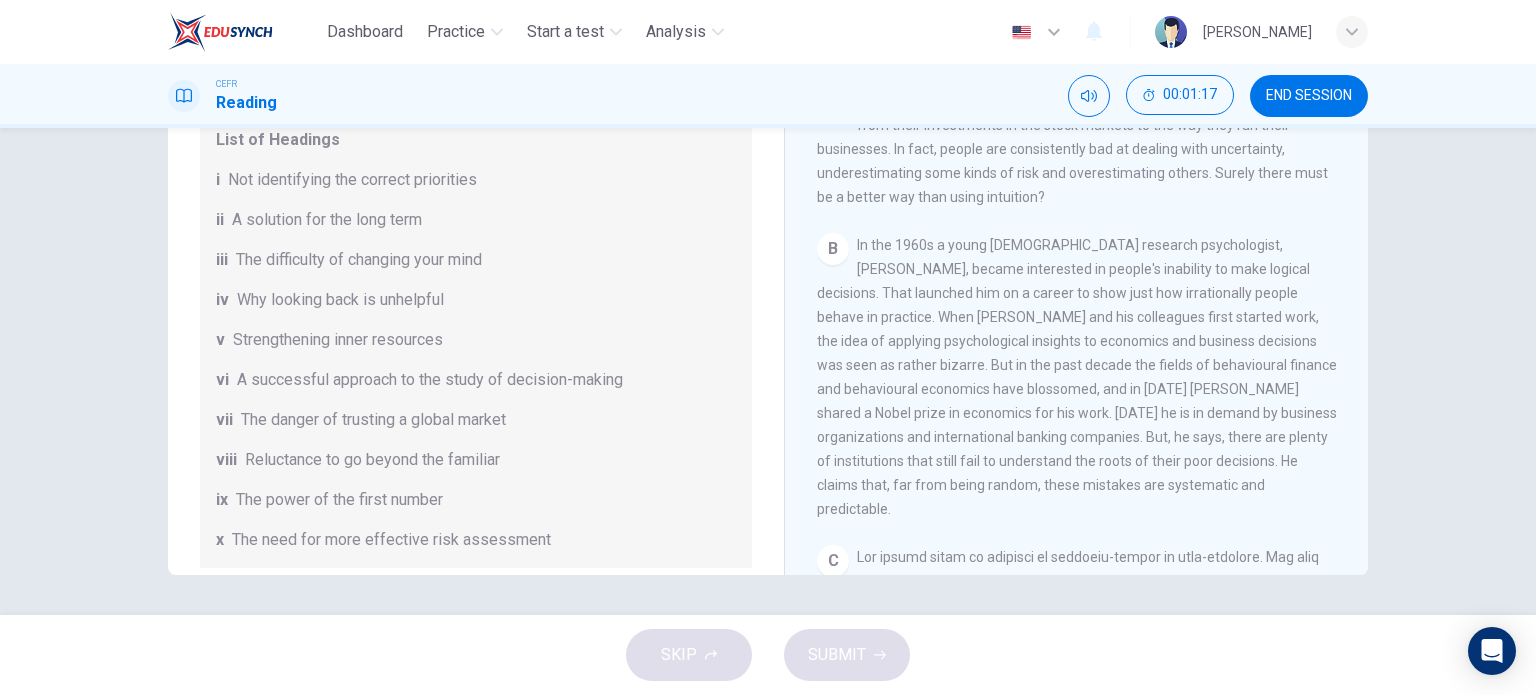 click on "A successful approach to the study of decision-making" at bounding box center [430, 380] 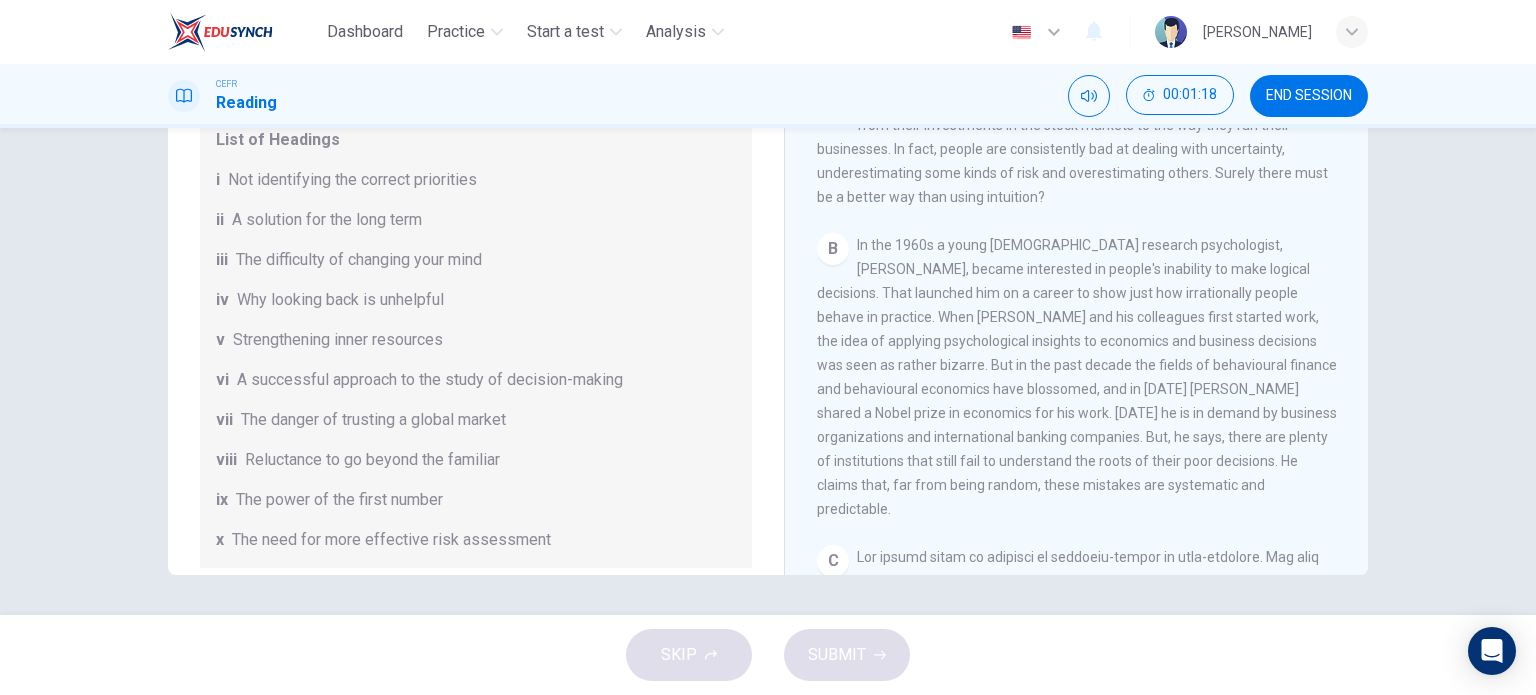 click on "The danger of trusting a global market" at bounding box center [373, 420] 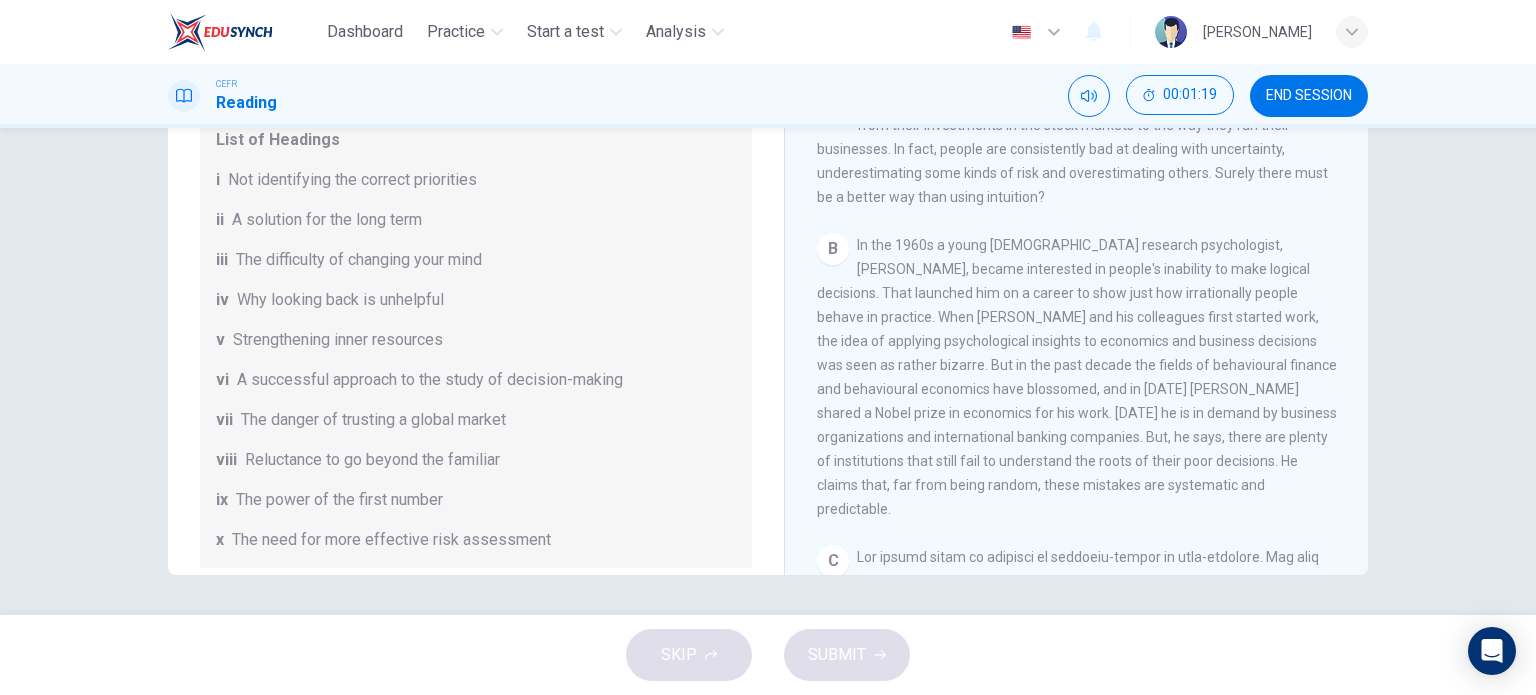 click on "A successful approach to the study of decision-making" at bounding box center (430, 380) 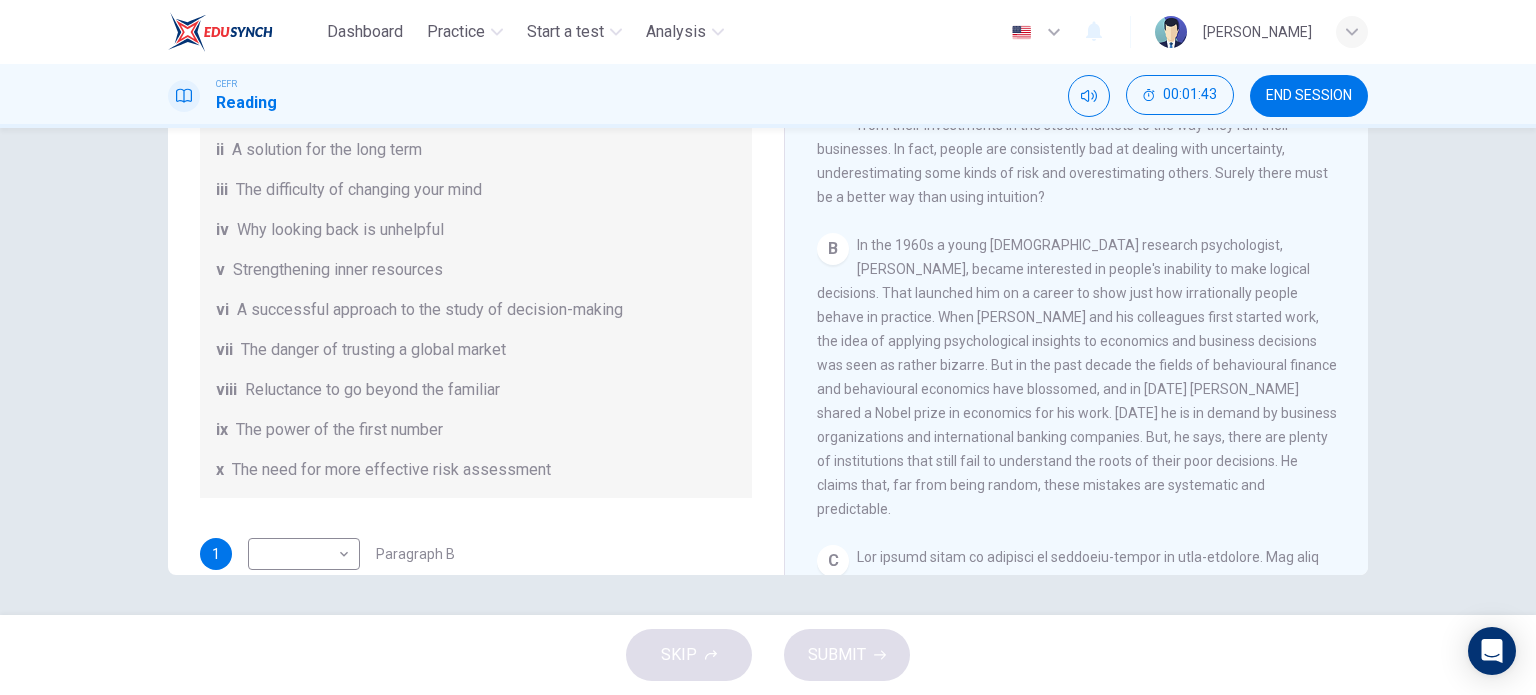 scroll, scrollTop: 300, scrollLeft: 0, axis: vertical 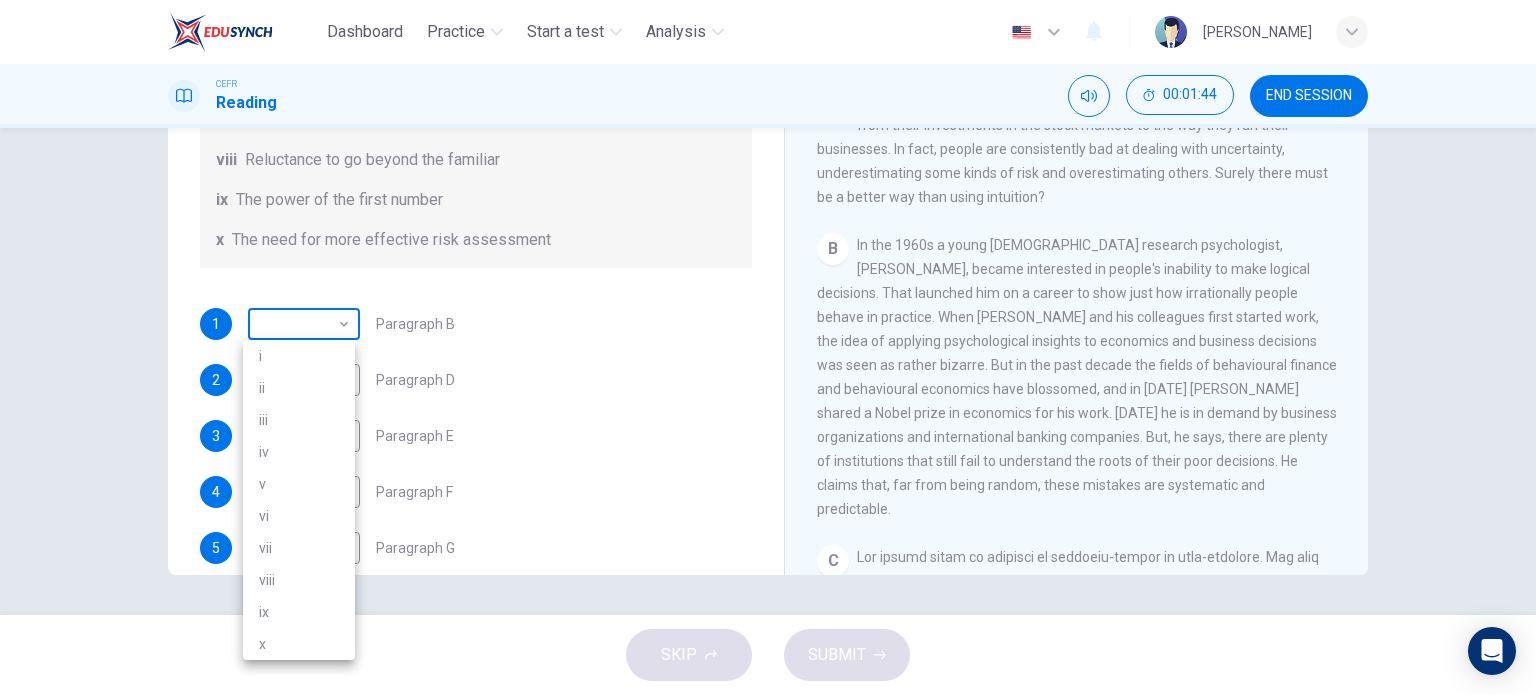 click on "Dashboard Practice Start a test Analysis English en ​ YUSRA KHALILAH BINTI MD AZEZI CEFR Reading 00:01:44 END SESSION Questions 1 - 6 Reading Passage 1 has nine paragraphs  A-I
Choose the correct heading for Paragraphs  B  and  D-H  from the list of headings below.
Write the correct number  (i-xi)  in the boxes below. List of Headings i Not identifying the correct priorities ii A solution for the long term iii The difficulty of changing your mind iv Why looking back is unhelpful v Strengthening inner resources vi A successful approach to the study of decision-making vii The danger of trusting a global market viii Reluctance to go beyond the familiar ix The power of the first number x The need for more effective risk assessment 1 ​ ​ Paragraph B 2 ​ ​ Paragraph D 3 ​ ​ Paragraph E 4 ​ ​ Paragraph F 5 ​ ​ Paragraph G 6 ​ ​ Paragraph H Why Risks Can Go Wrong CLICK TO ZOOM Click to Zoom A B C D E F G H I SKIP SUBMIT EduSynch - Online Language Proficiency Testing
Dashboard 2025" at bounding box center (768, 347) 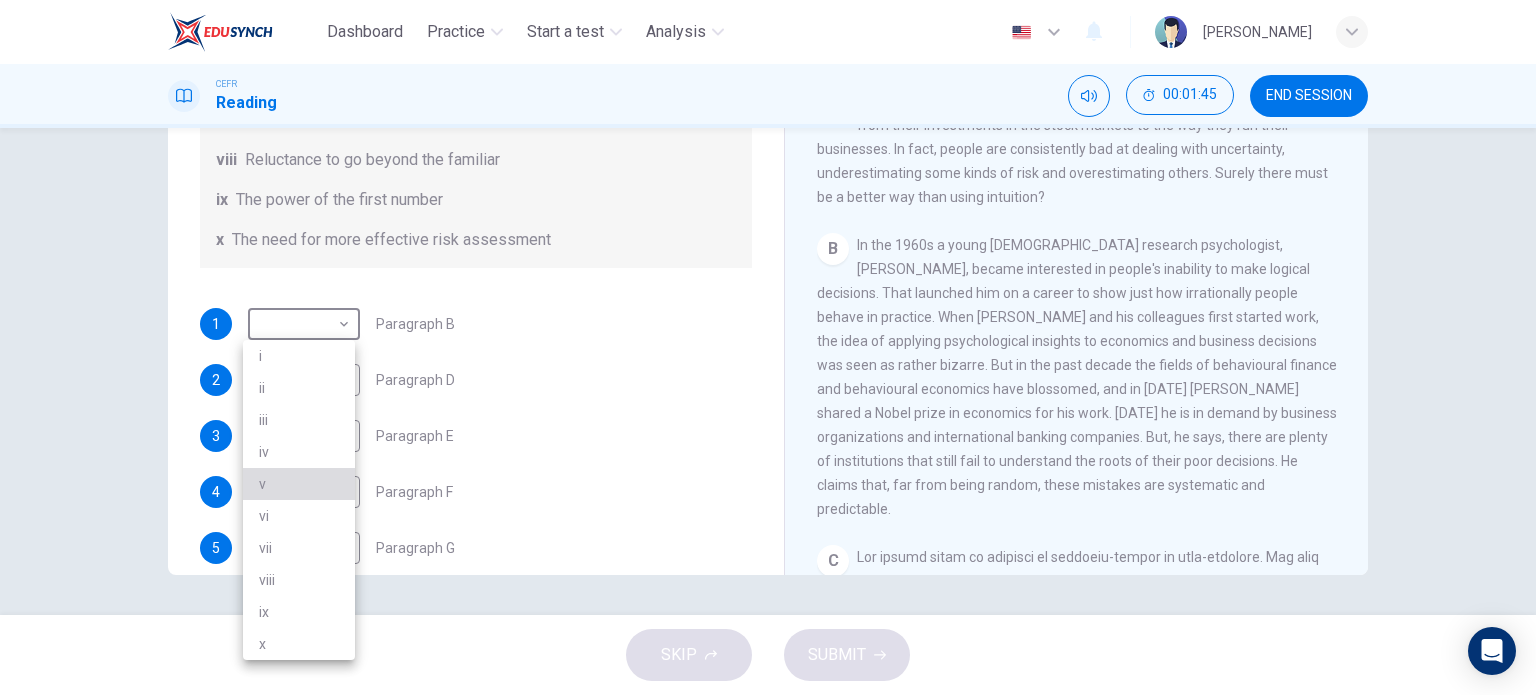 click on "v" at bounding box center (299, 484) 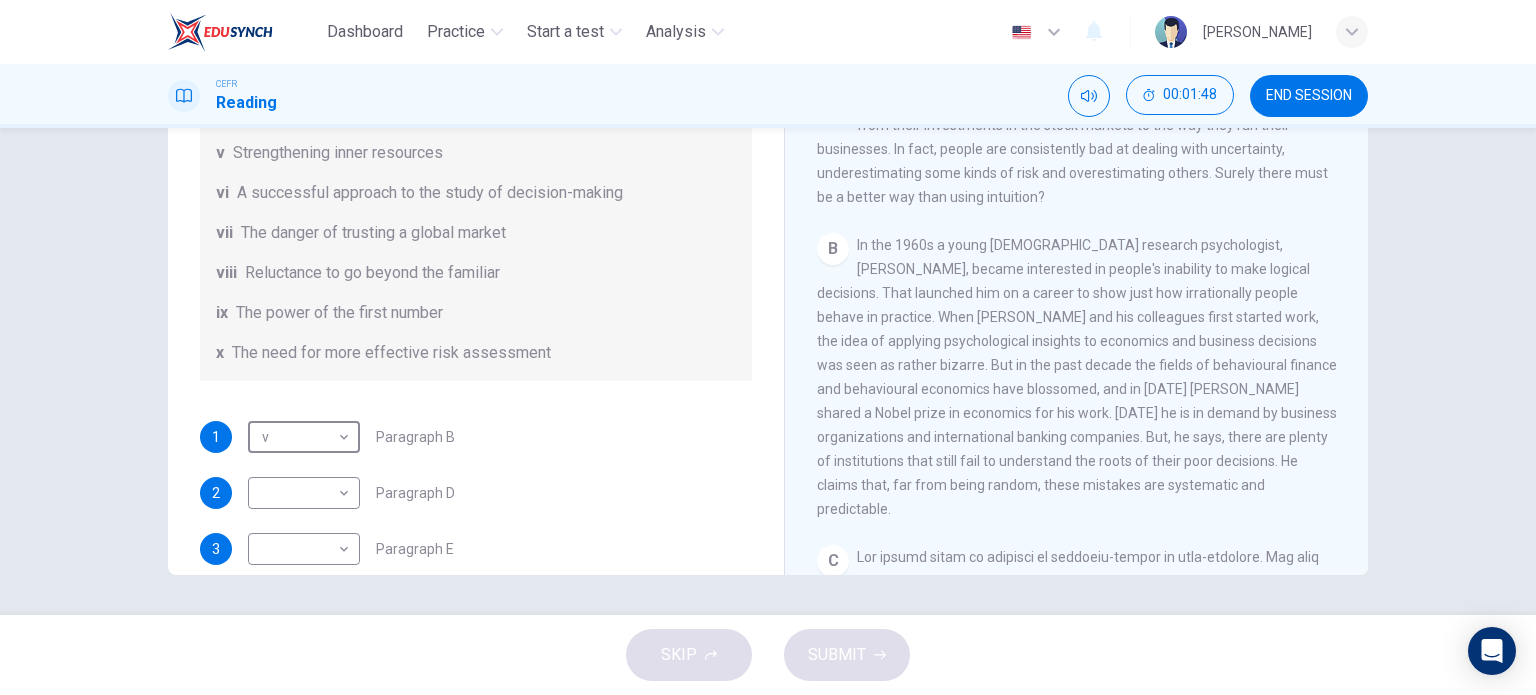 scroll, scrollTop: 200, scrollLeft: 0, axis: vertical 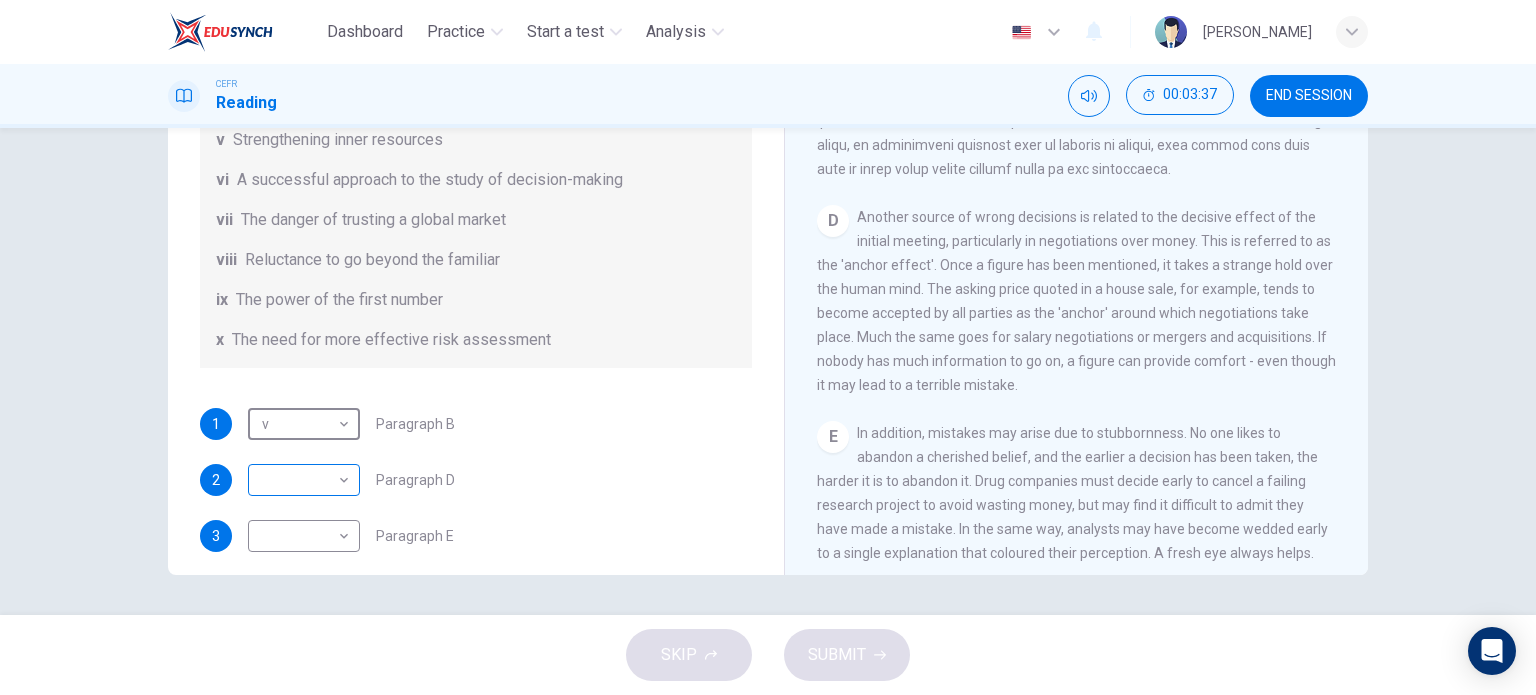 click on "Dashboard Practice Start a test Analysis English en ​ YUSRA KHALILAH BINTI MD AZEZI CEFR Reading 00:03:37 END SESSION Questions 1 - 6 Reading Passage 1 has nine paragraphs  A-I
Choose the correct heading for Paragraphs  B  and  D-H  from the list of headings below.
Write the correct number  (i-xi)  in the boxes below. List of Headings i Not identifying the correct priorities ii A solution for the long term iii The difficulty of changing your mind iv Why looking back is unhelpful v Strengthening inner resources vi A successful approach to the study of decision-making vii The danger of trusting a global market viii Reluctance to go beyond the familiar ix The power of the first number x The need for more effective risk assessment 1 v v ​ Paragraph B 2 ​ ​ Paragraph D 3 ​ ​ Paragraph E 4 ​ ​ Paragraph F 5 ​ ​ Paragraph G 6 ​ ​ Paragraph H Why Risks Can Go Wrong CLICK TO ZOOM Click to Zoom A B C D E F G H I SKIP SUBMIT EduSynch - Online Language Proficiency Testing
Dashboard 2025" at bounding box center [768, 347] 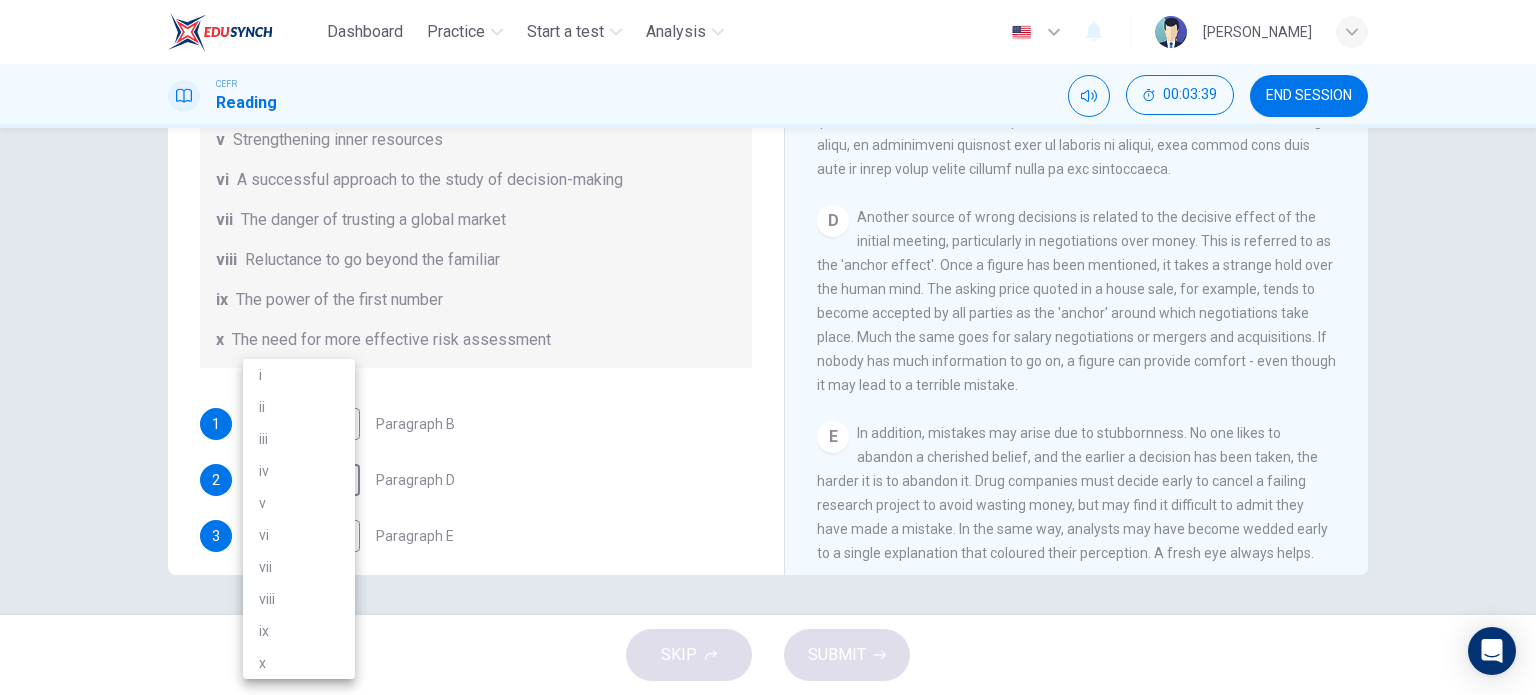 click on "ix" at bounding box center (299, 631) 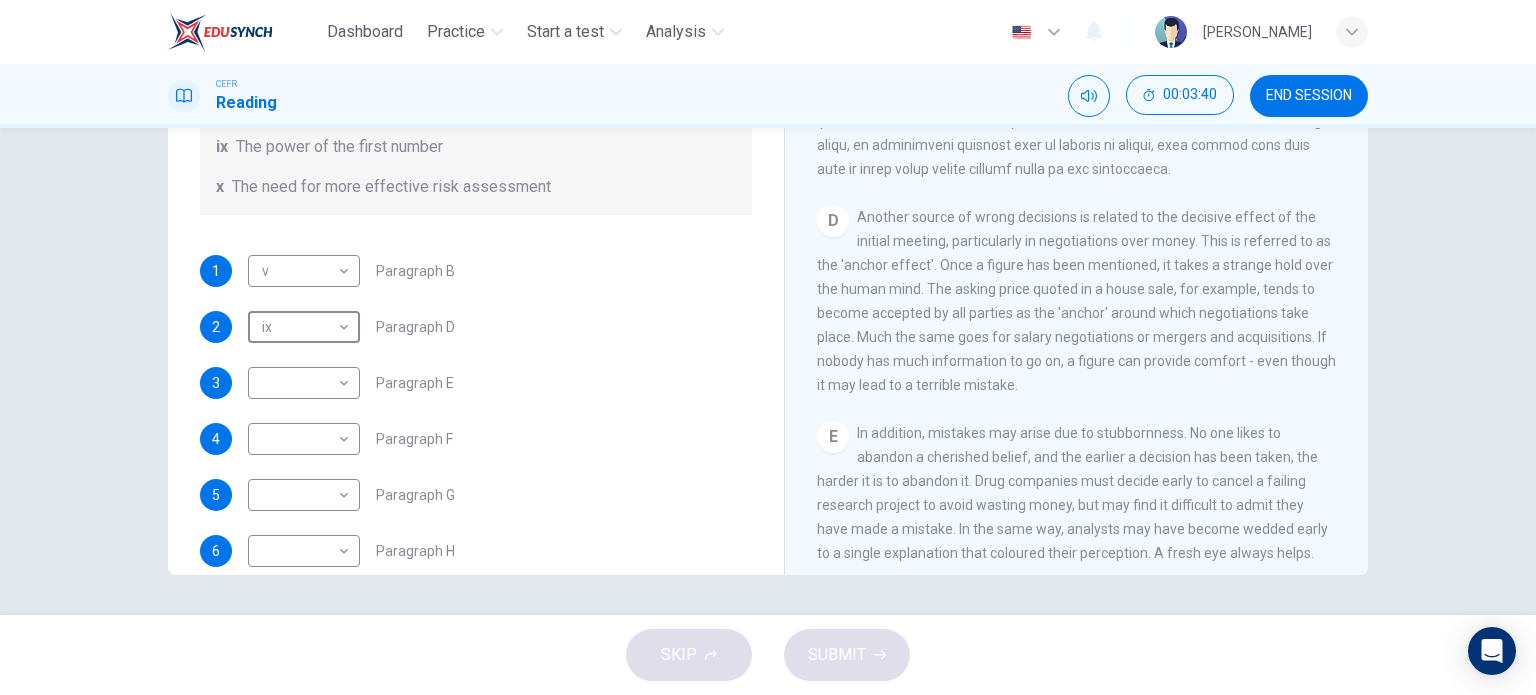 scroll, scrollTop: 384, scrollLeft: 0, axis: vertical 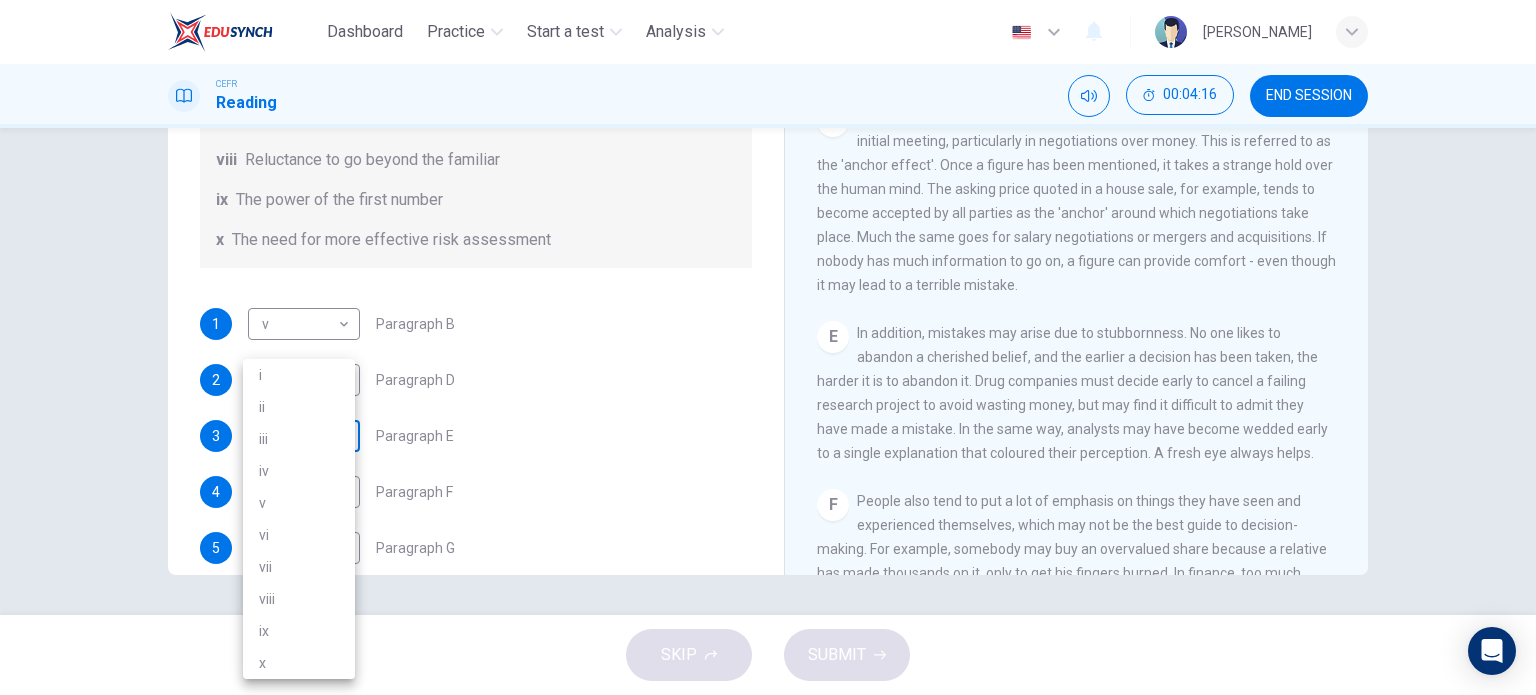 click on "Dashboard Practice Start a test Analysis English en ​ YUSRA KHALILAH BINTI MD AZEZI CEFR Reading 00:04:16 END SESSION Questions 1 - 6 Reading Passage 1 has nine paragraphs  A-I
Choose the correct heading for Paragraphs  B  and  D-H  from the list of headings below.
Write the correct number  (i-xi)  in the boxes below. List of Headings i Not identifying the correct priorities ii A solution for the long term iii The difficulty of changing your mind iv Why looking back is unhelpful v Strengthening inner resources vi A successful approach to the study of decision-making vii The danger of trusting a global market viii Reluctance to go beyond the familiar ix The power of the first number x The need for more effective risk assessment 1 v v ​ Paragraph B 2 ix ix ​ Paragraph D 3 ​ ​ Paragraph E 4 ​ ​ Paragraph F 5 ​ ​ Paragraph G 6 ​ ​ Paragraph H Why Risks Can Go Wrong CLICK TO ZOOM Click to Zoom A B C D E F G H I SKIP SUBMIT EduSynch - Online Language Proficiency Testing
Dashboard i" at bounding box center (768, 347) 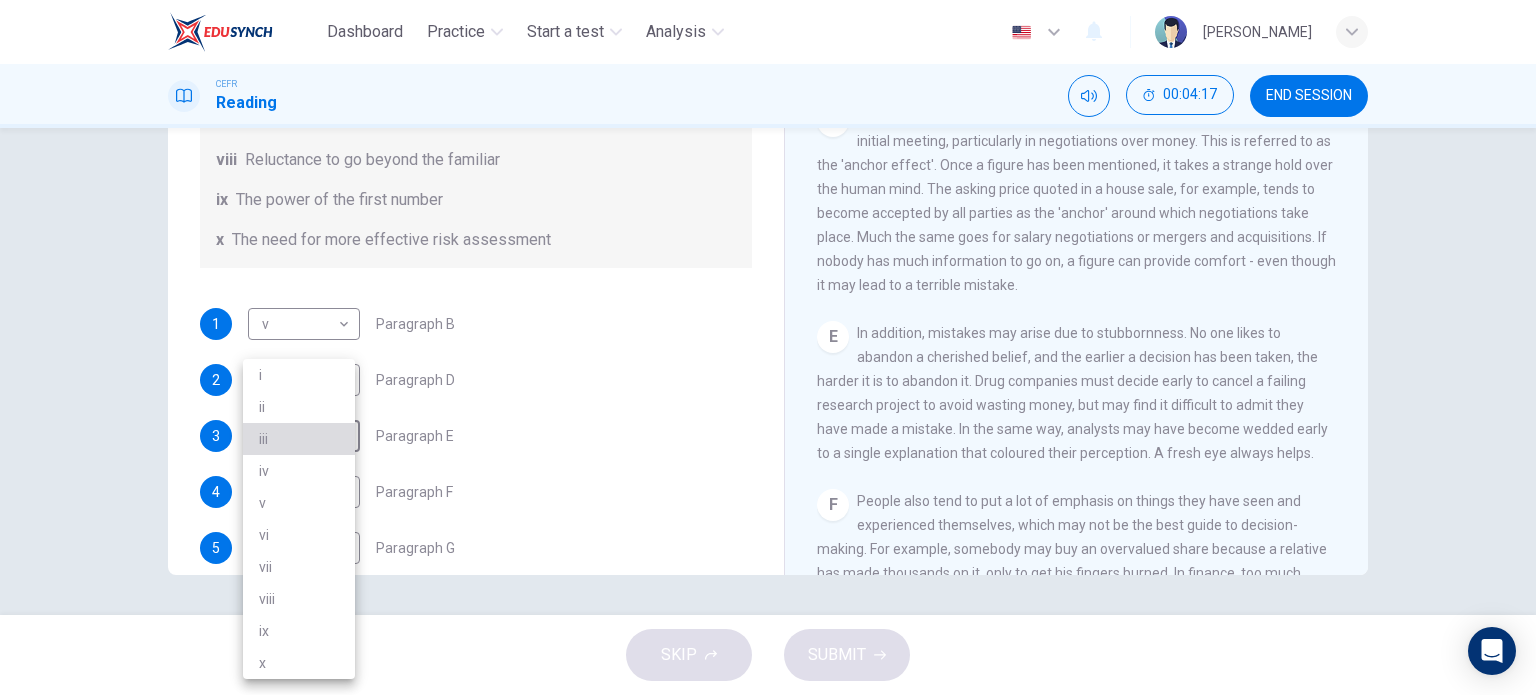 click on "iii" at bounding box center (299, 439) 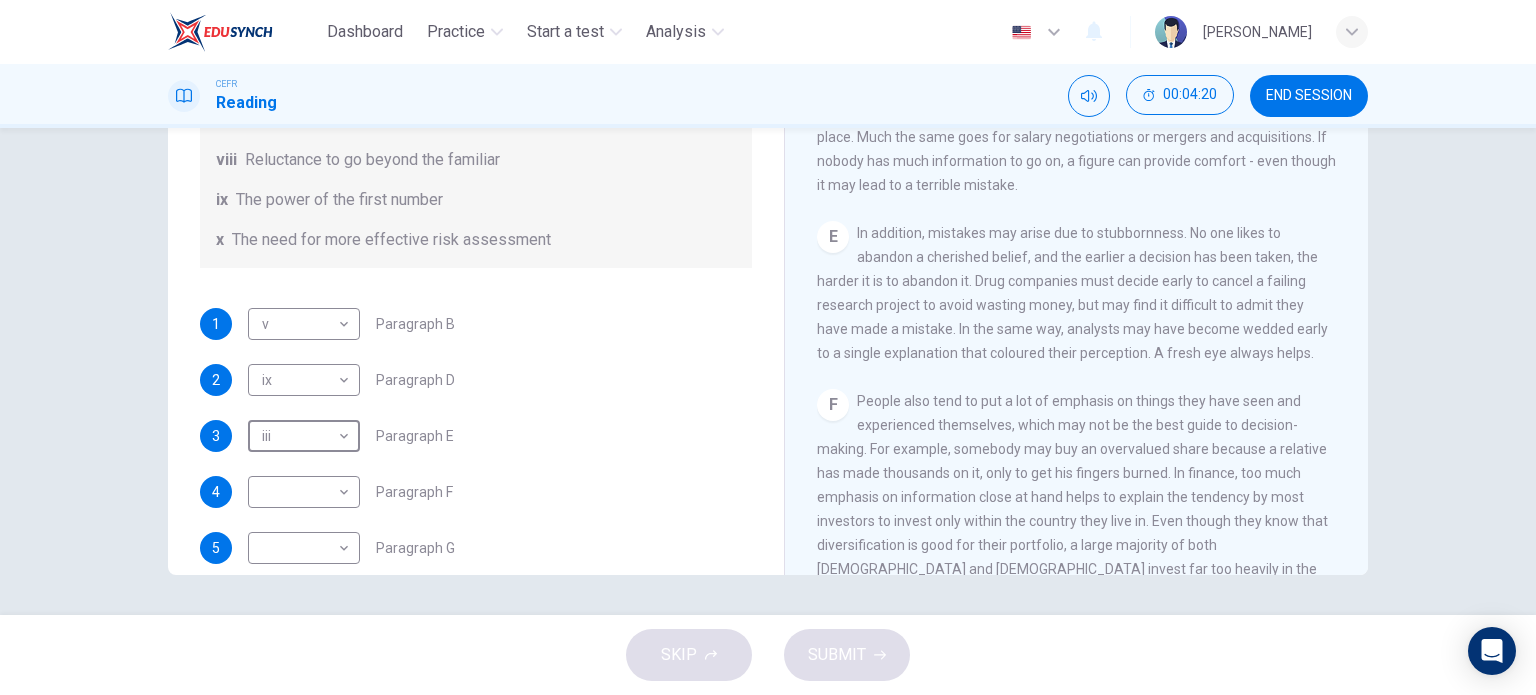 scroll, scrollTop: 1300, scrollLeft: 0, axis: vertical 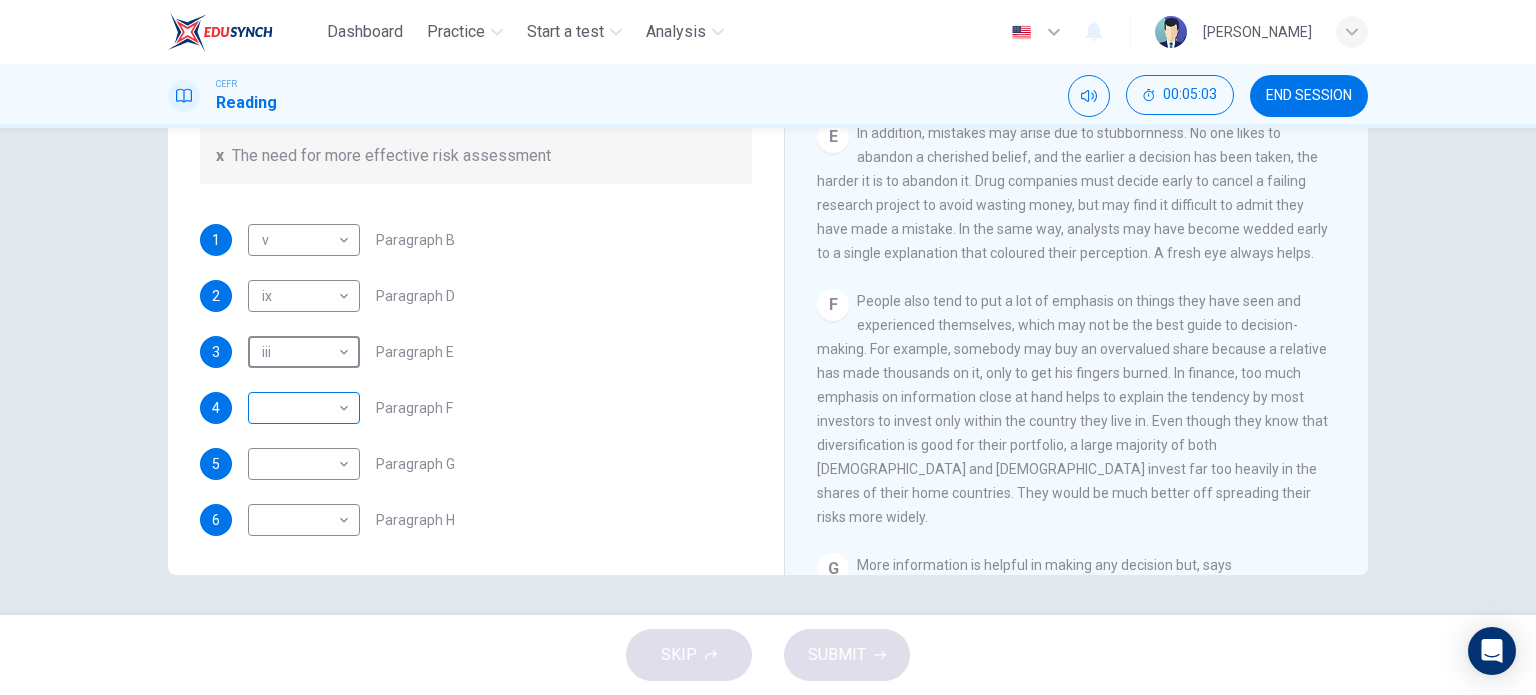 click on "Dashboard Practice Start a test Analysis English en ​ YUSRA KHALILAH BINTI MD AZEZI CEFR Reading 00:05:03 END SESSION Questions 1 - 6 Reading Passage 1 has nine paragraphs  A-I
Choose the correct heading for Paragraphs  B  and  D-H  from the list of headings below.
Write the correct number  (i-xi)  in the boxes below. List of Headings i Not identifying the correct priorities ii A solution for the long term iii The difficulty of changing your mind iv Why looking back is unhelpful v Strengthening inner resources vi A successful approach to the study of decision-making vii The danger of trusting a global market viii Reluctance to go beyond the familiar ix The power of the first number x The need for more effective risk assessment 1 v v ​ Paragraph B 2 ix ix ​ Paragraph D 3 iii iii ​ Paragraph E 4 ​ ​ Paragraph F 5 ​ ​ Paragraph G 6 ​ ​ Paragraph H Why Risks Can Go Wrong CLICK TO ZOOM Click to Zoom A B C D E F G H I SKIP SUBMIT EduSynch - Online Language Proficiency Testing
Practice" at bounding box center (768, 347) 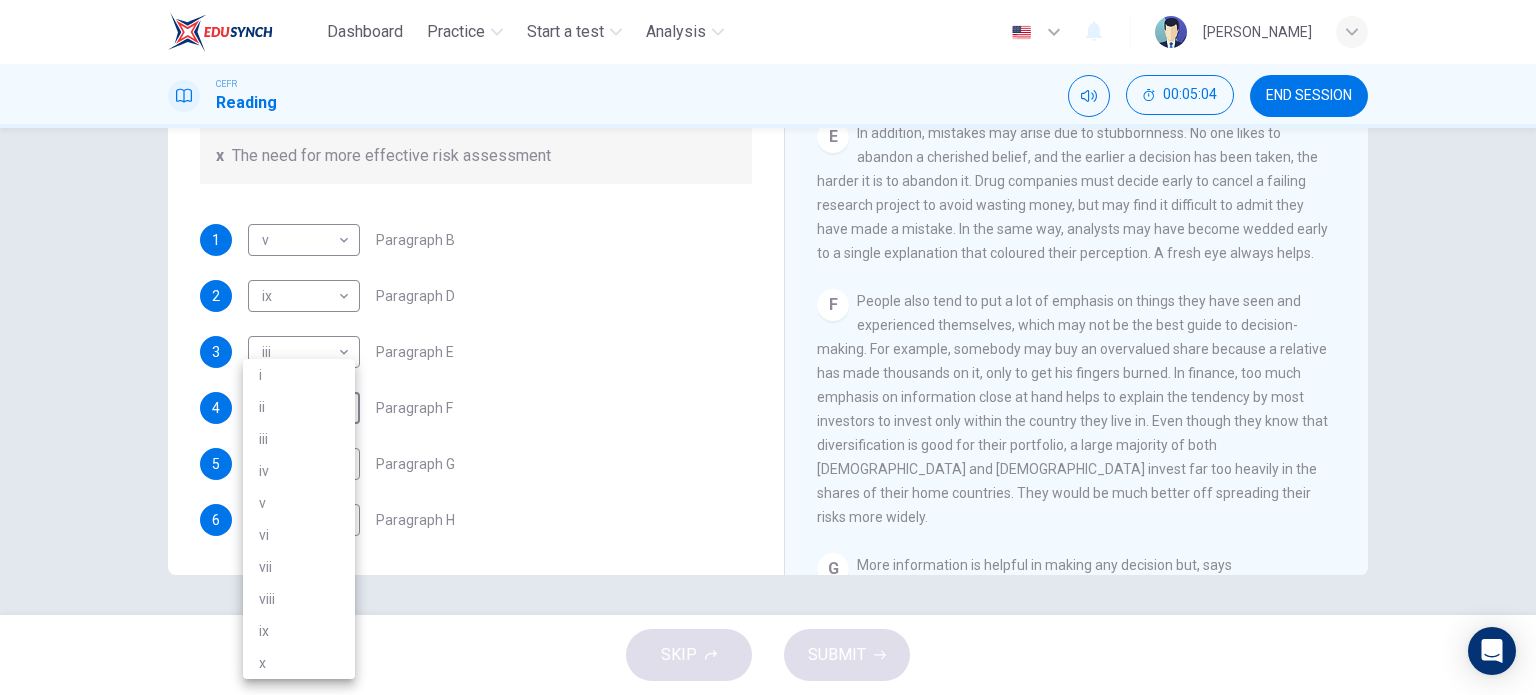 click on "viii" at bounding box center [299, 599] 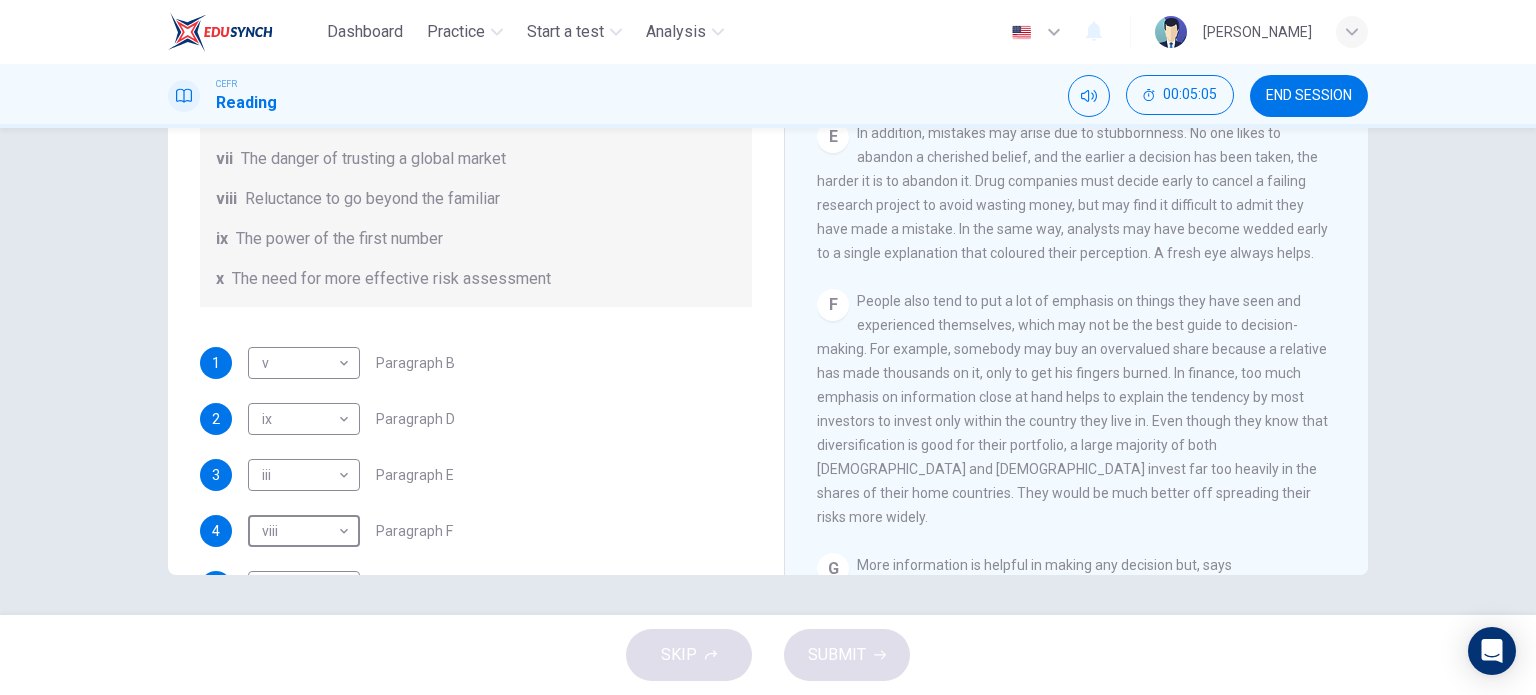 scroll, scrollTop: 84, scrollLeft: 0, axis: vertical 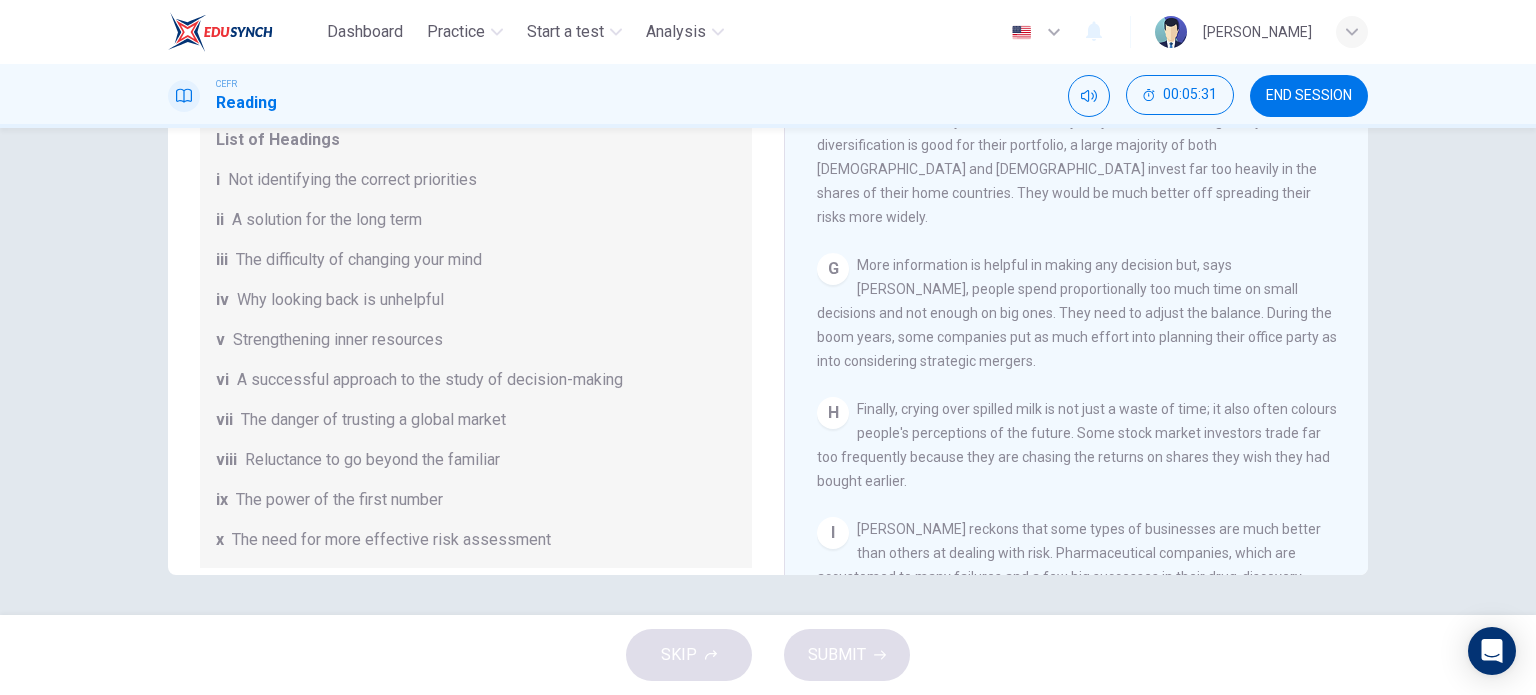 click on "Not identifying the correct priorities" at bounding box center [352, 180] 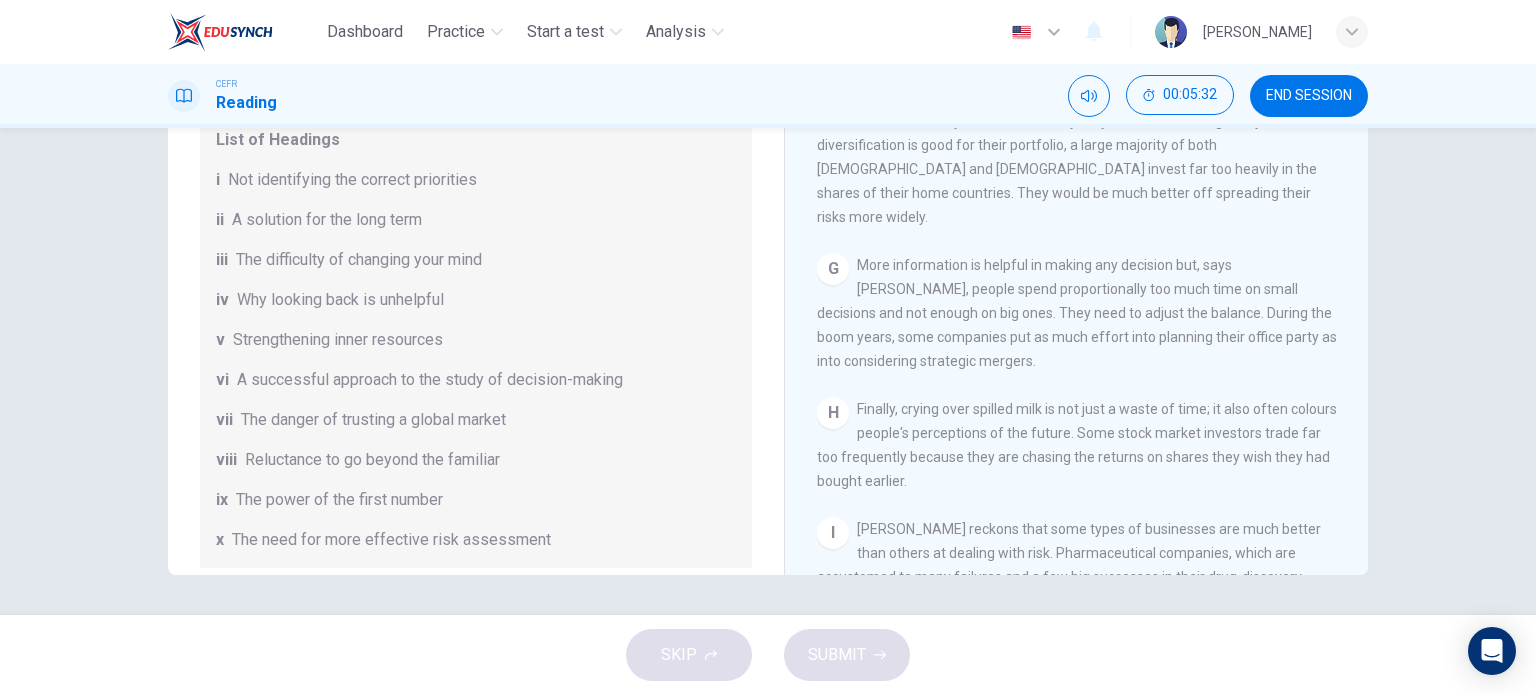 click on "A solution for the long term" at bounding box center [327, 220] 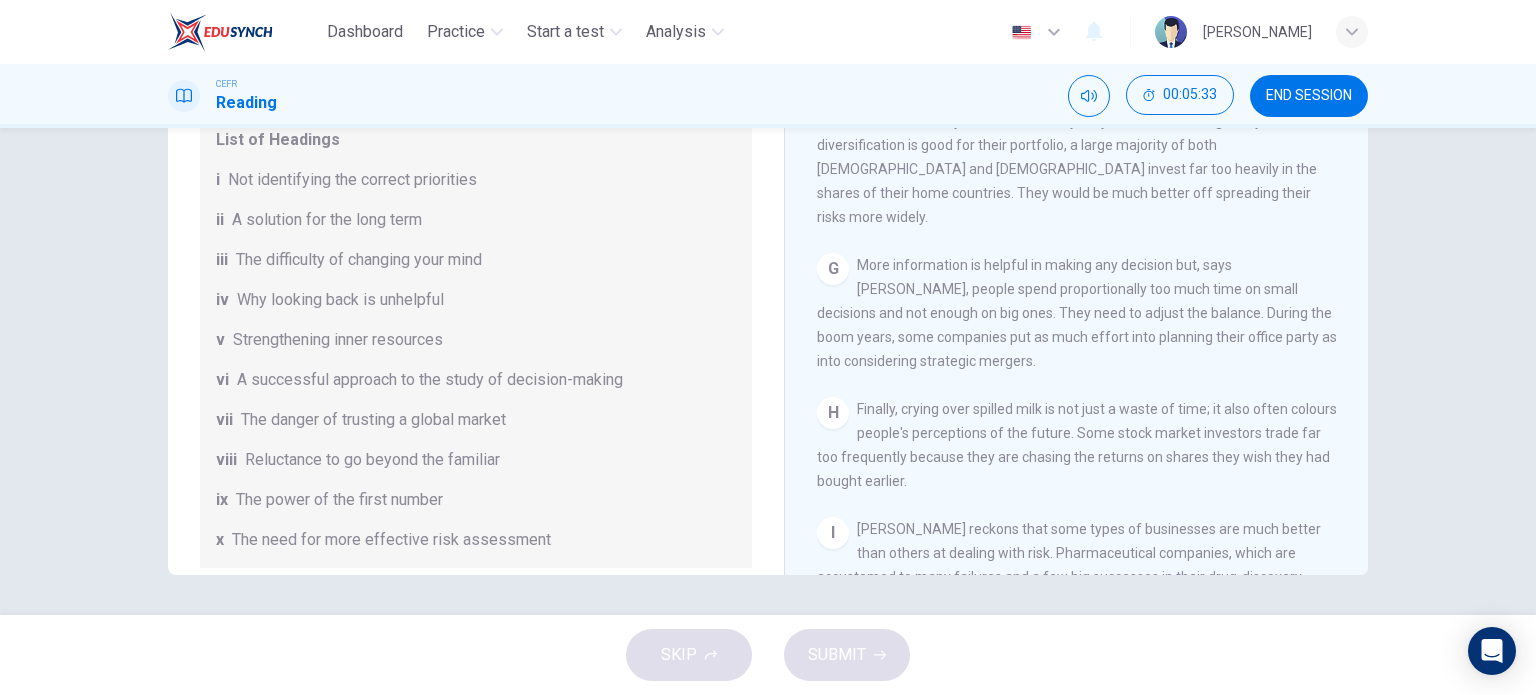 click on "The difficulty of changing your mind" at bounding box center [359, 260] 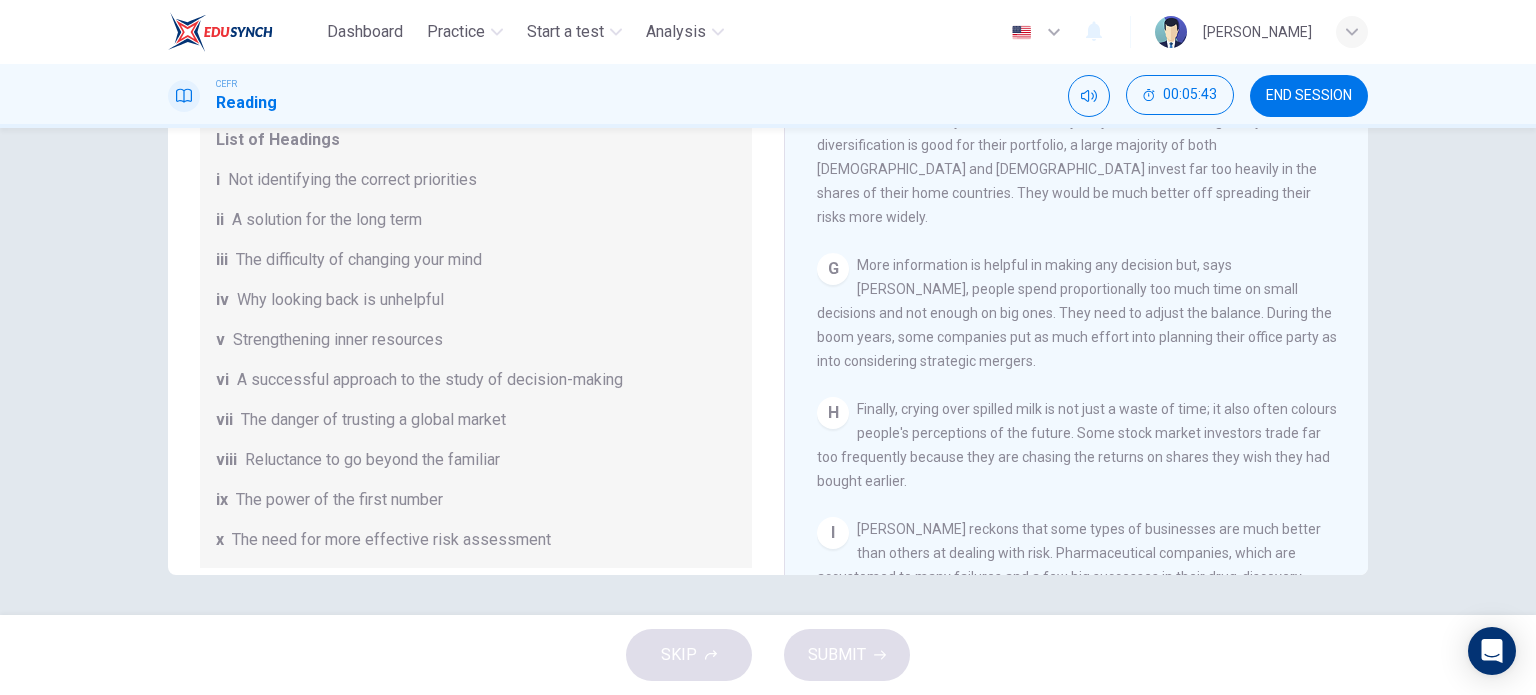 scroll, scrollTop: 384, scrollLeft: 0, axis: vertical 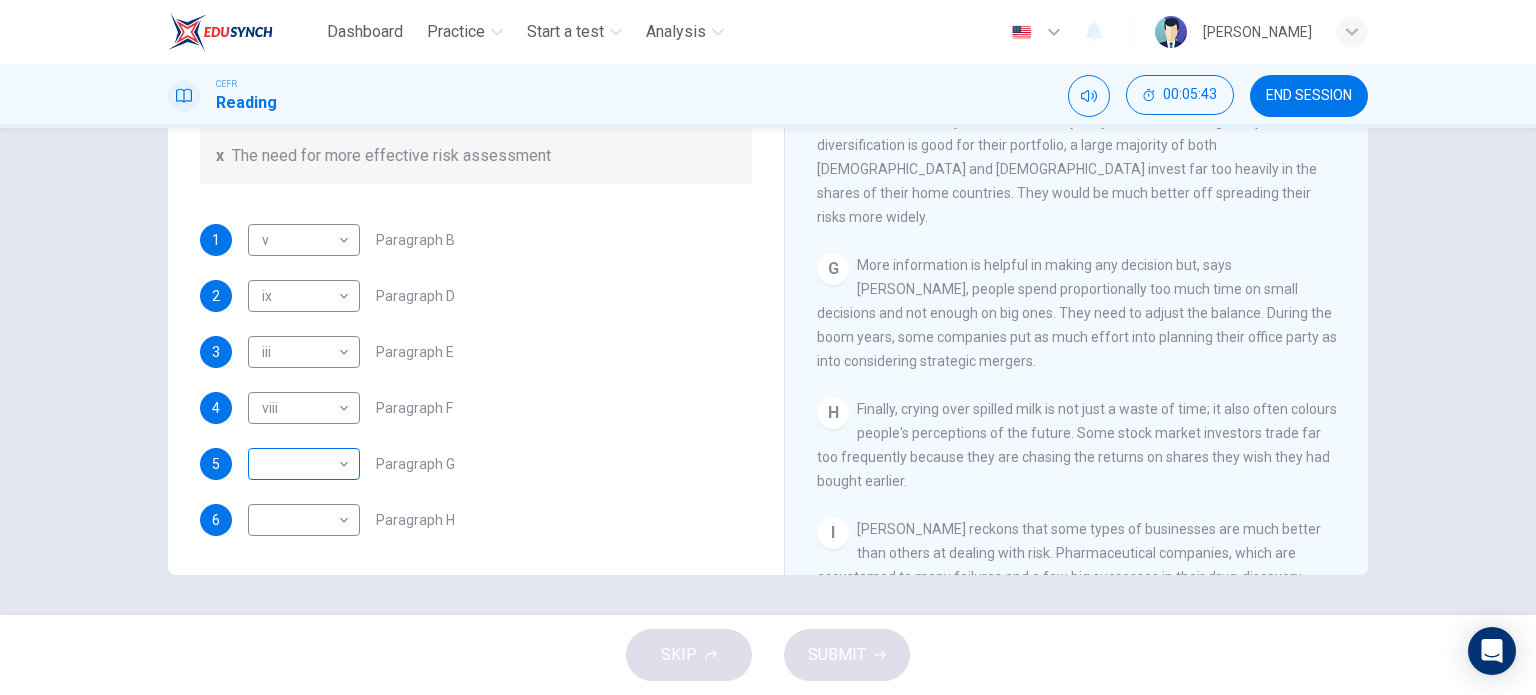 click on "Dashboard Practice Start a test Analysis English en ​ YUSRA KHALILAH BINTI MD AZEZI CEFR Reading 00:05:43 END SESSION Questions 1 - 6 Reading Passage 1 has nine paragraphs  A-I
Choose the correct heading for Paragraphs  B  and  D-H  from the list of headings below.
Write the correct number  (i-xi)  in the boxes below. List of Headings i Not identifying the correct priorities ii A solution for the long term iii The difficulty of changing your mind iv Why looking back is unhelpful v Strengthening inner resources vi A successful approach to the study of decision-making vii The danger of trusting a global market viii Reluctance to go beyond the familiar ix The power of the first number x The need for more effective risk assessment 1 v v ​ Paragraph B 2 ix ix ​ Paragraph D 3 iii iii ​ Paragraph E 4 viii viii ​ Paragraph F 5 ​ ​ Paragraph G 6 ​ ​ Paragraph H Why Risks Can Go Wrong CLICK TO ZOOM Click to Zoom A B C D E F G H I SKIP SUBMIT EduSynch - Online Language Proficiency Testing" at bounding box center (768, 347) 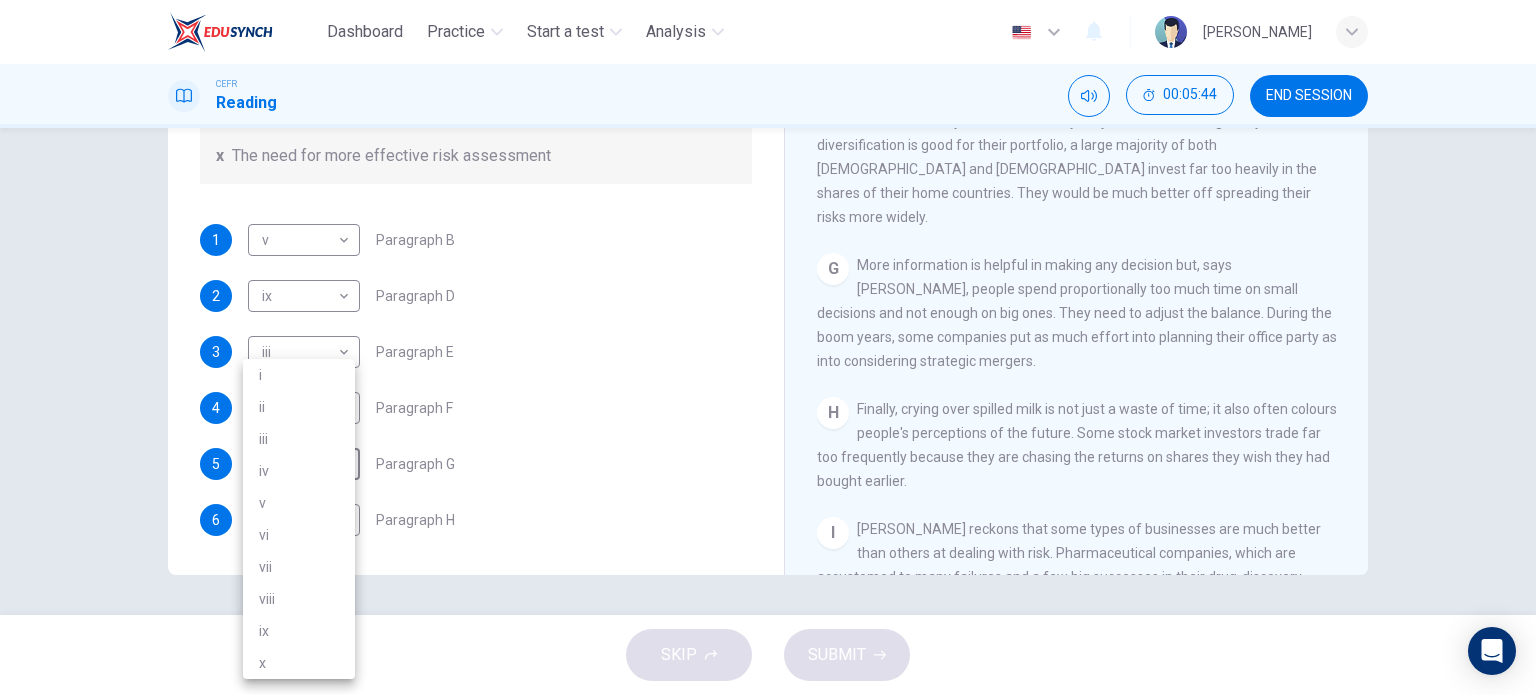 click on "i" at bounding box center [299, 375] 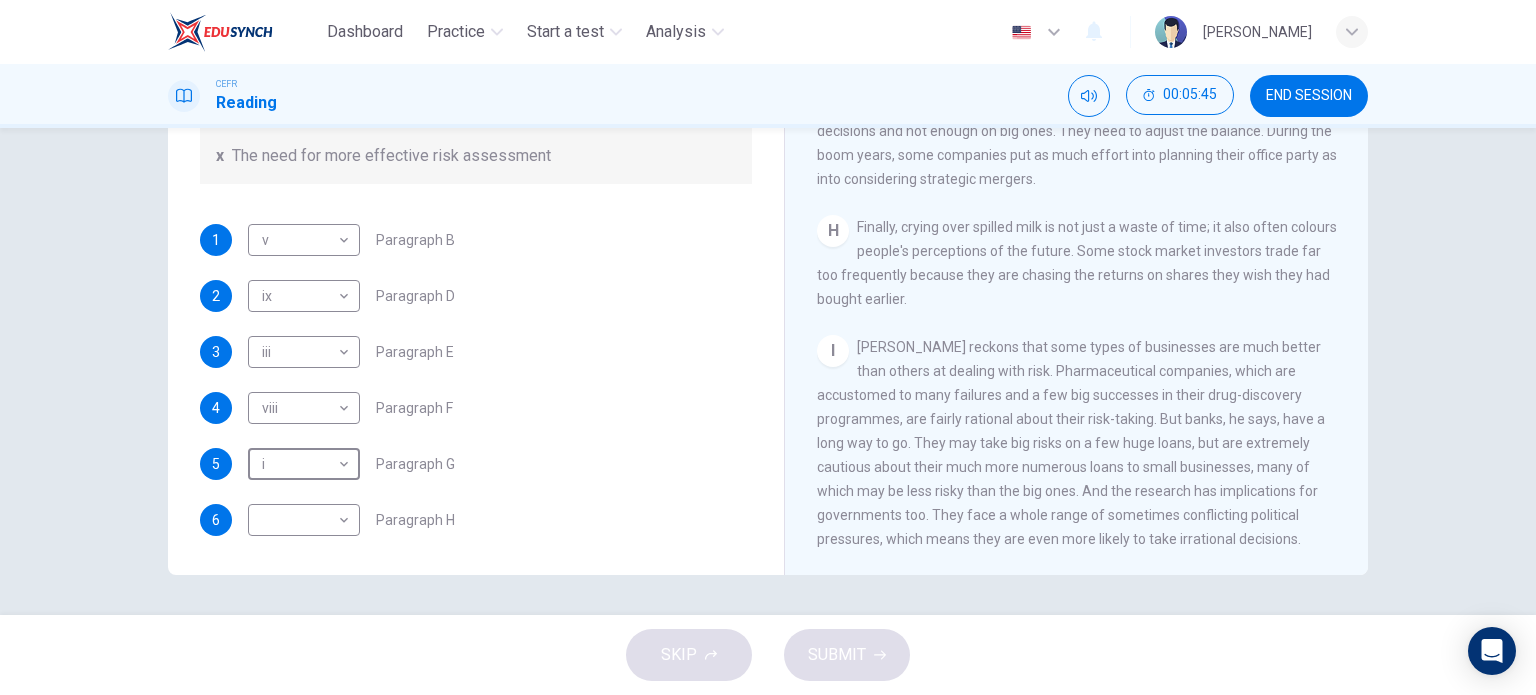 scroll, scrollTop: 1800, scrollLeft: 0, axis: vertical 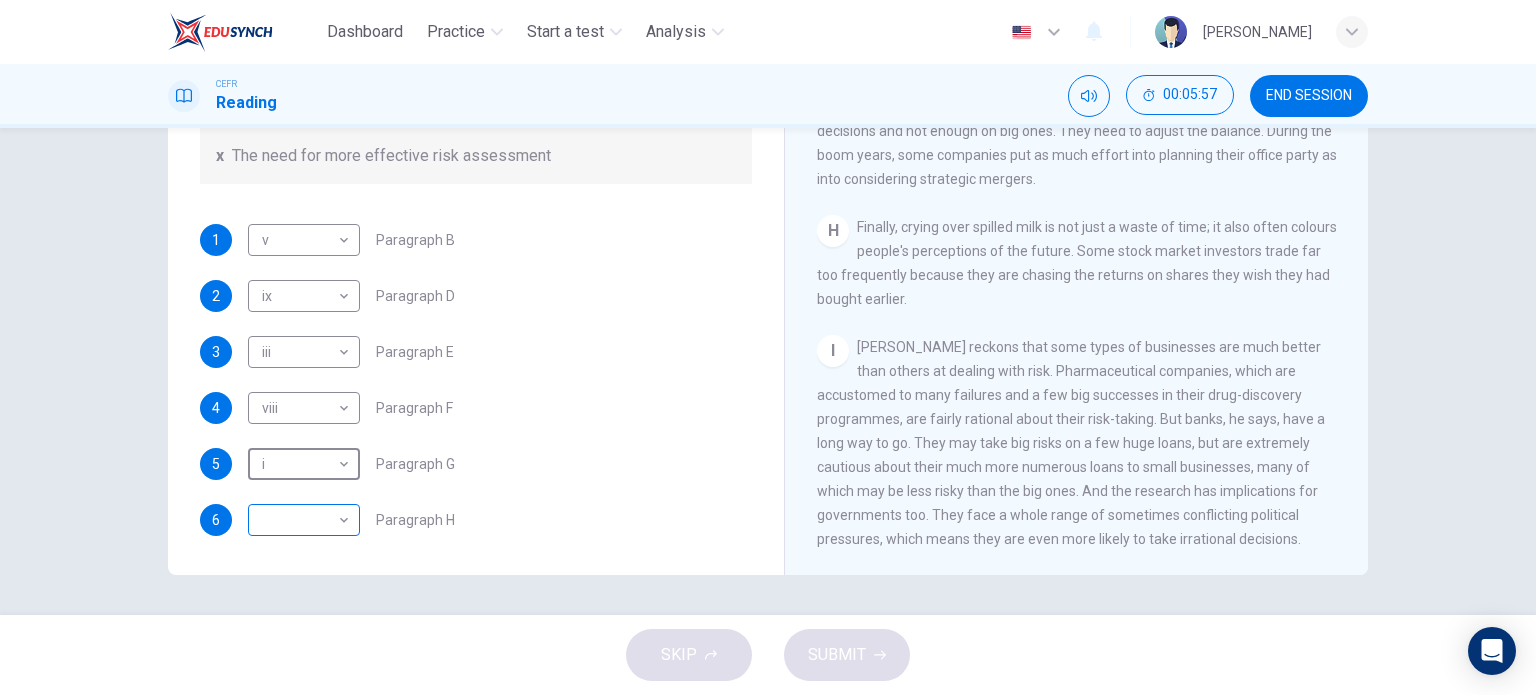 click on "Dashboard Practice Start a test Analysis English en ​ YUSRA KHALILAH BINTI MD AZEZI CEFR Reading 00:05:57 END SESSION Questions 1 - 6 Reading Passage 1 has nine paragraphs  A-I
Choose the correct heading for Paragraphs  B  and  D-H  from the list of headings below.
Write the correct number  (i-xi)  in the boxes below. List of Headings i Not identifying the correct priorities ii A solution for the long term iii The difficulty of changing your mind iv Why looking back is unhelpful v Strengthening inner resources vi A successful approach to the study of decision-making vii The danger of trusting a global market viii Reluctance to go beyond the familiar ix The power of the first number x The need for more effective risk assessment 1 v v ​ Paragraph B 2 ix ix ​ Paragraph D 3 iii iii ​ Paragraph E 4 viii viii ​ Paragraph F 5 i i ​ Paragraph G 6 ​ ​ Paragraph H Why Risks Can Go Wrong CLICK TO ZOOM Click to Zoom A B C D E F G H I SKIP SUBMIT EduSynch - Online Language Proficiency Testing" at bounding box center [768, 347] 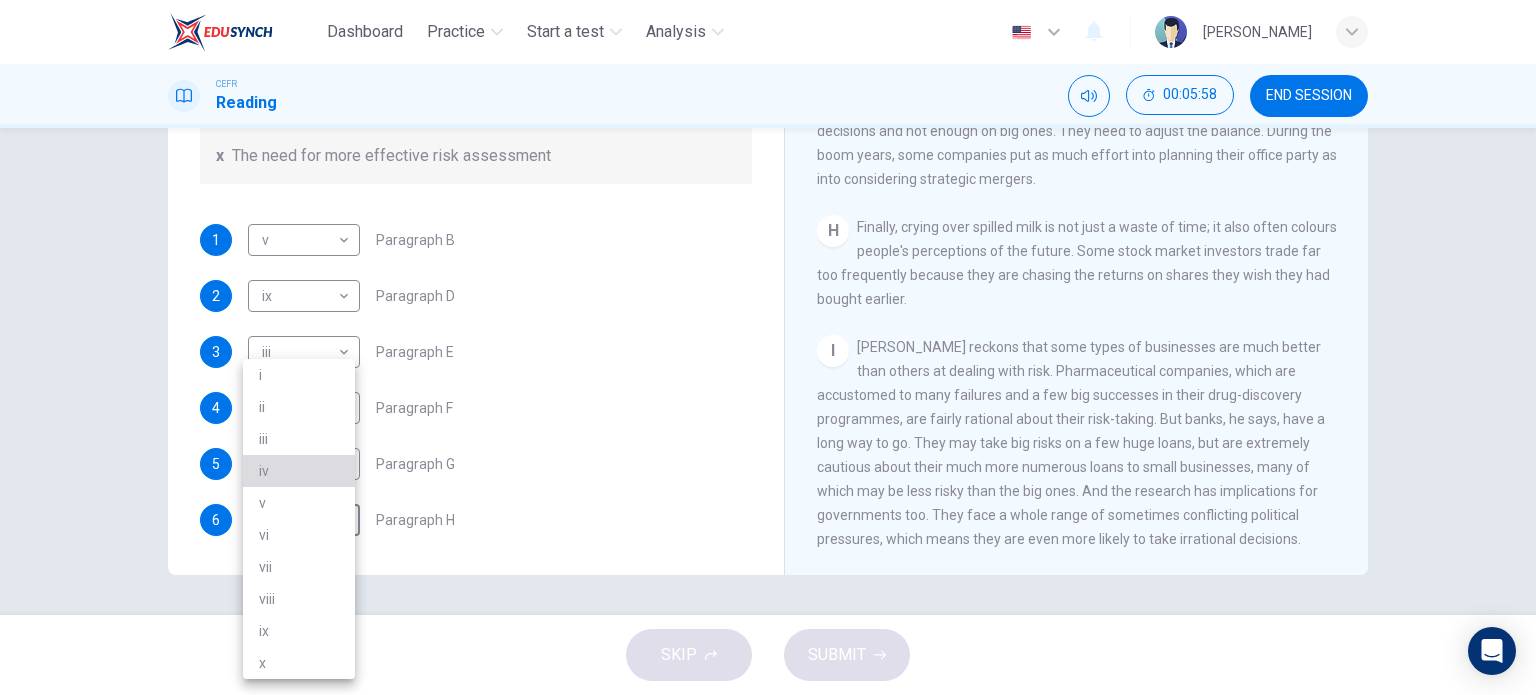 click on "iv" at bounding box center (299, 471) 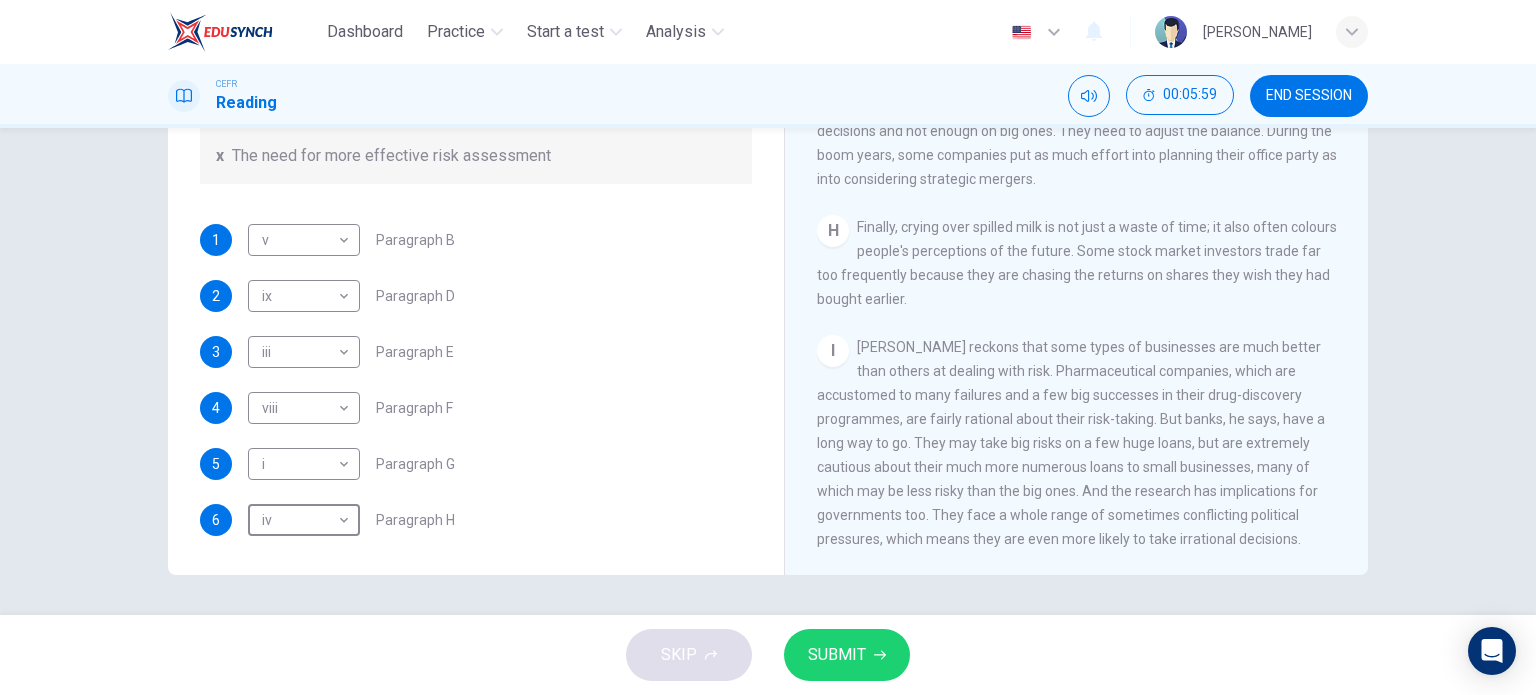 click on "SUBMIT" at bounding box center (847, 655) 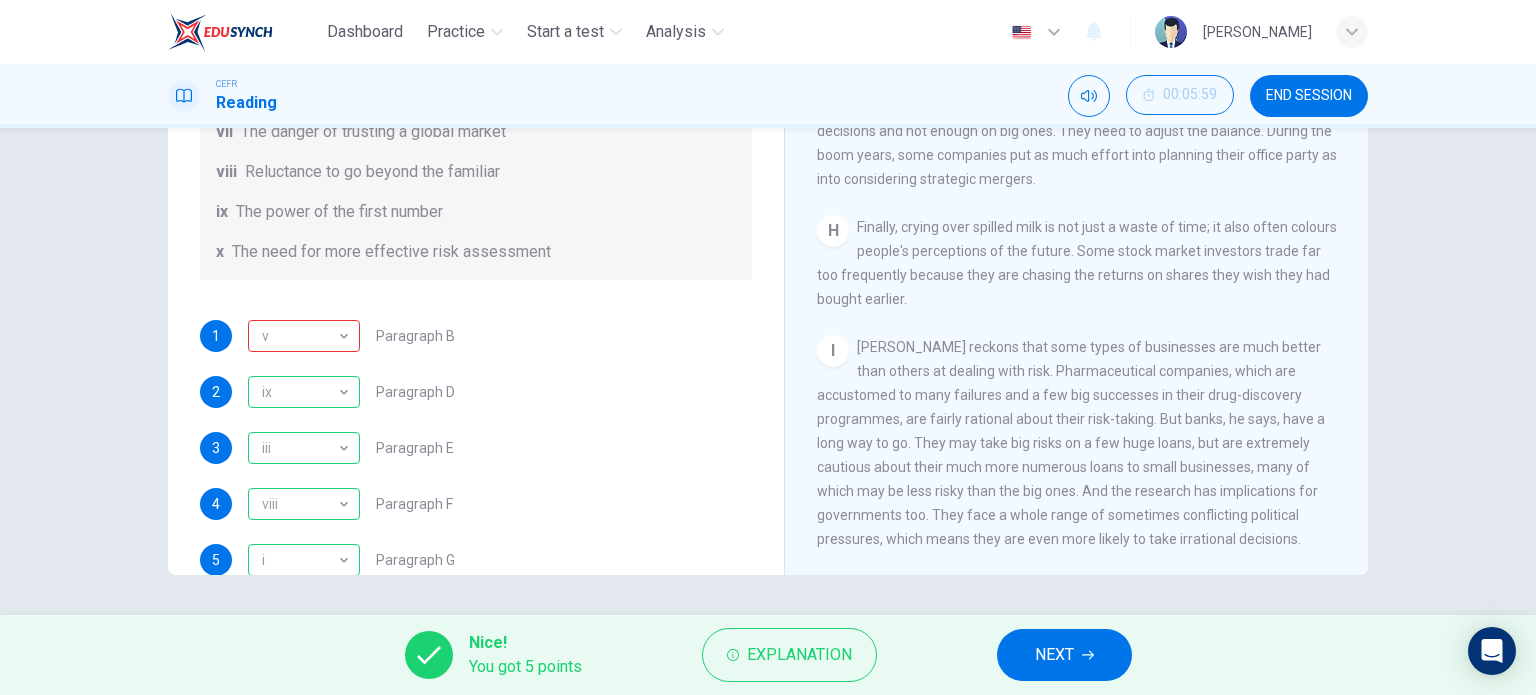 scroll, scrollTop: 384, scrollLeft: 0, axis: vertical 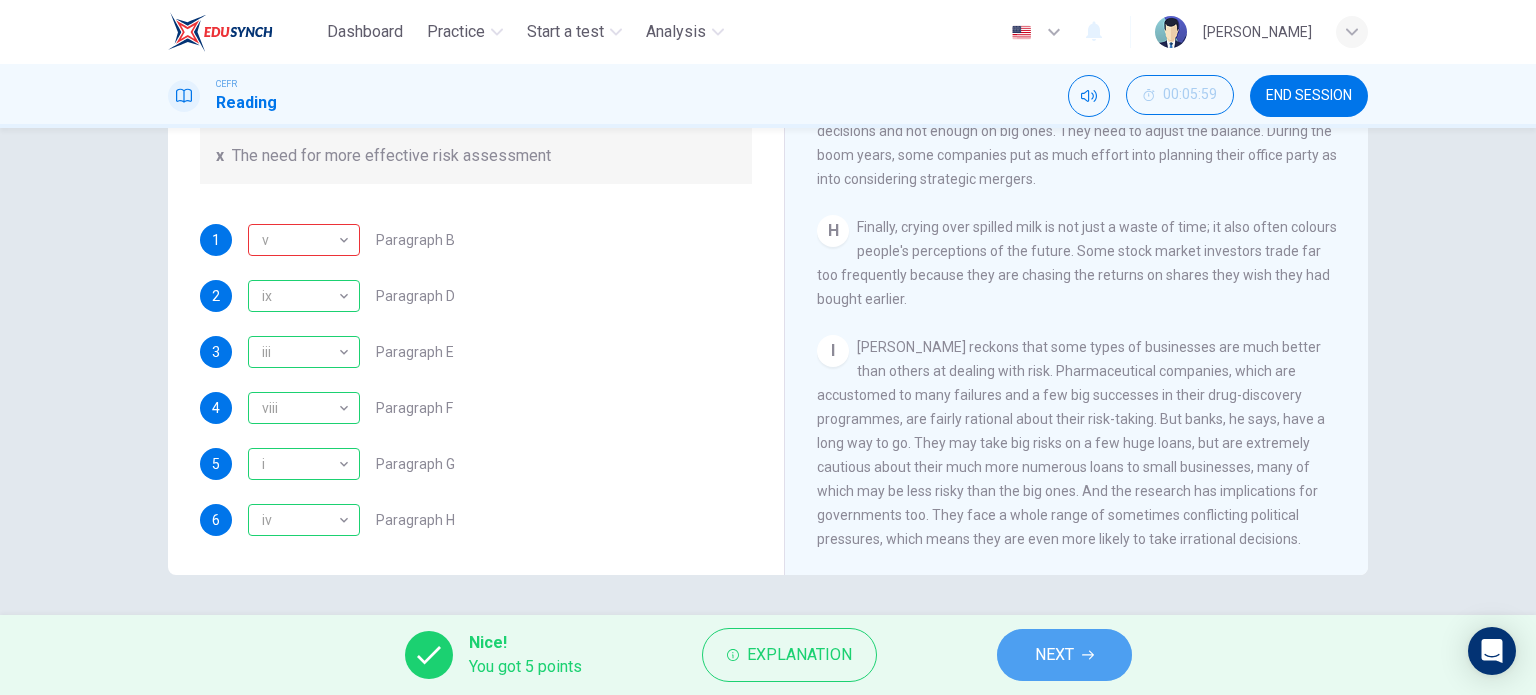 click on "NEXT" at bounding box center (1054, 655) 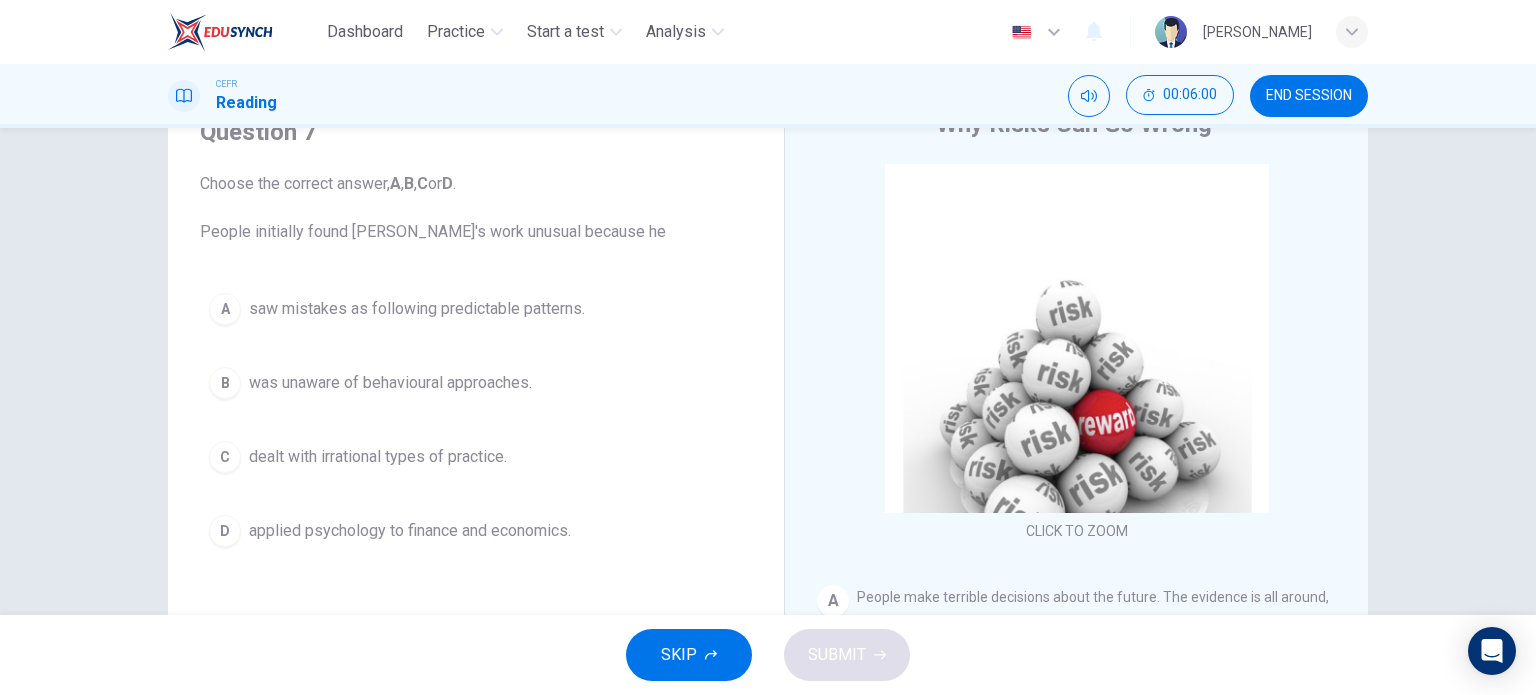 scroll, scrollTop: 88, scrollLeft: 0, axis: vertical 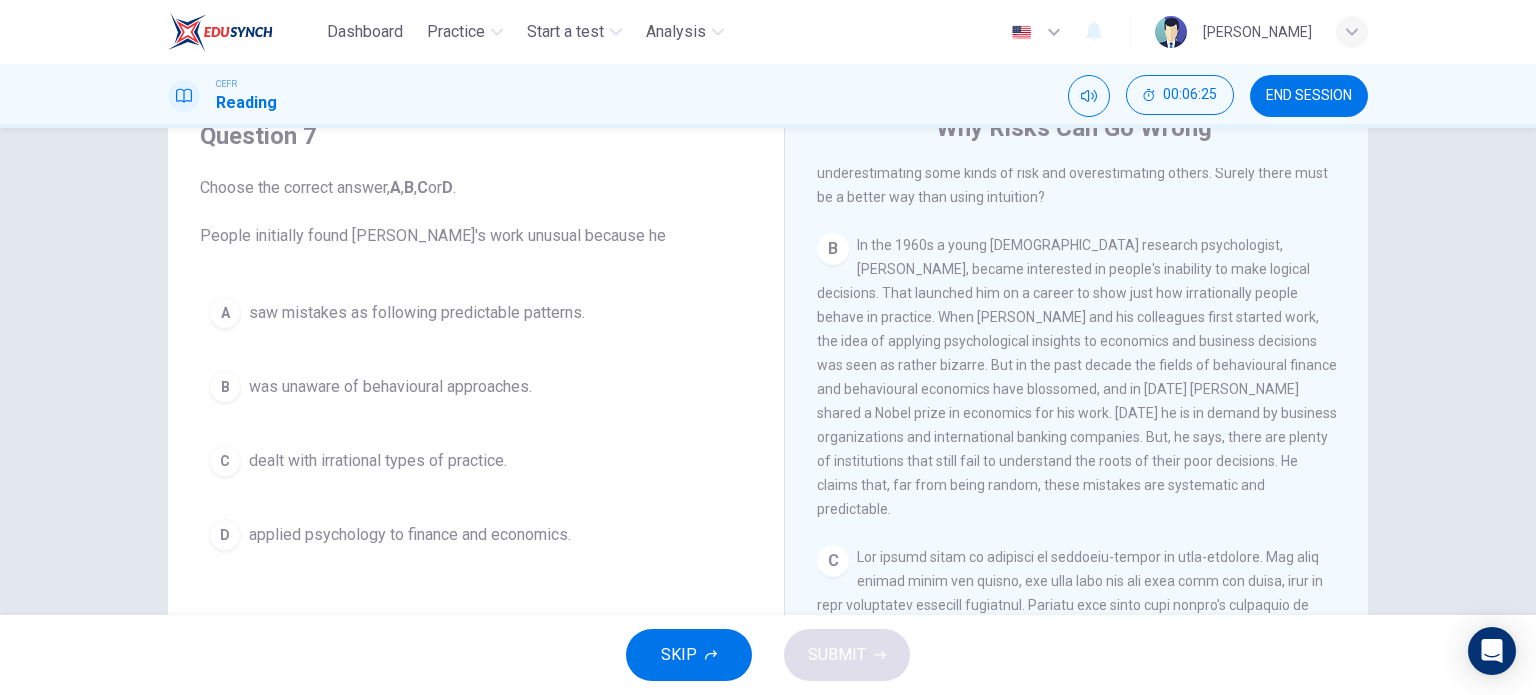 click on "saw mistakes as following predictable patterns." at bounding box center (417, 313) 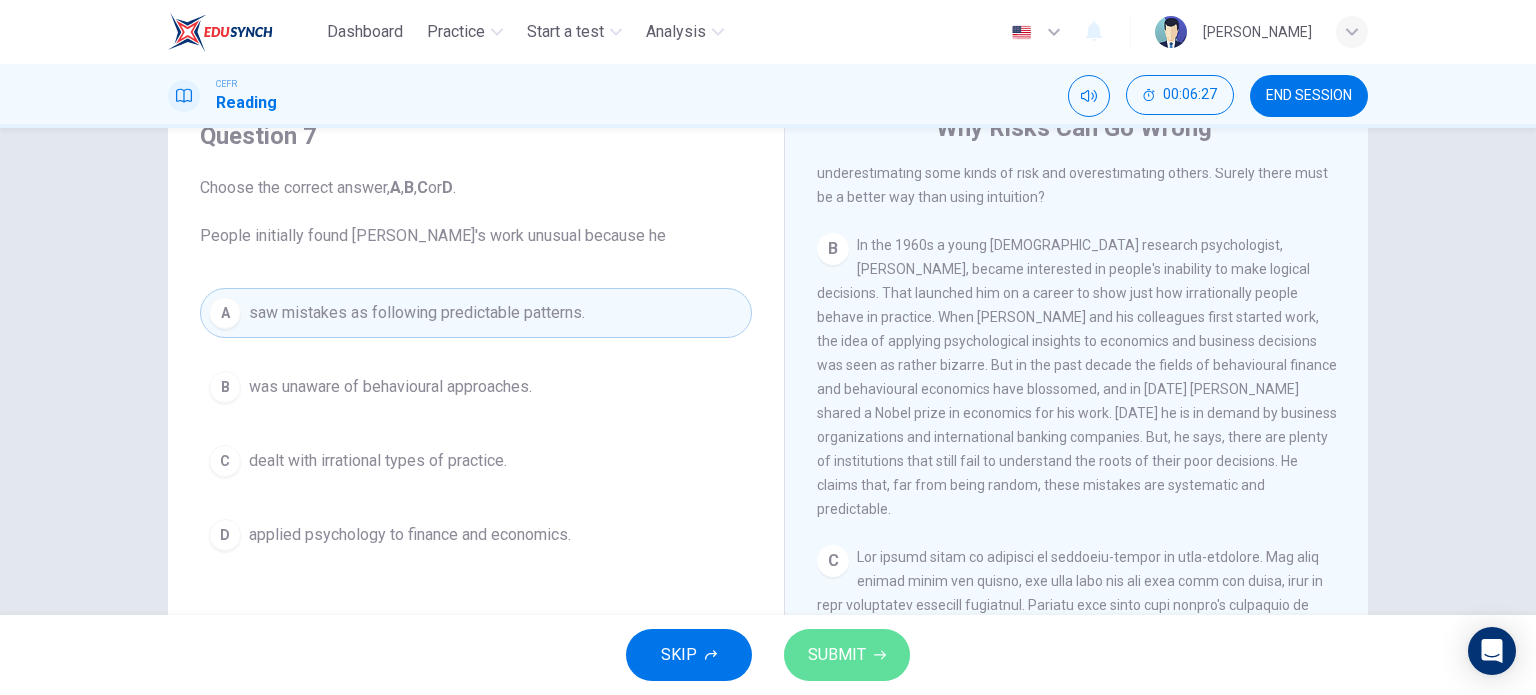 click on "SUBMIT" at bounding box center (837, 655) 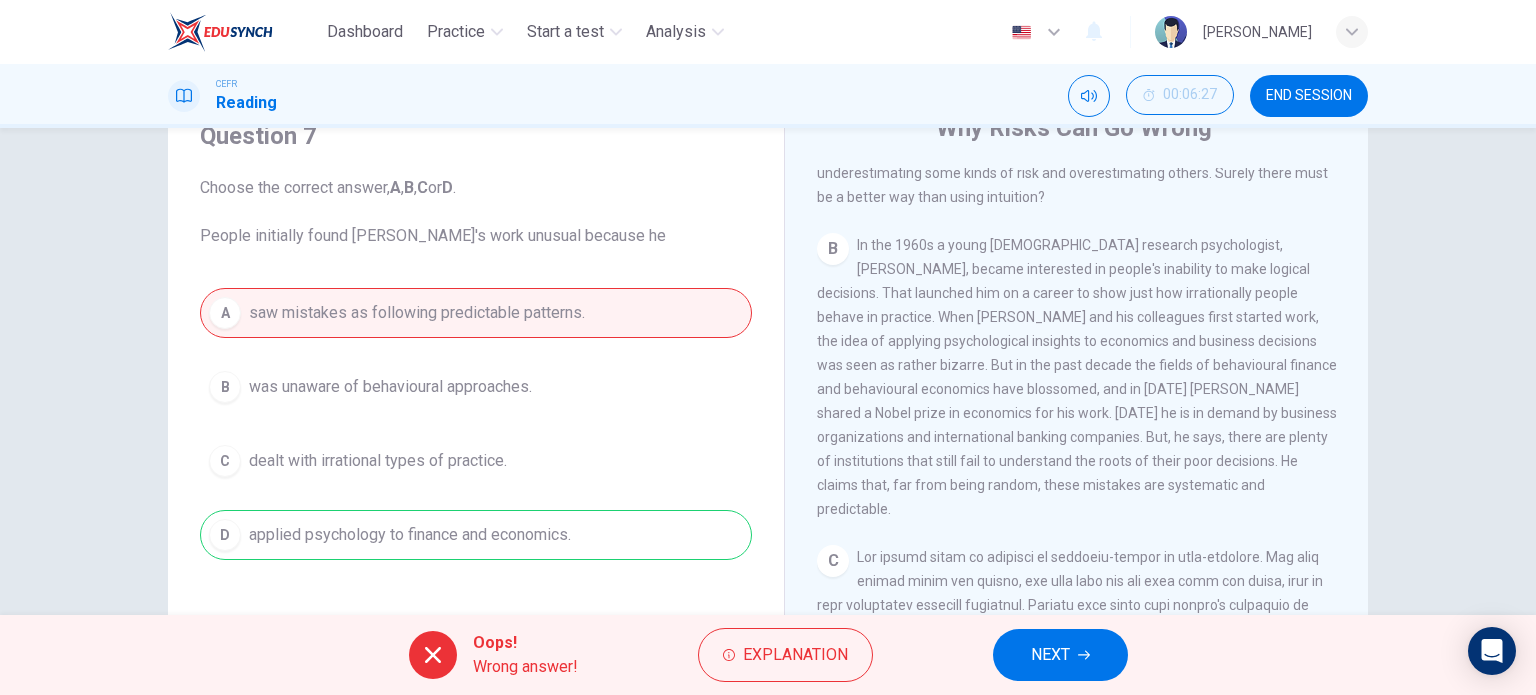 click on "NEXT" at bounding box center [1050, 655] 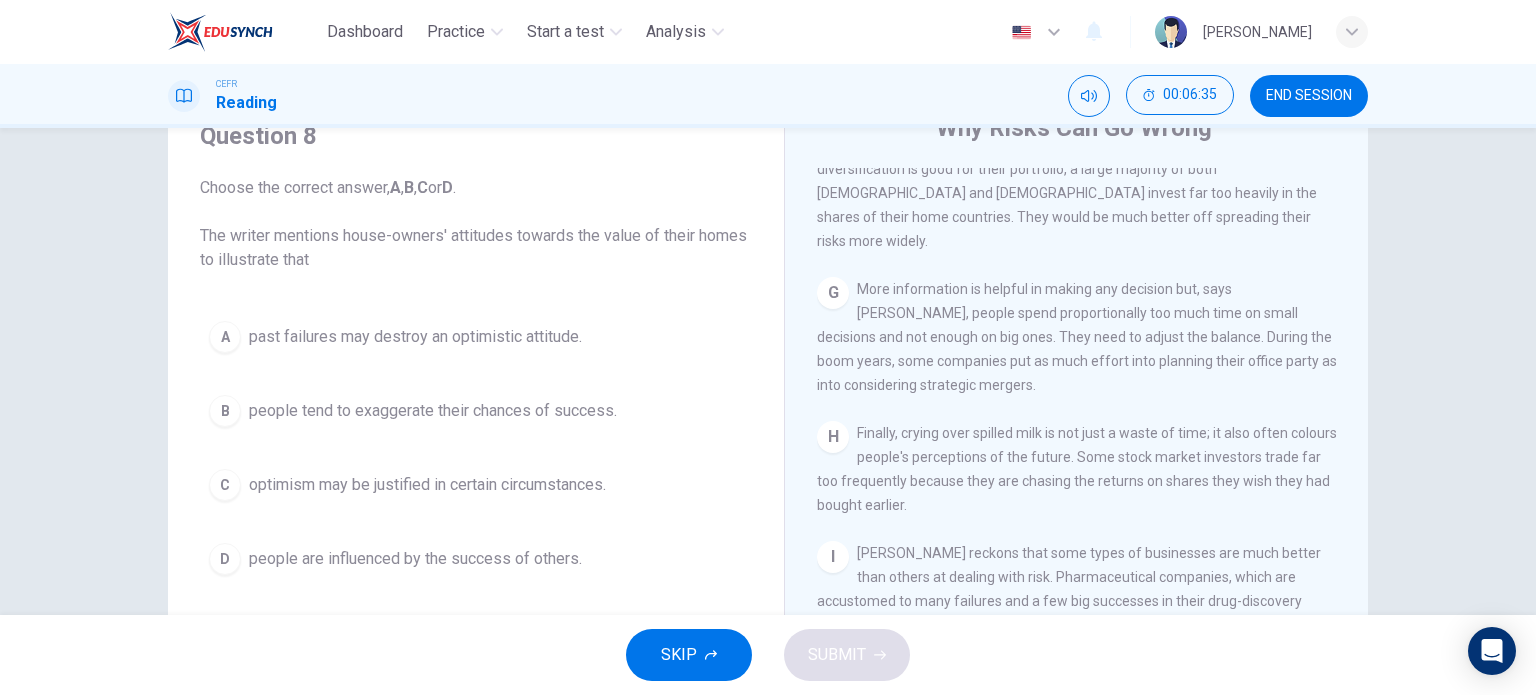 scroll, scrollTop: 1815, scrollLeft: 0, axis: vertical 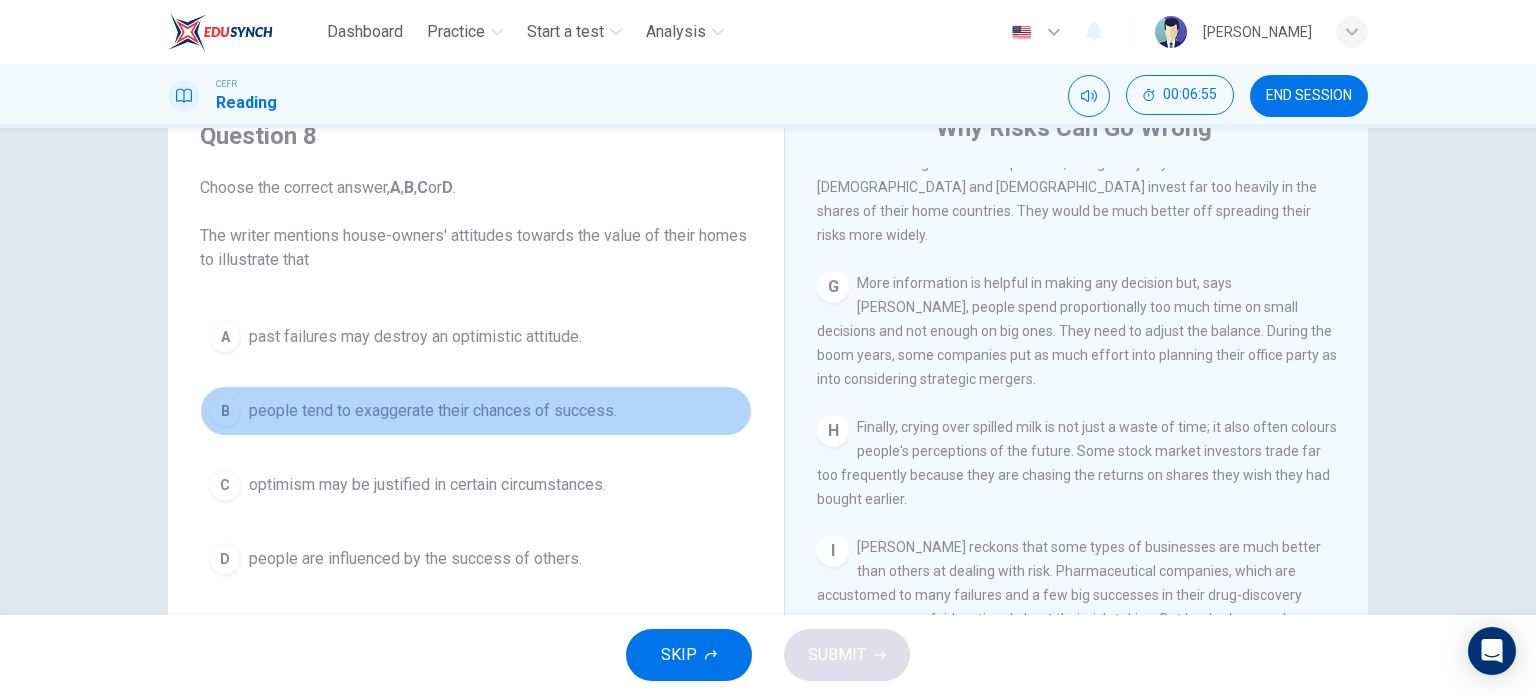 click on "B people tend to exaggerate their chances of success." at bounding box center [476, 411] 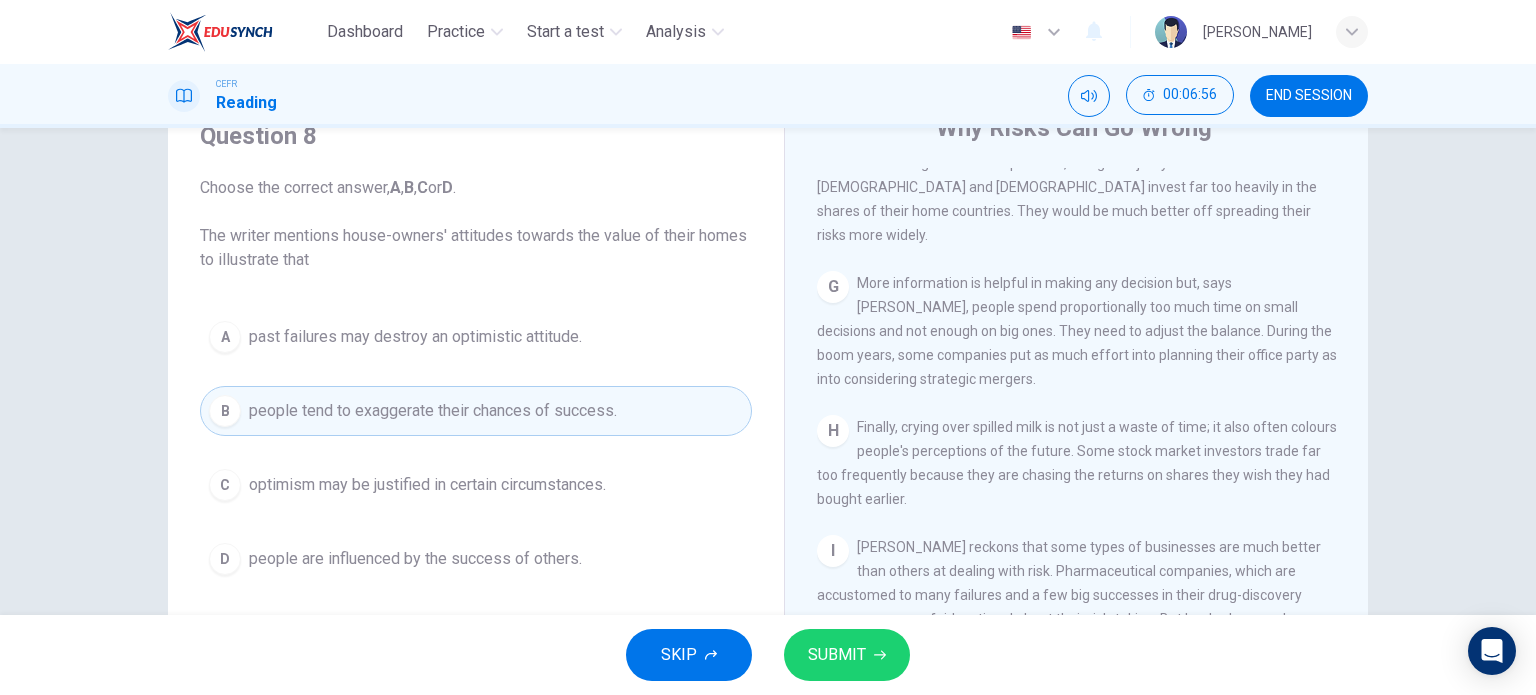 click on "SUBMIT" at bounding box center (837, 655) 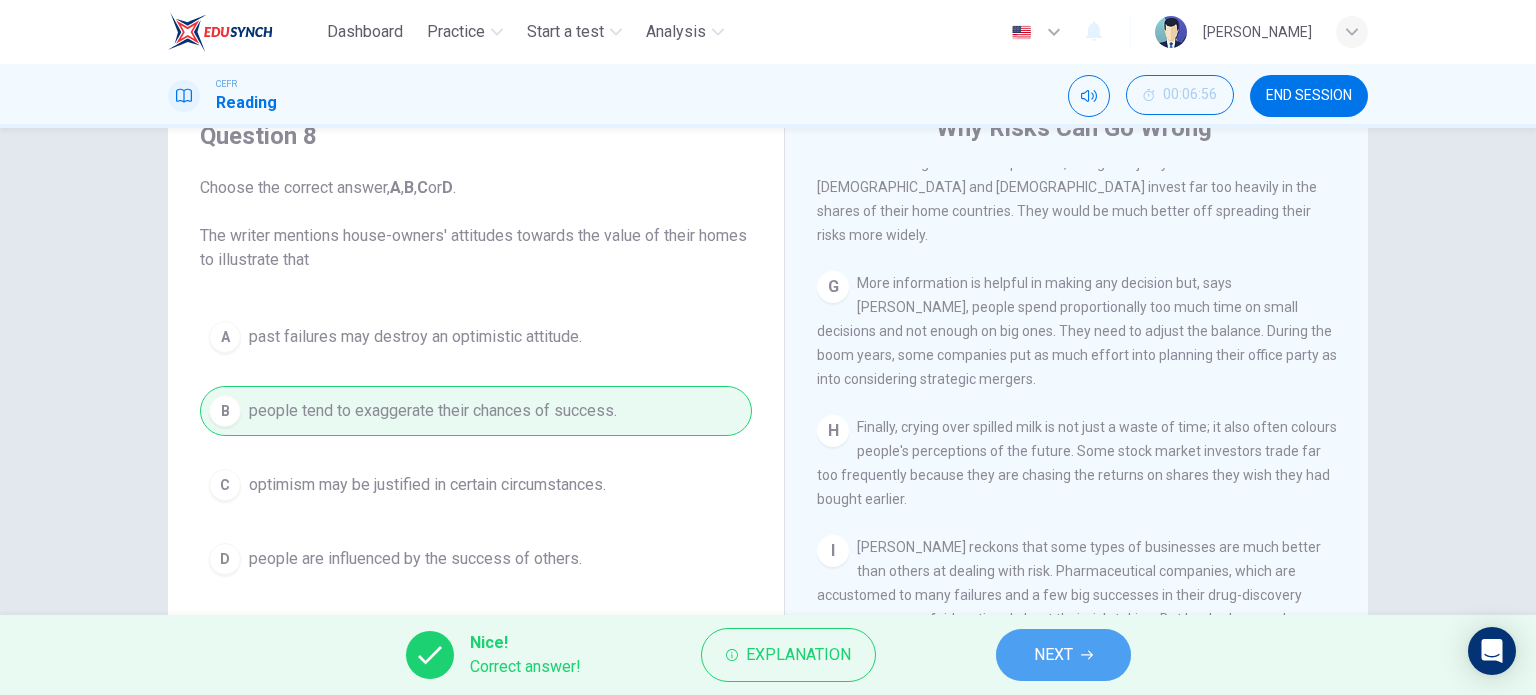 click on "NEXT" at bounding box center (1063, 655) 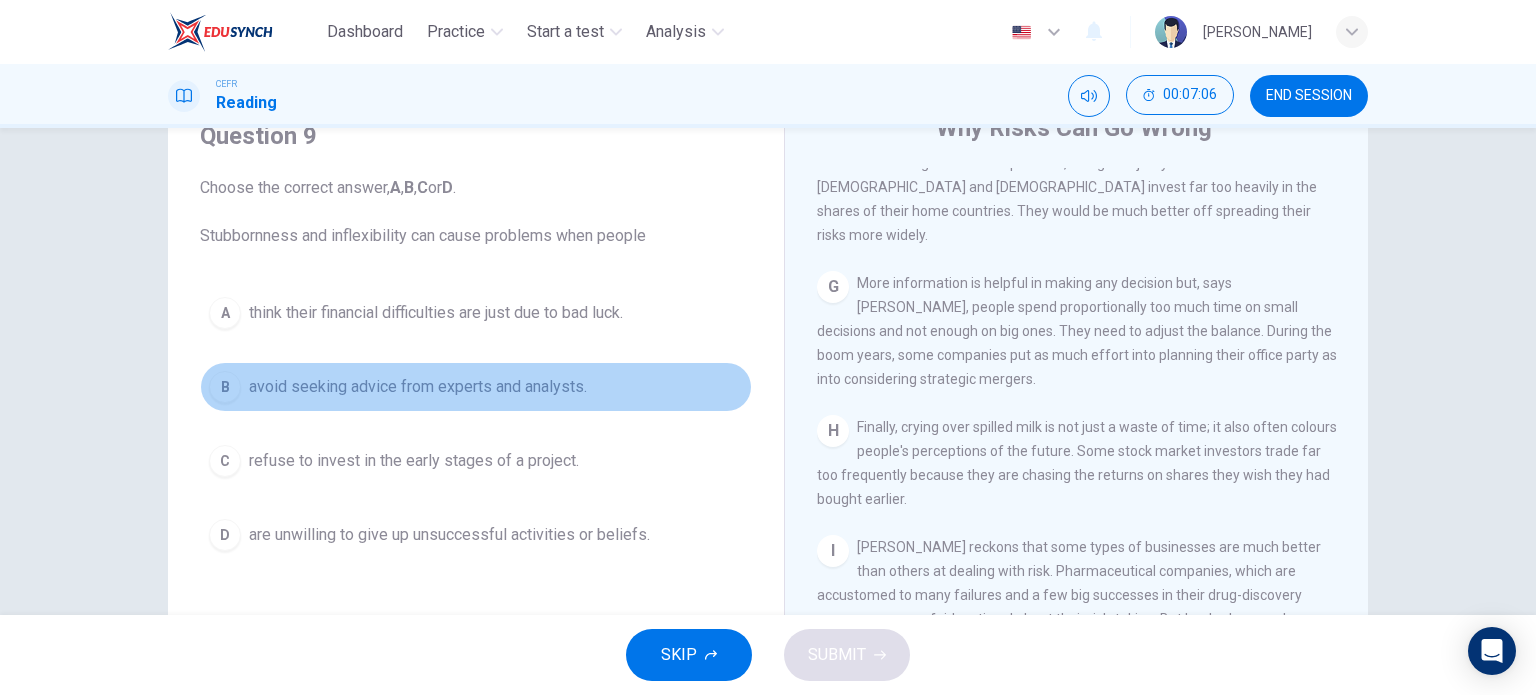 click on "avoid seeking advice from experts and analysts." at bounding box center [418, 387] 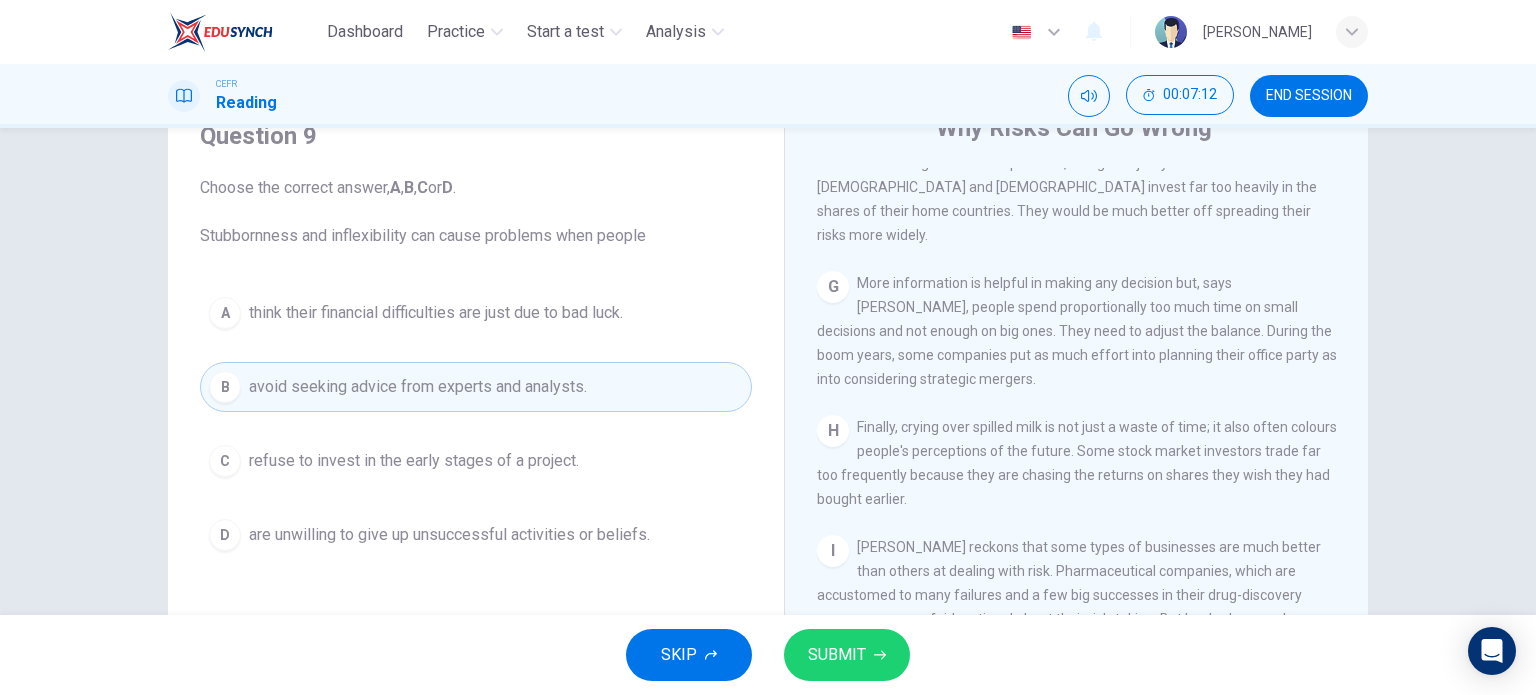 click on "SUBMIT" at bounding box center [837, 655] 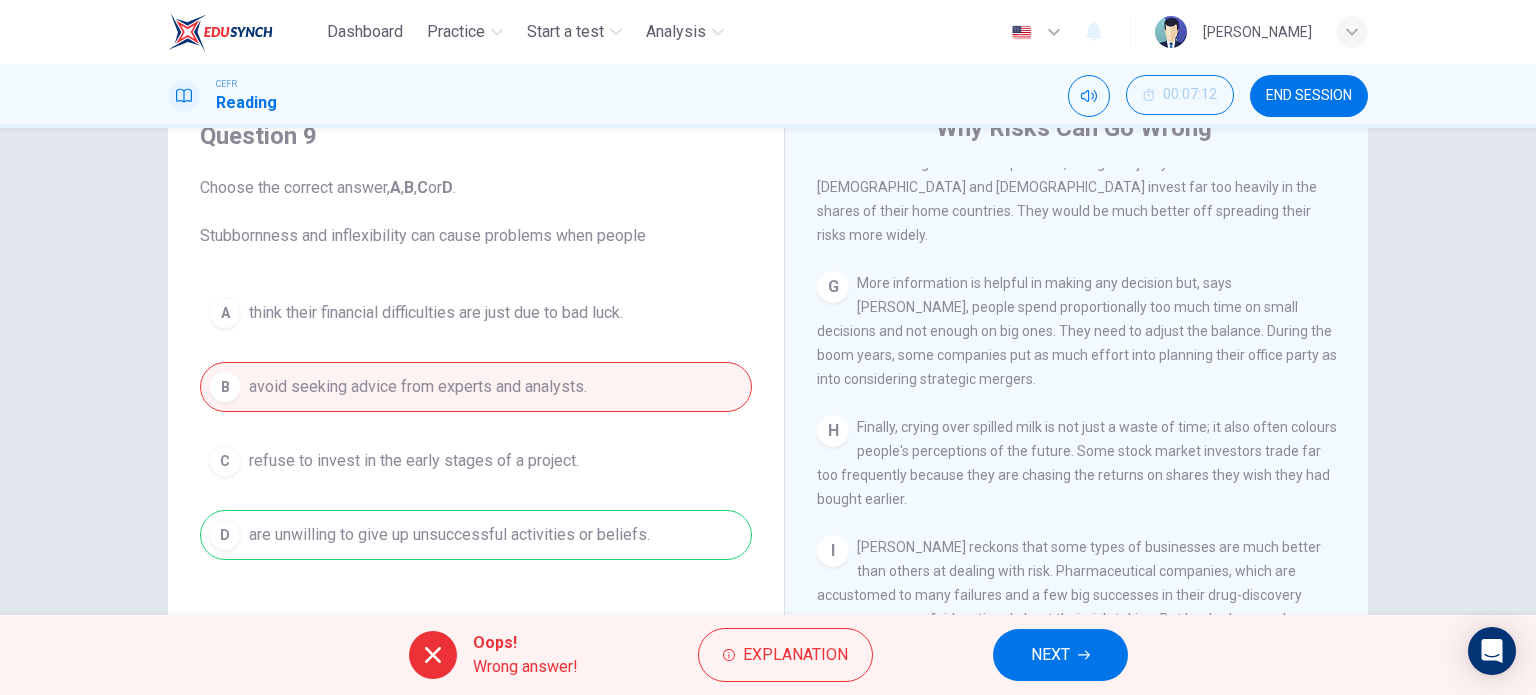 click on "NEXT" at bounding box center (1050, 655) 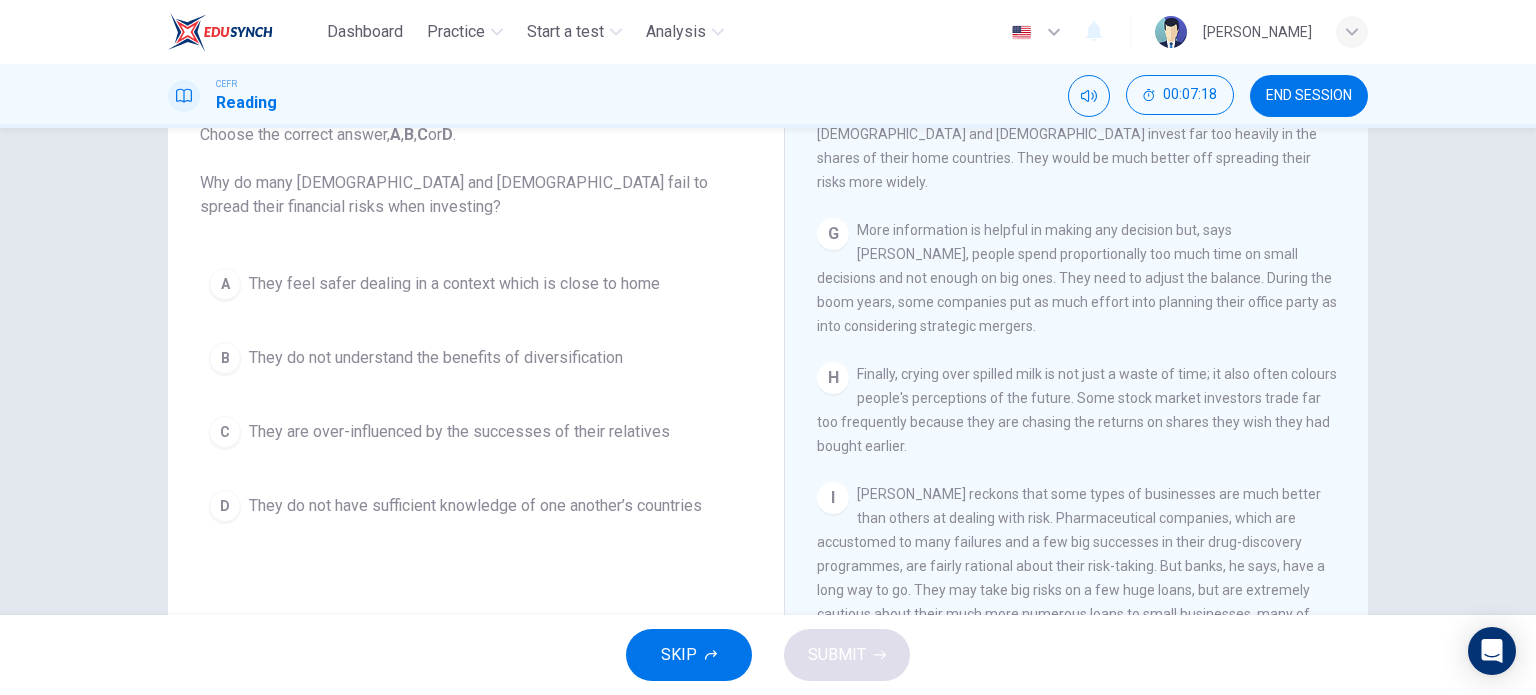 scroll, scrollTop: 188, scrollLeft: 0, axis: vertical 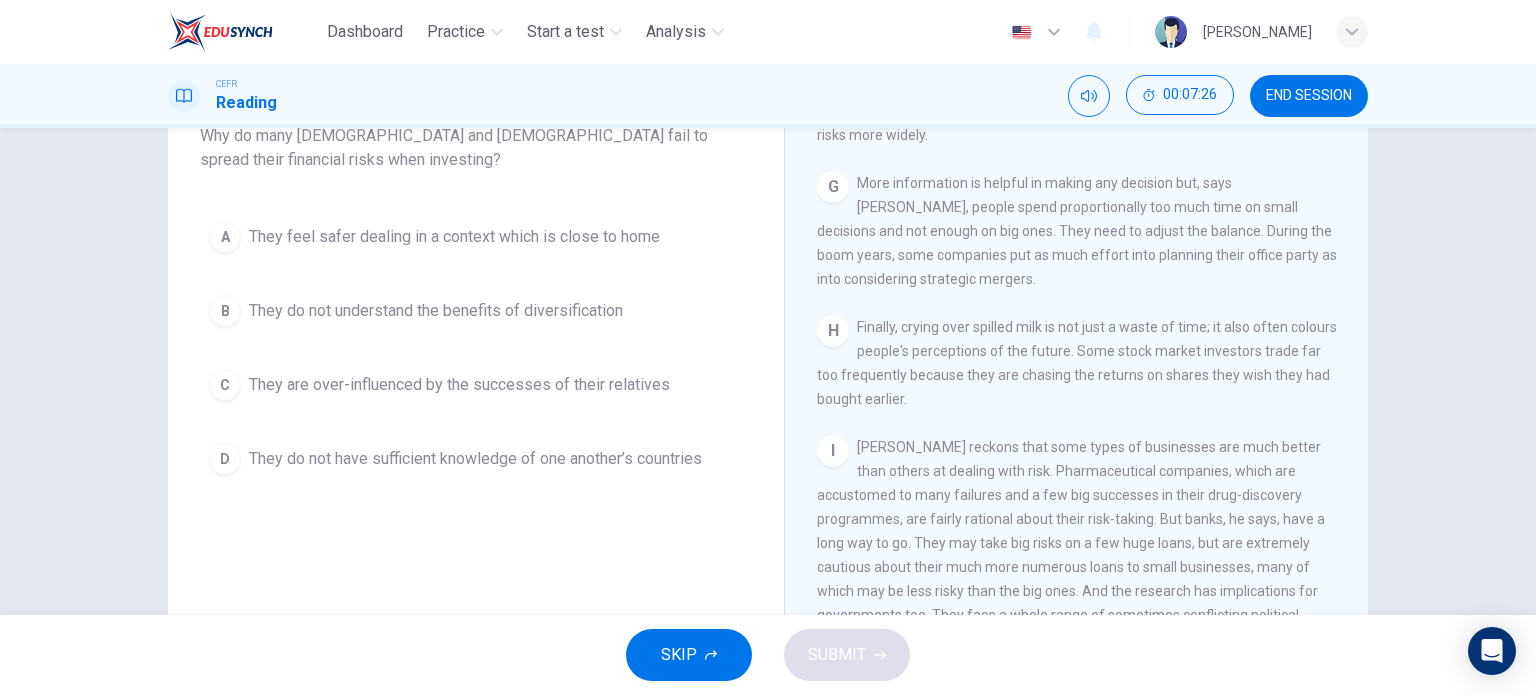 drag, startPoint x: 276, startPoint y: 456, endPoint x: 275, endPoint y: 467, distance: 11.045361 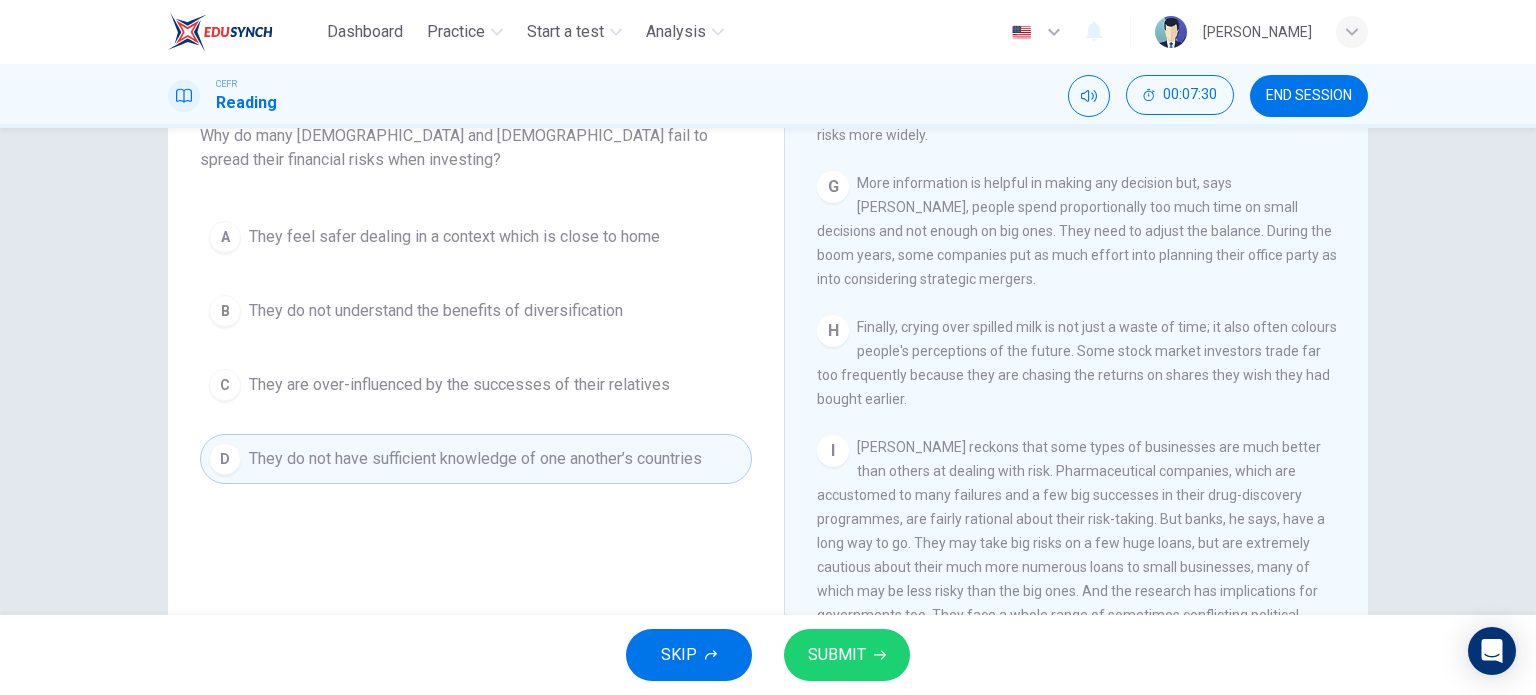 drag, startPoint x: 484, startPoint y: 223, endPoint x: 480, endPoint y: 272, distance: 49.162994 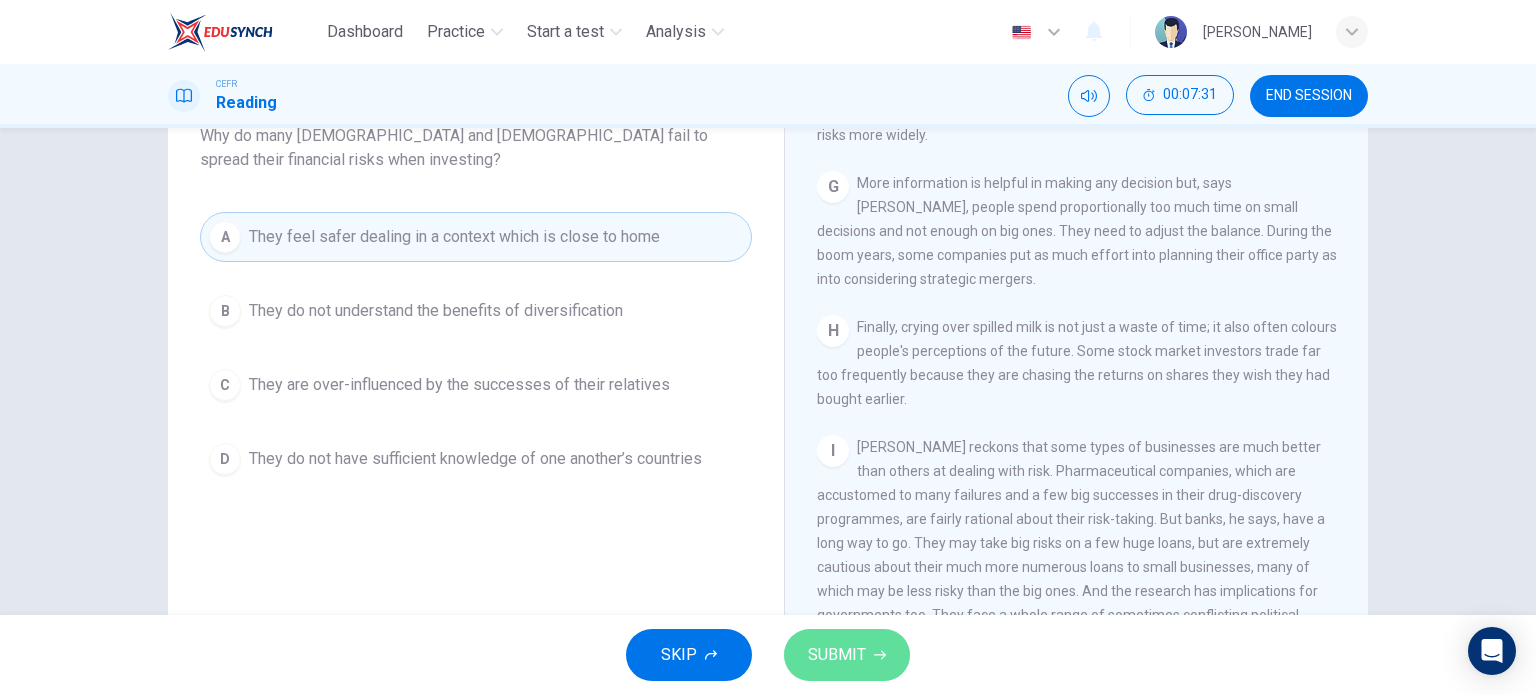 click on "SUBMIT" at bounding box center [837, 655] 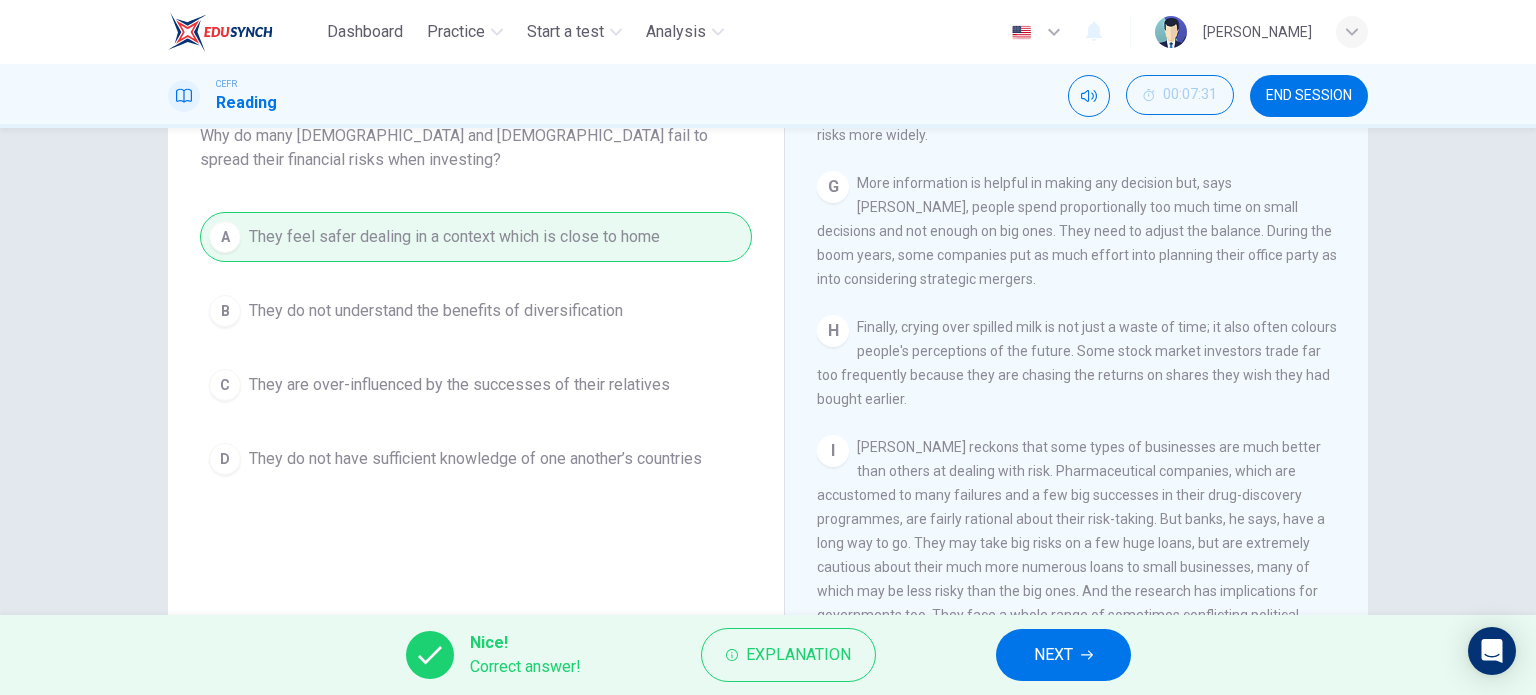 click on "NEXT" at bounding box center (1053, 655) 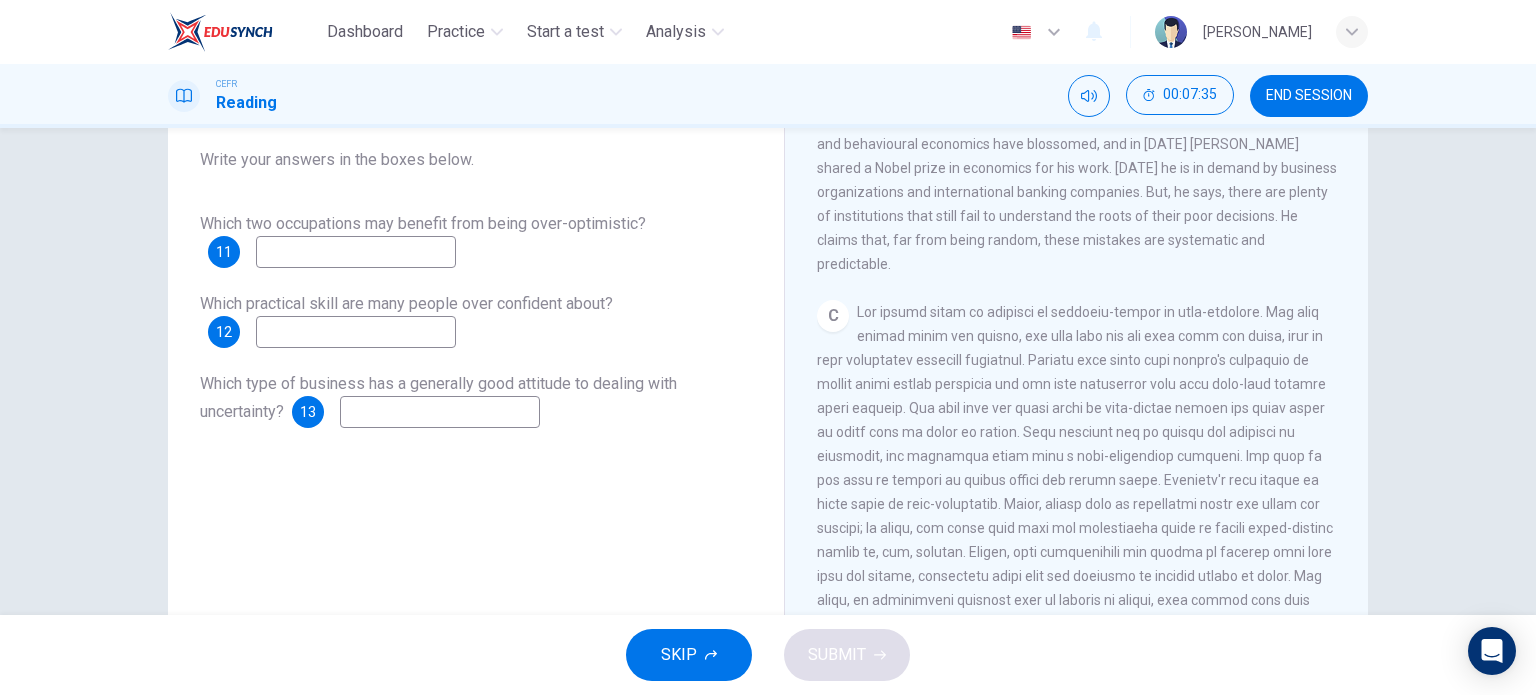 scroll, scrollTop: 800, scrollLeft: 0, axis: vertical 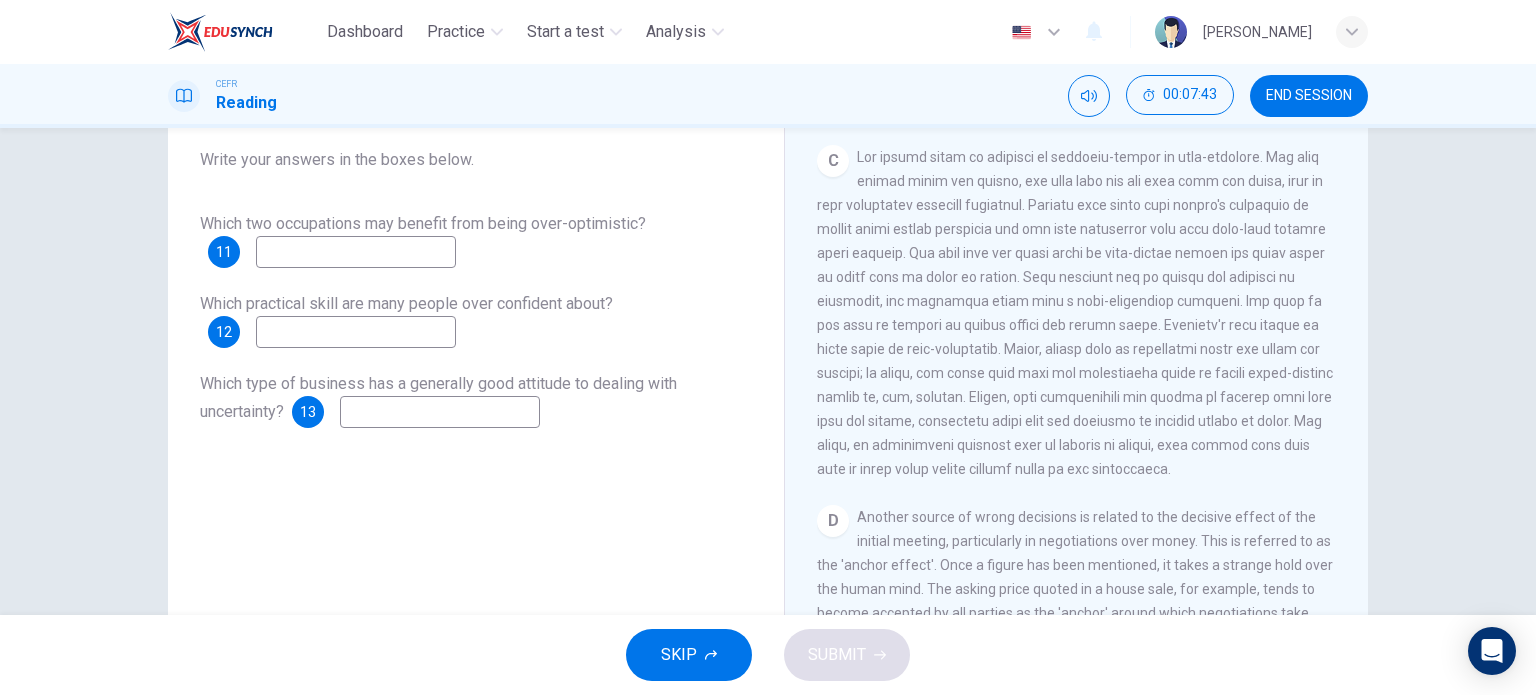 drag, startPoint x: 1007, startPoint y: 245, endPoint x: 972, endPoint y: 267, distance: 41.340054 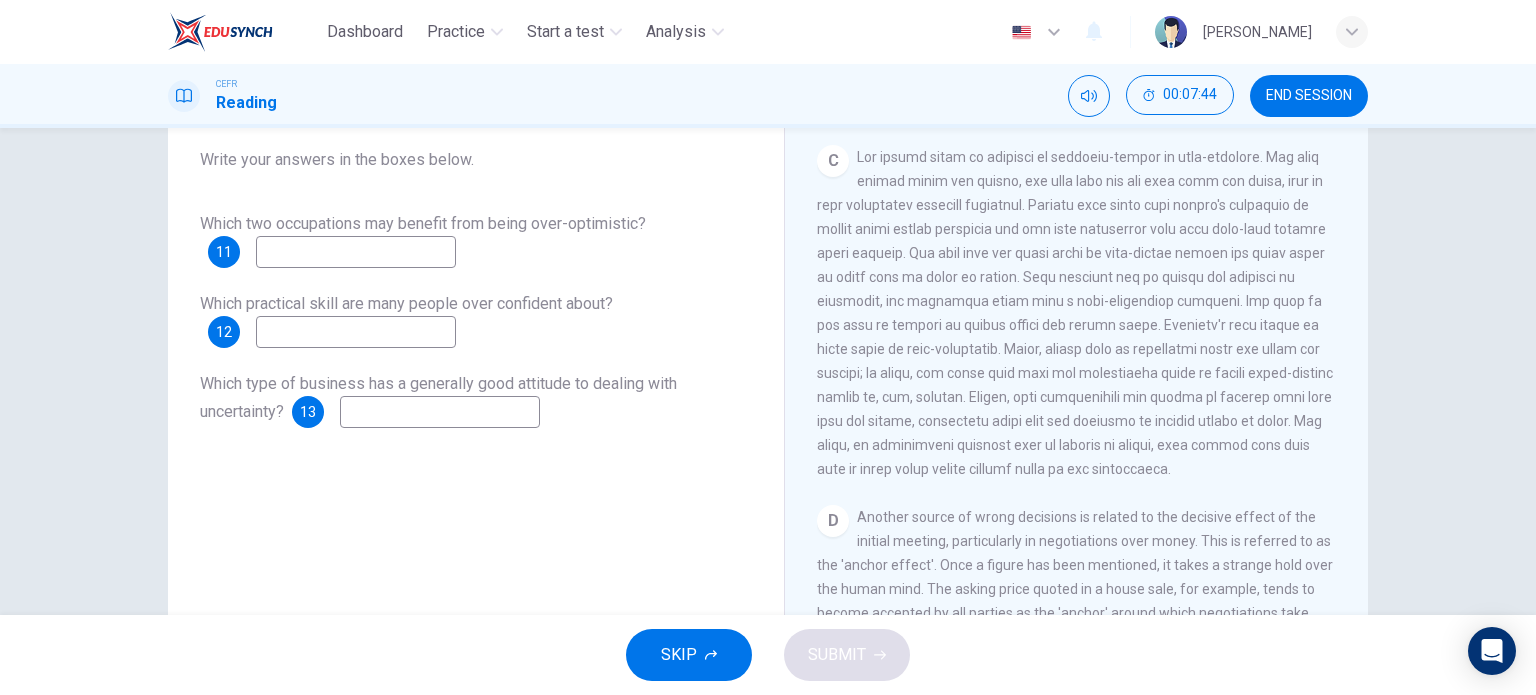 click at bounding box center (1075, 313) 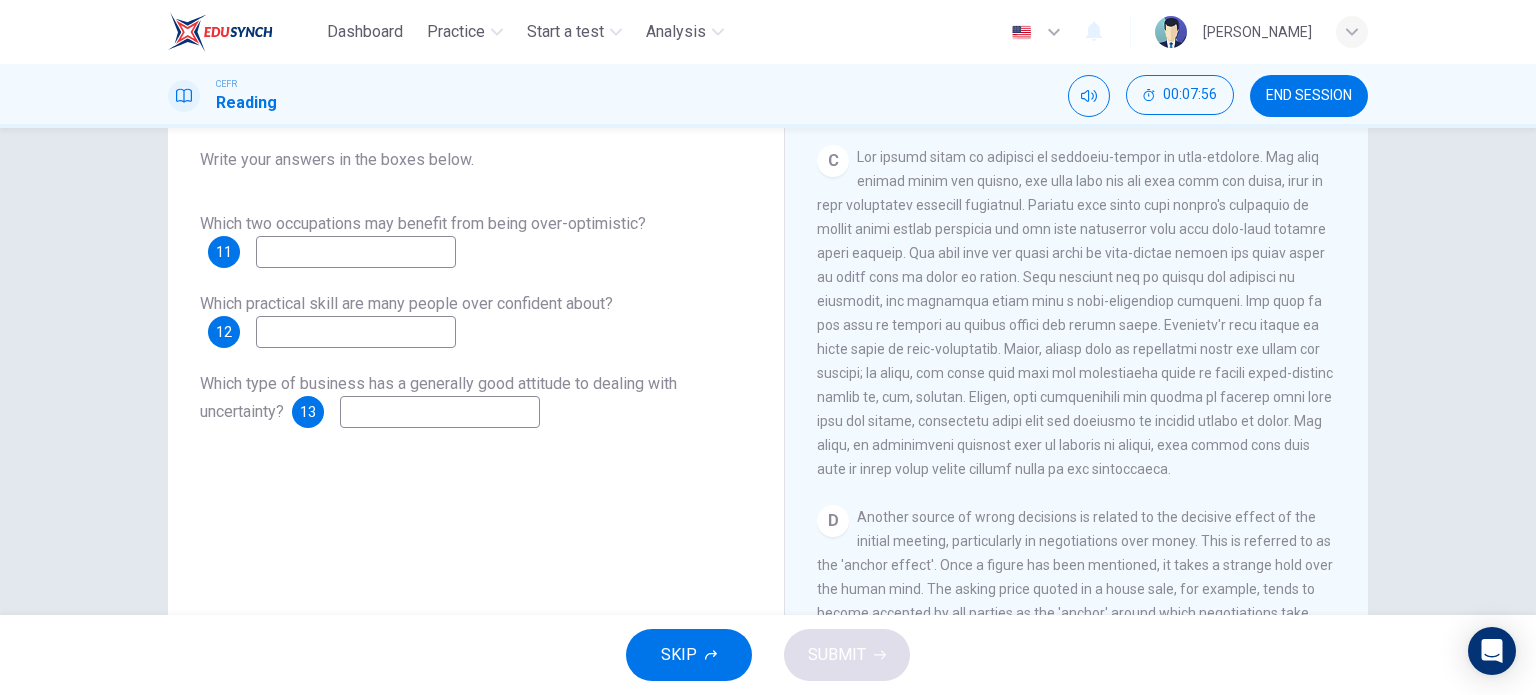 click at bounding box center (1075, 313) 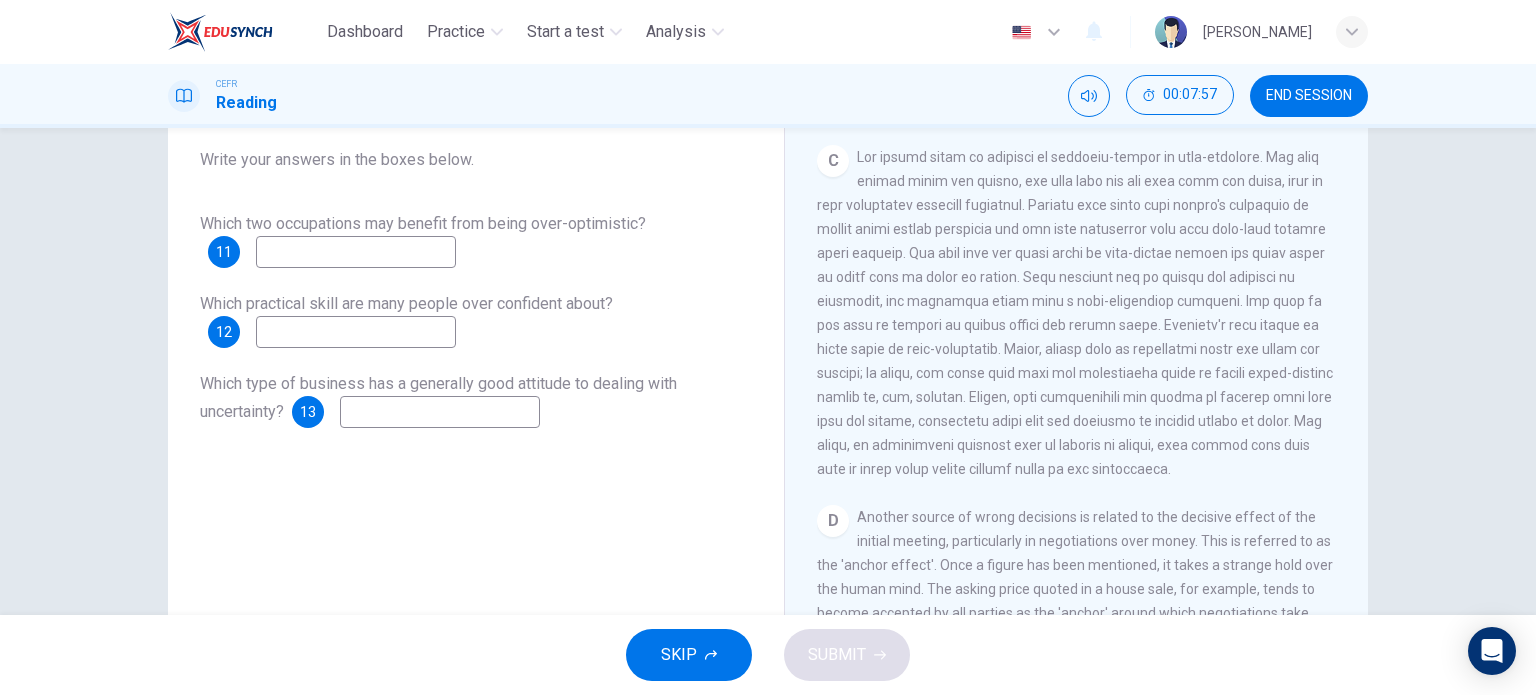 click at bounding box center (1075, 313) 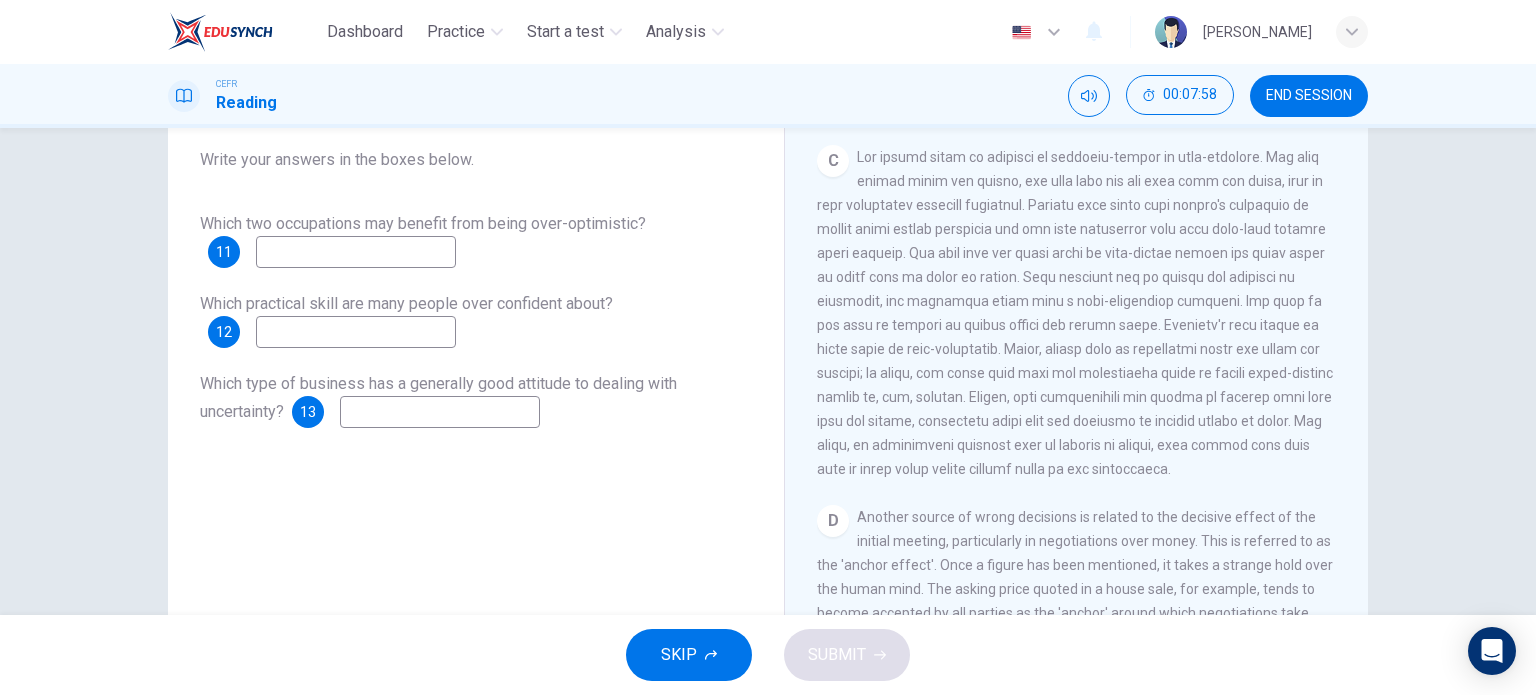 click at bounding box center (1075, 313) 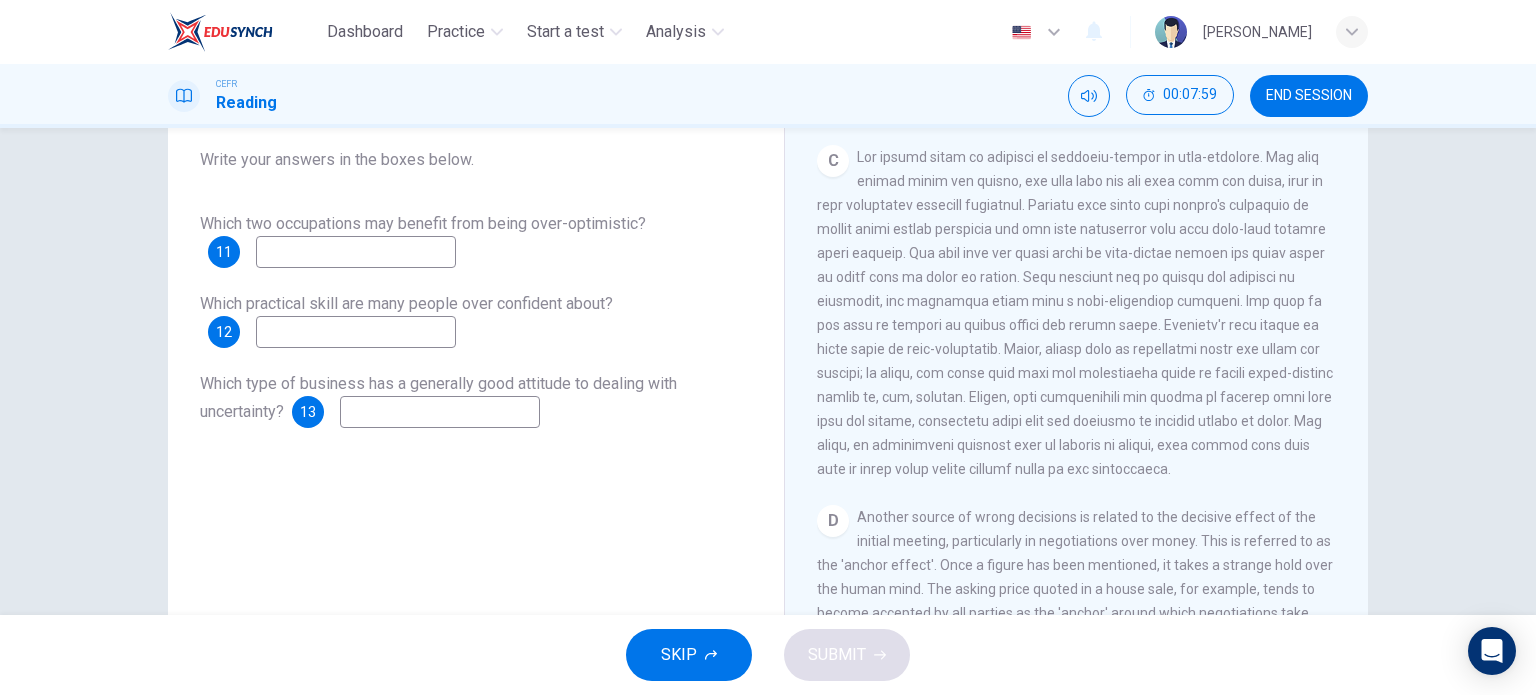 click at bounding box center [1075, 313] 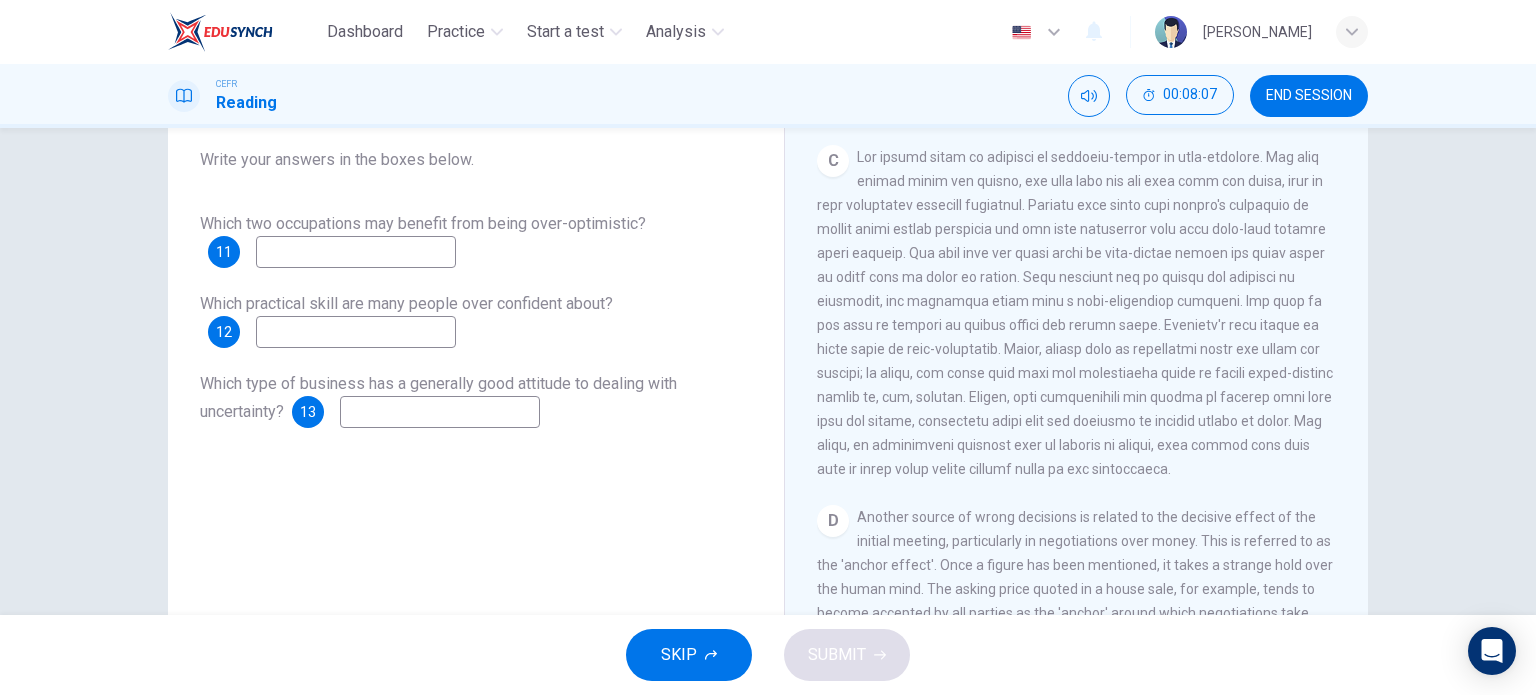 click at bounding box center (356, 252) 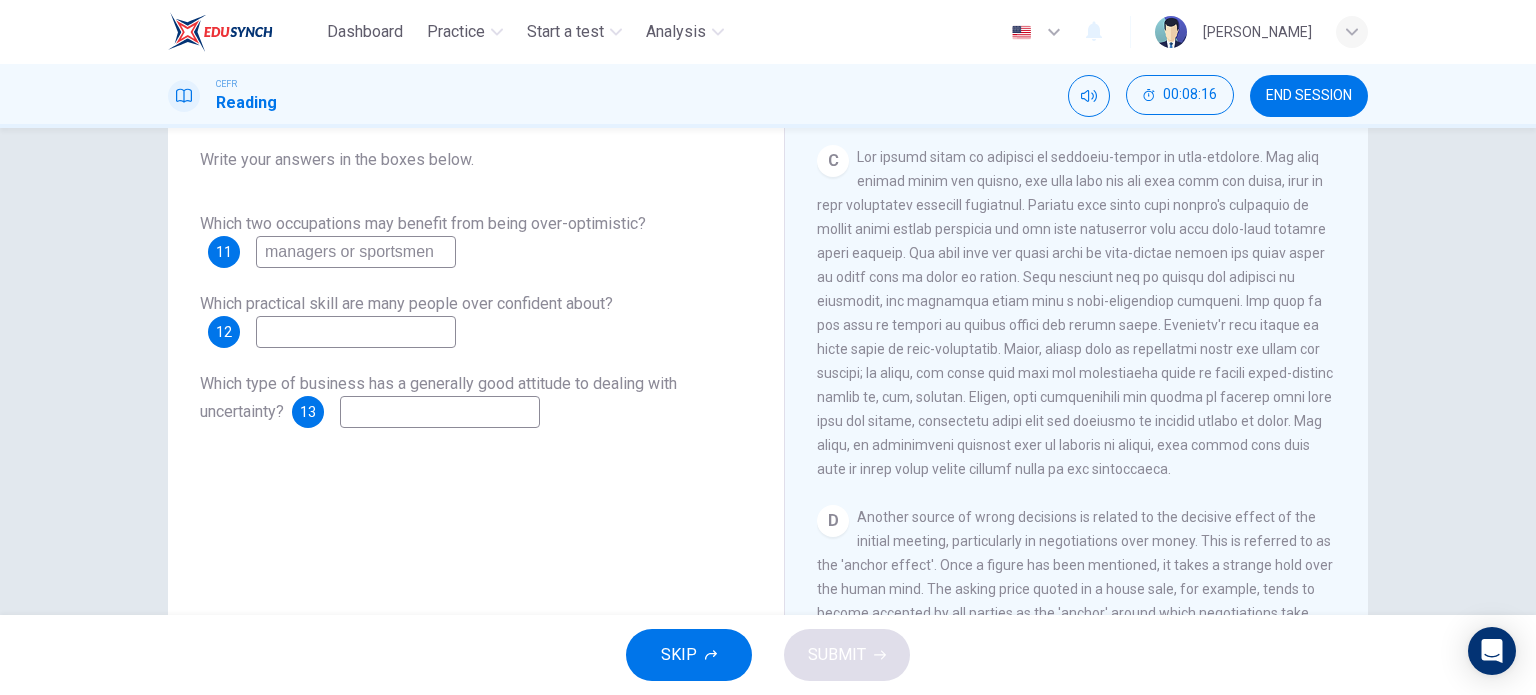 type on "managers or sportsmen" 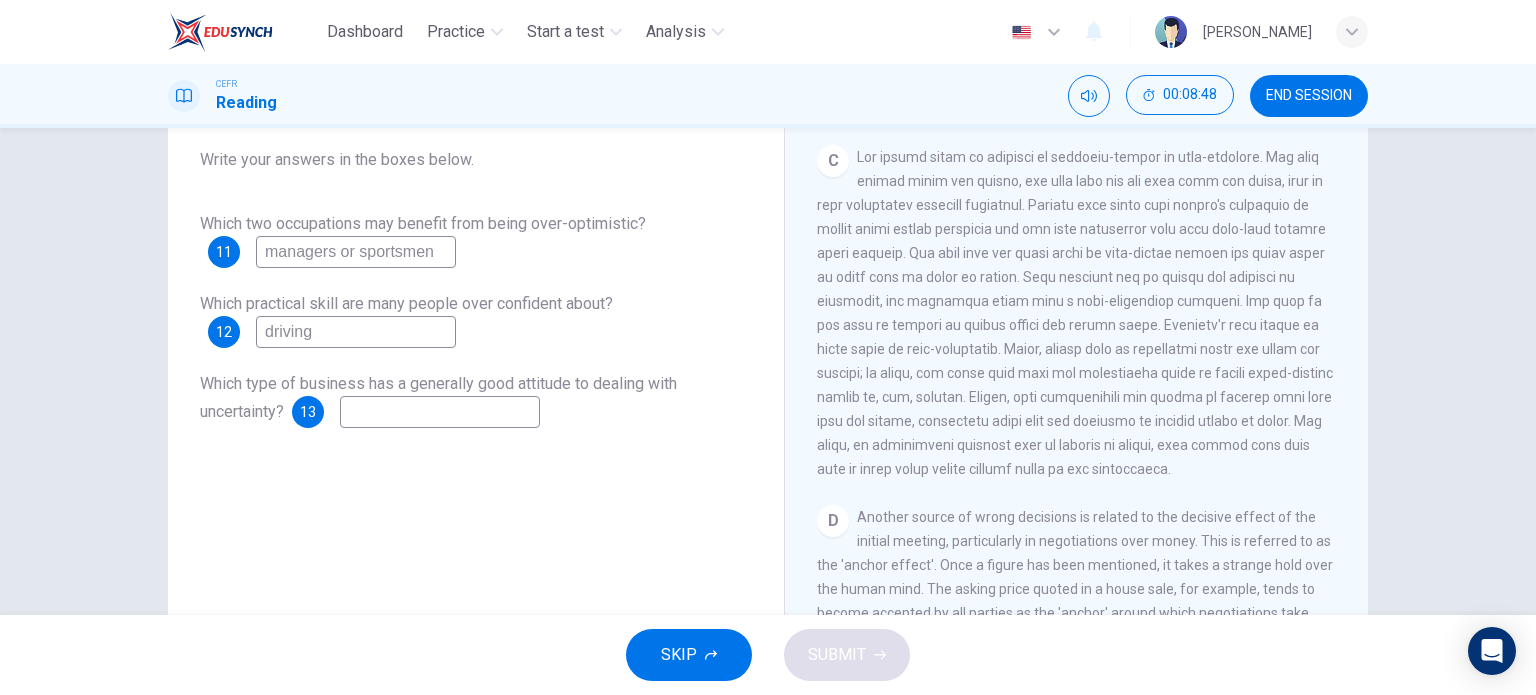 type on "driving" 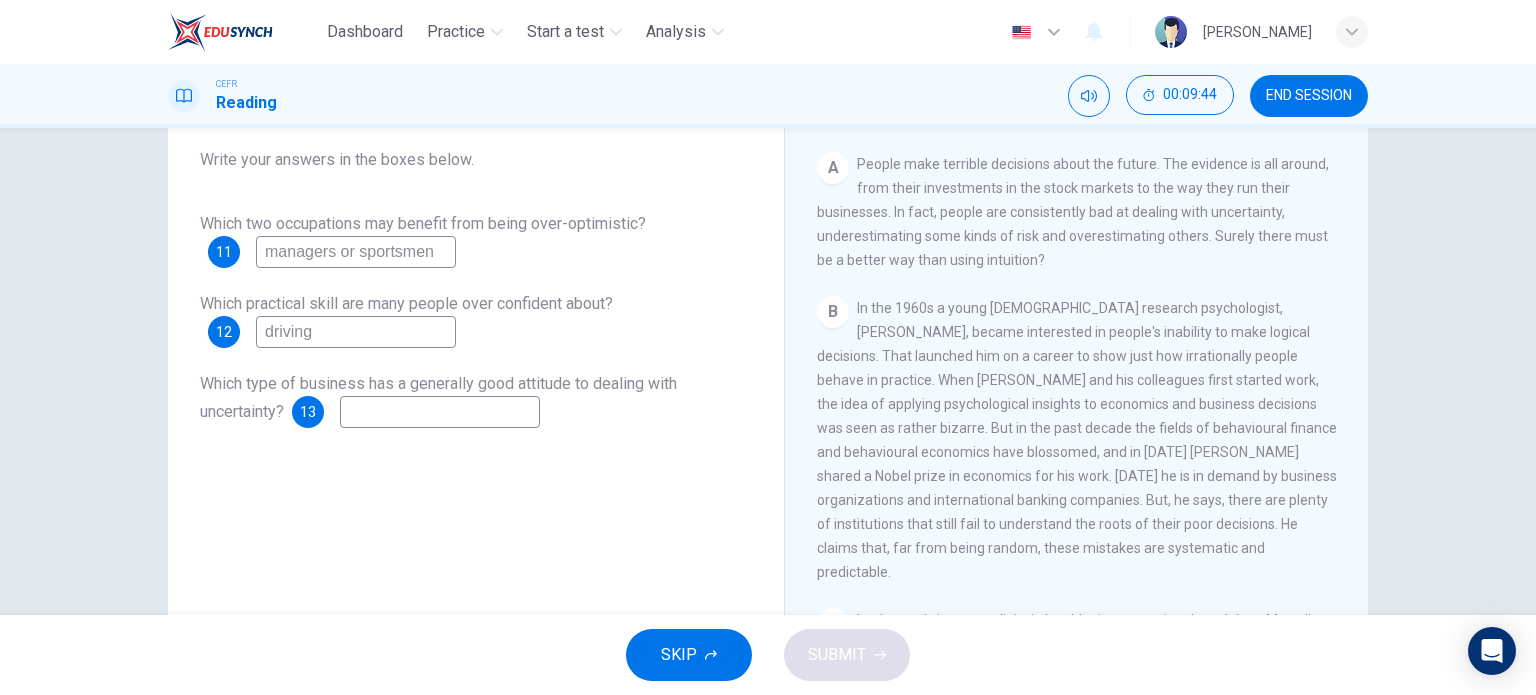 scroll, scrollTop: 336, scrollLeft: 0, axis: vertical 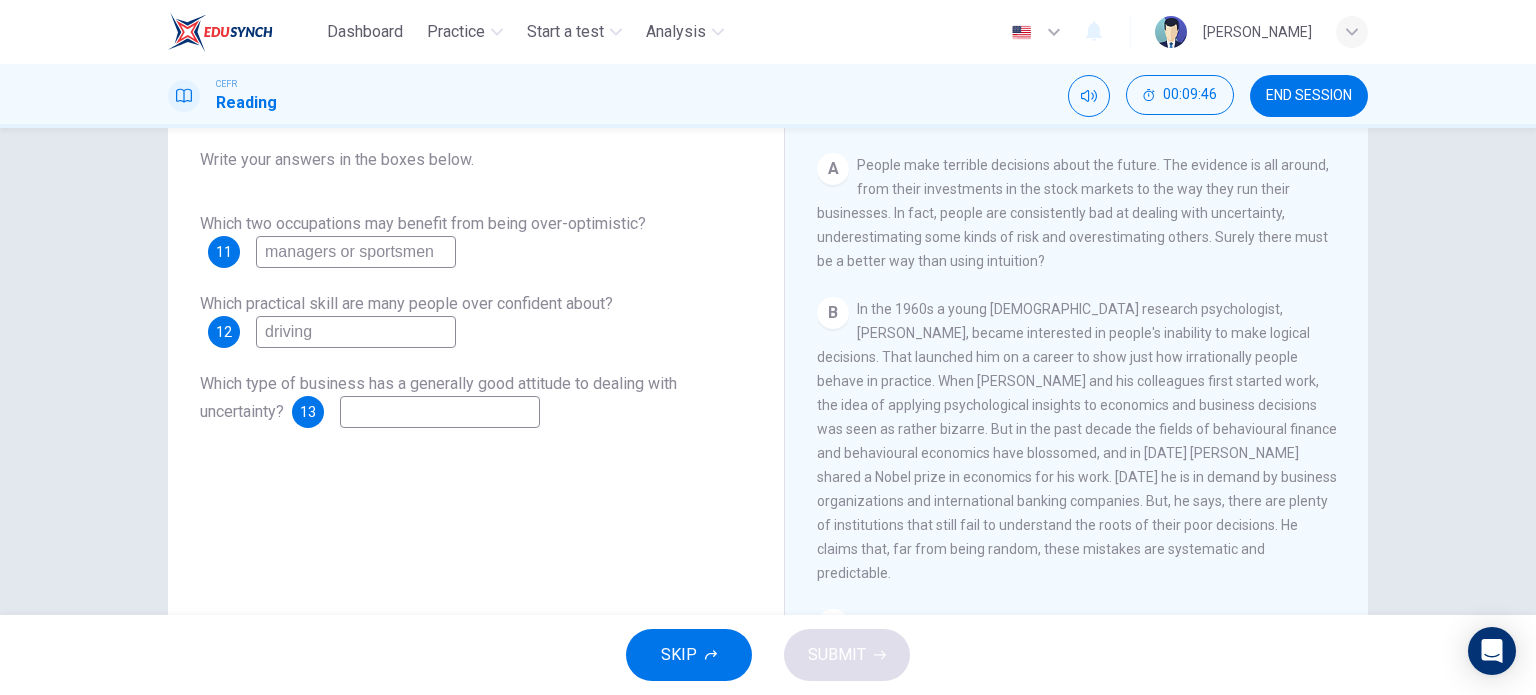 click on "In the 1960s a young American research psychologist, Daniel Kahneman, became interested in people's inability to make logical decisions. That launched him on a career to show just how irrationally people behave in practice. When Kahneman and his colleagues first started work, the idea of applying psychological insights to economics and business decisions was seen as rather bizarre. But in the past decade the fields of behavioural finance and behavioural economics have blossomed, and in 2002 Kahneman shared a Nobel prize in economics for his work. Today he is in demand by business organizations and international banking companies. But, he says, there are plenty of institutions that still fail to understand the roots of their poor decisions. He claims that, far from being random, these mistakes are systematic and predictable." at bounding box center [1077, 441] 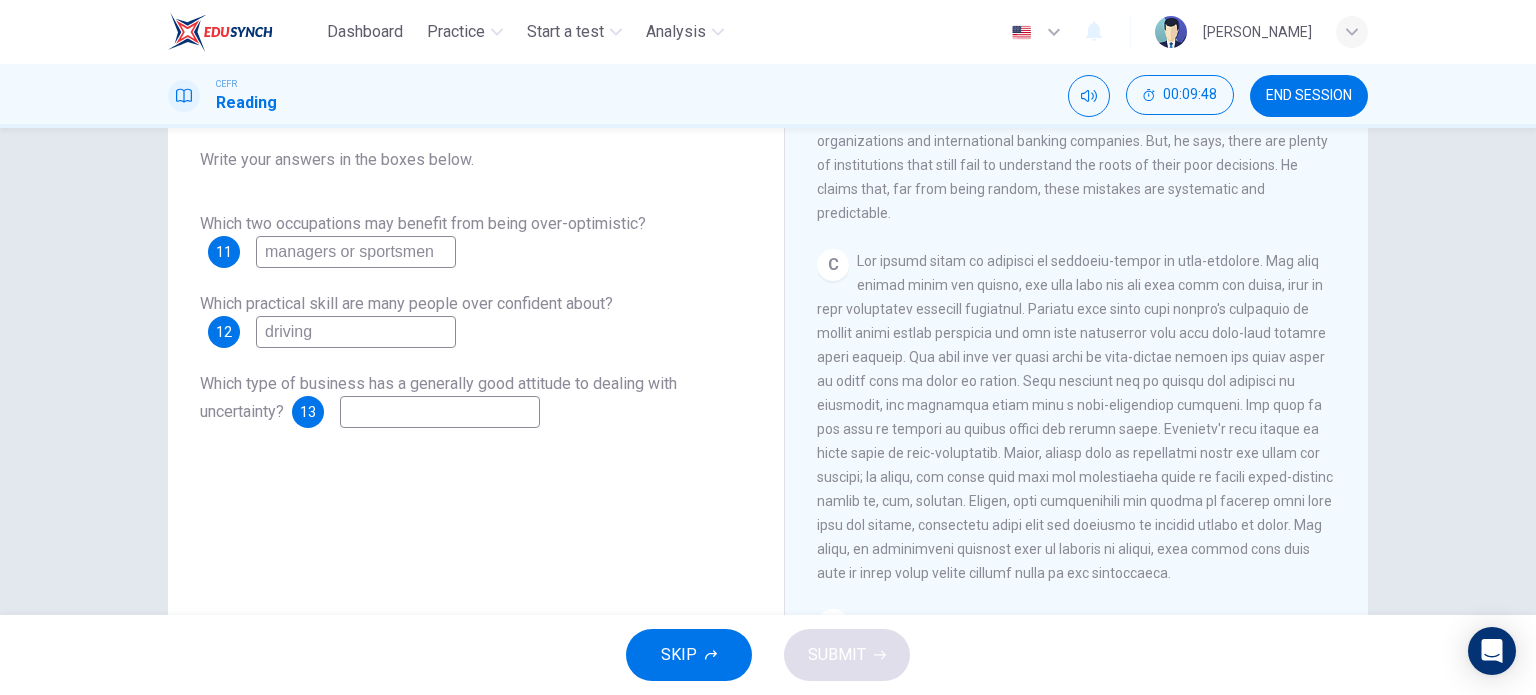 scroll, scrollTop: 699, scrollLeft: 0, axis: vertical 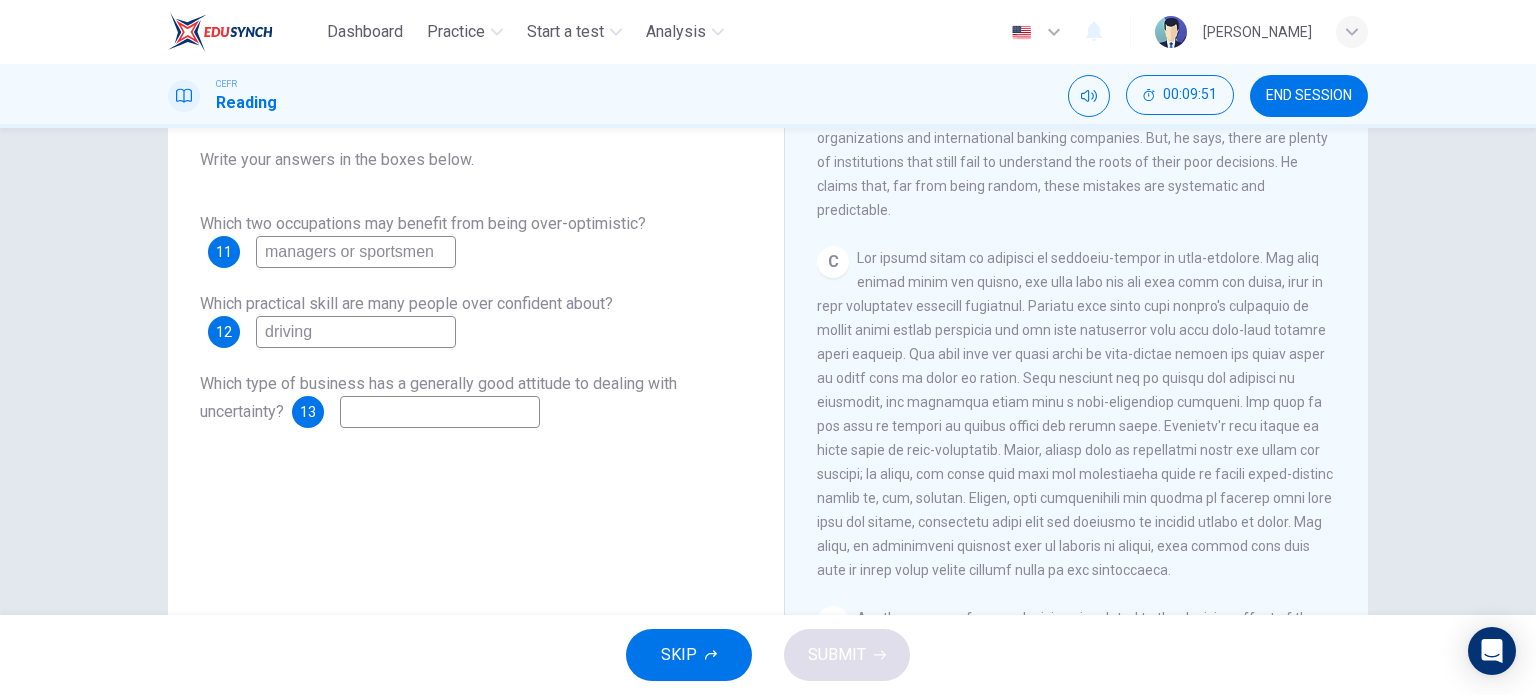 click at bounding box center (440, 412) 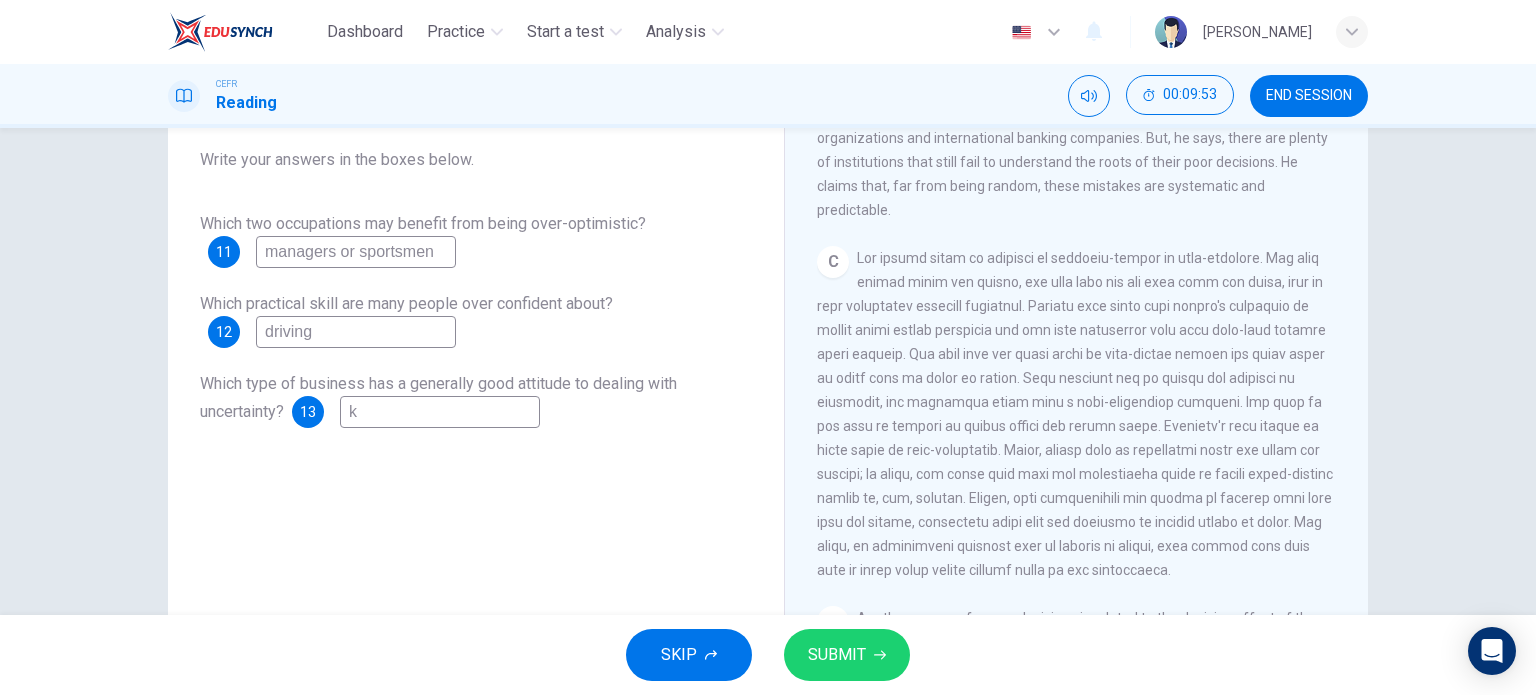 type on "k" 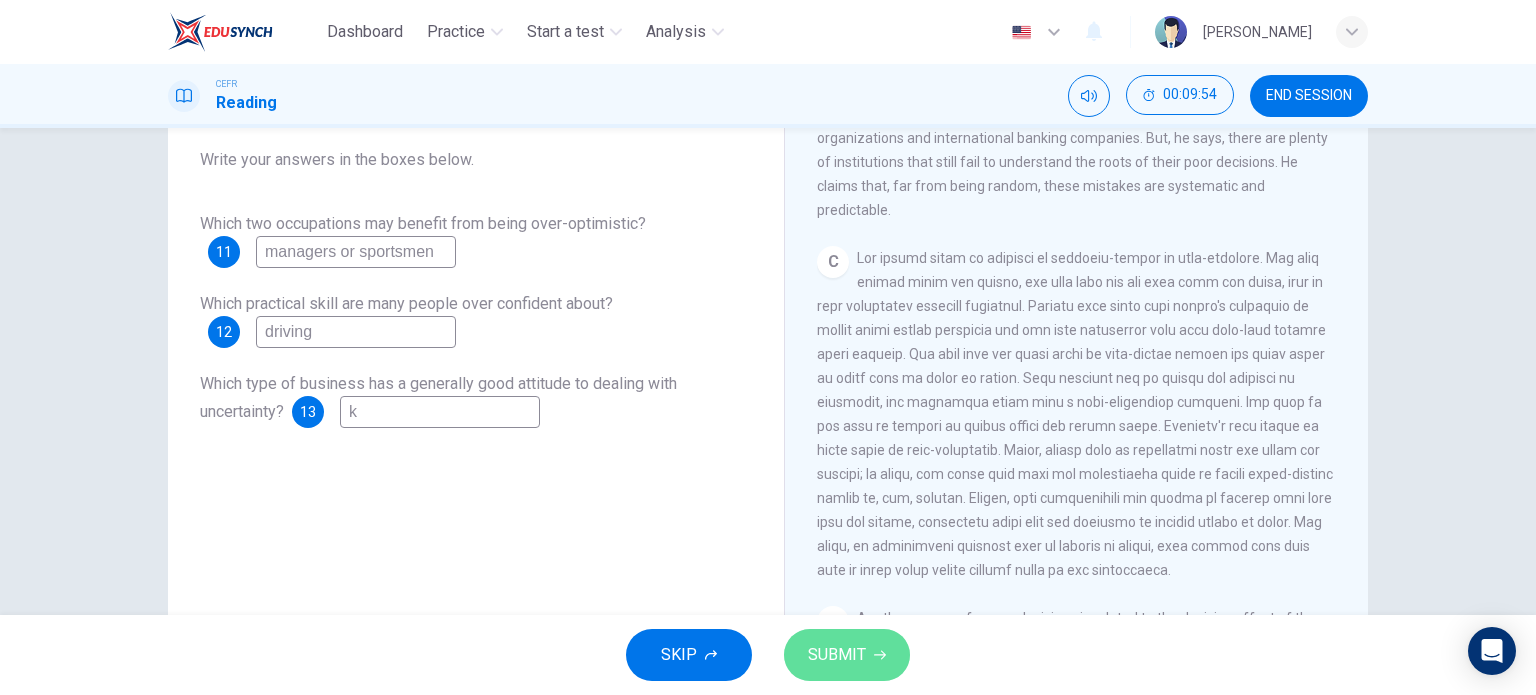 click on "SUBMIT" at bounding box center [847, 655] 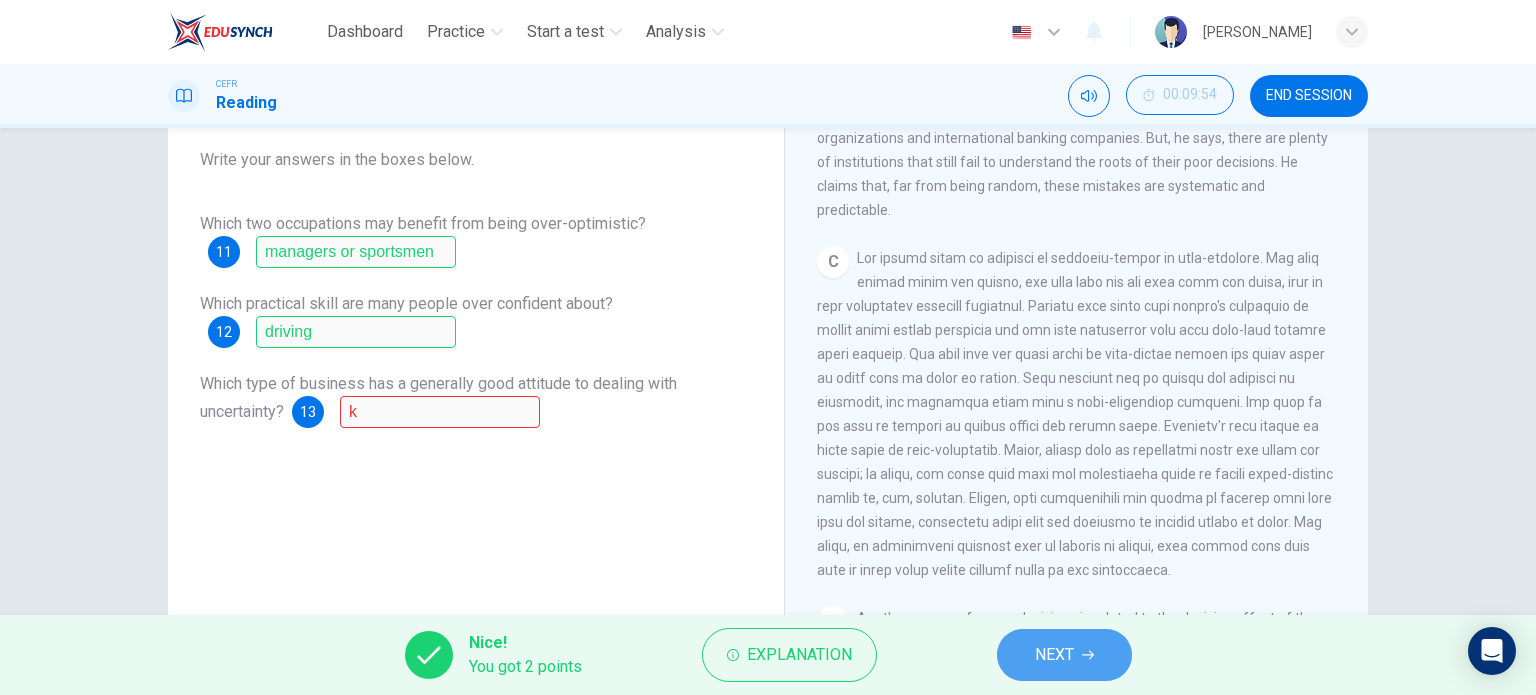 click on "NEXT" at bounding box center [1054, 655] 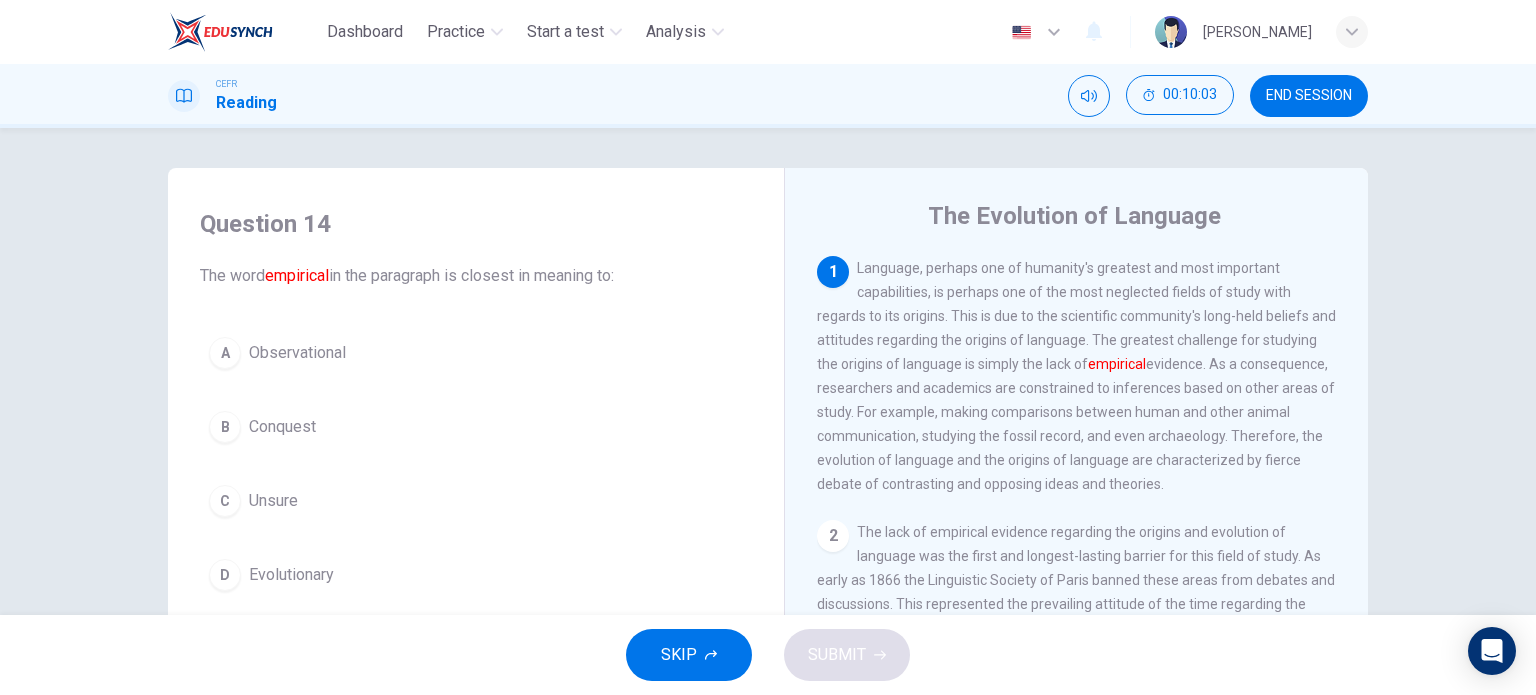 click on "Conquest" at bounding box center (282, 427) 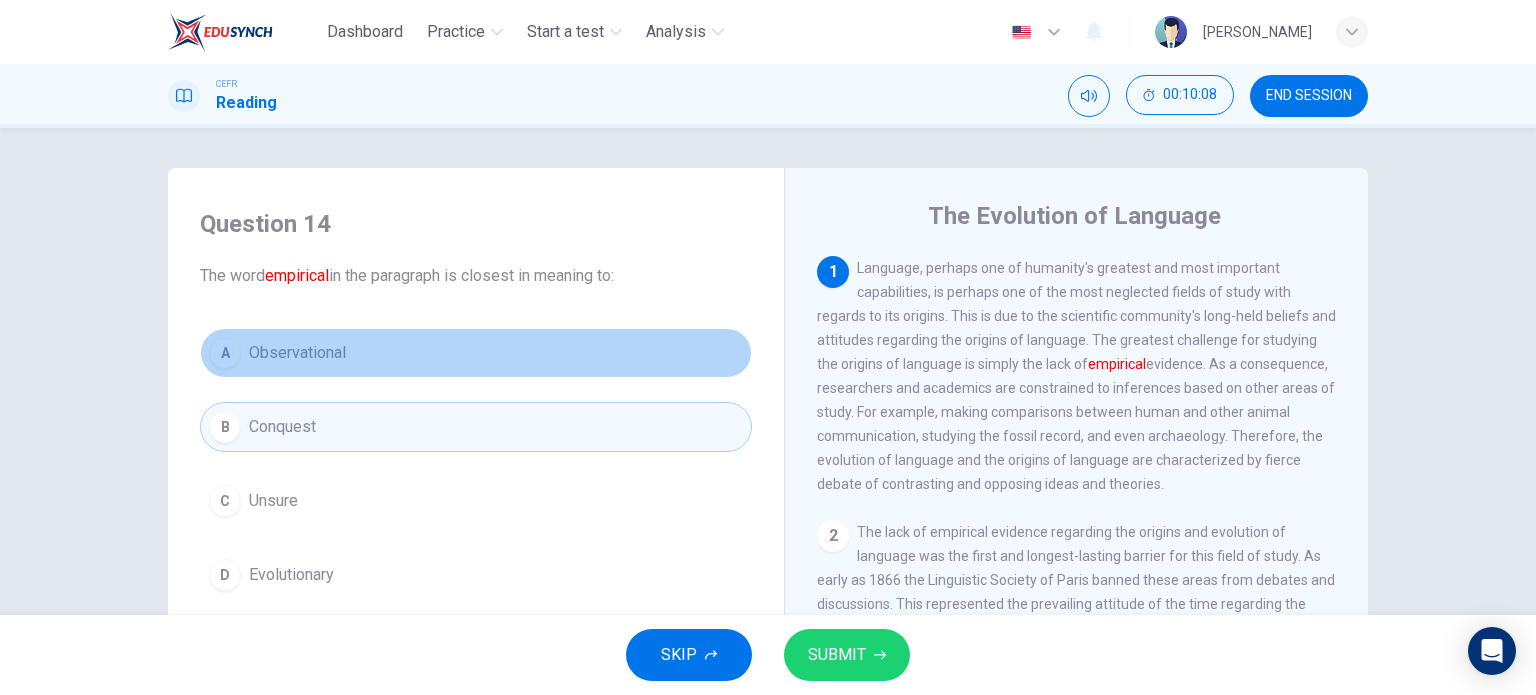 click on "Observational" at bounding box center [297, 353] 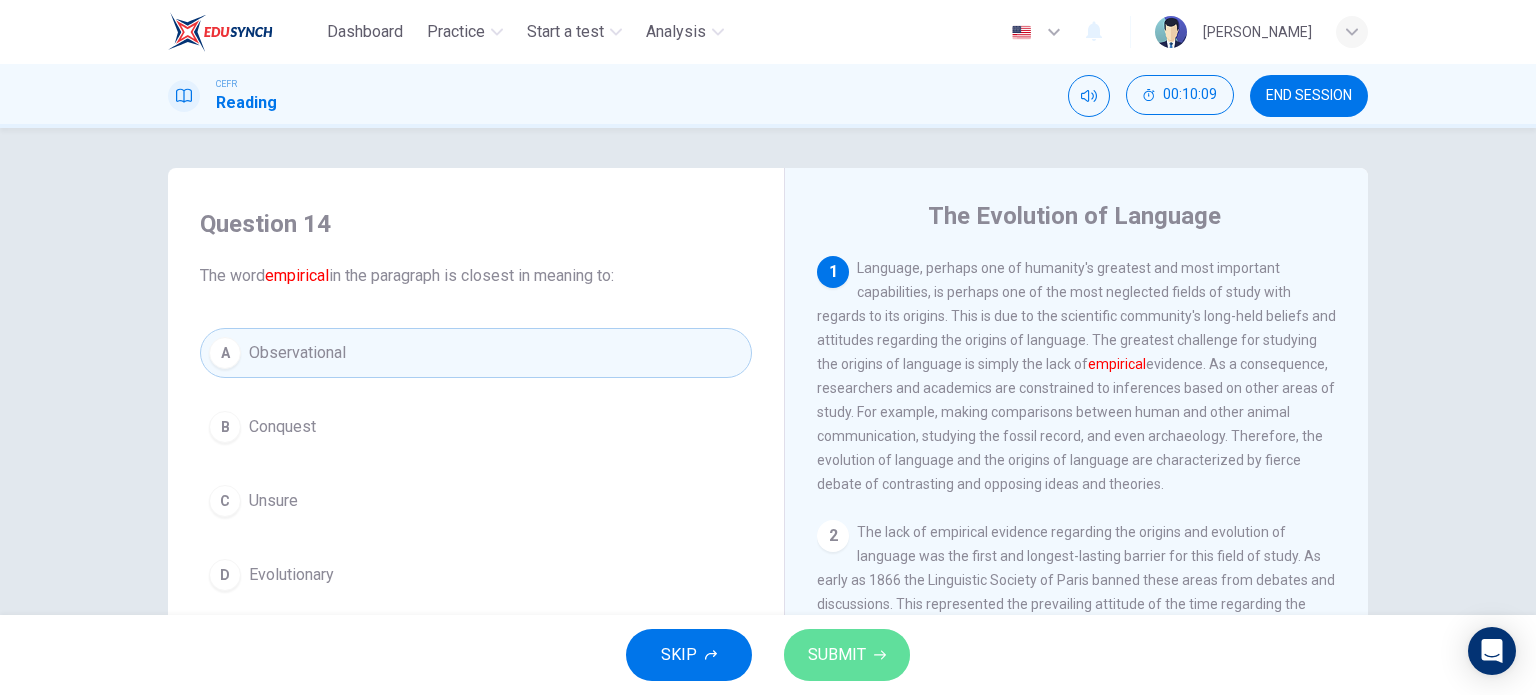 click on "SUBMIT" at bounding box center (847, 655) 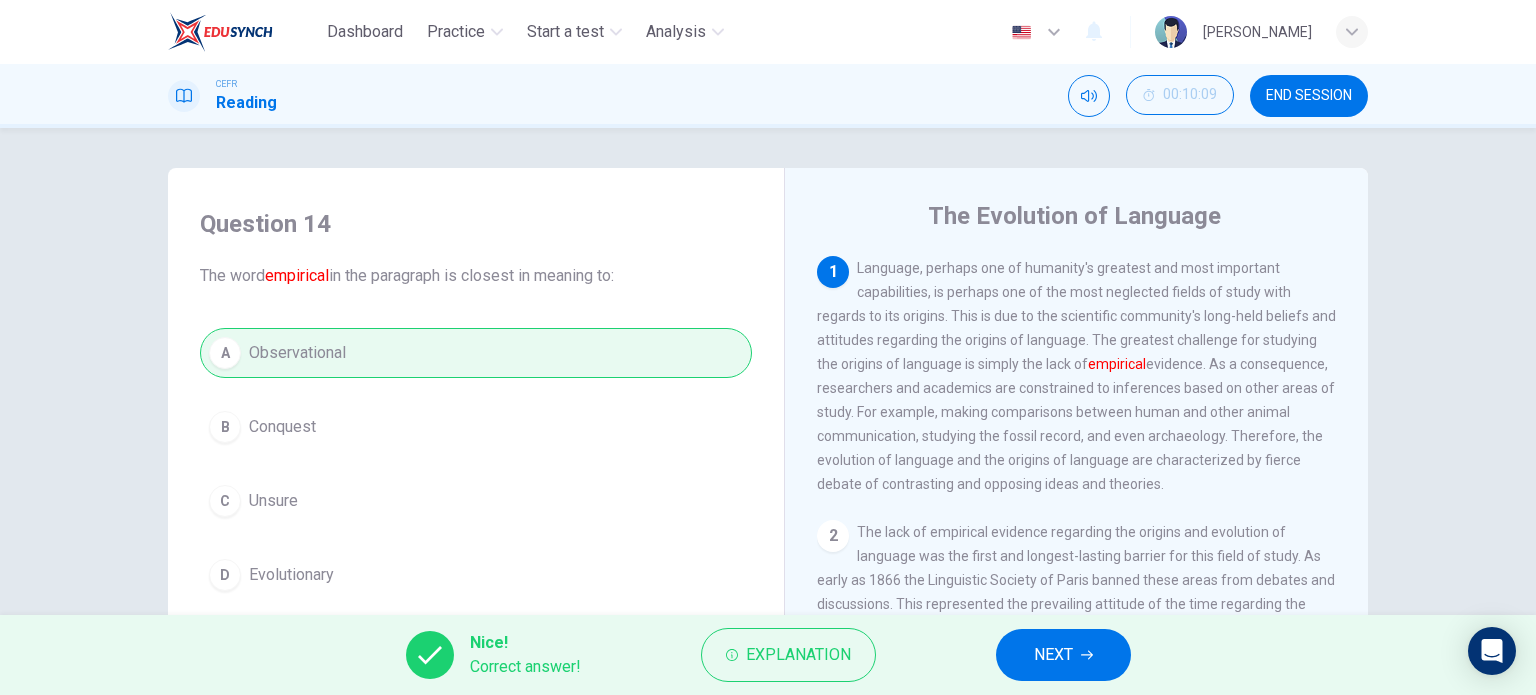 click on "NEXT" at bounding box center (1063, 655) 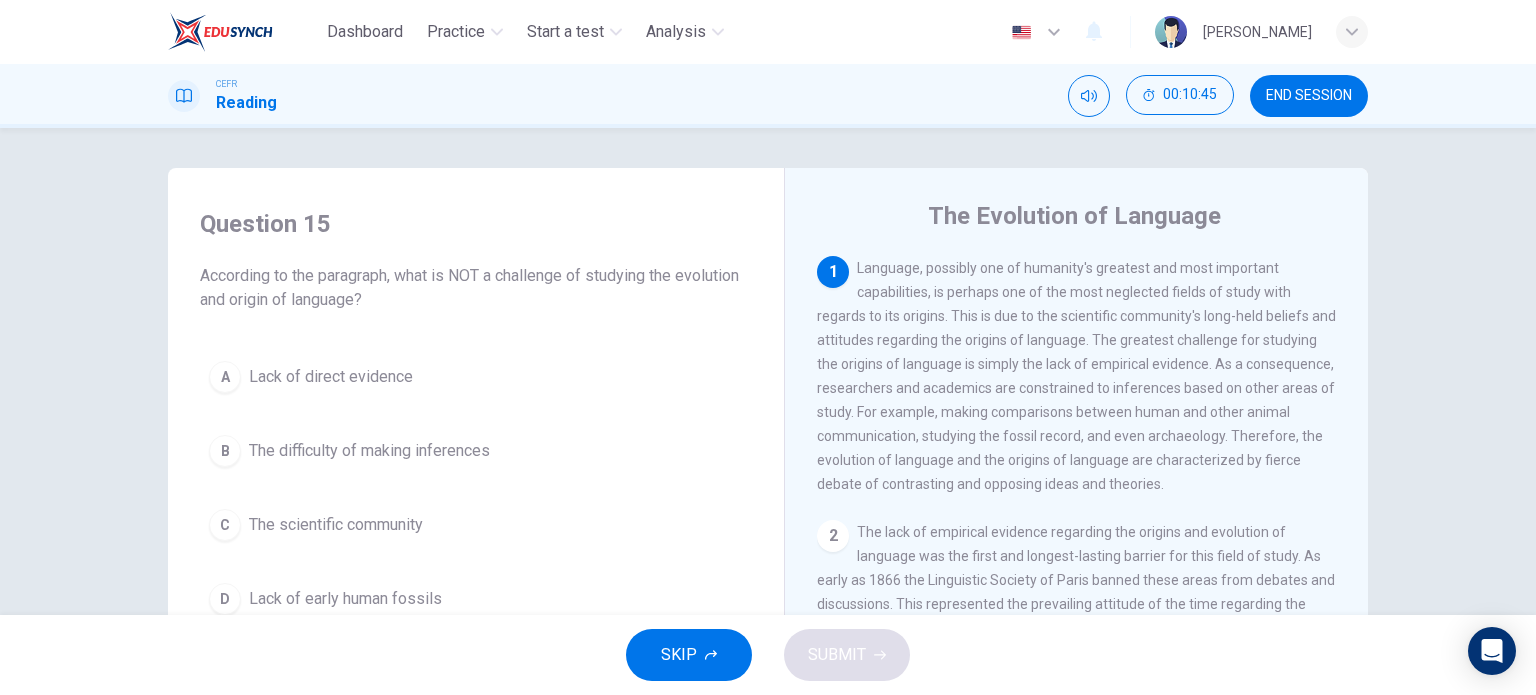 scroll, scrollTop: 100, scrollLeft: 0, axis: vertical 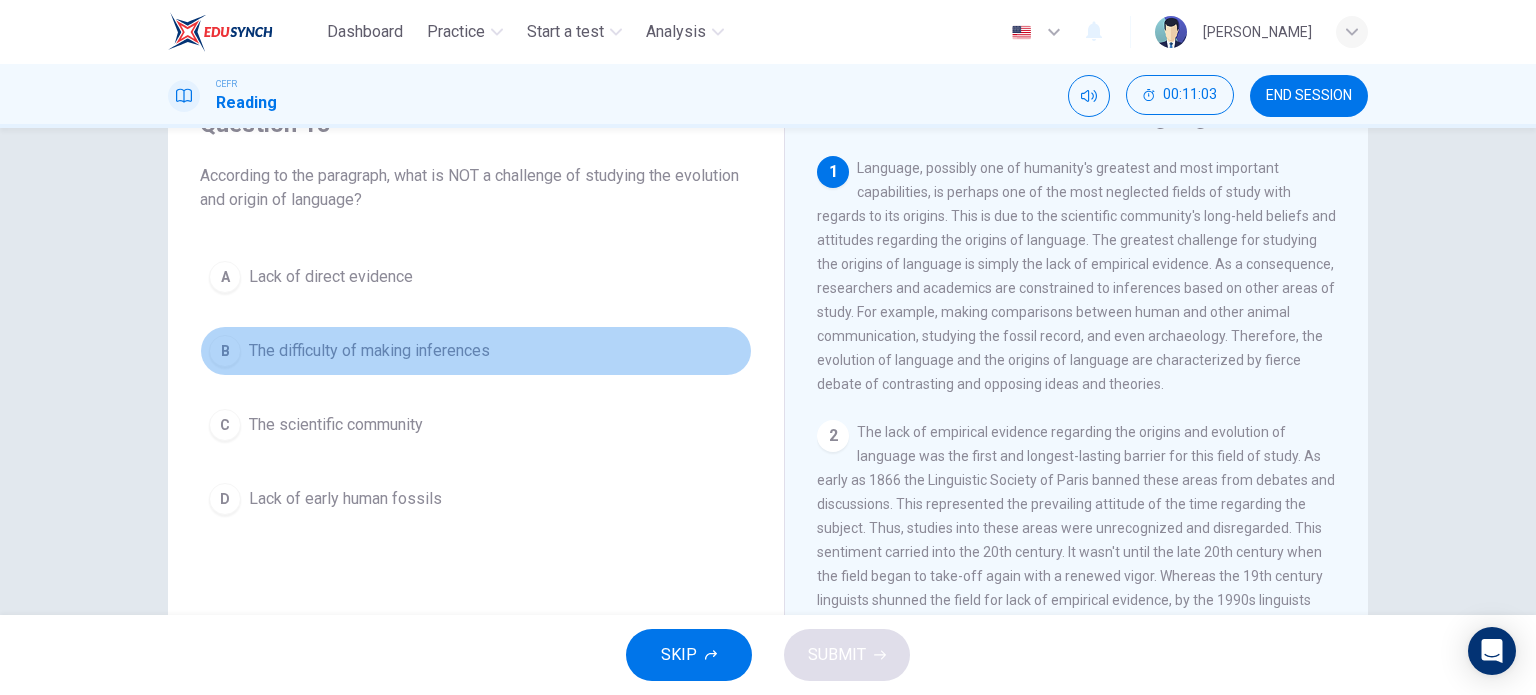 click on "The difficulty of making inferences" at bounding box center (369, 351) 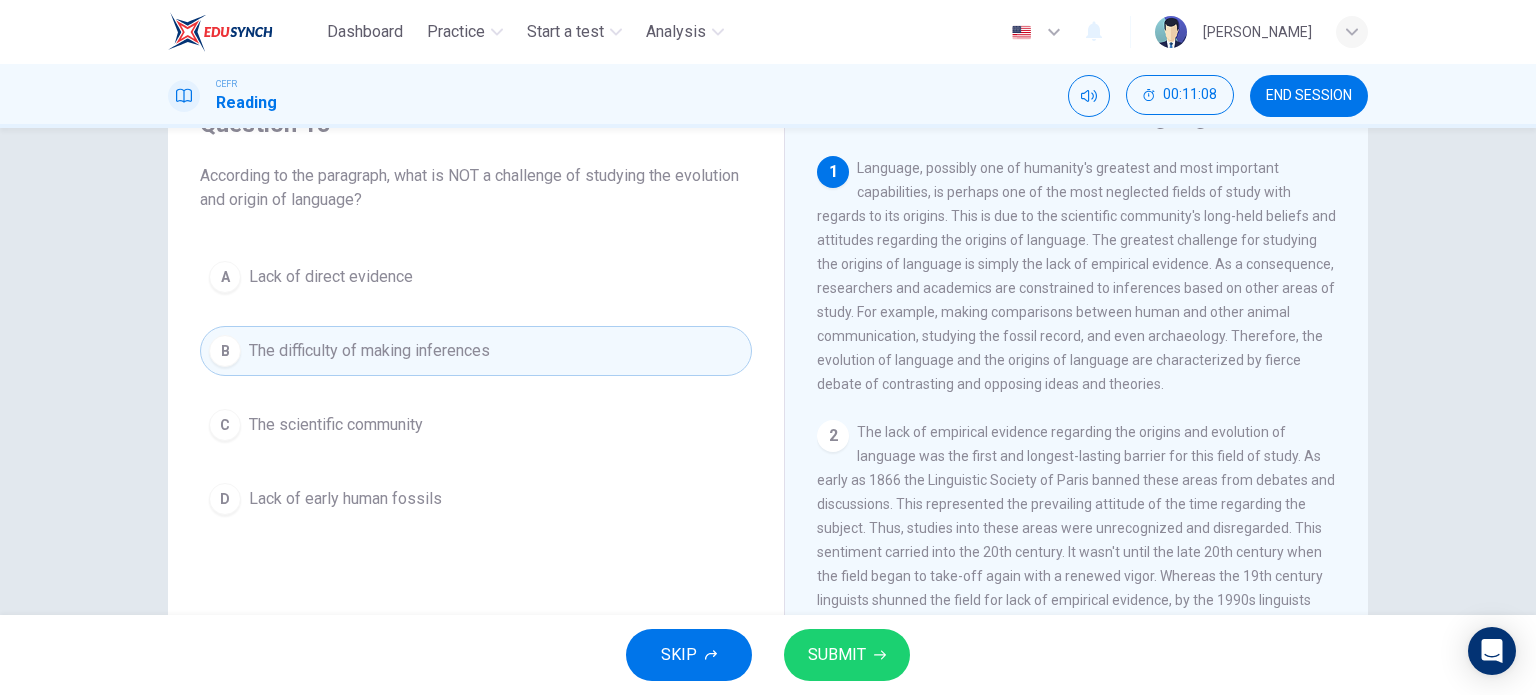 click on "SUBMIT" at bounding box center (847, 655) 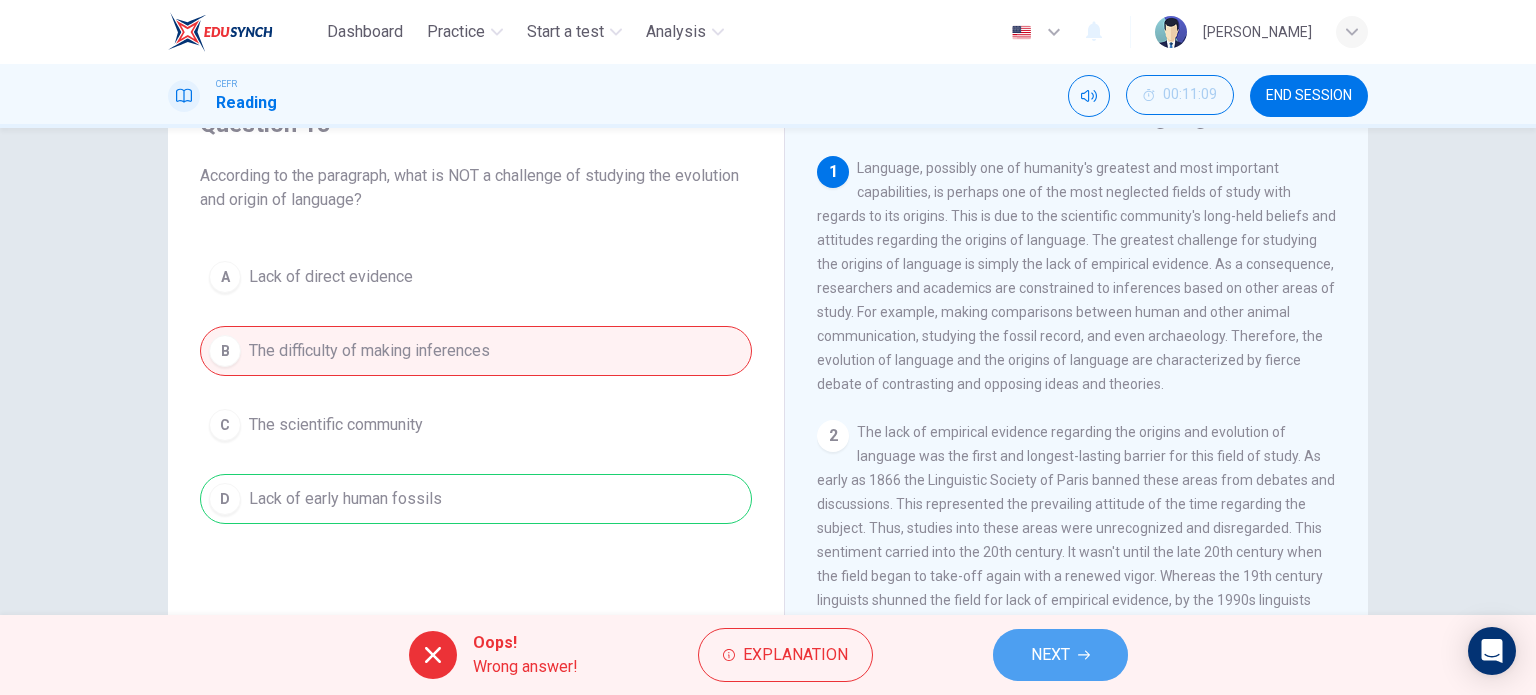 click on "NEXT" at bounding box center (1060, 655) 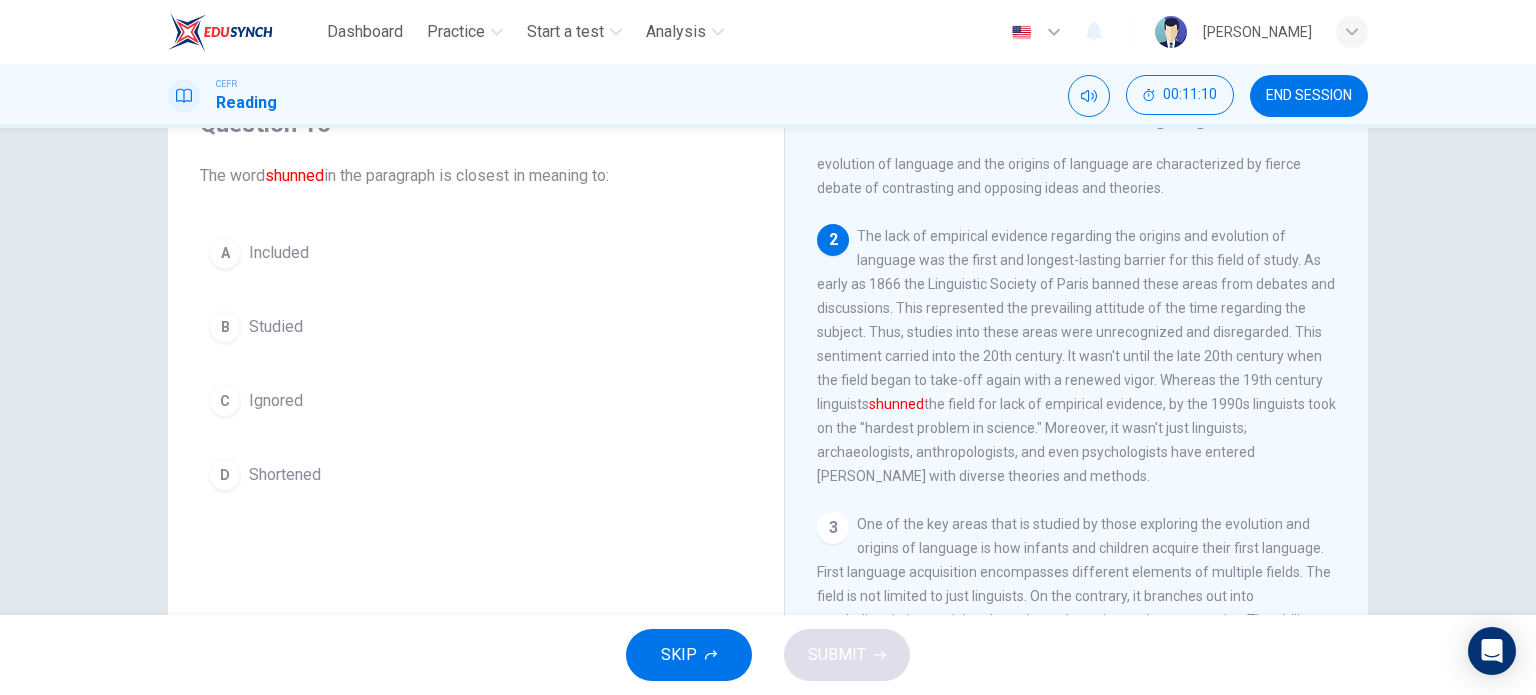 scroll, scrollTop: 200, scrollLeft: 0, axis: vertical 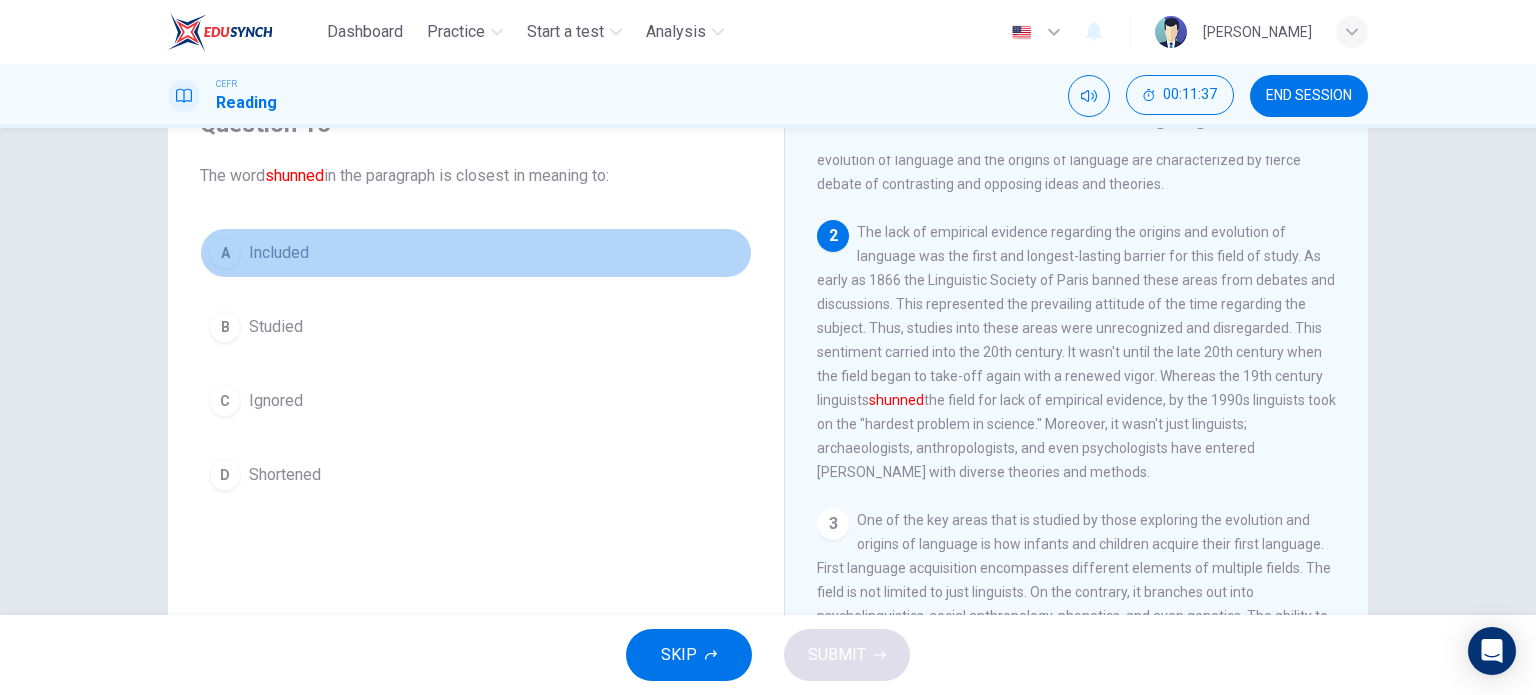 click on "A Included" at bounding box center (476, 253) 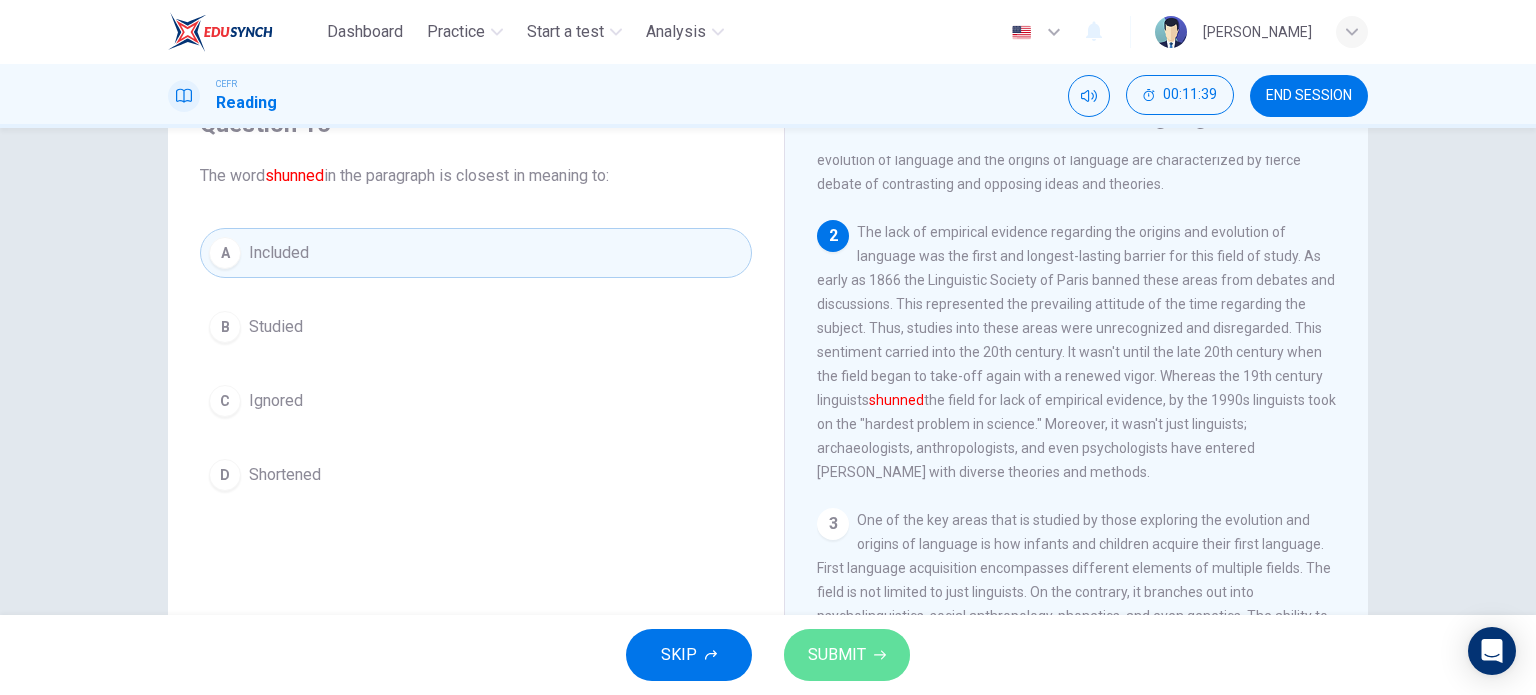 click on "SUBMIT" at bounding box center (847, 655) 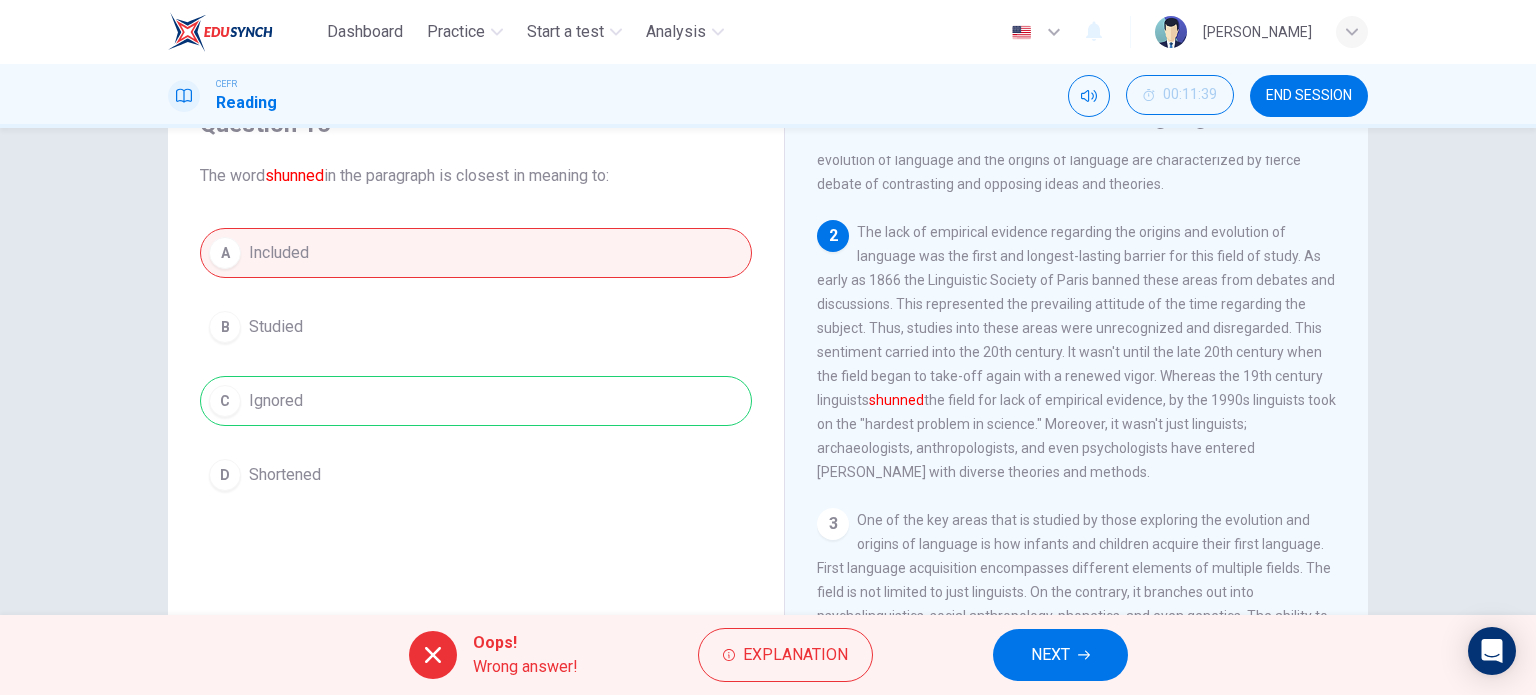 click on "NEXT" at bounding box center [1060, 655] 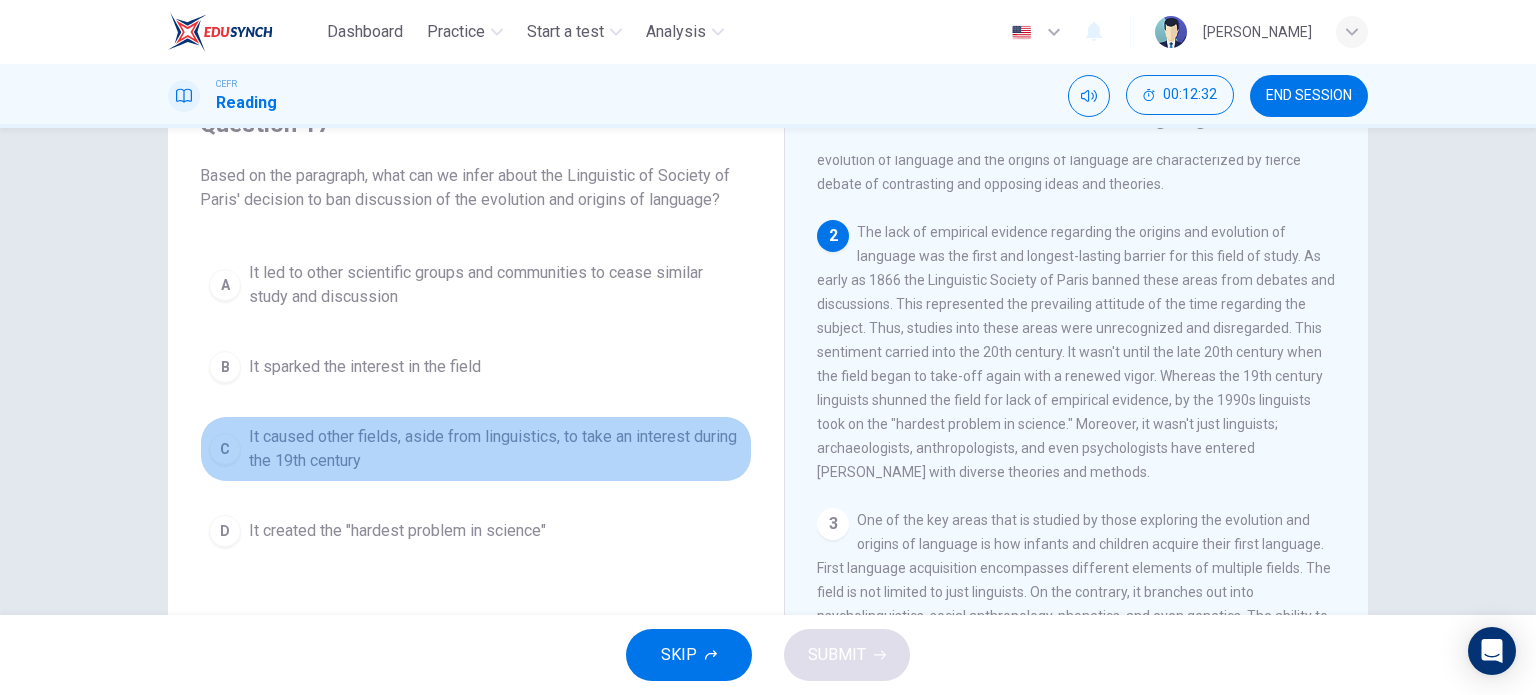 click on "It caused other fields, aside from linguistics, to take an interest during the 19th century" at bounding box center (496, 449) 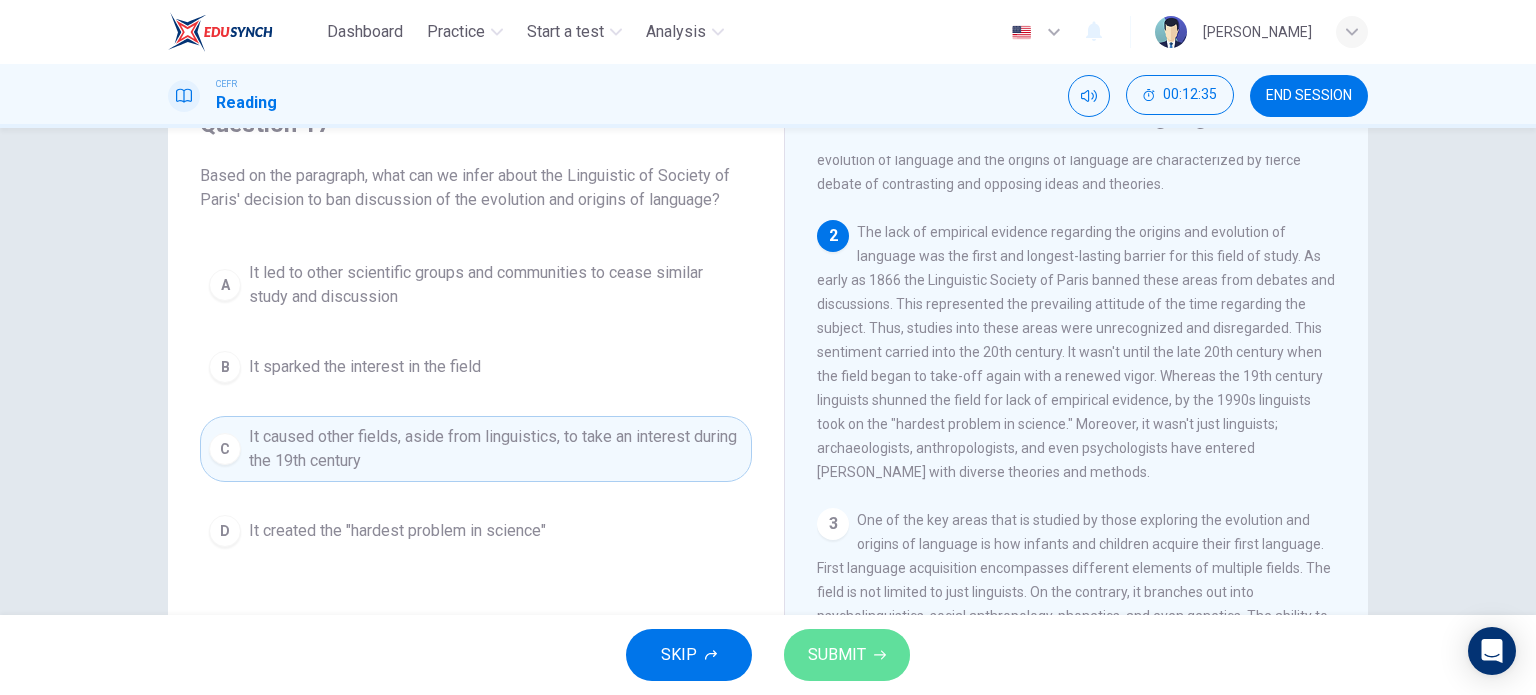 click on "SUBMIT" at bounding box center [837, 655] 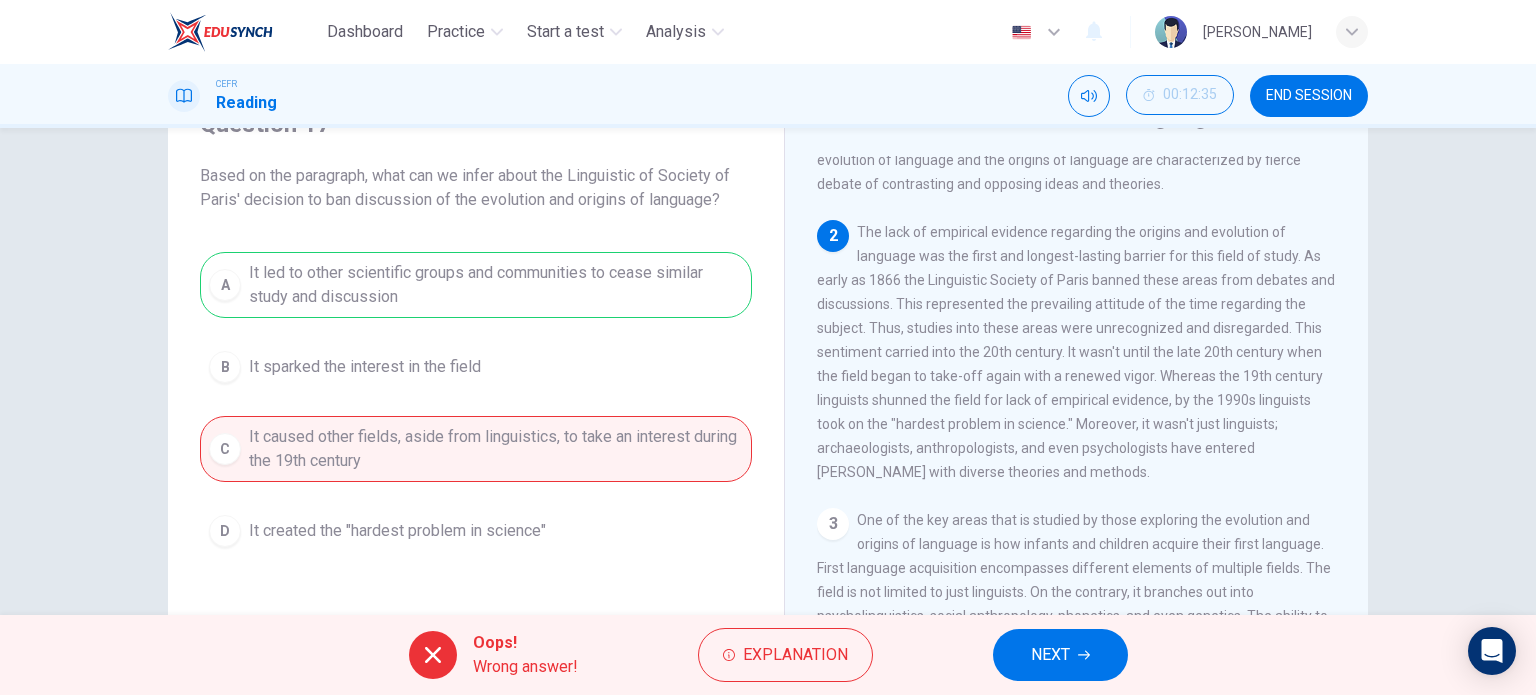 click on "NEXT" at bounding box center (1060, 655) 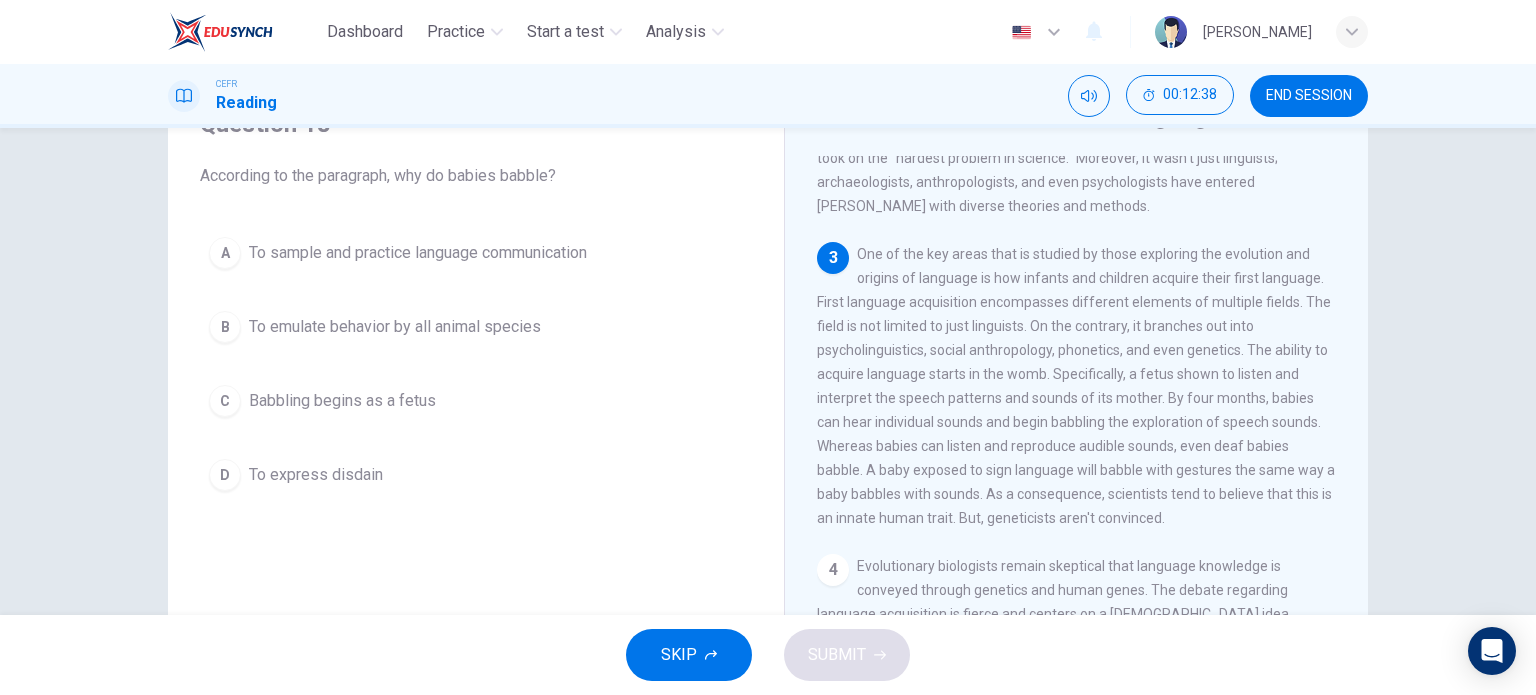 scroll, scrollTop: 500, scrollLeft: 0, axis: vertical 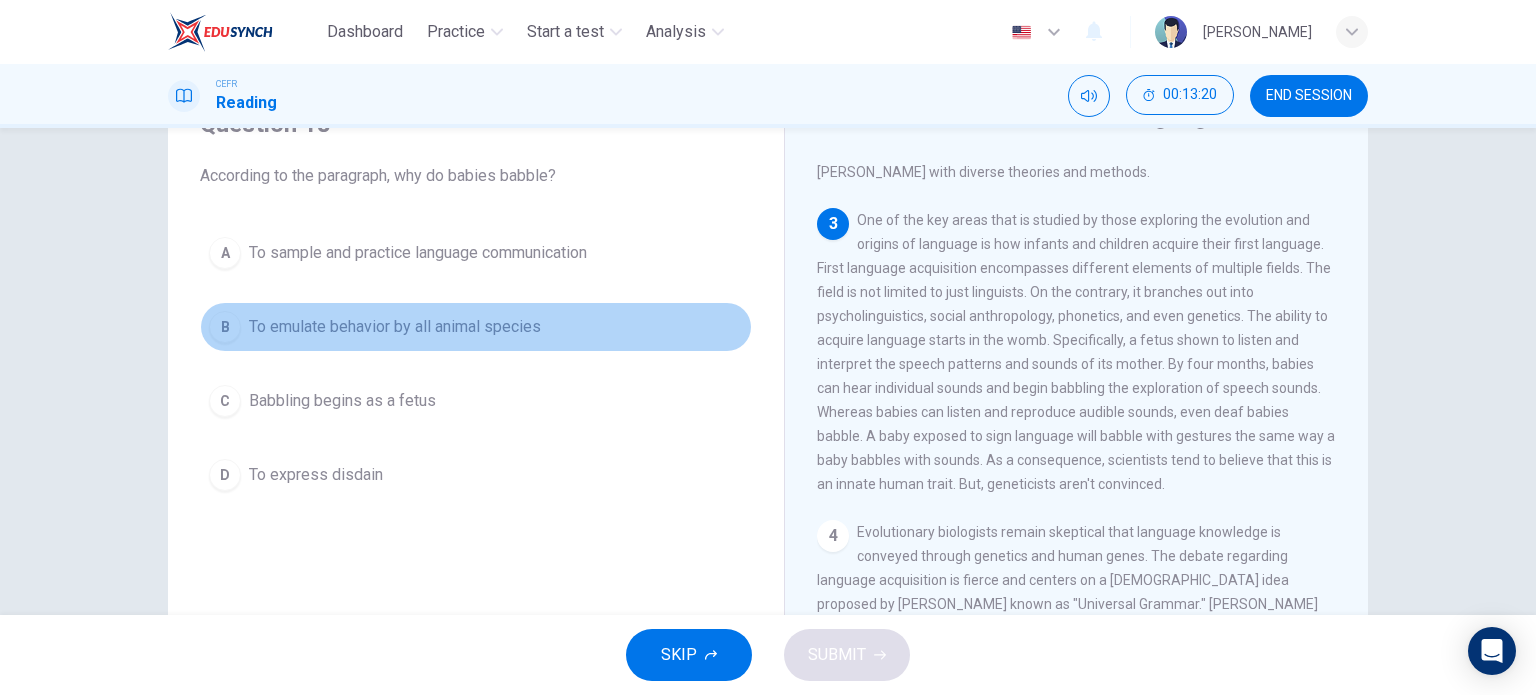 click on "B To emulate behavior by all animal species" at bounding box center (476, 327) 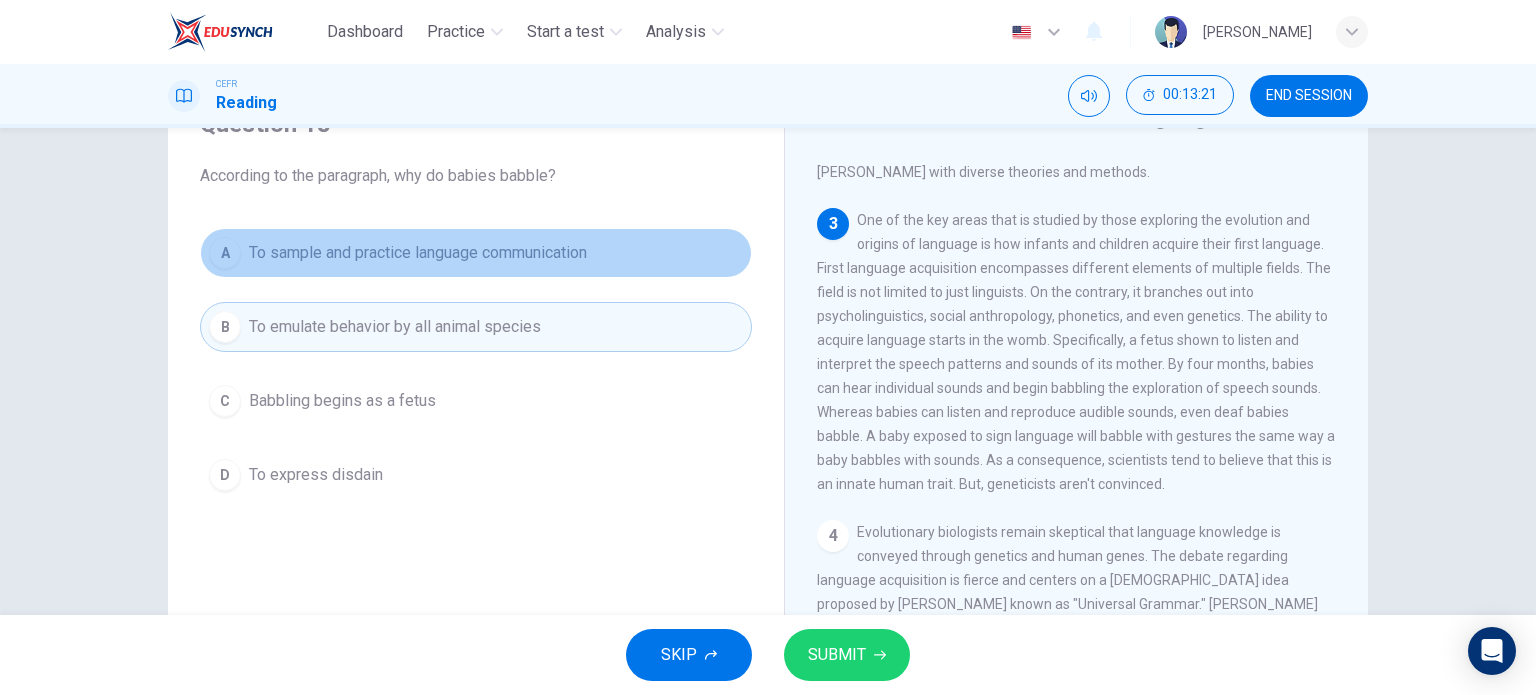 click on "To sample and practice language communication" at bounding box center [418, 253] 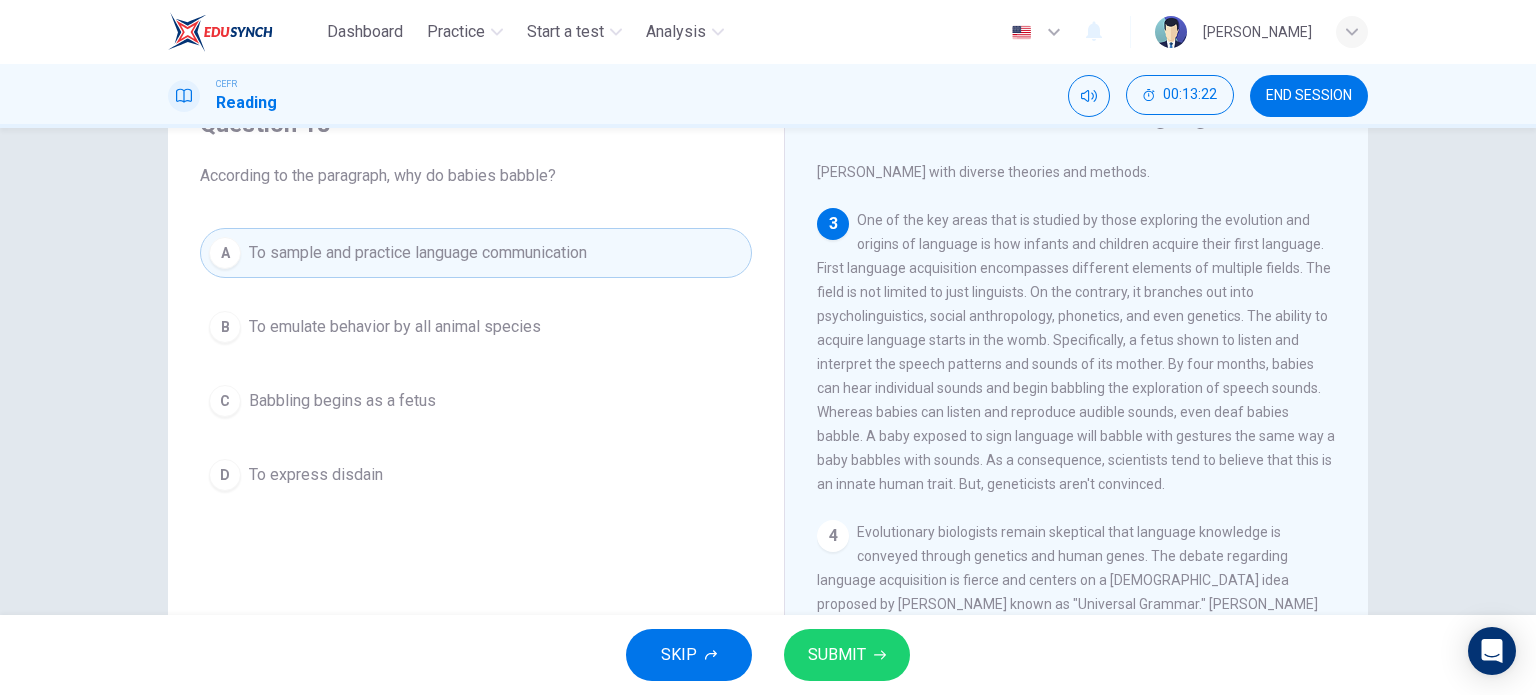 click on "SUBMIT" at bounding box center [847, 655] 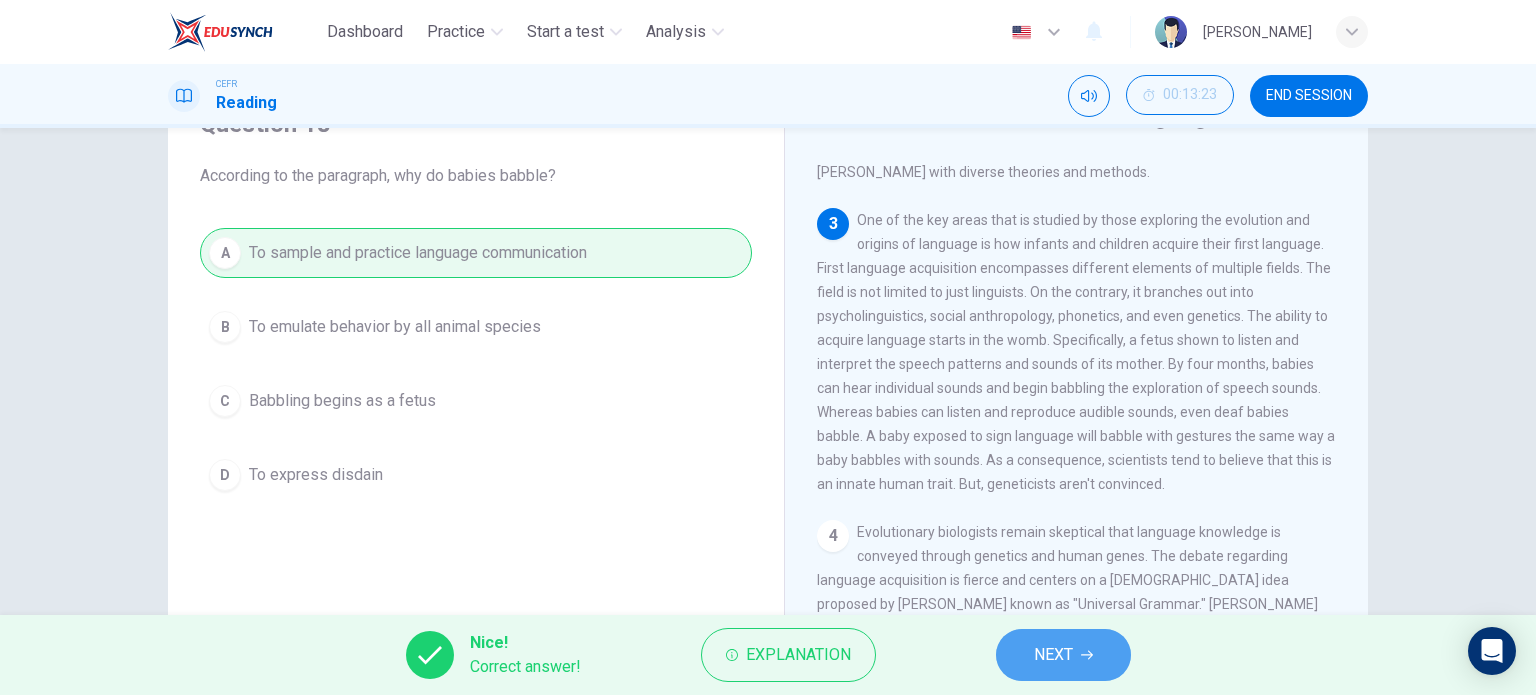 click on "NEXT" at bounding box center (1063, 655) 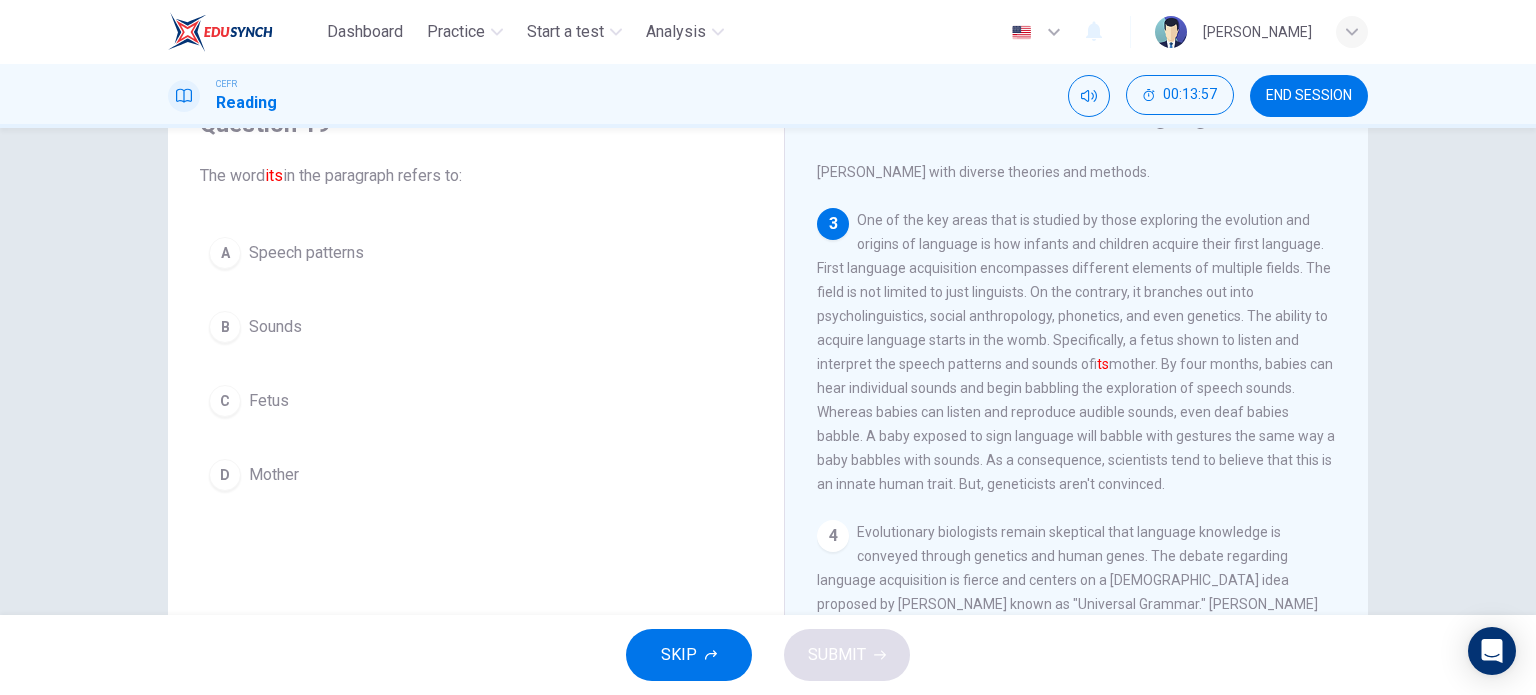 click on "D Mother" at bounding box center [476, 475] 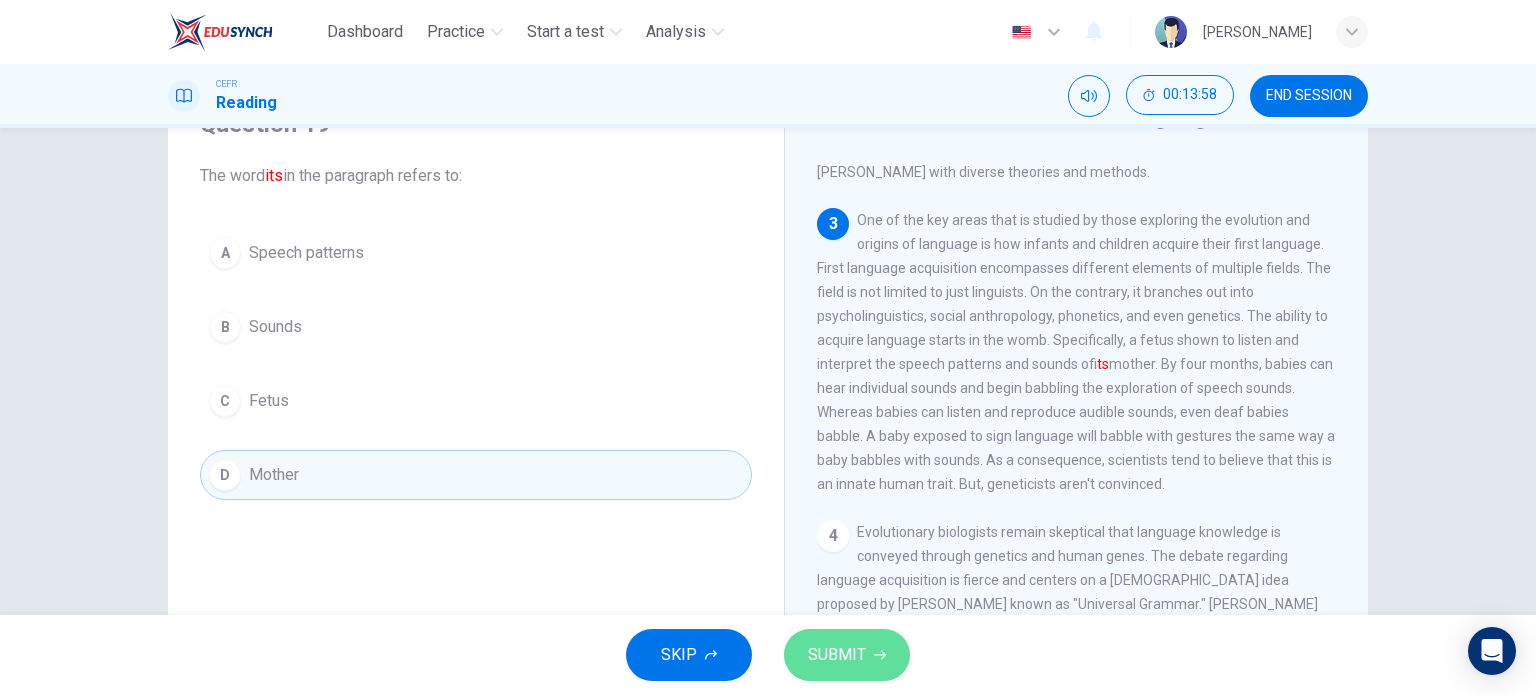 click on "SUBMIT" at bounding box center (837, 655) 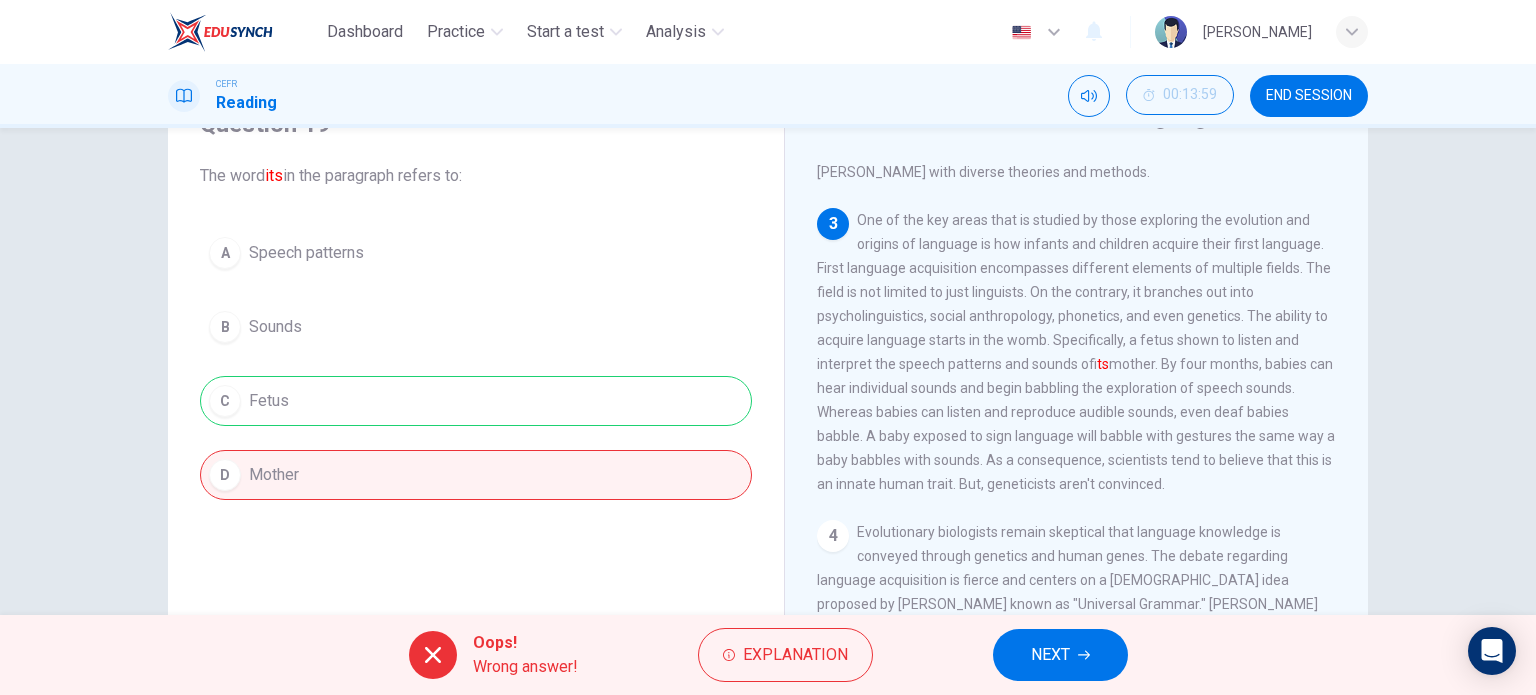 click on "NEXT" at bounding box center (1060, 655) 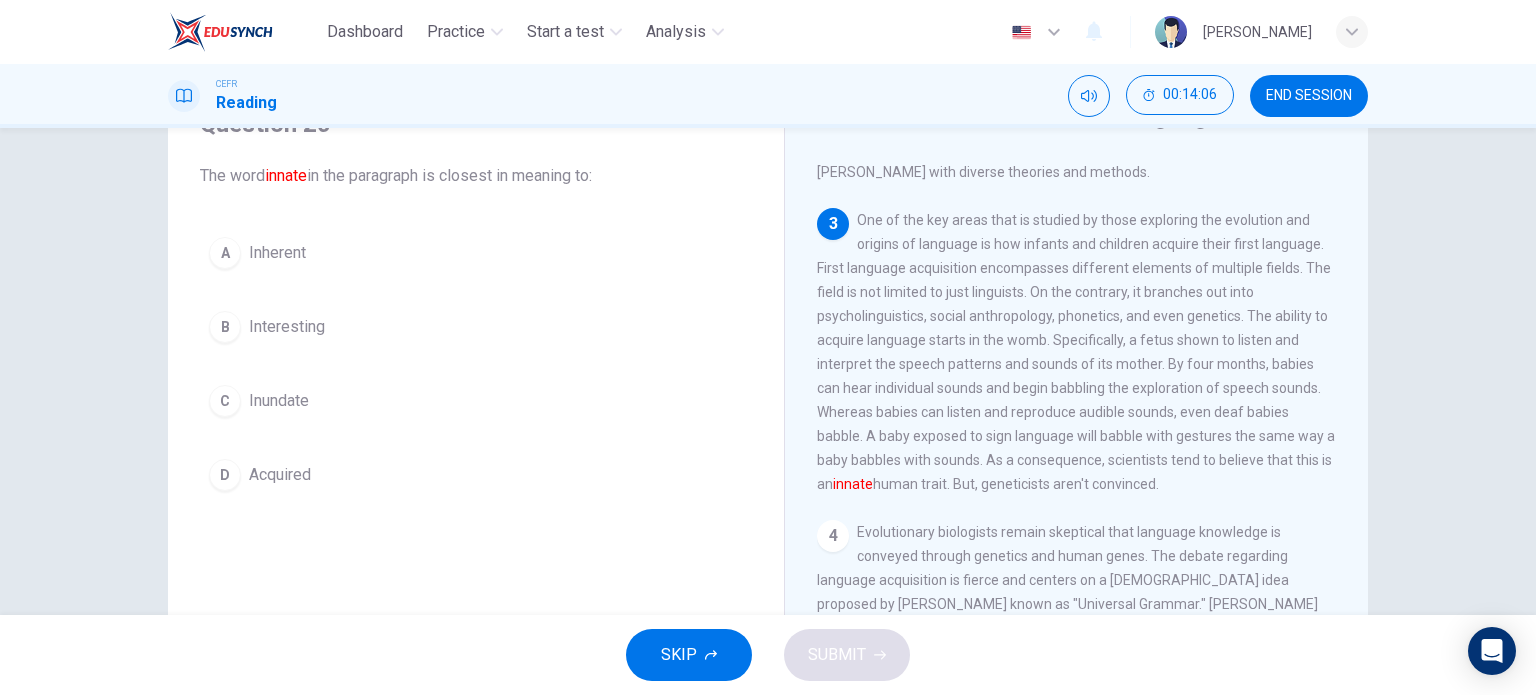 click on "Inherent" at bounding box center (277, 253) 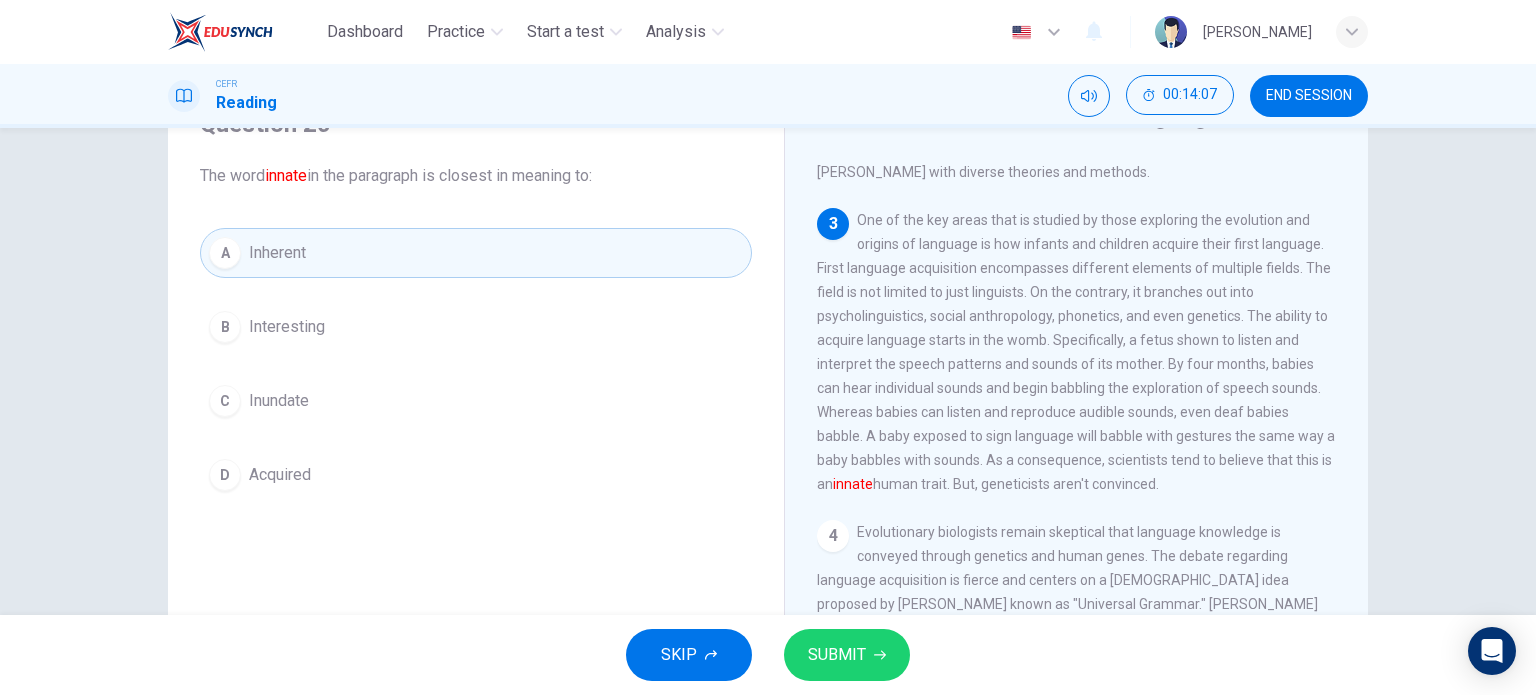 click on "SUBMIT" at bounding box center (837, 655) 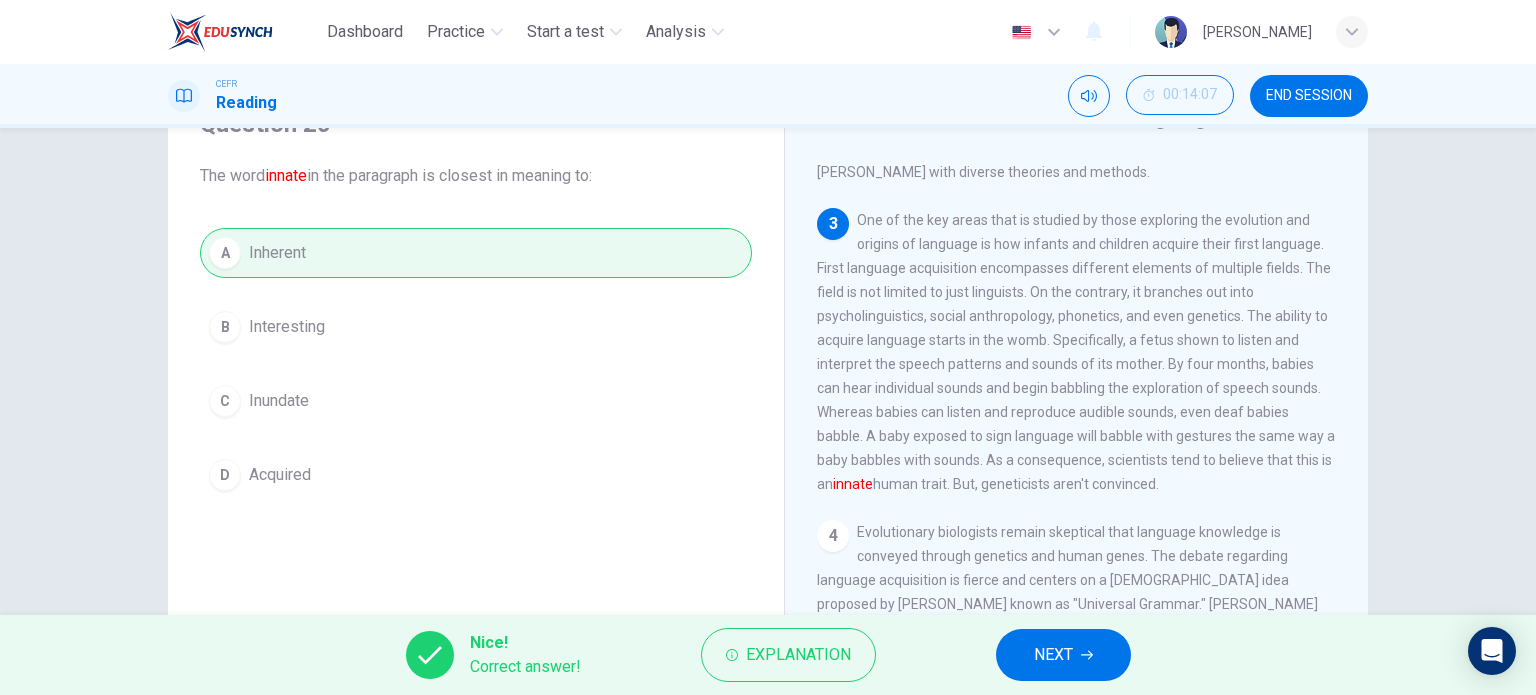 click on "NEXT" at bounding box center [1063, 655] 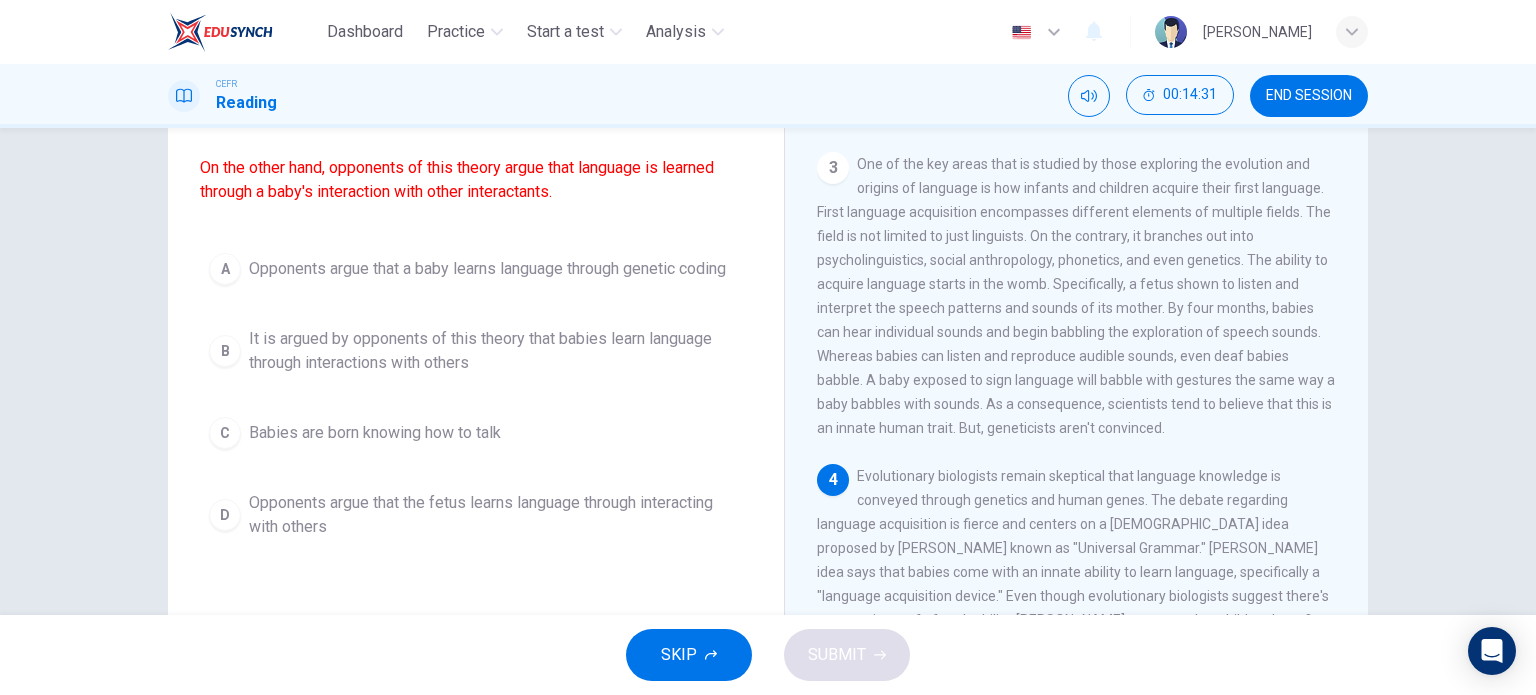 scroll, scrollTop: 200, scrollLeft: 0, axis: vertical 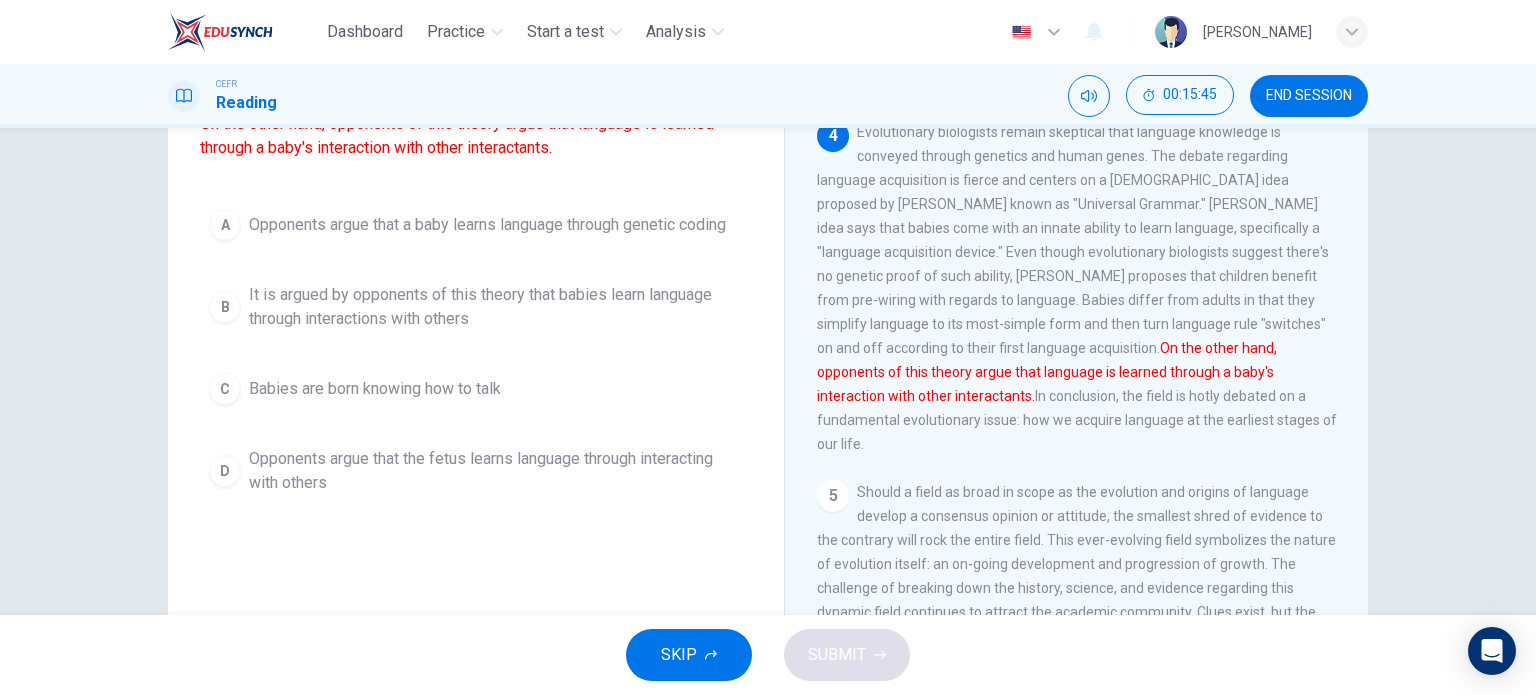 click on "A Opponents argue that a baby learns language through genetic coding B It is argued by opponents of this theory that babies learn language through interactions with others C Babies are born knowing how to talk D Opponents argue that the fetus learns language through interacting with others" at bounding box center [476, 352] 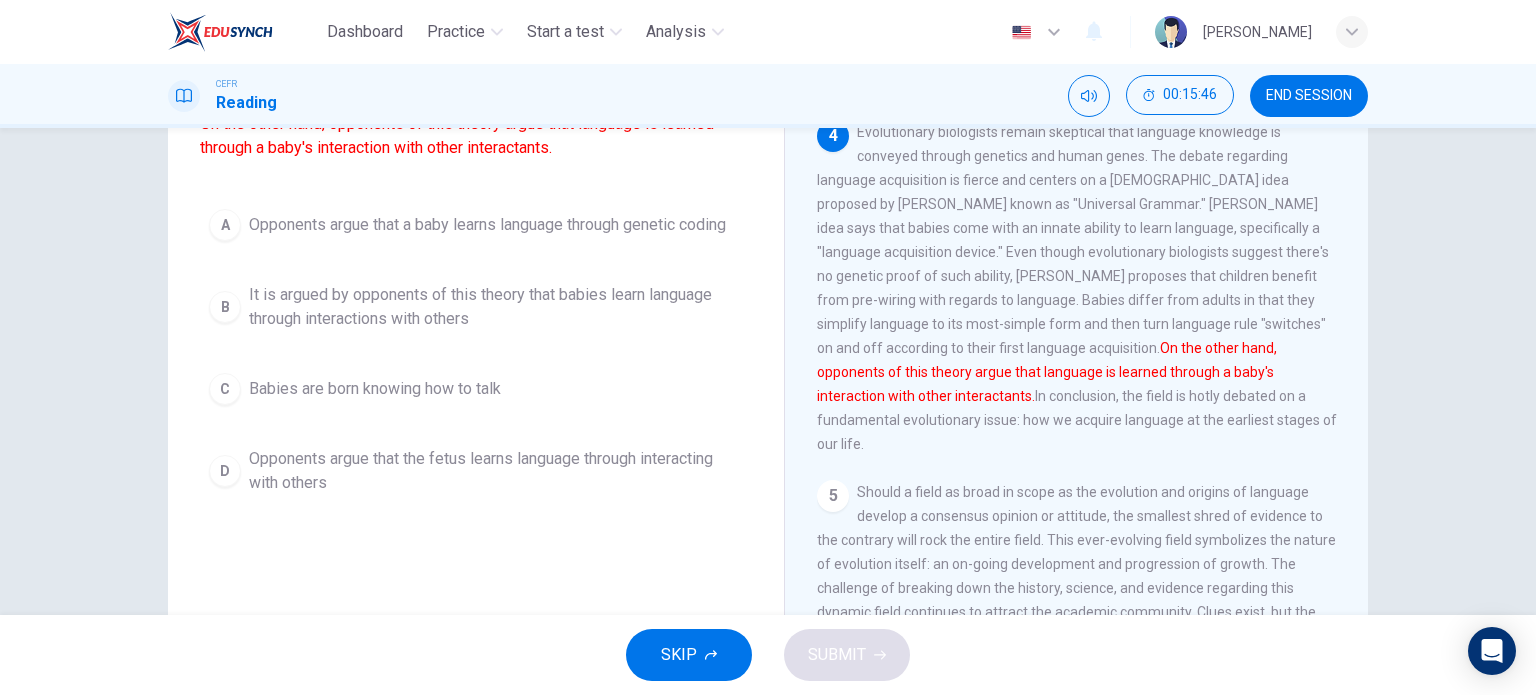 click on "D Opponents argue that the fetus learns language through interacting with others" at bounding box center [476, 471] 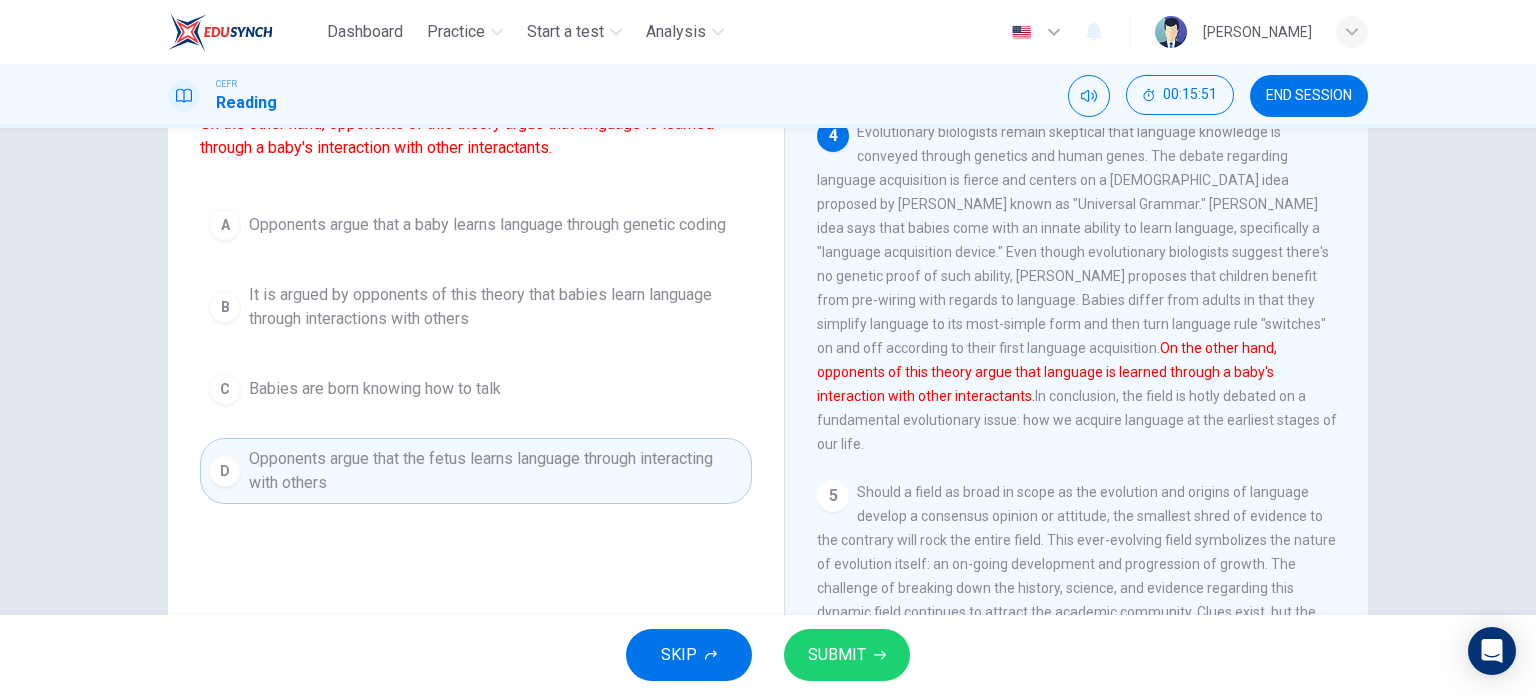 click on "SUBMIT" at bounding box center [847, 655] 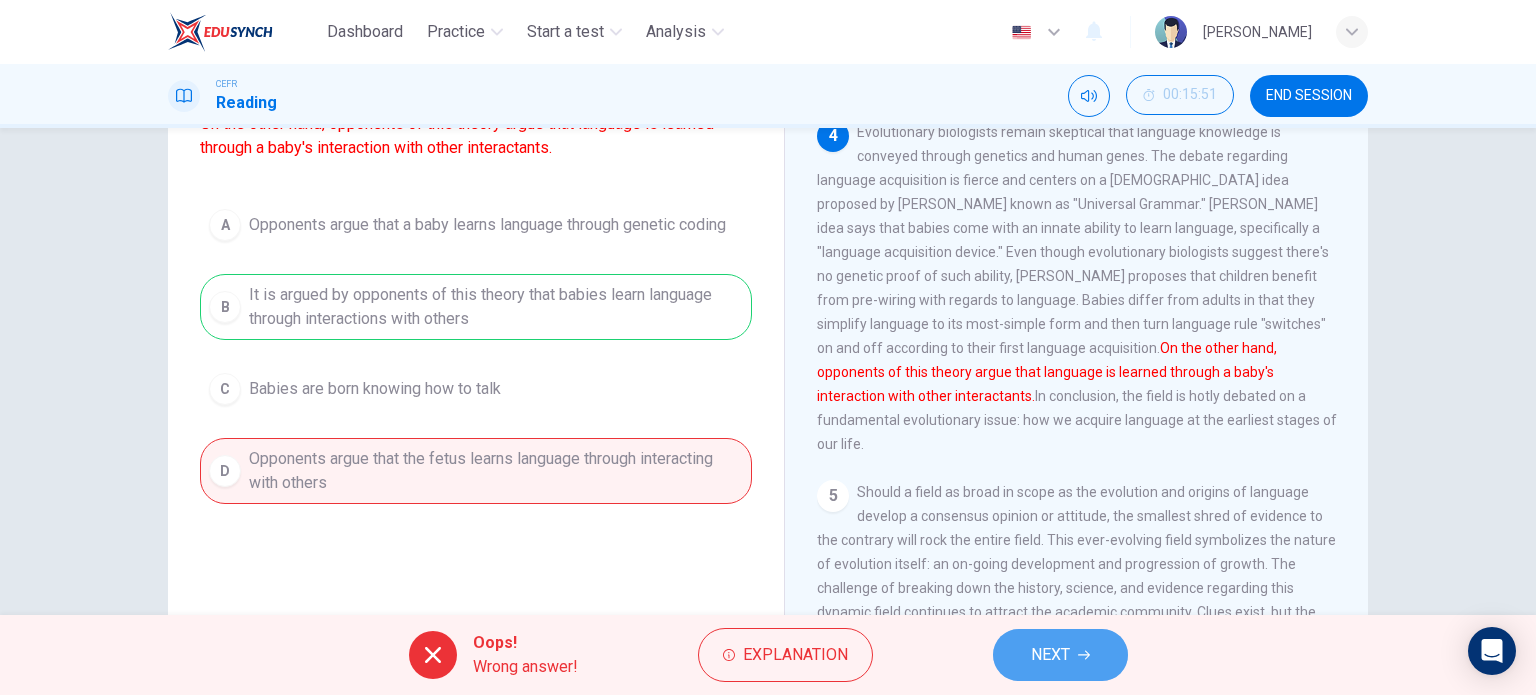 click on "NEXT" at bounding box center [1060, 655] 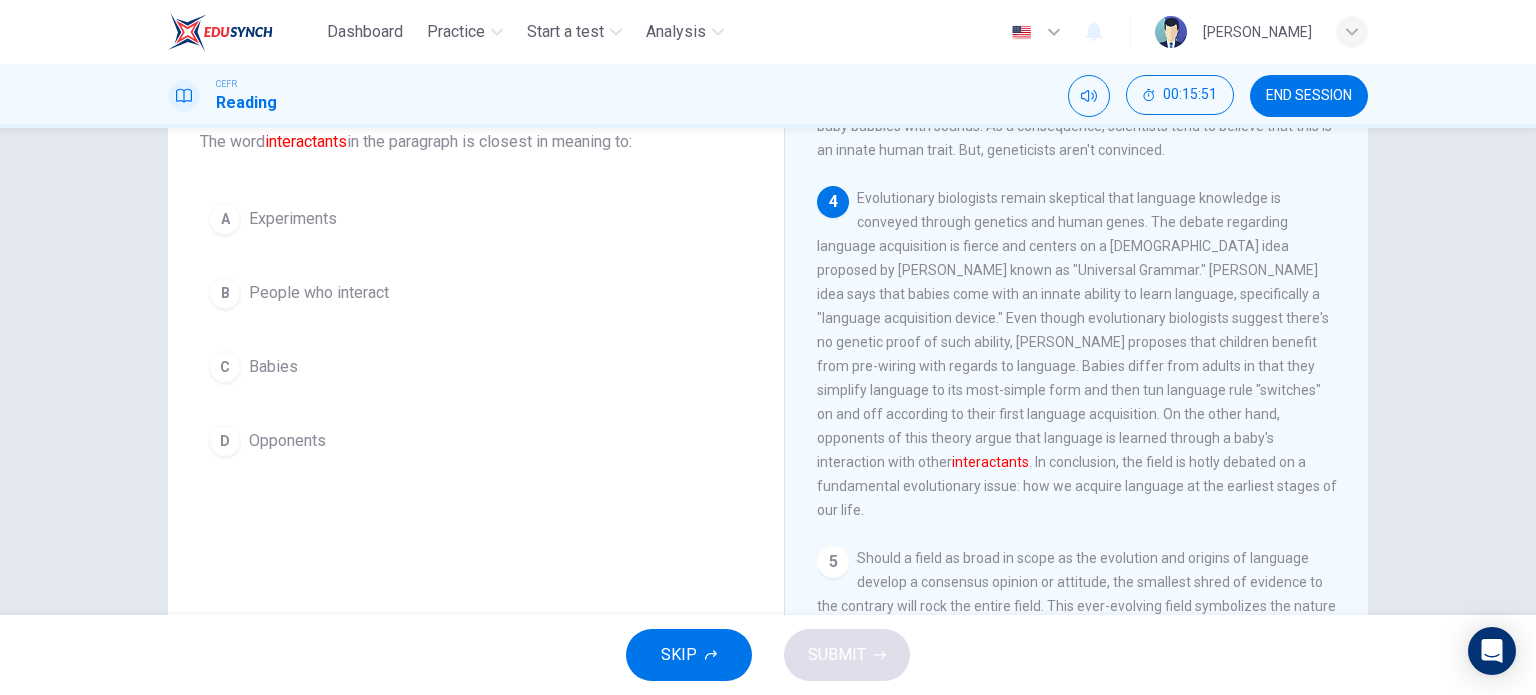 scroll, scrollTop: 100, scrollLeft: 0, axis: vertical 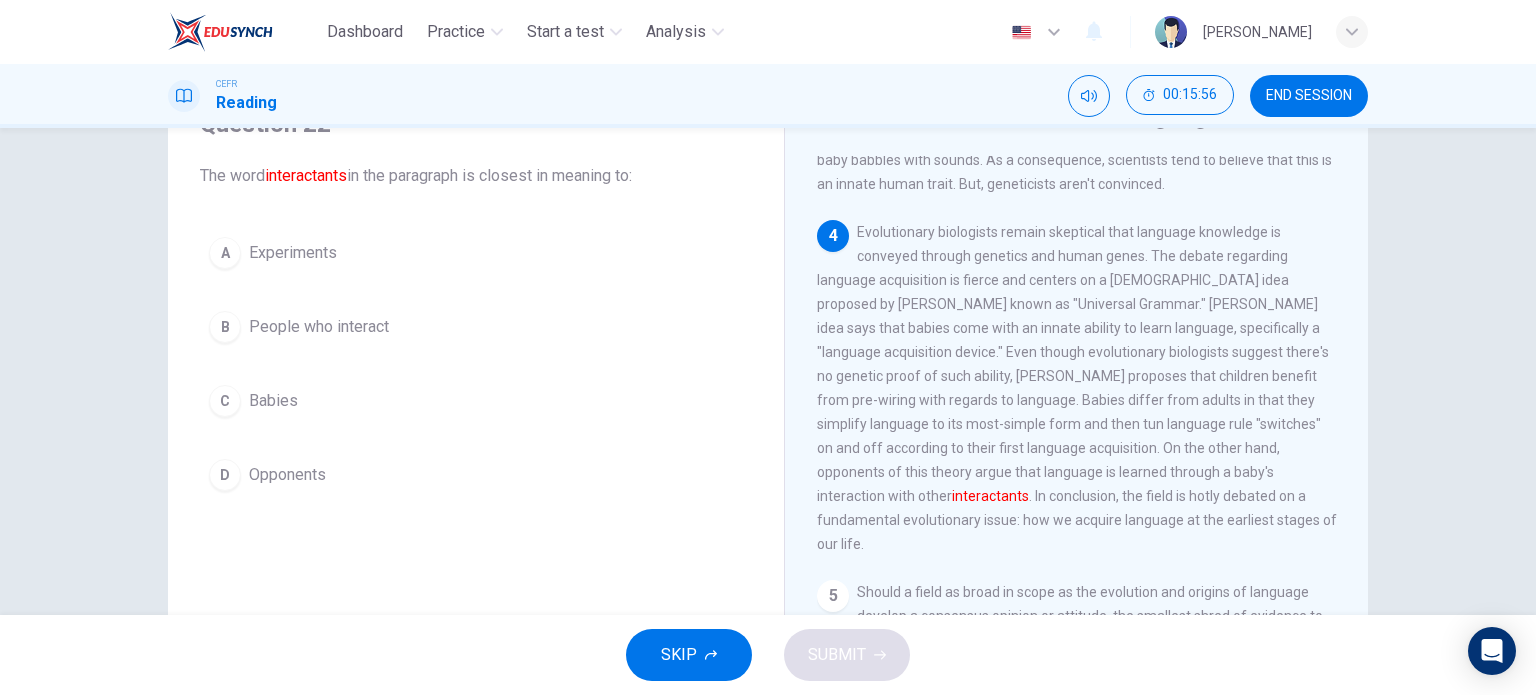 click on "B People who interact" at bounding box center (476, 327) 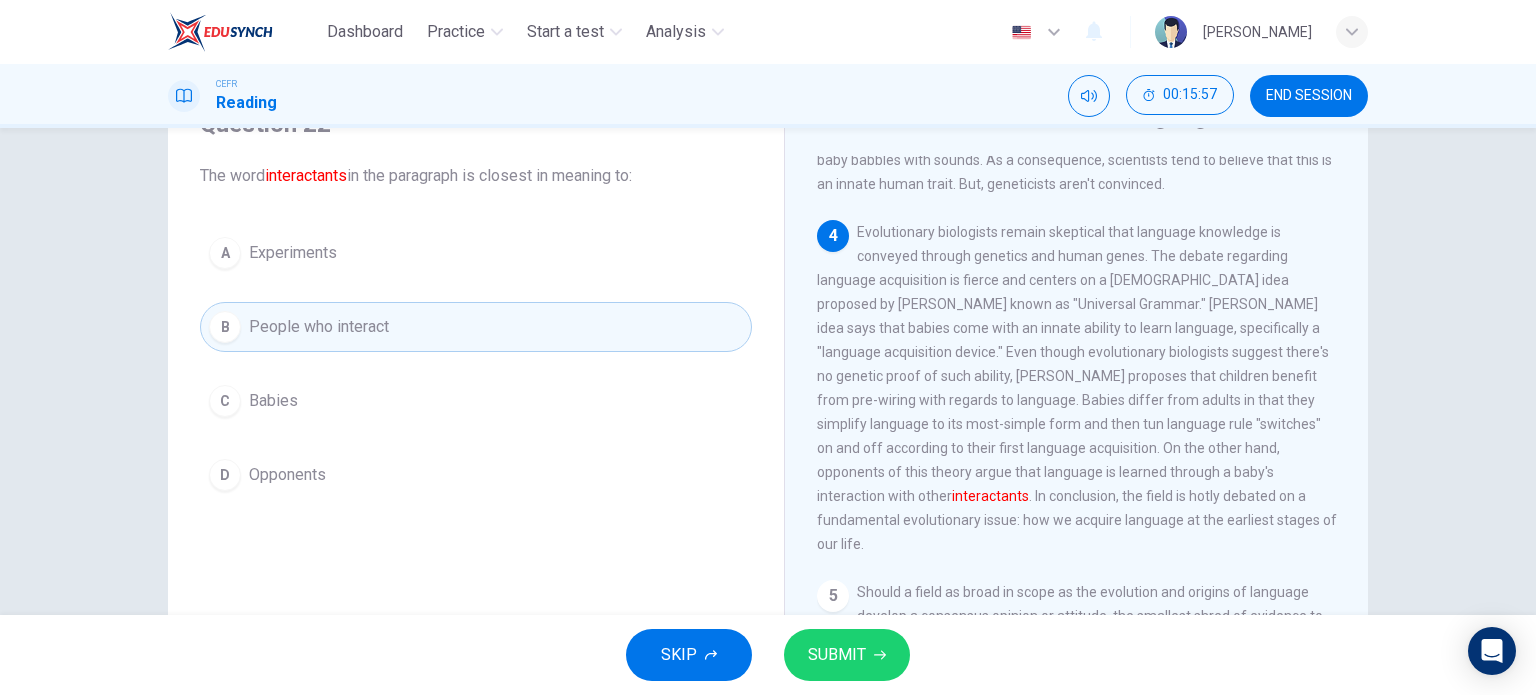 click on "SUBMIT" at bounding box center (847, 655) 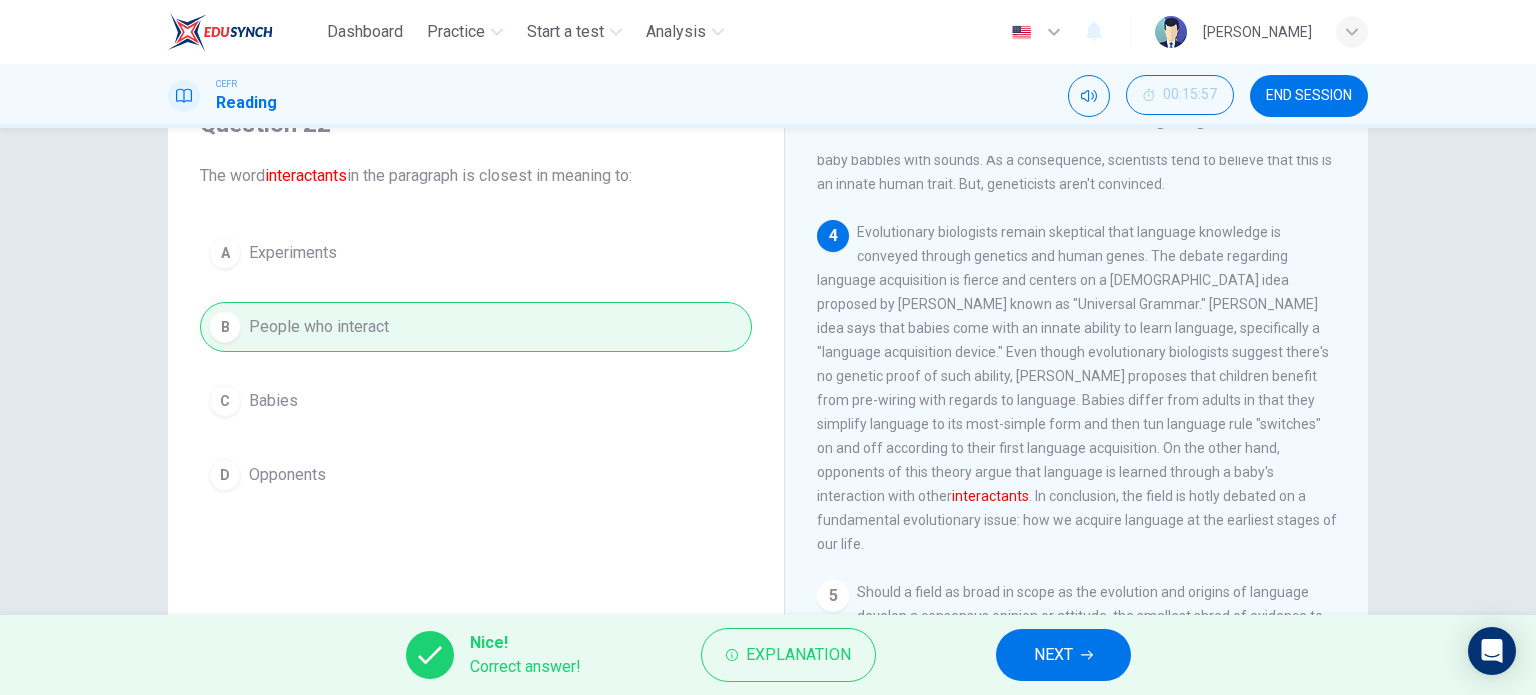 click on "Nice! Correct answer! Explanation NEXT" at bounding box center [768, 655] 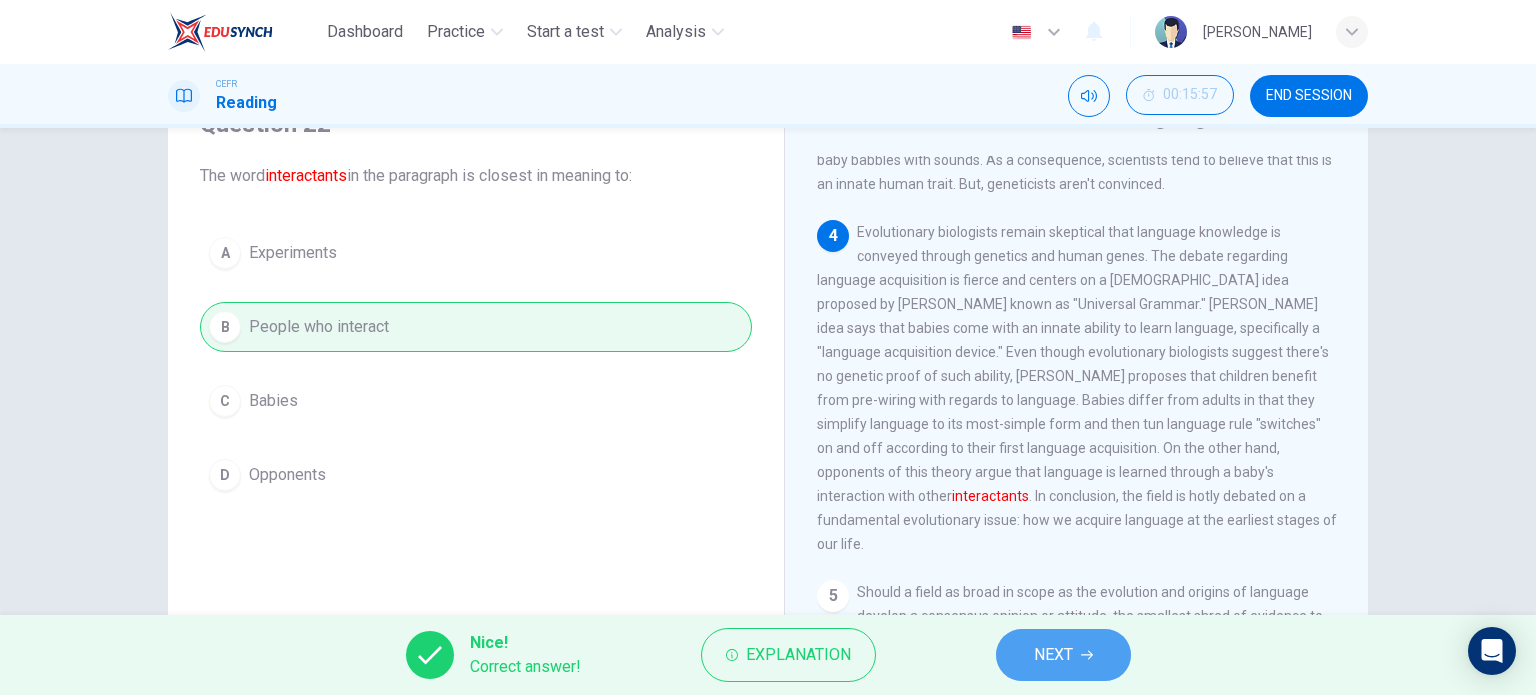 click on "NEXT" at bounding box center (1053, 655) 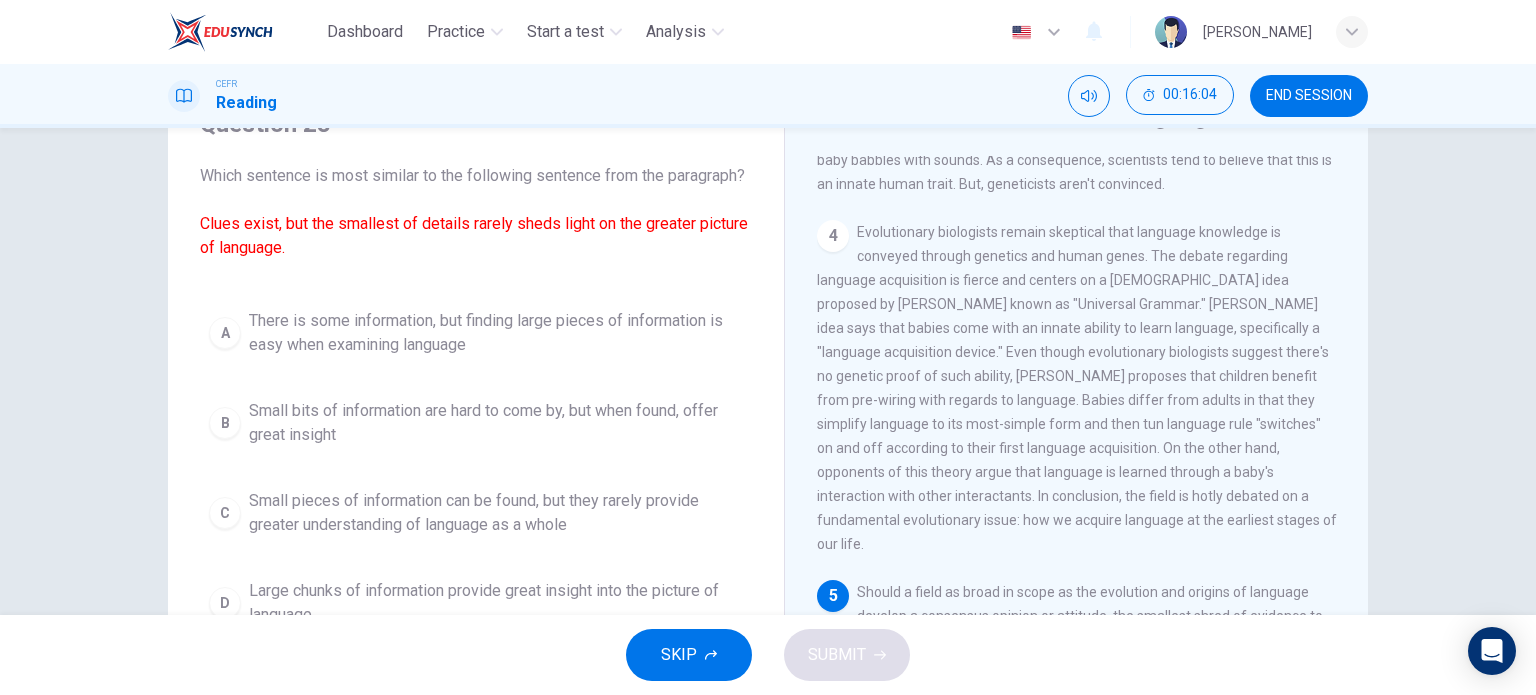 scroll, scrollTop: 200, scrollLeft: 0, axis: vertical 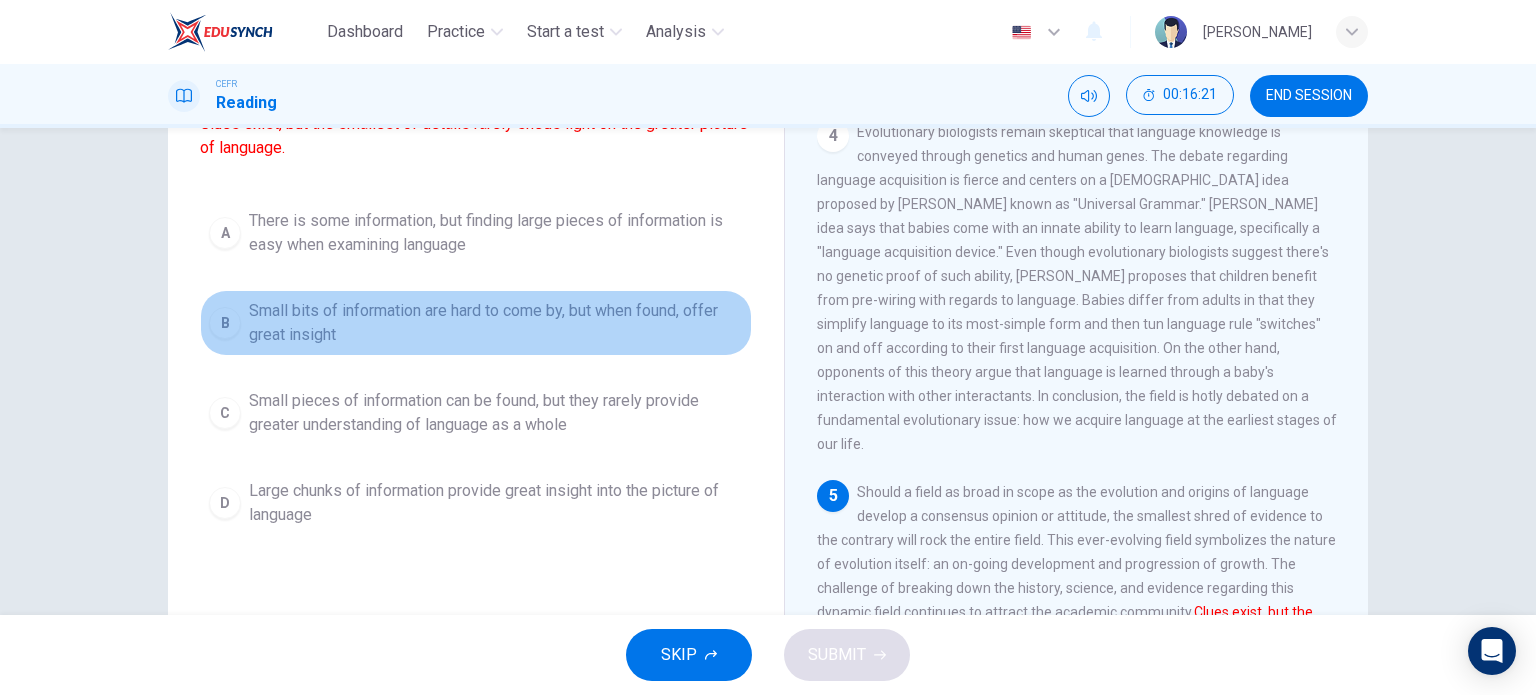 click on "Small bits of information are hard to come by, but when found, offer great insight" at bounding box center [496, 323] 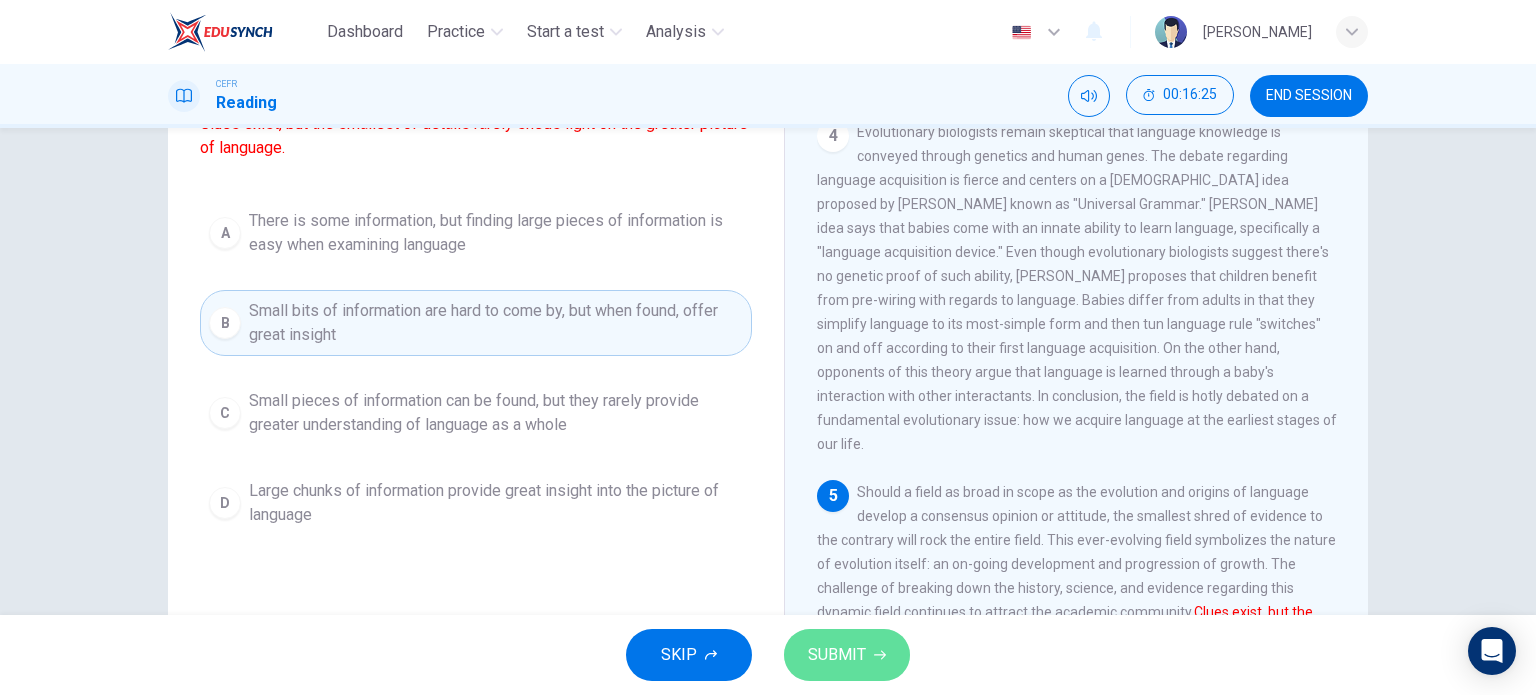 click on "SUBMIT" at bounding box center (837, 655) 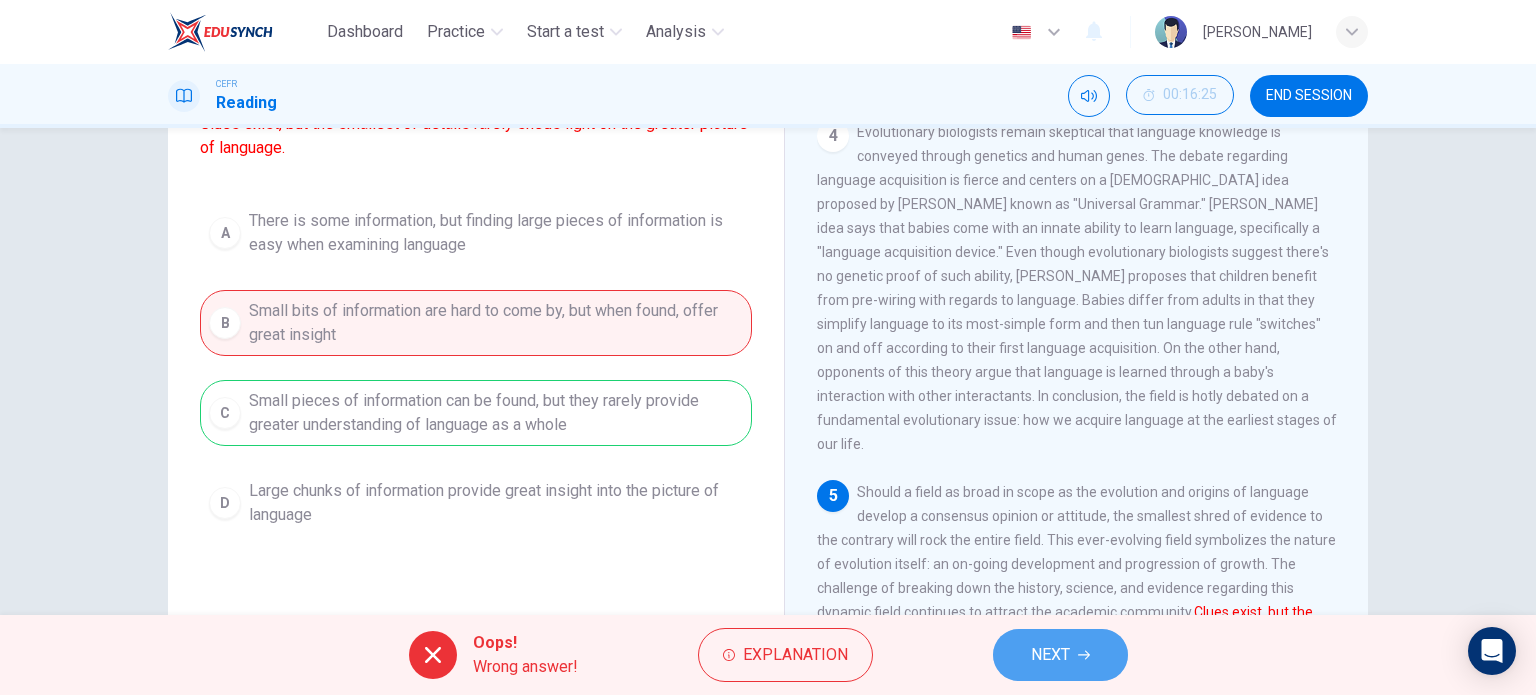 click on "NEXT" at bounding box center (1050, 655) 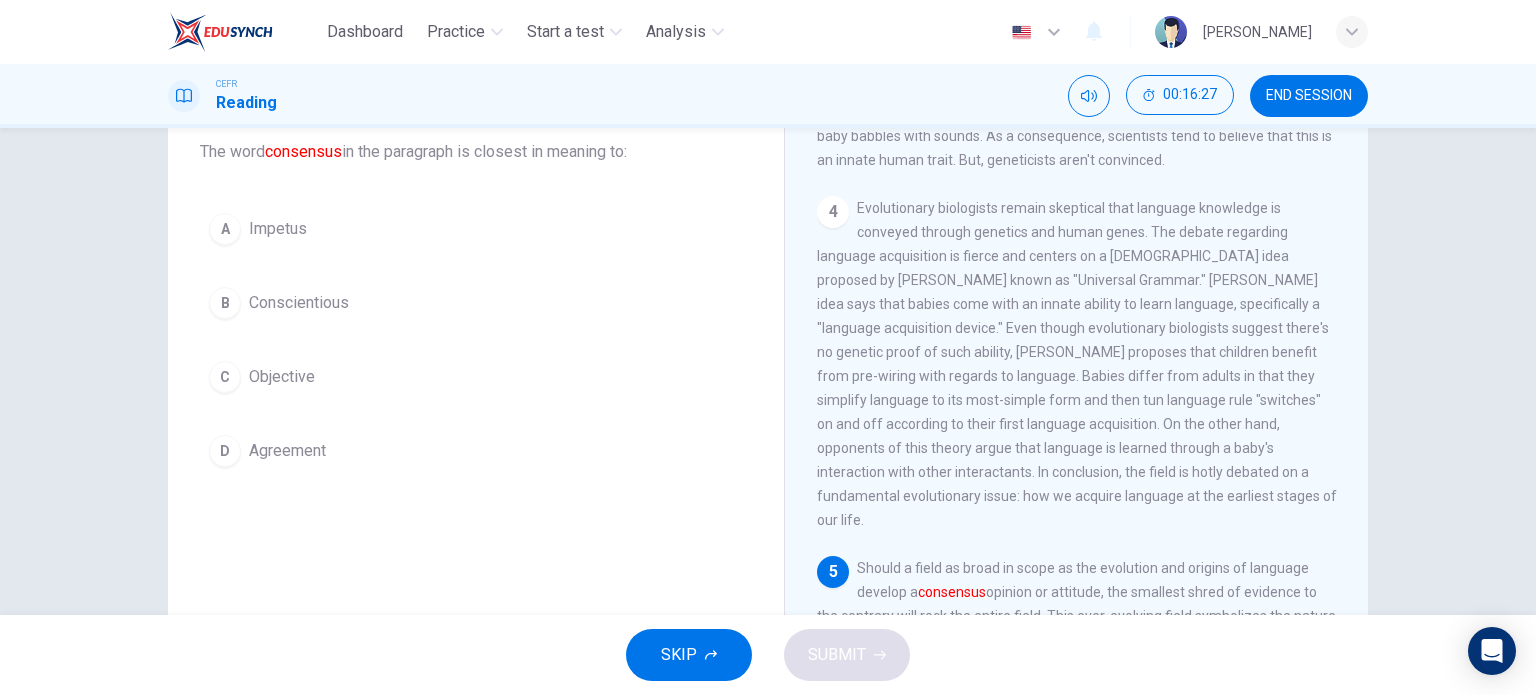 scroll, scrollTop: 126, scrollLeft: 0, axis: vertical 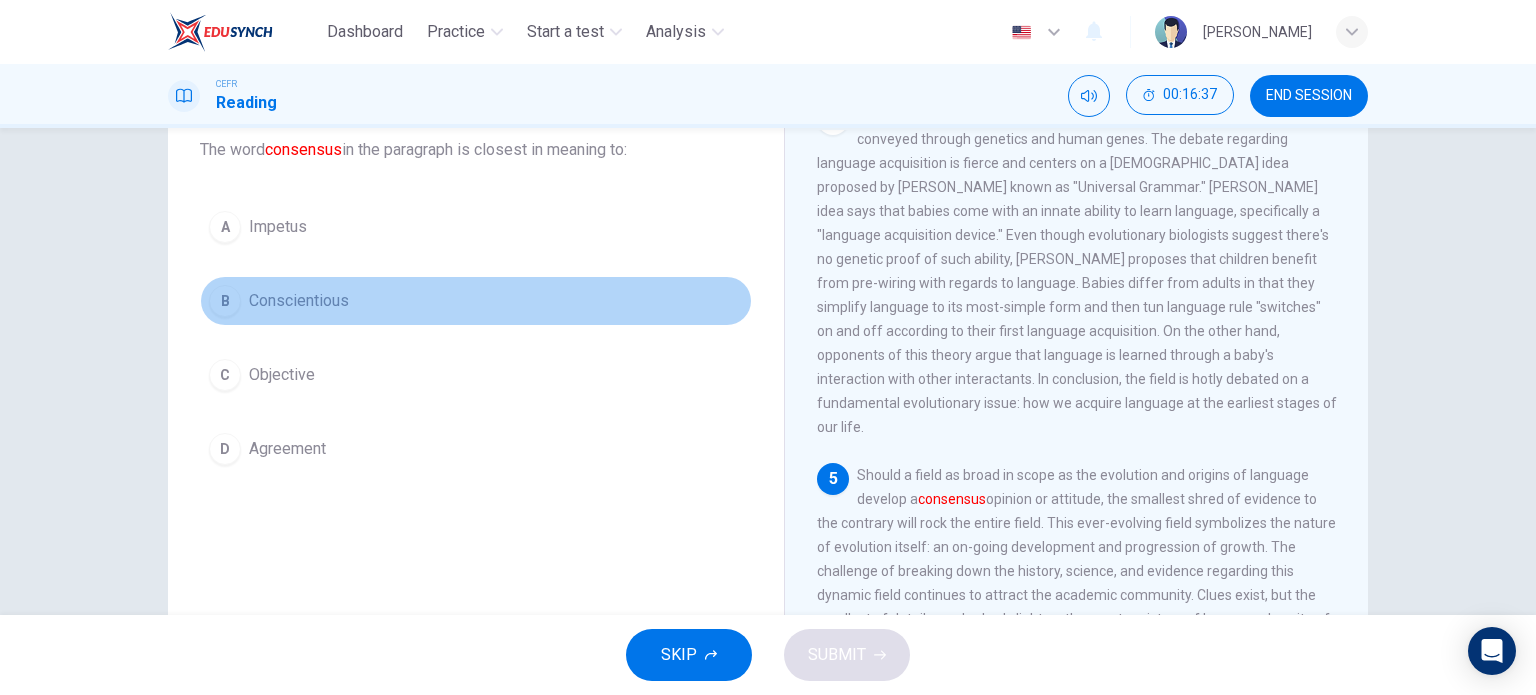 click on "Conscientious" at bounding box center [299, 301] 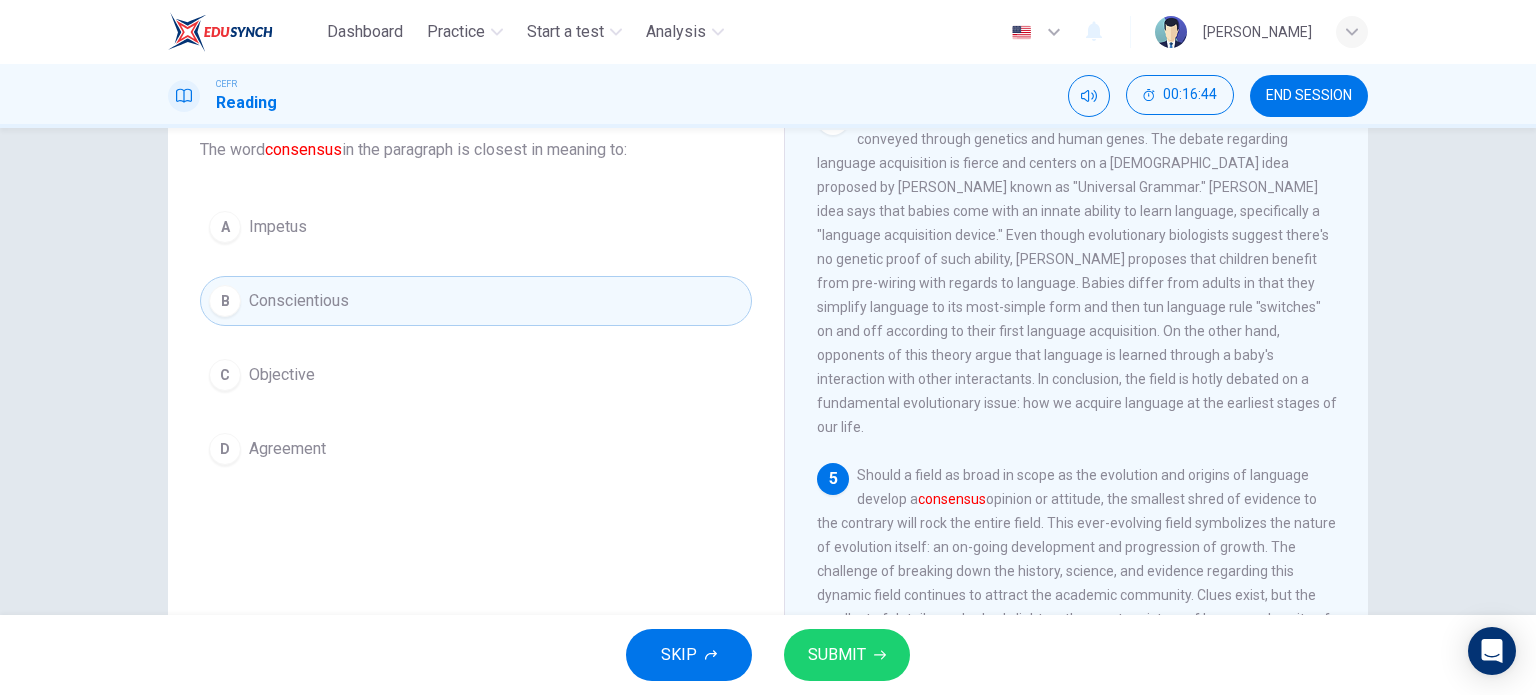 click on "A Impetus B Conscientious C Objective D Agreement" at bounding box center (476, 338) 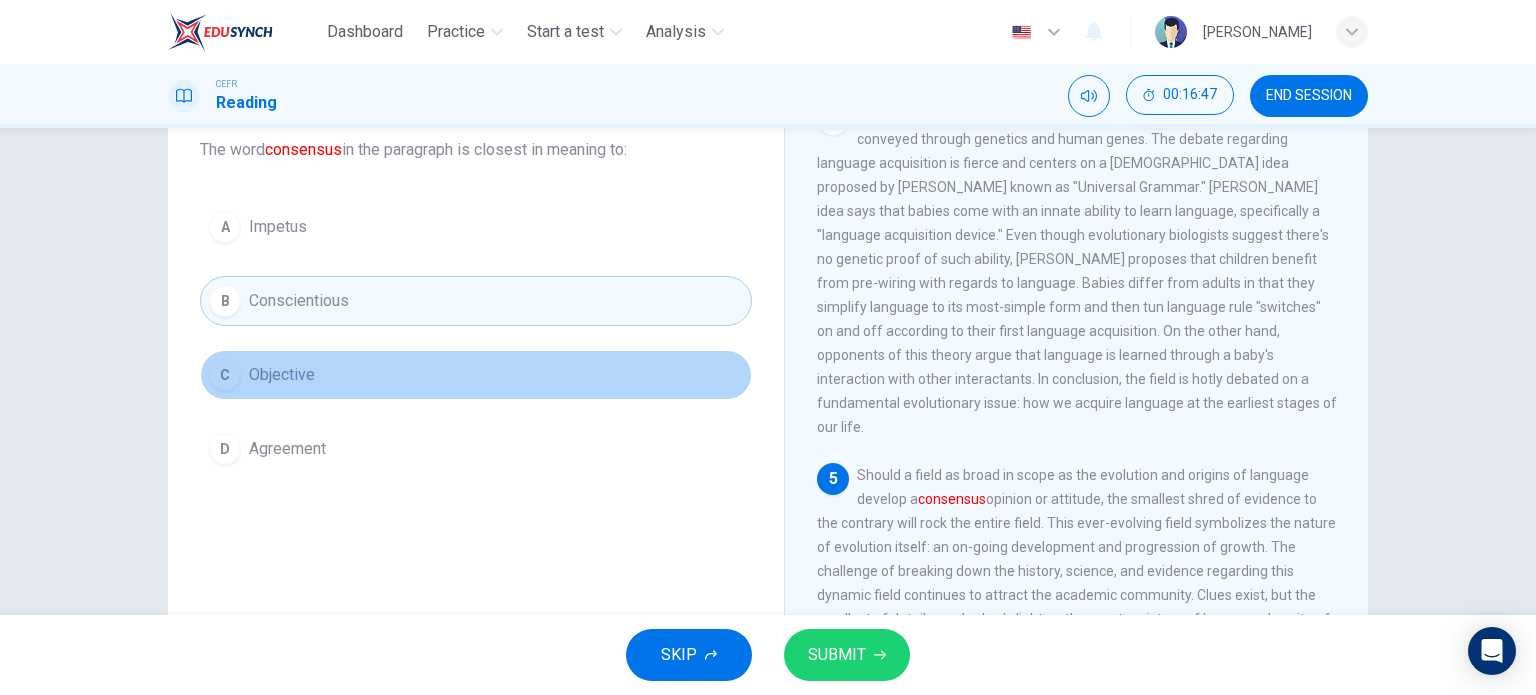 click on "C Objective" at bounding box center (476, 375) 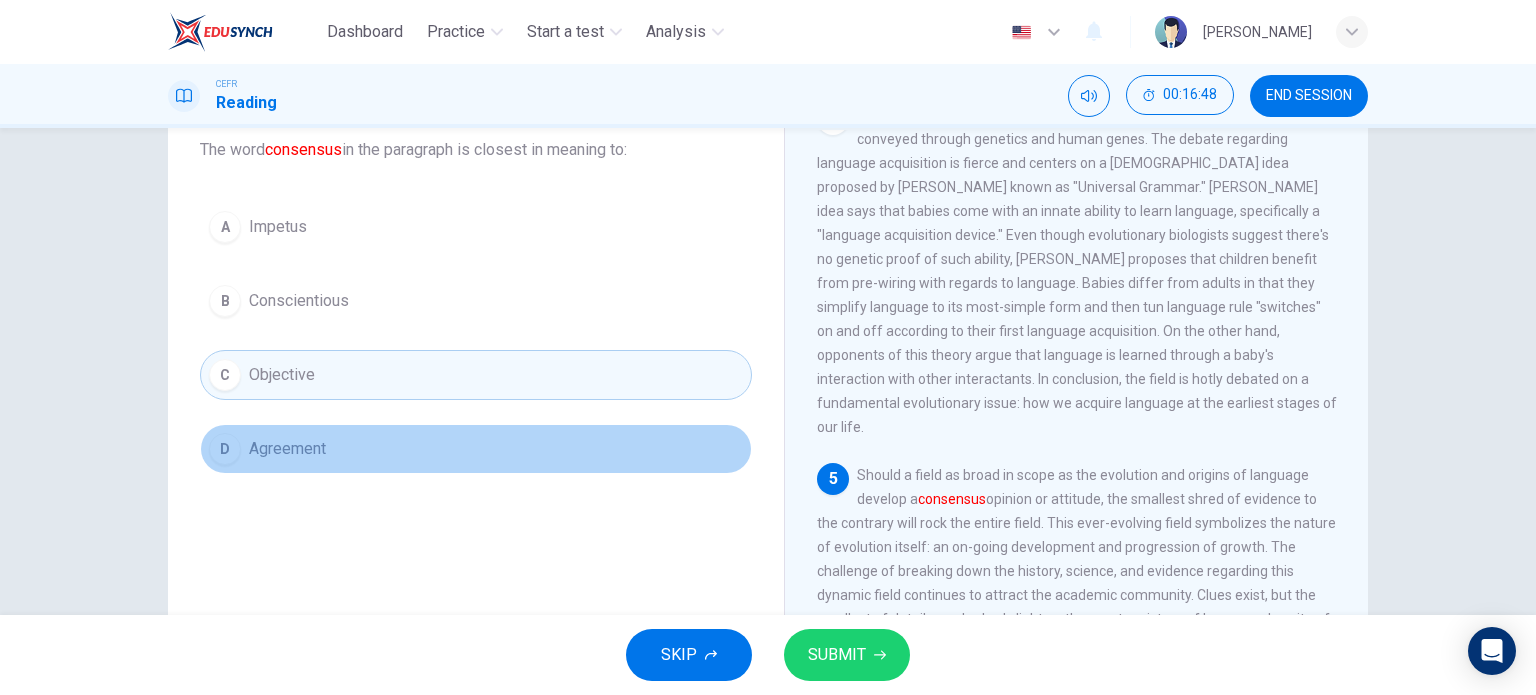 click on "D Agreement" at bounding box center [476, 449] 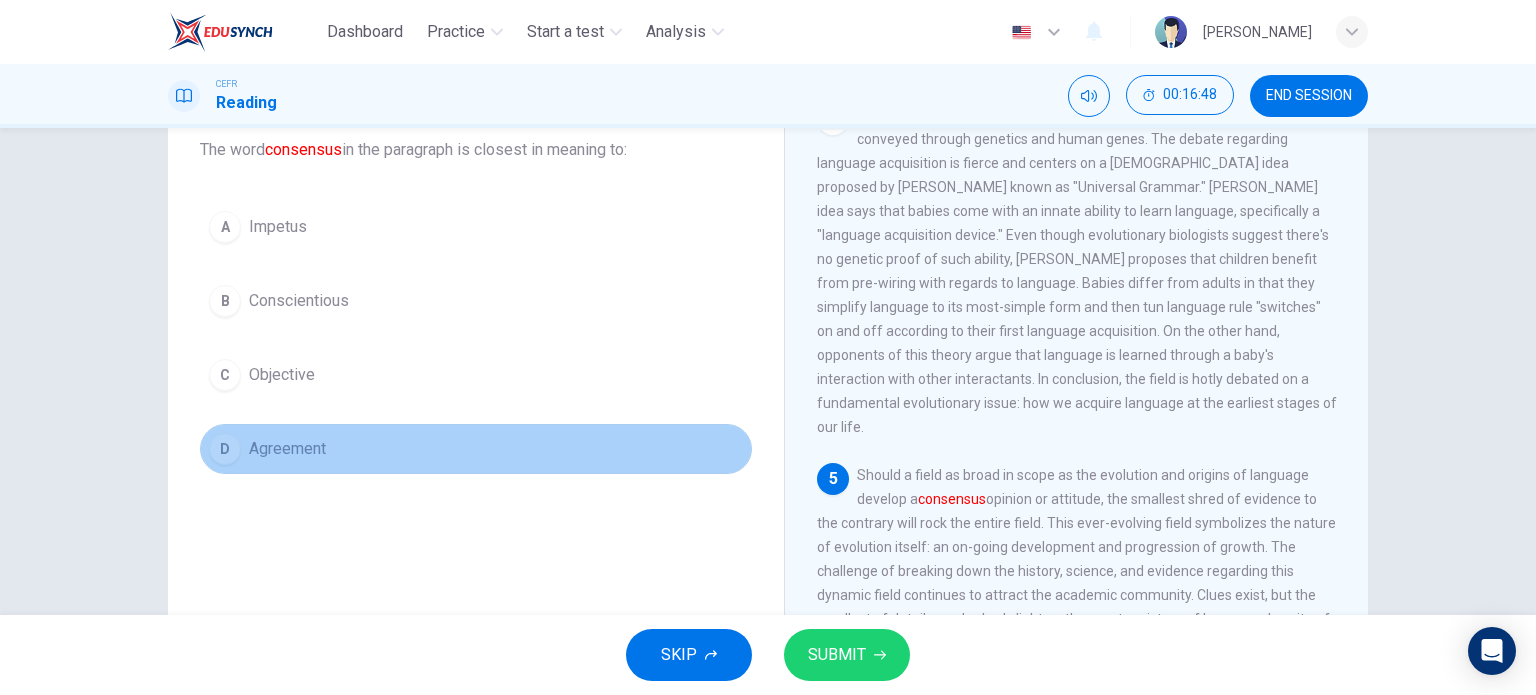 click on "D Agreement" at bounding box center [476, 449] 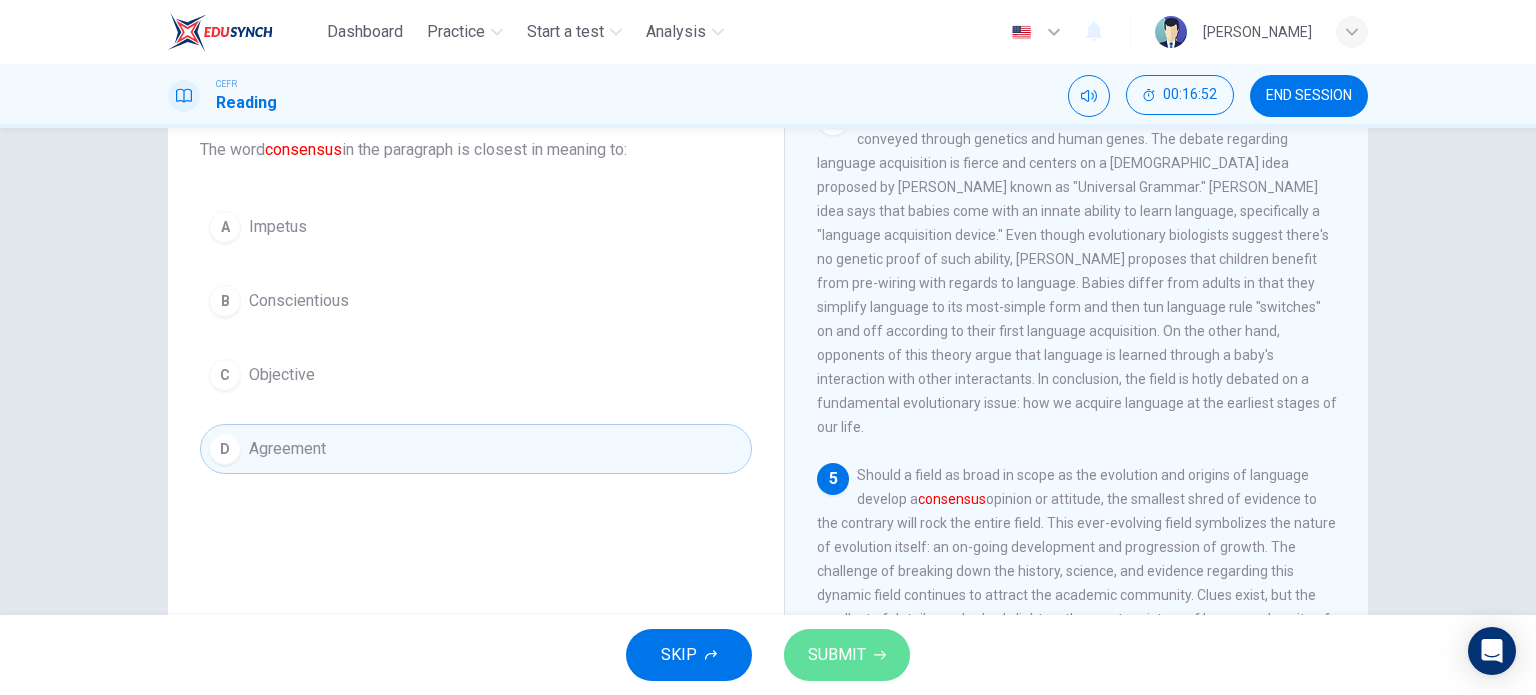 click on "SUBMIT" at bounding box center [837, 655] 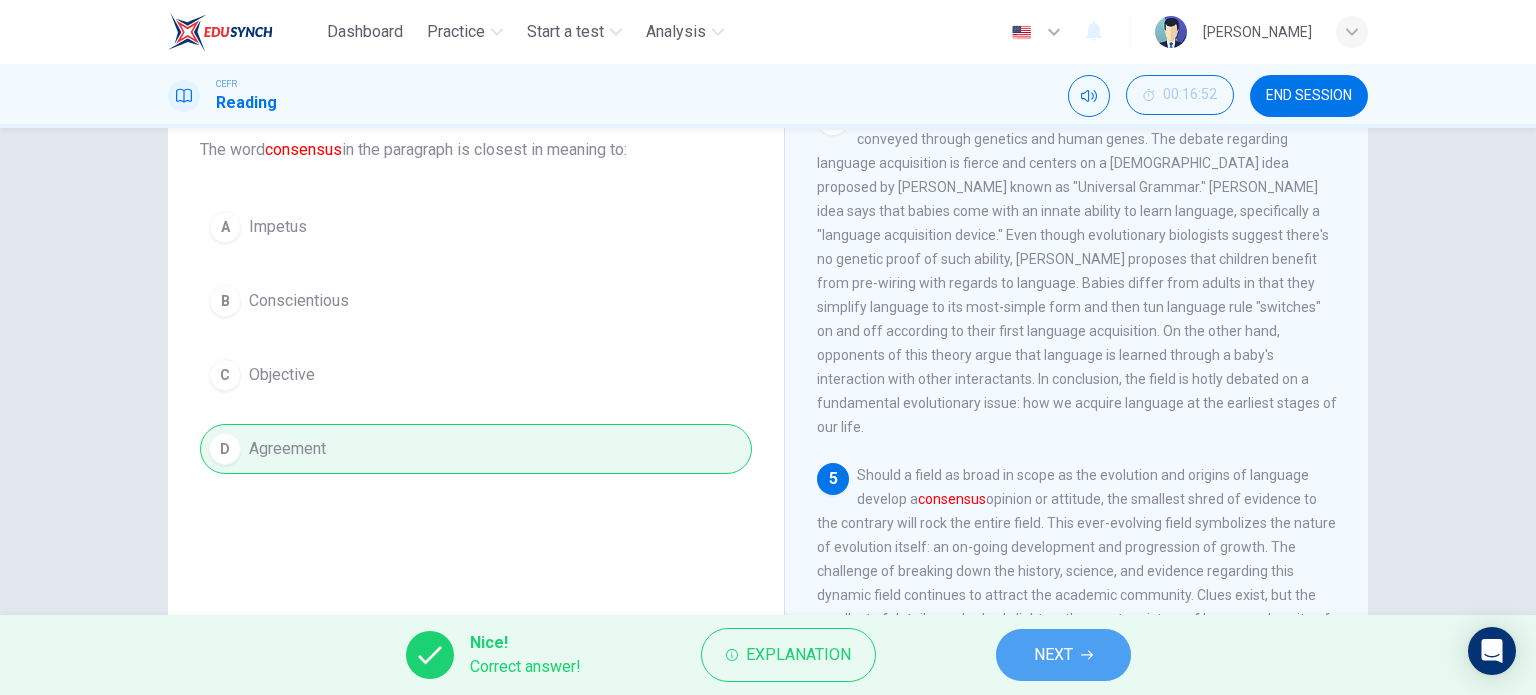 click 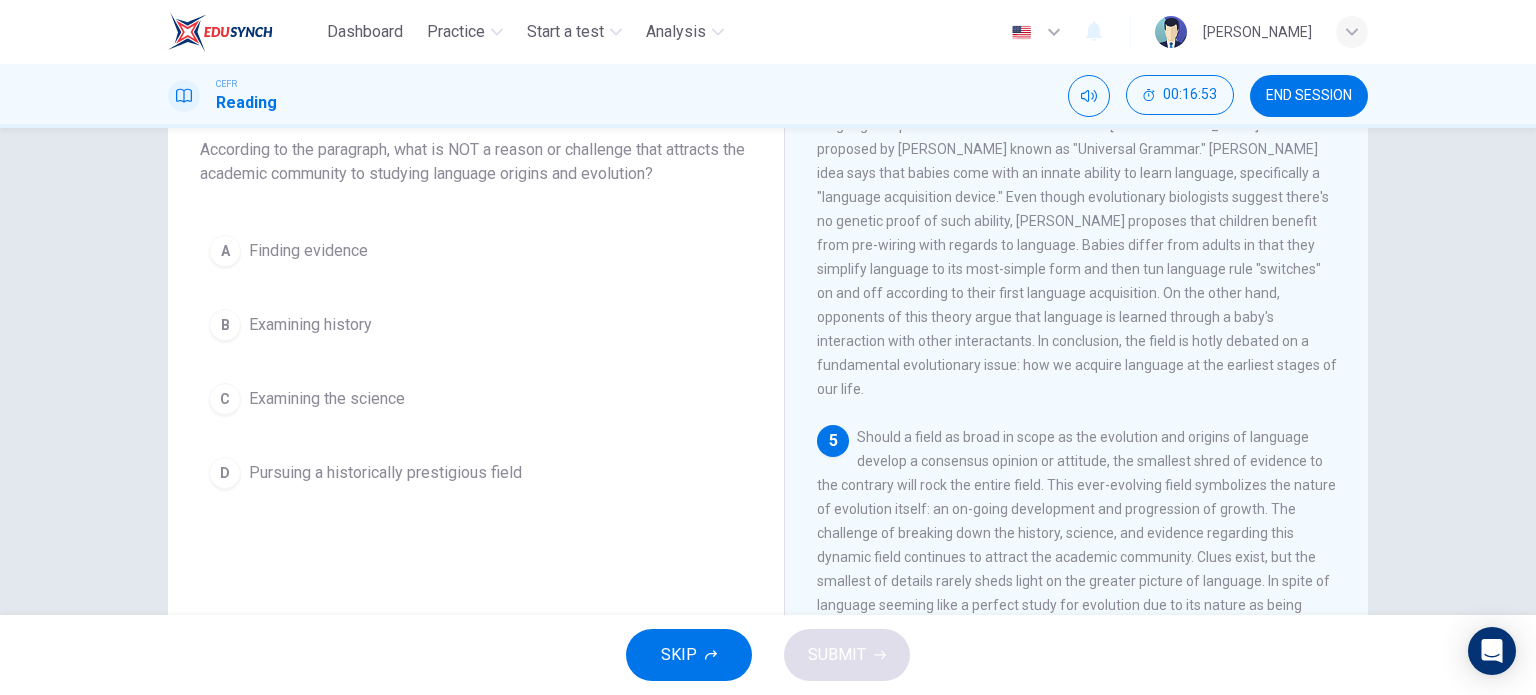 scroll, scrollTop: 951, scrollLeft: 0, axis: vertical 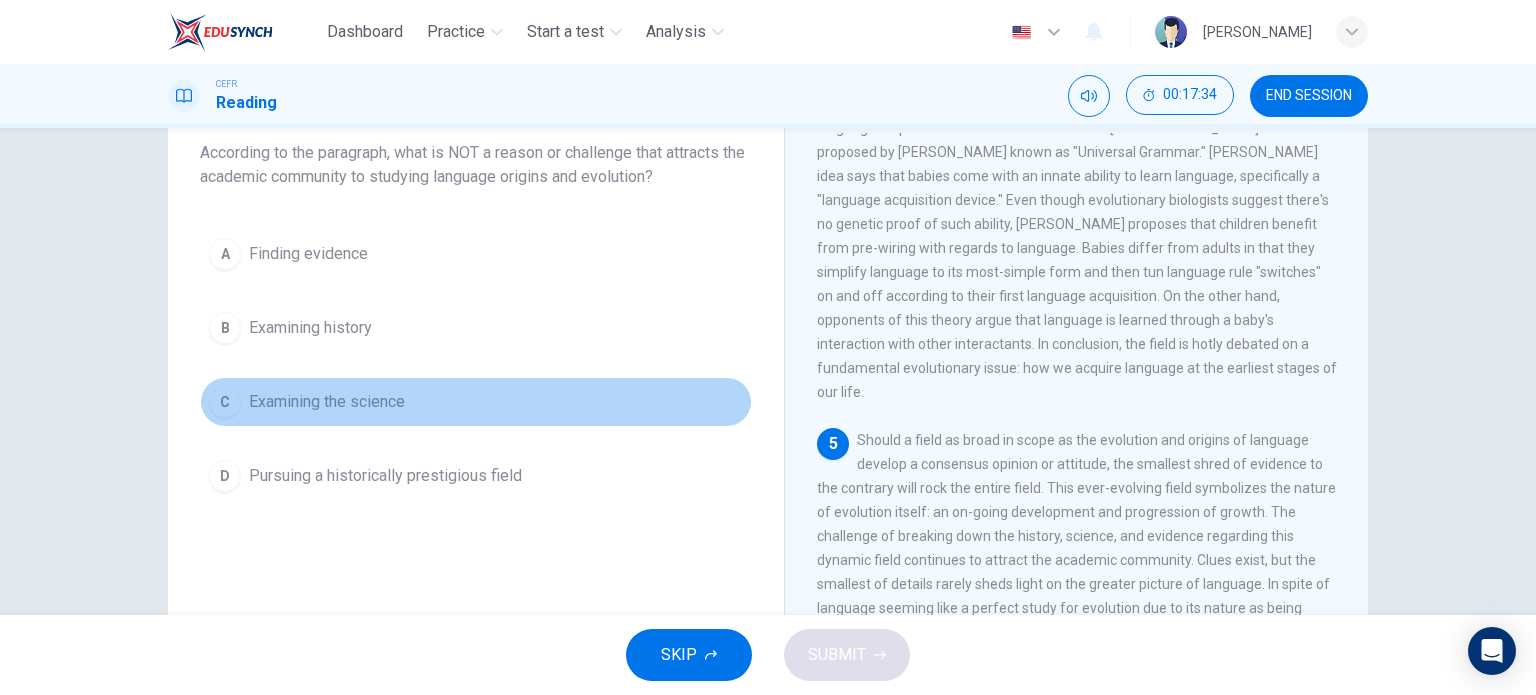 click on "Examining the science" at bounding box center (327, 402) 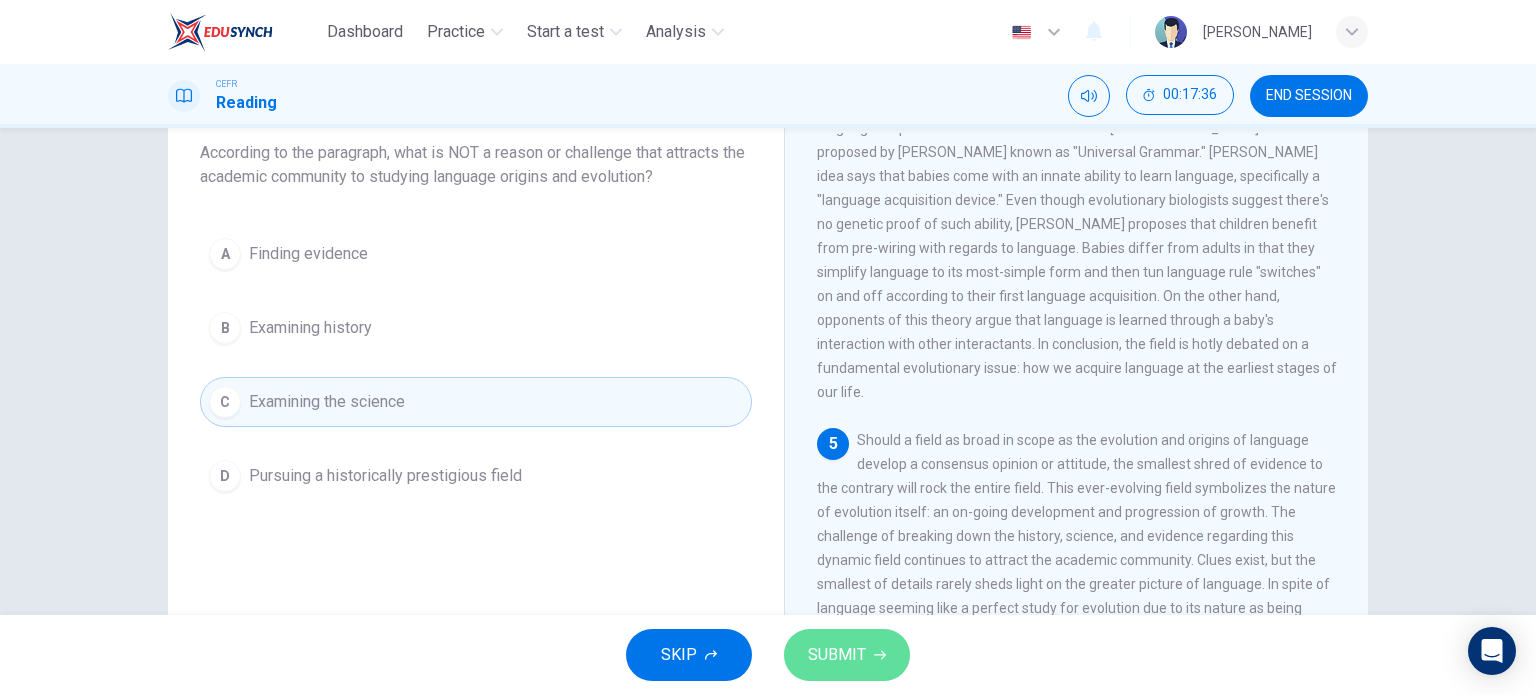 click on "SUBMIT" at bounding box center [847, 655] 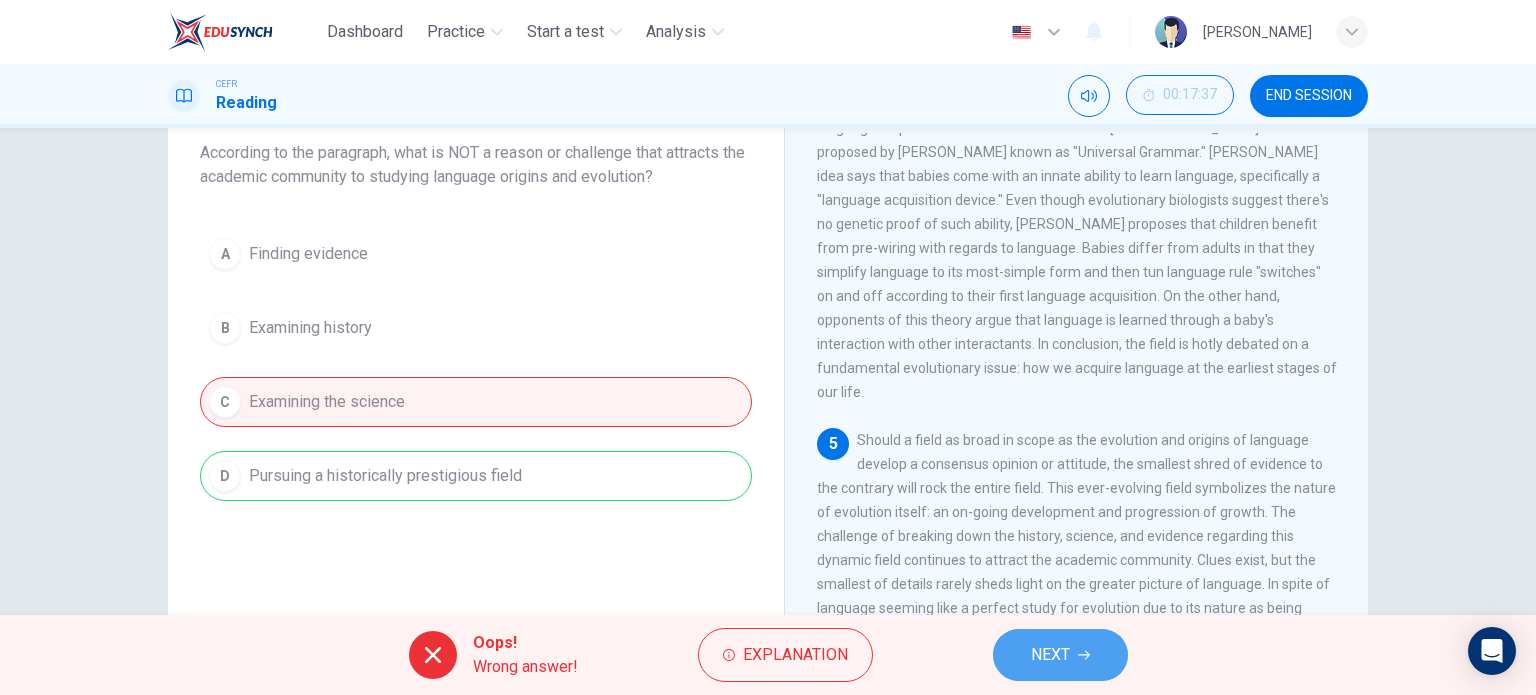 click 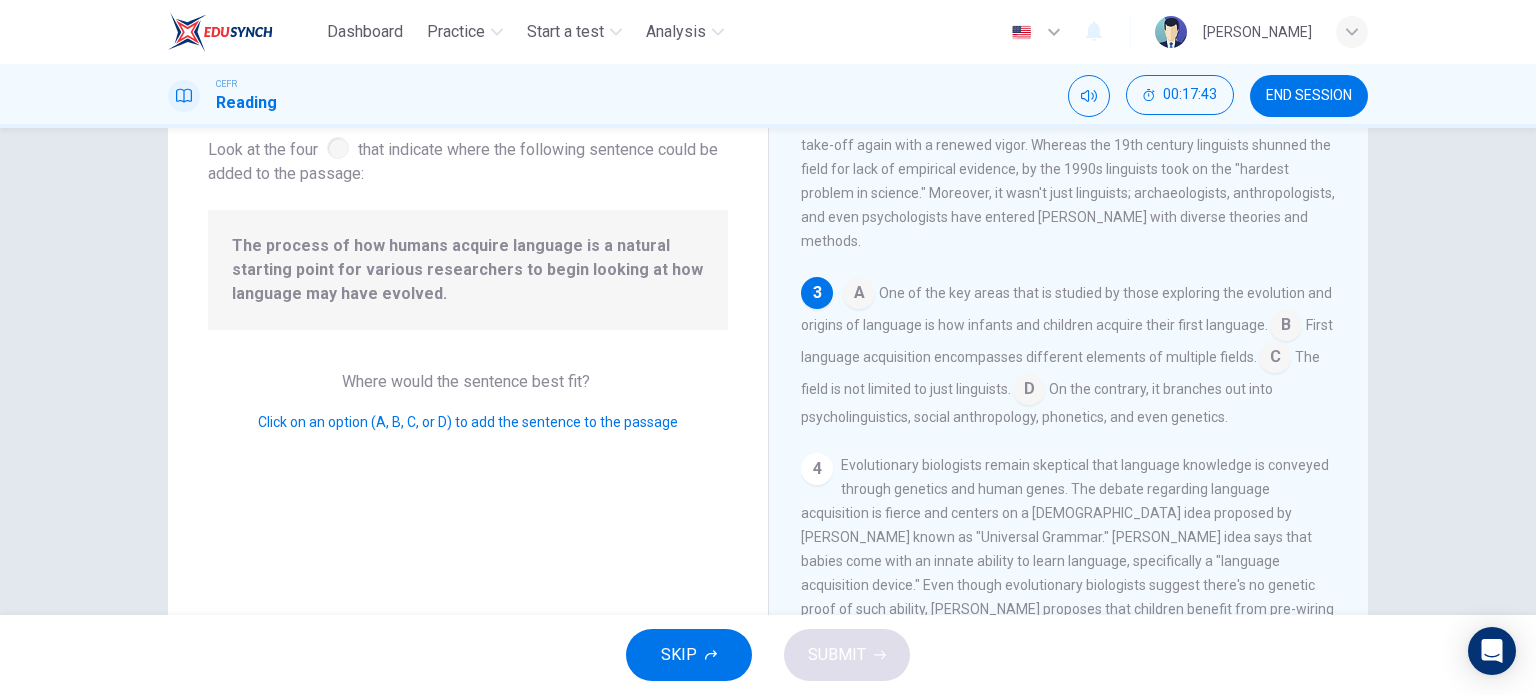scroll, scrollTop: 408, scrollLeft: 0, axis: vertical 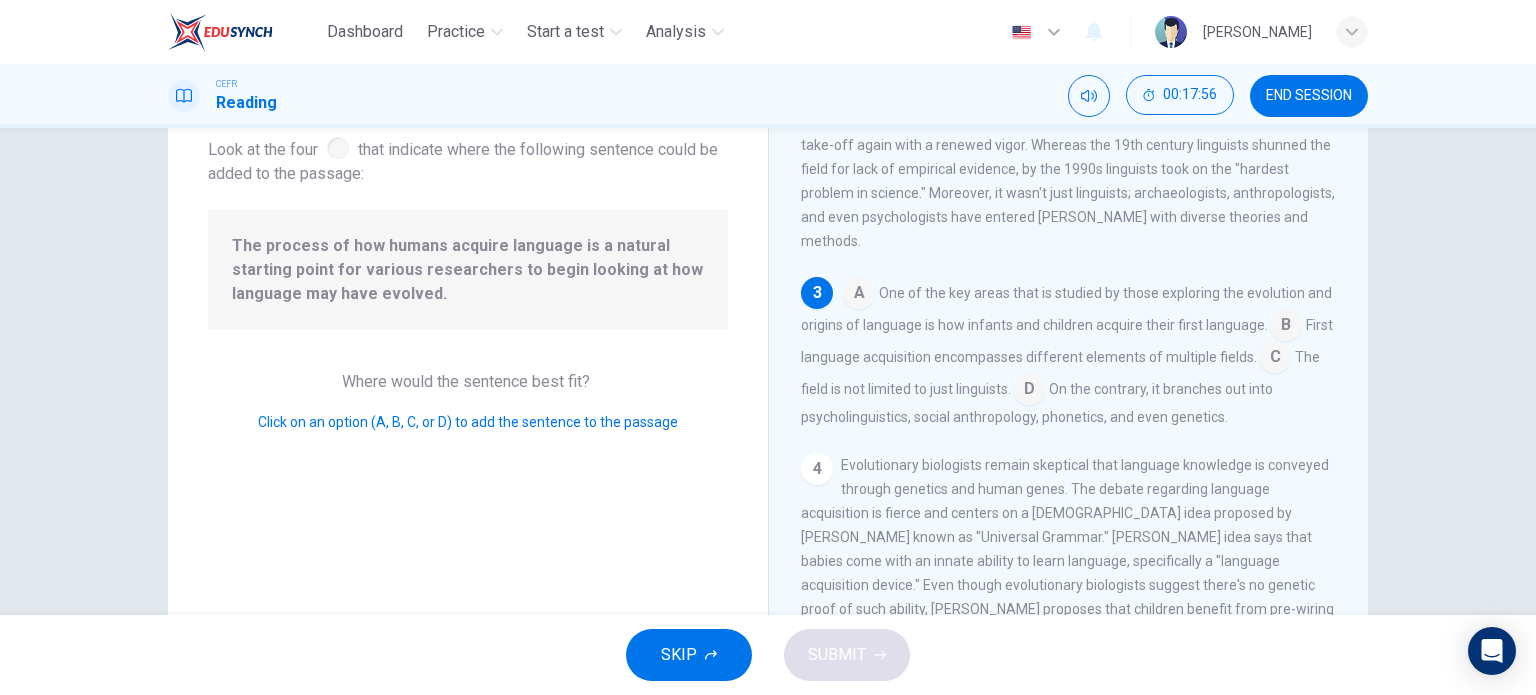 click at bounding box center (1029, 391) 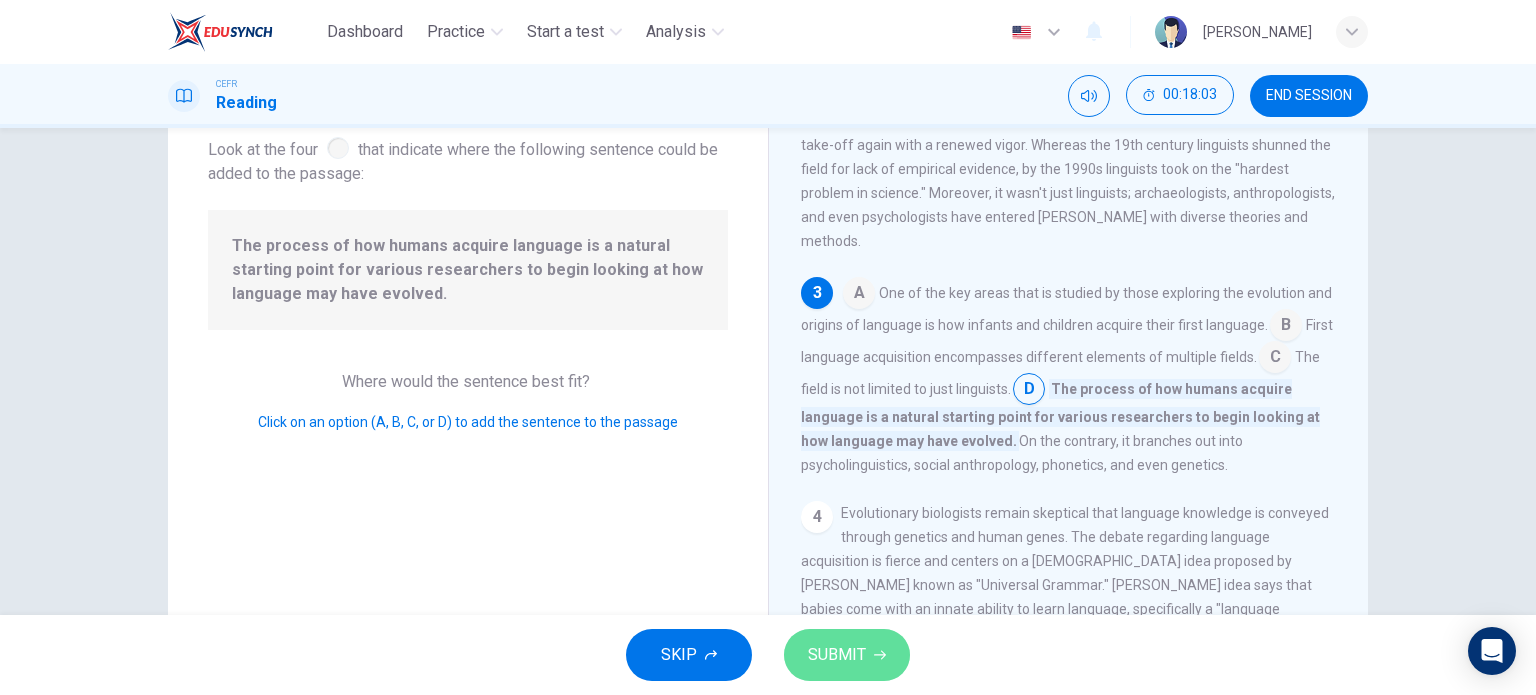 click on "SUBMIT" at bounding box center (837, 655) 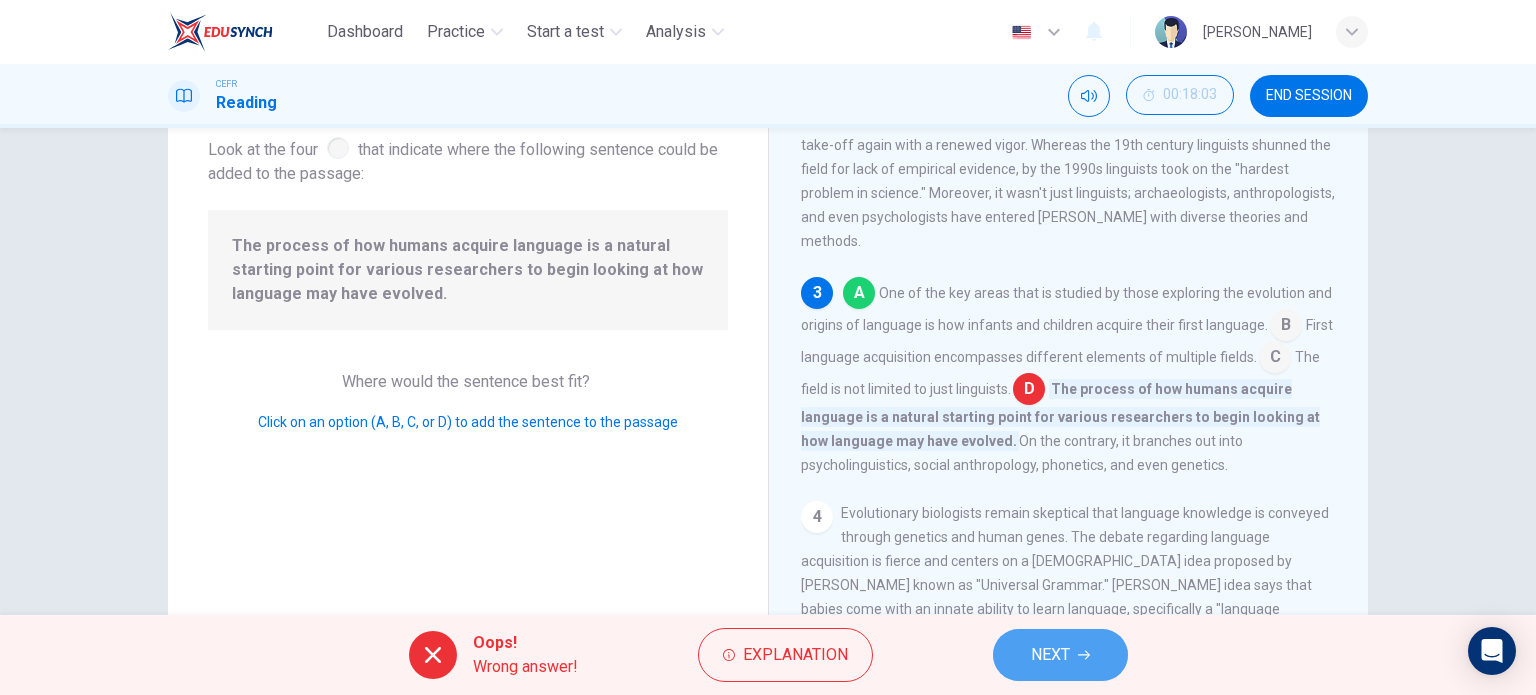 click on "NEXT" at bounding box center [1050, 655] 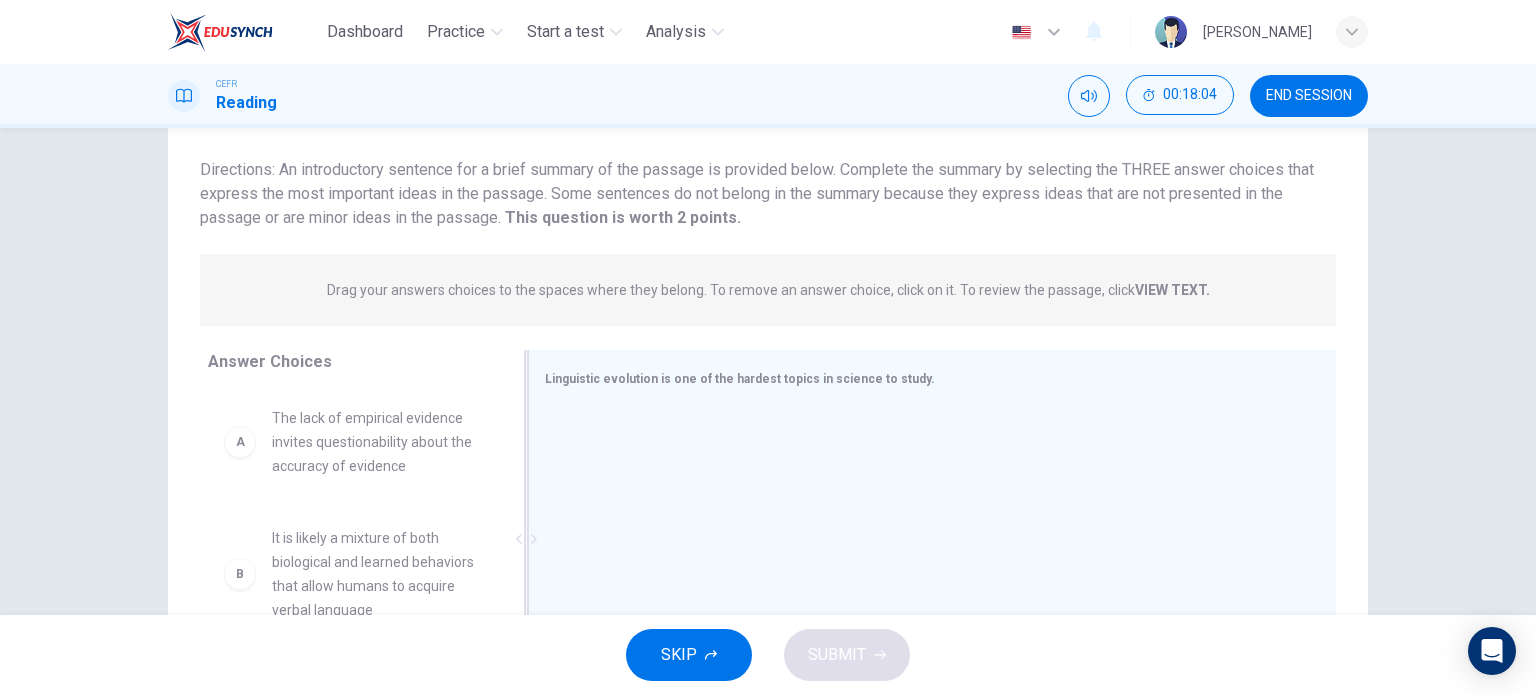 scroll, scrollTop: 272, scrollLeft: 0, axis: vertical 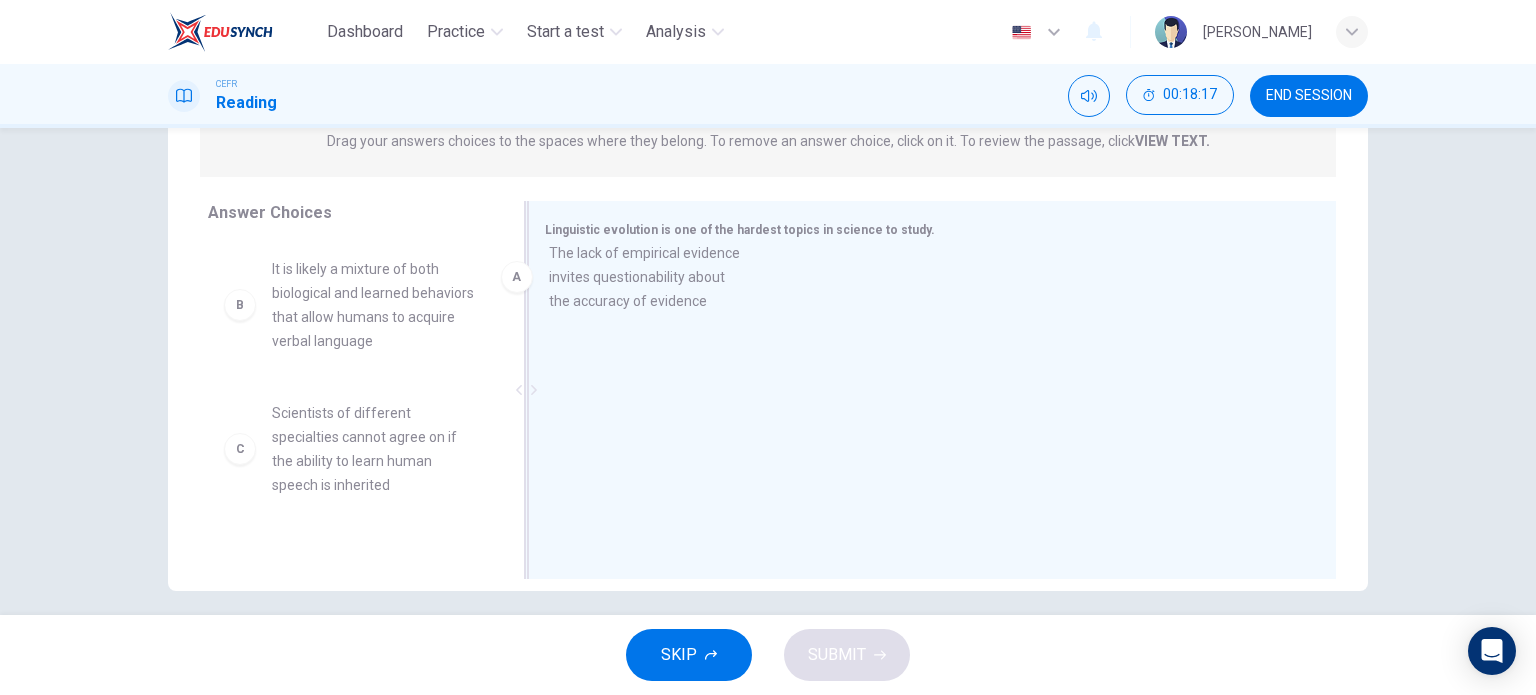 drag, startPoint x: 410, startPoint y: 304, endPoint x: 708, endPoint y: 280, distance: 298.96487 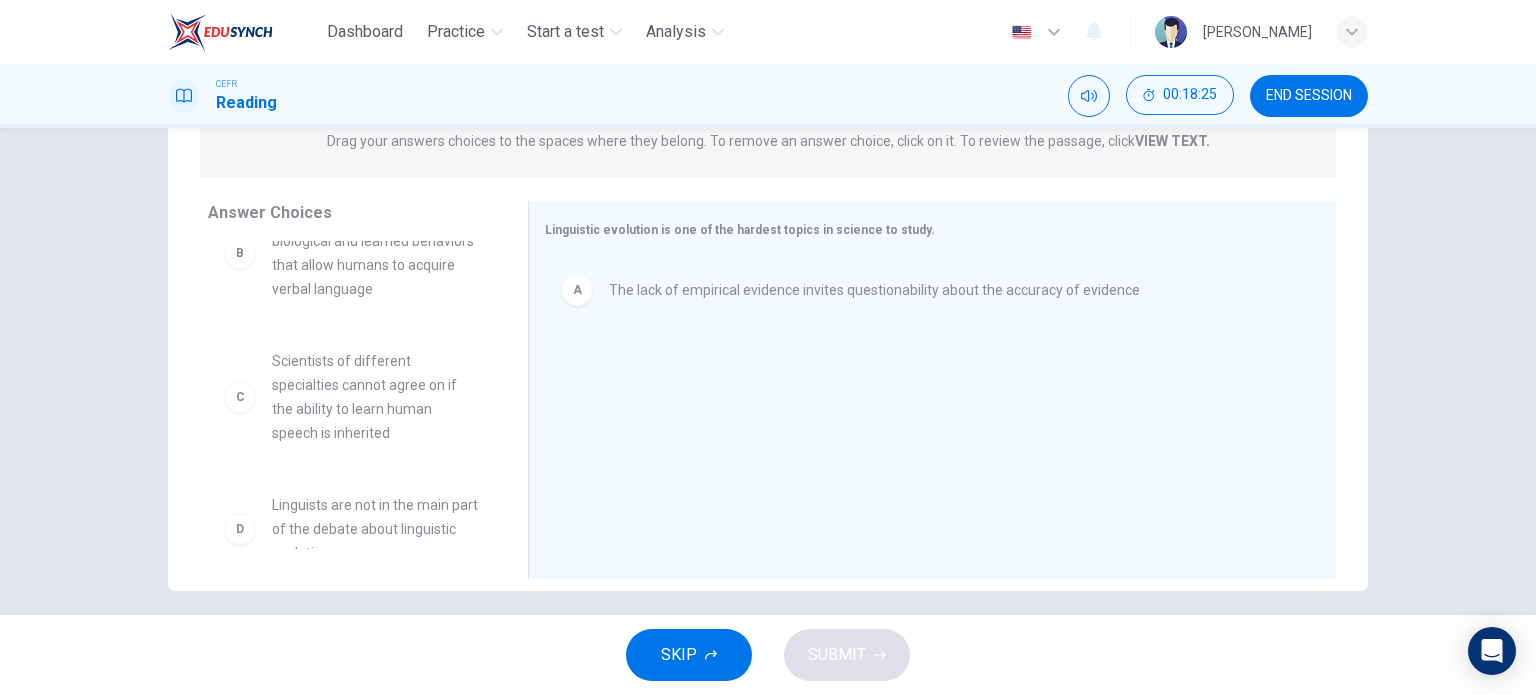 scroll, scrollTop: 100, scrollLeft: 0, axis: vertical 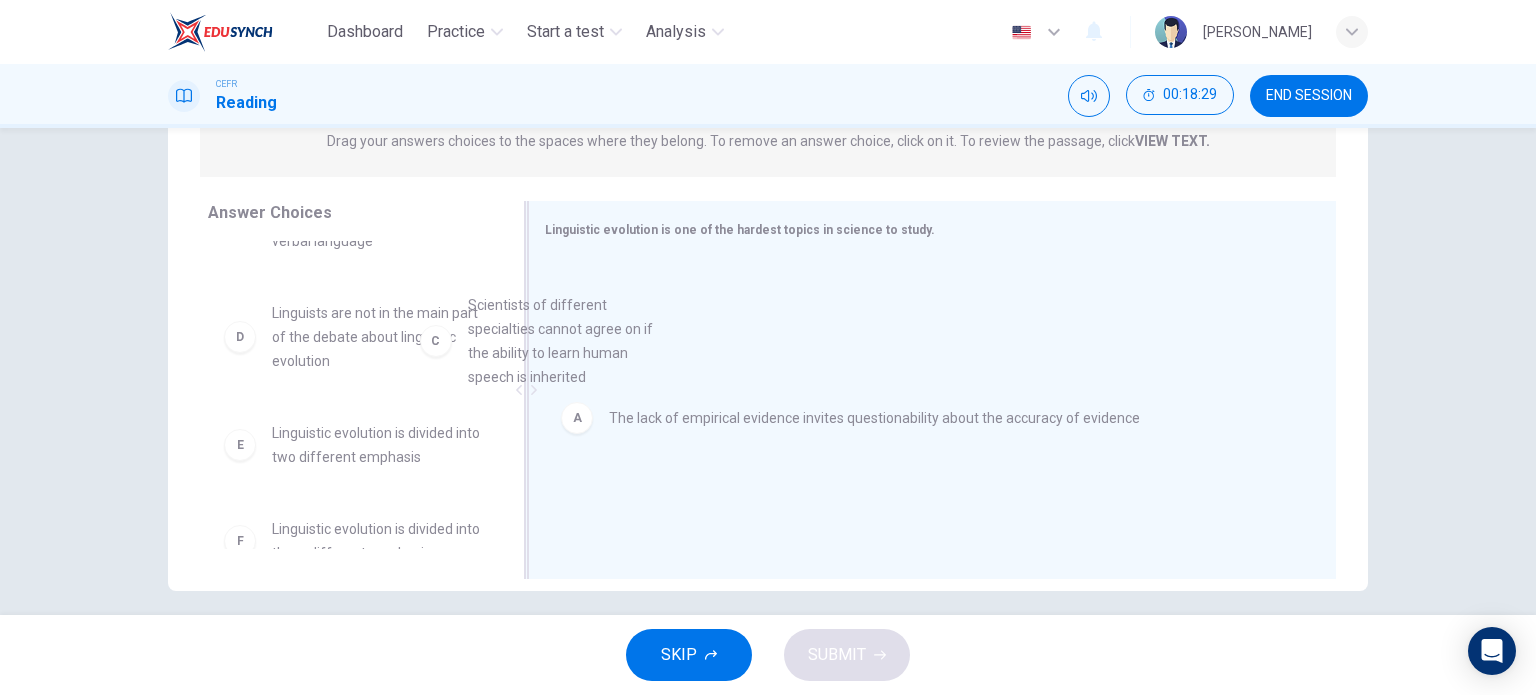 drag, startPoint x: 376, startPoint y: 379, endPoint x: 590, endPoint y: 376, distance: 214.02103 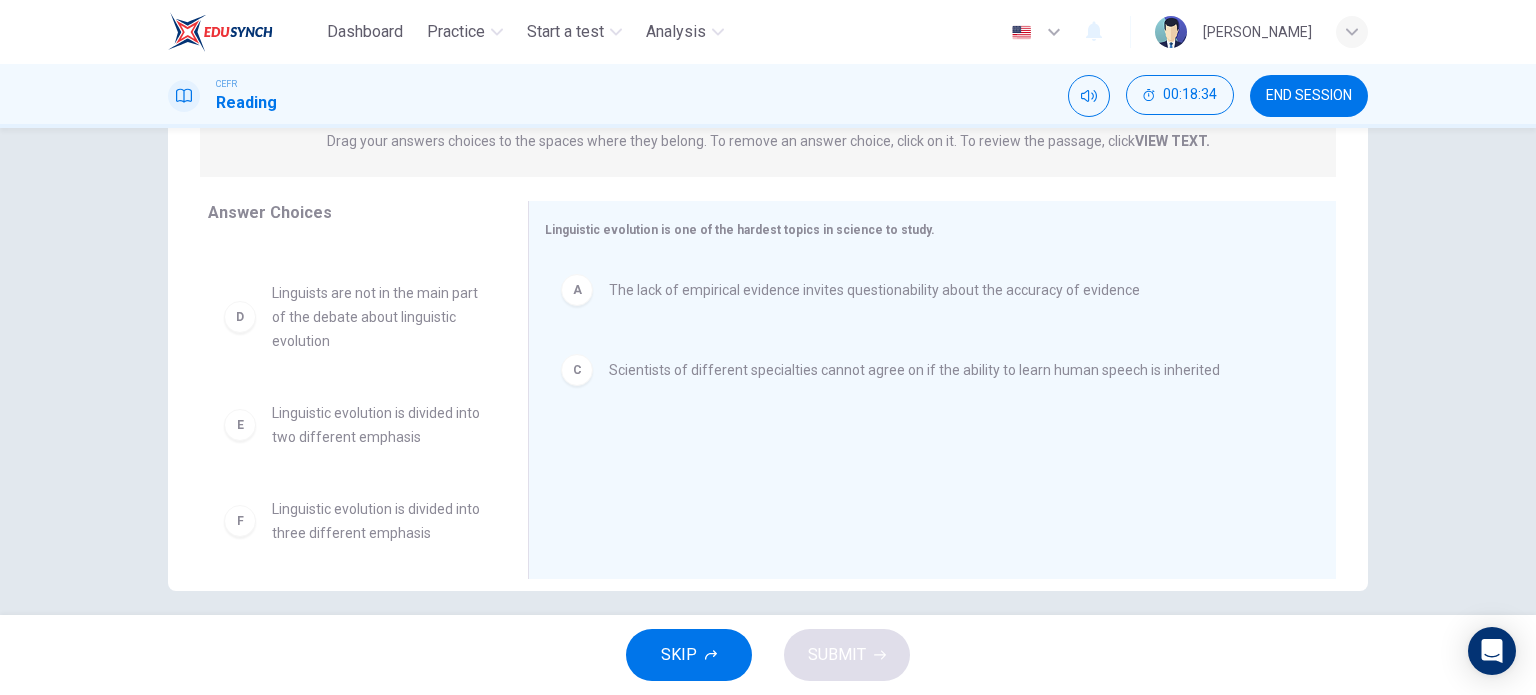 scroll, scrollTop: 132, scrollLeft: 0, axis: vertical 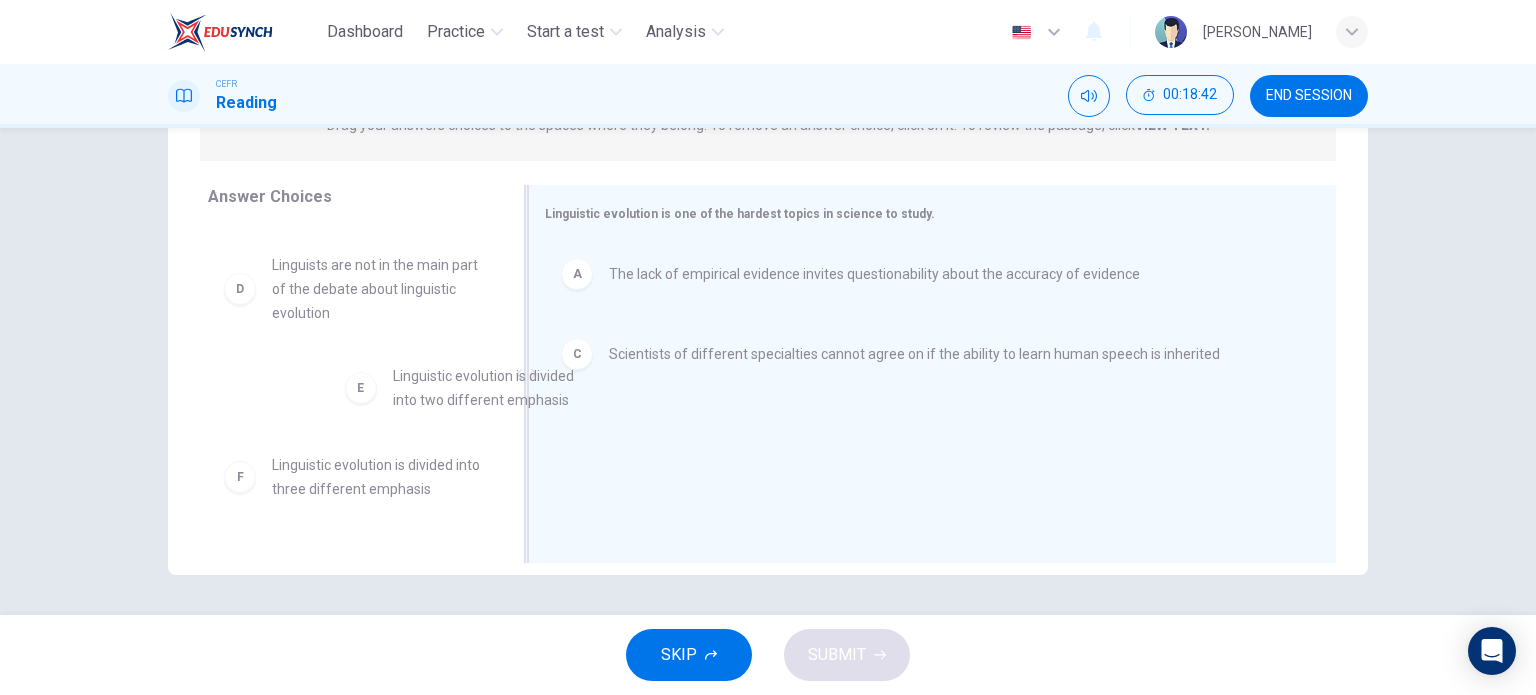 drag, startPoint x: 364, startPoint y: 403, endPoint x: 596, endPoint y: 441, distance: 235.09148 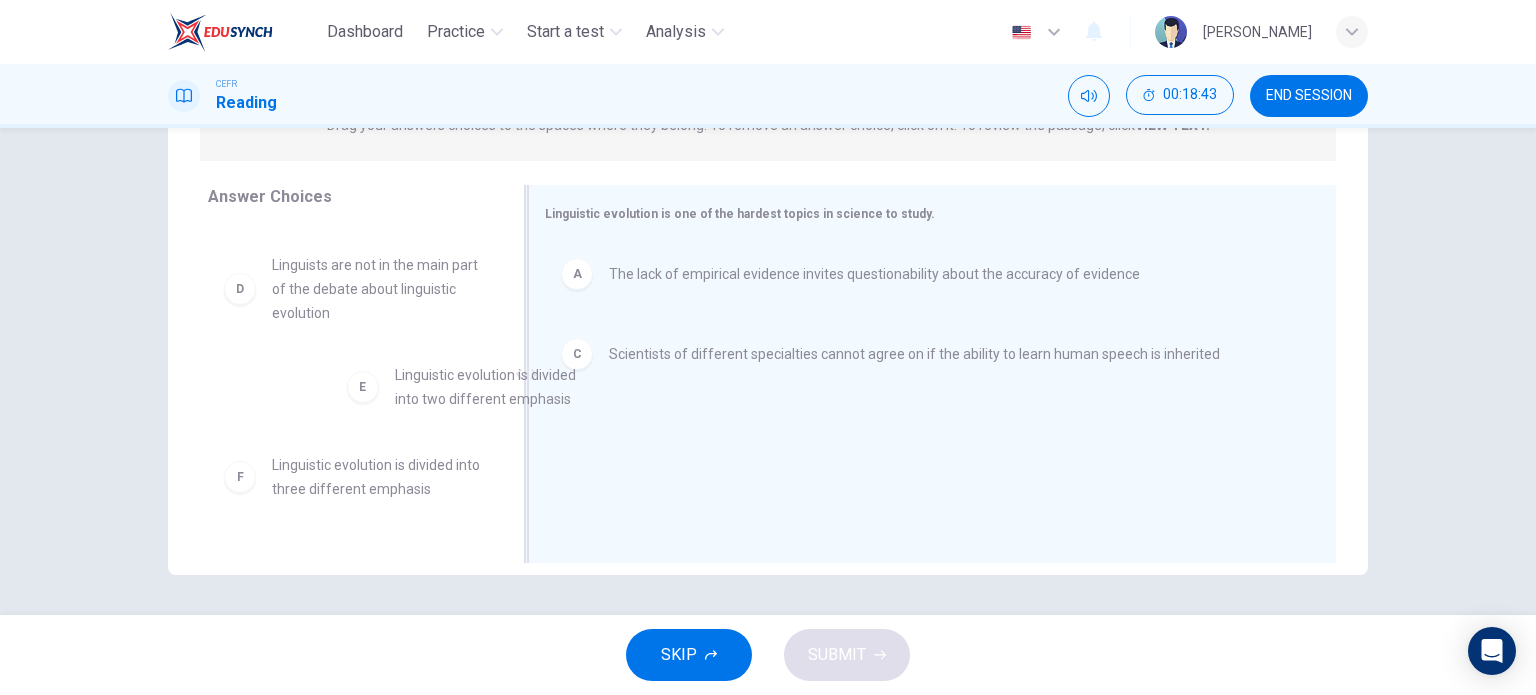 drag, startPoint x: 341, startPoint y: 391, endPoint x: 740, endPoint y: 427, distance: 400.62076 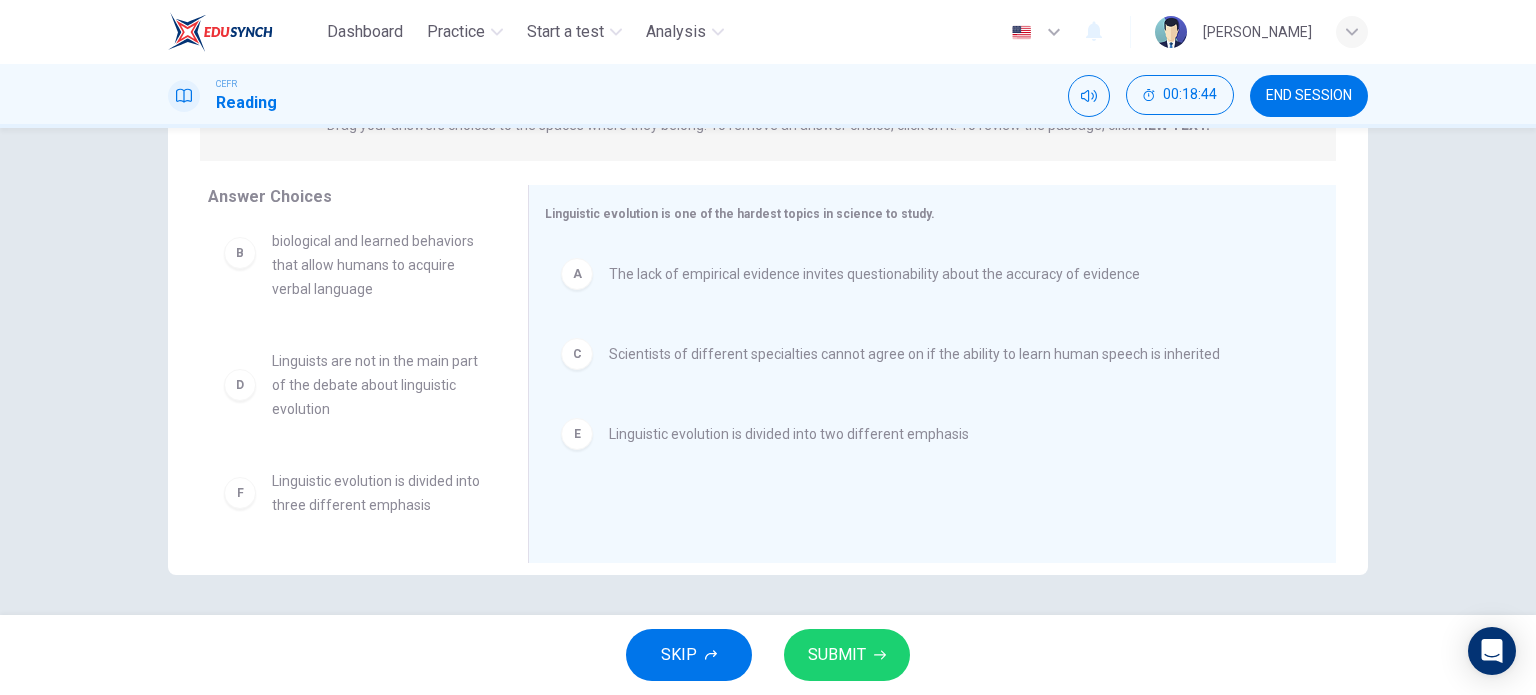 scroll, scrollTop: 36, scrollLeft: 0, axis: vertical 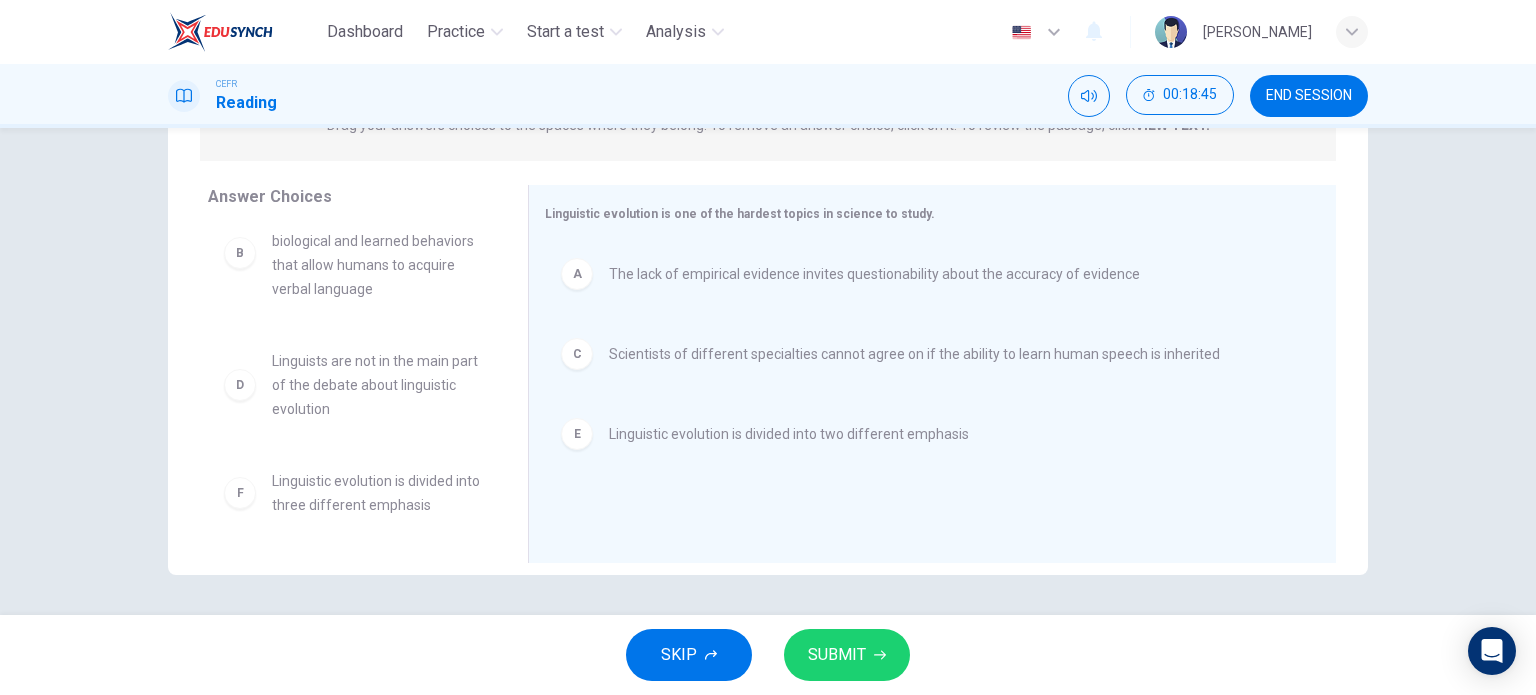click on "SUBMIT" at bounding box center [837, 655] 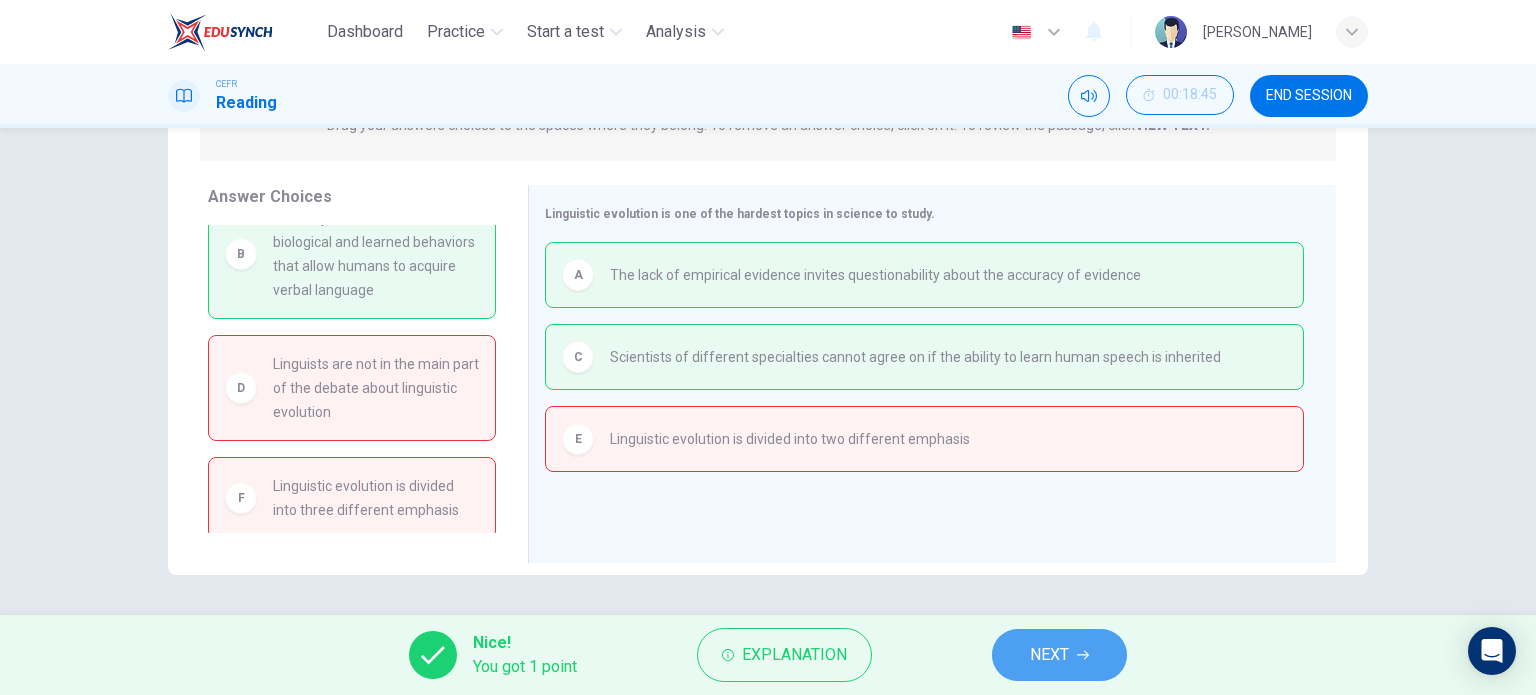 click on "NEXT" at bounding box center [1059, 655] 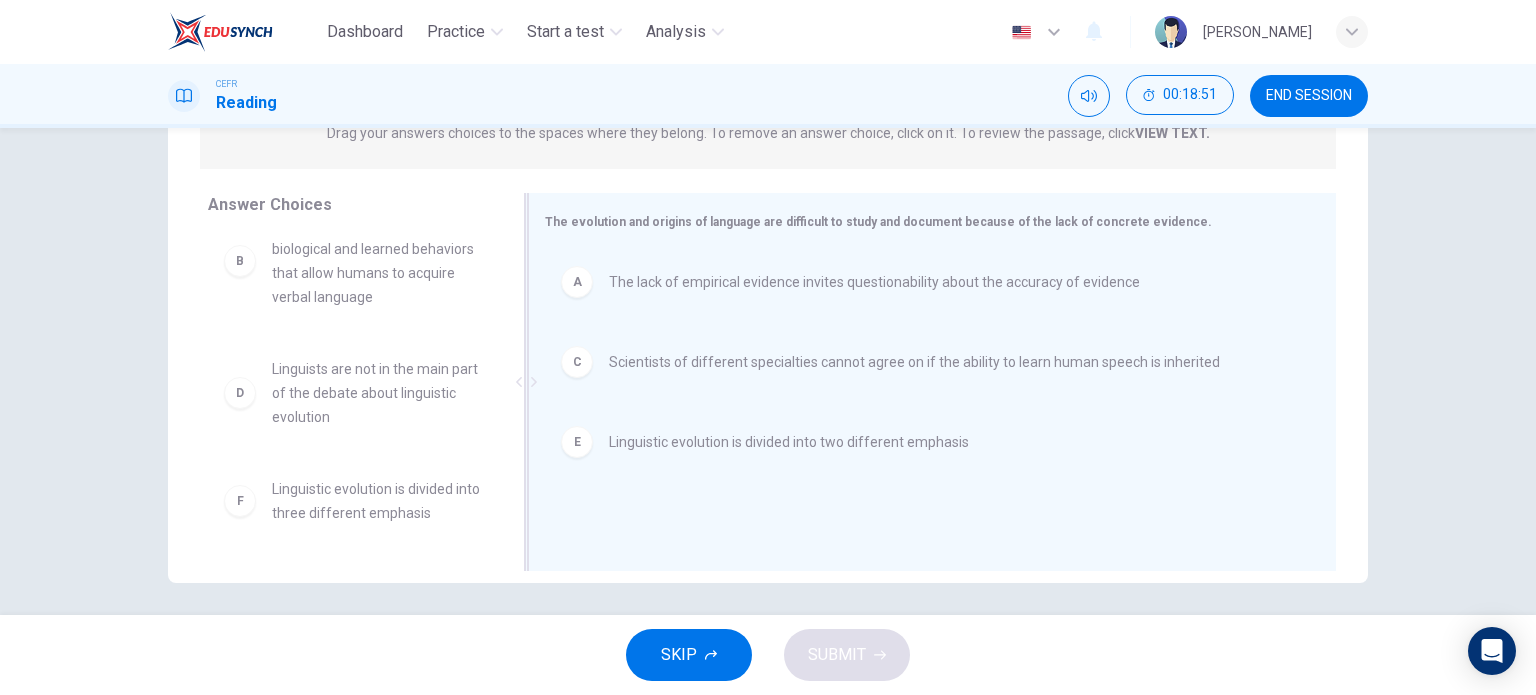 scroll, scrollTop: 288, scrollLeft: 0, axis: vertical 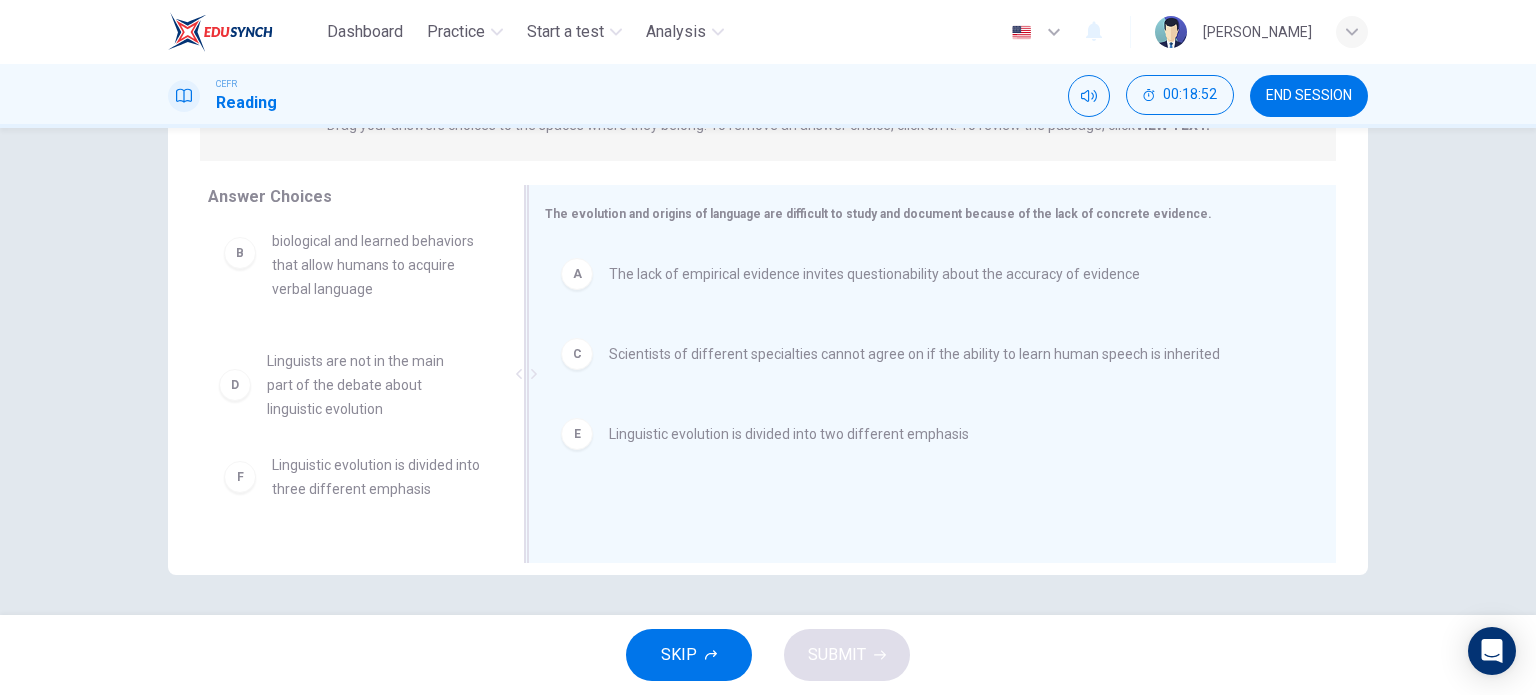 drag, startPoint x: 430, startPoint y: 373, endPoint x: 676, endPoint y: 366, distance: 246.09958 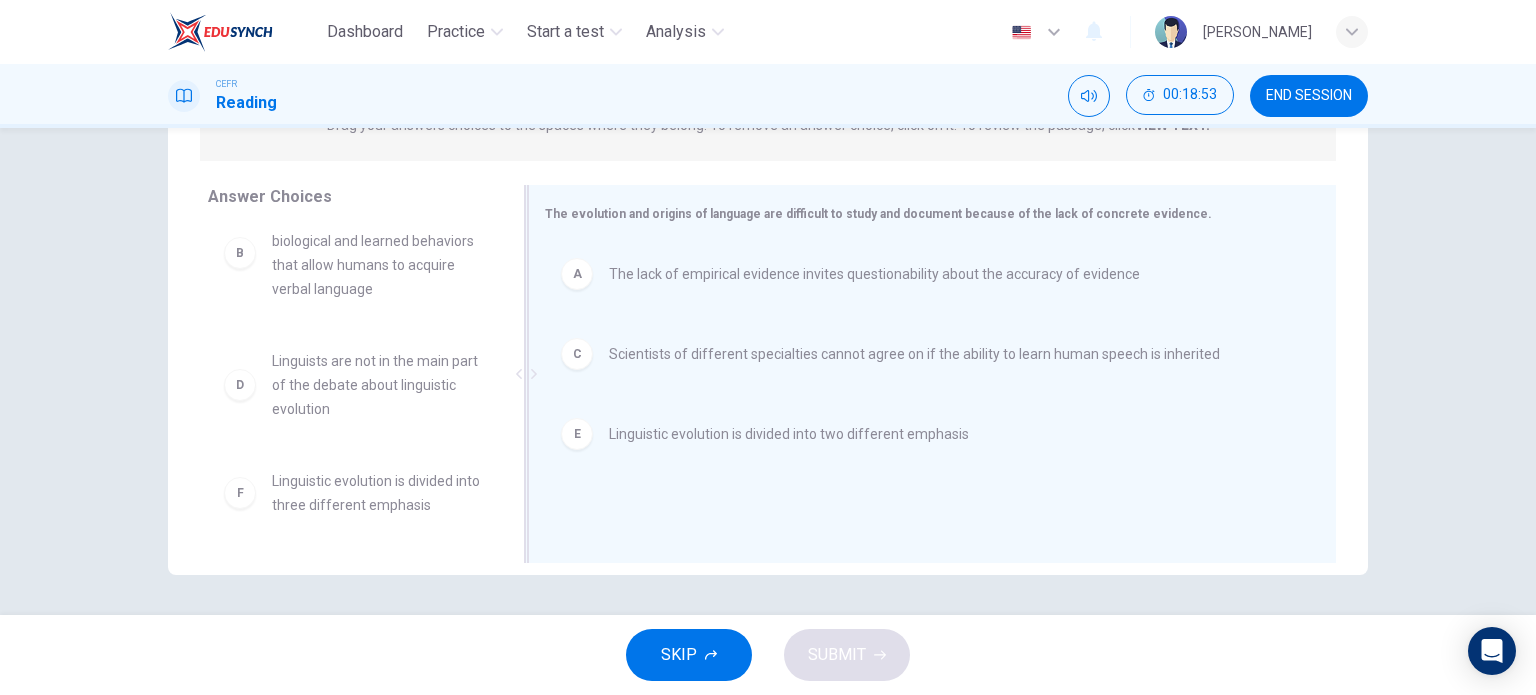 click on "Linguistic evolution is divided into two different emphasis" at bounding box center [789, 434] 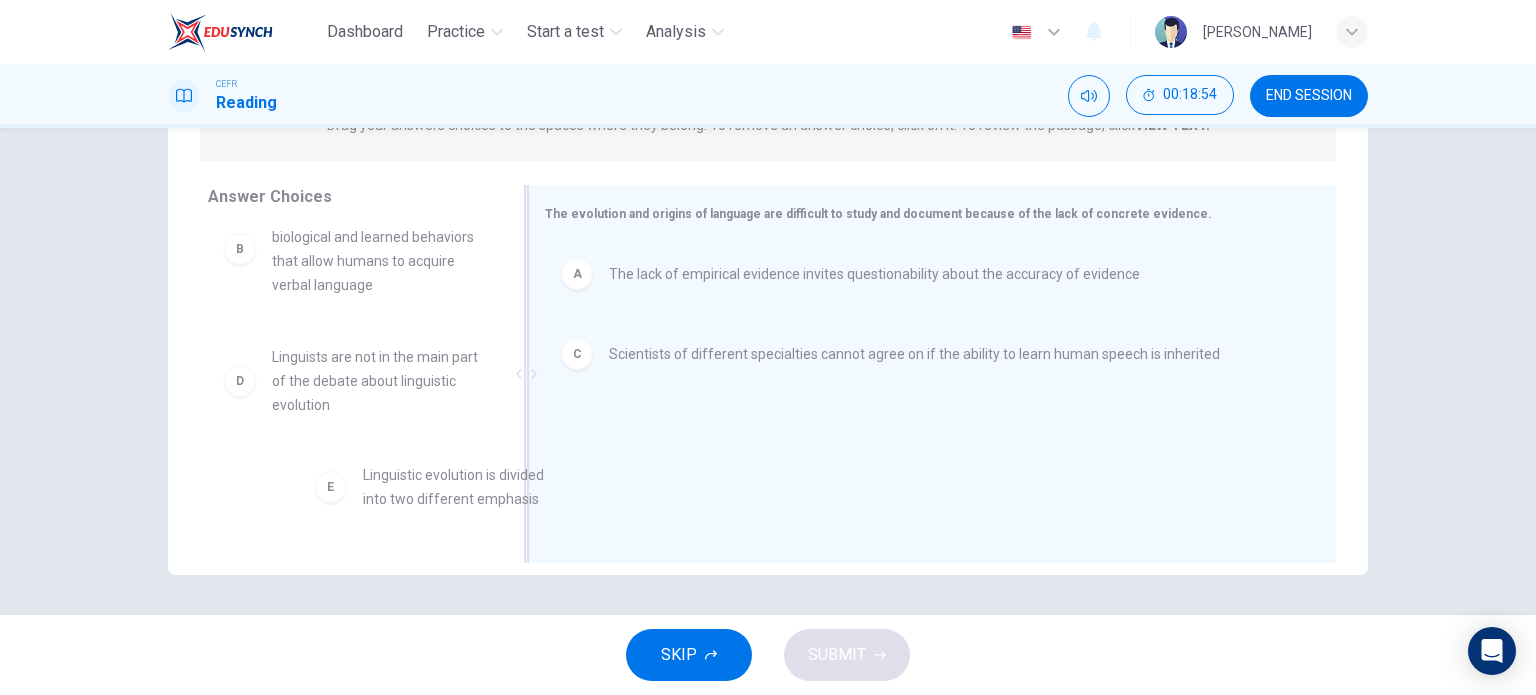 drag, startPoint x: 385, startPoint y: 491, endPoint x: 625, endPoint y: 487, distance: 240.03333 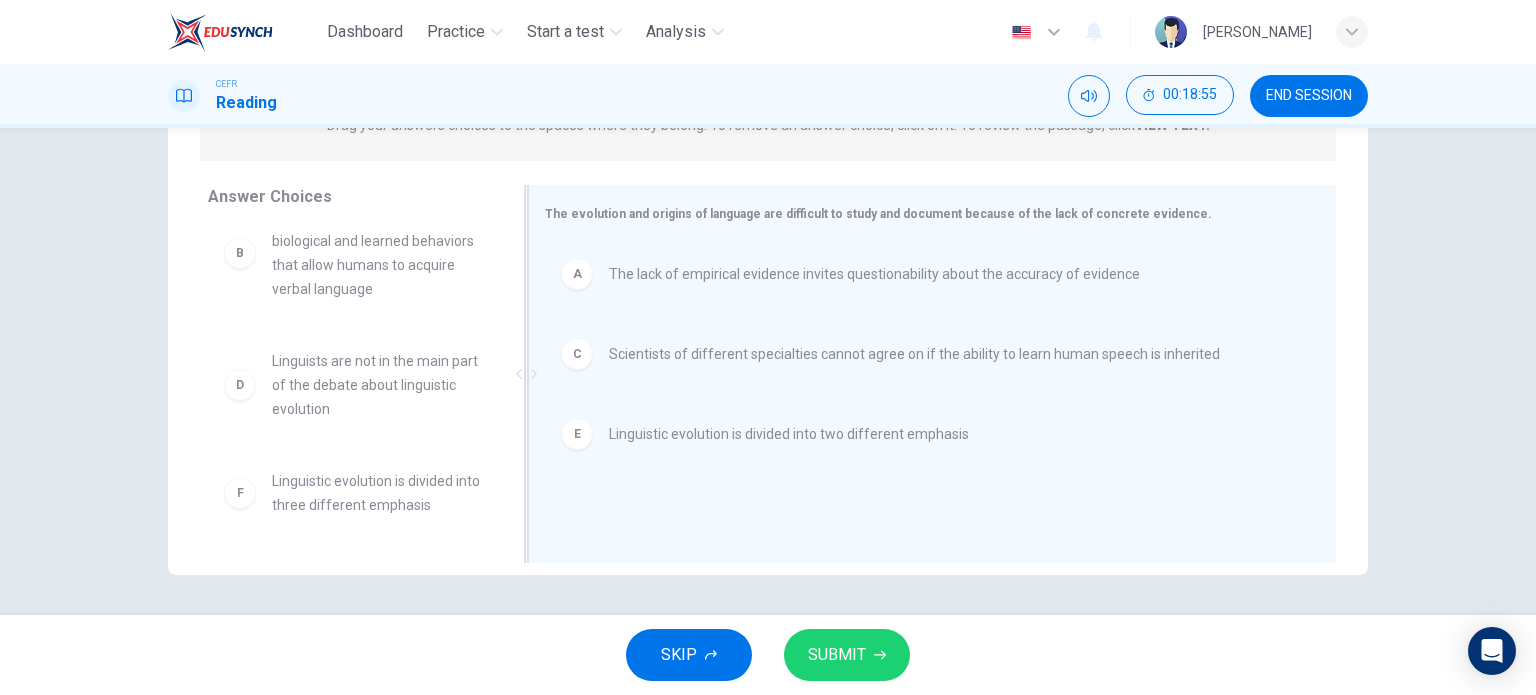 scroll, scrollTop: 36, scrollLeft: 0, axis: vertical 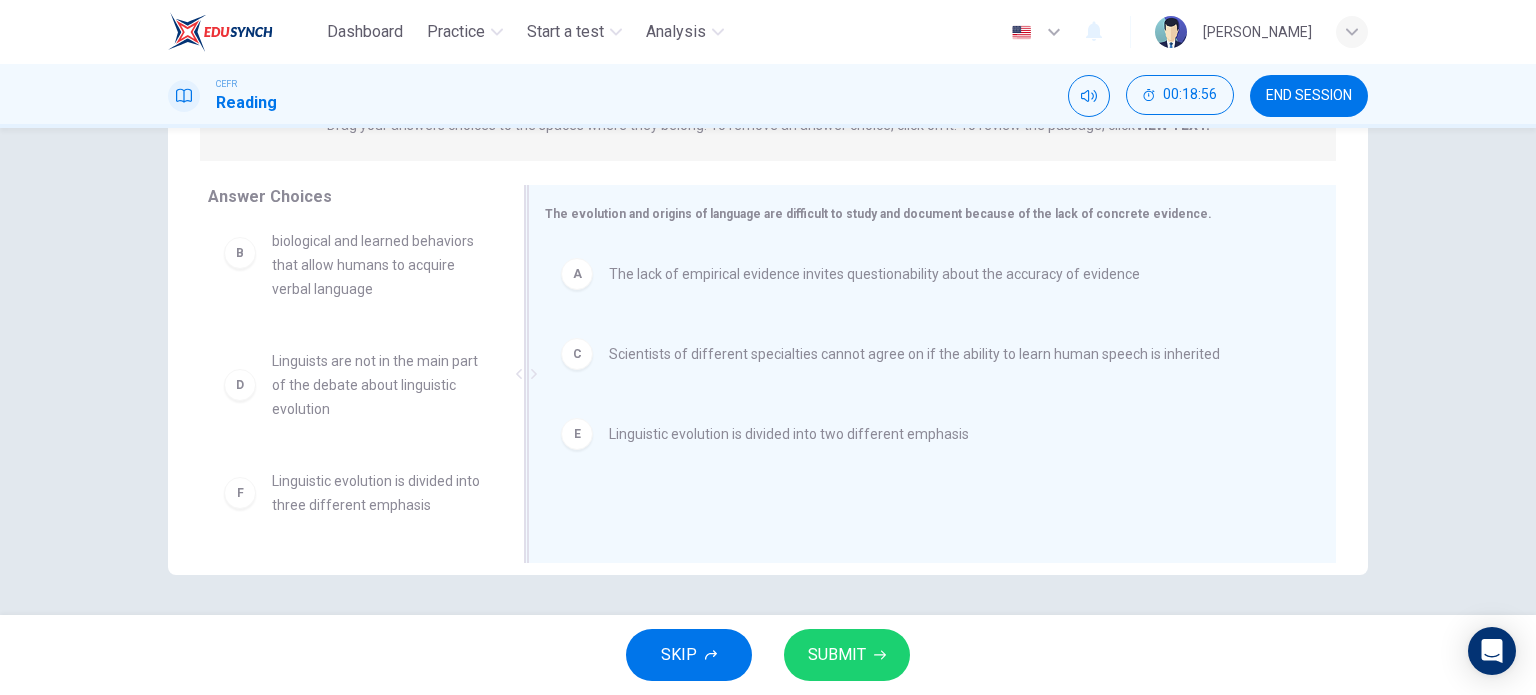 click on "Linguistic evolution is divided into two different emphasis" at bounding box center [789, 434] 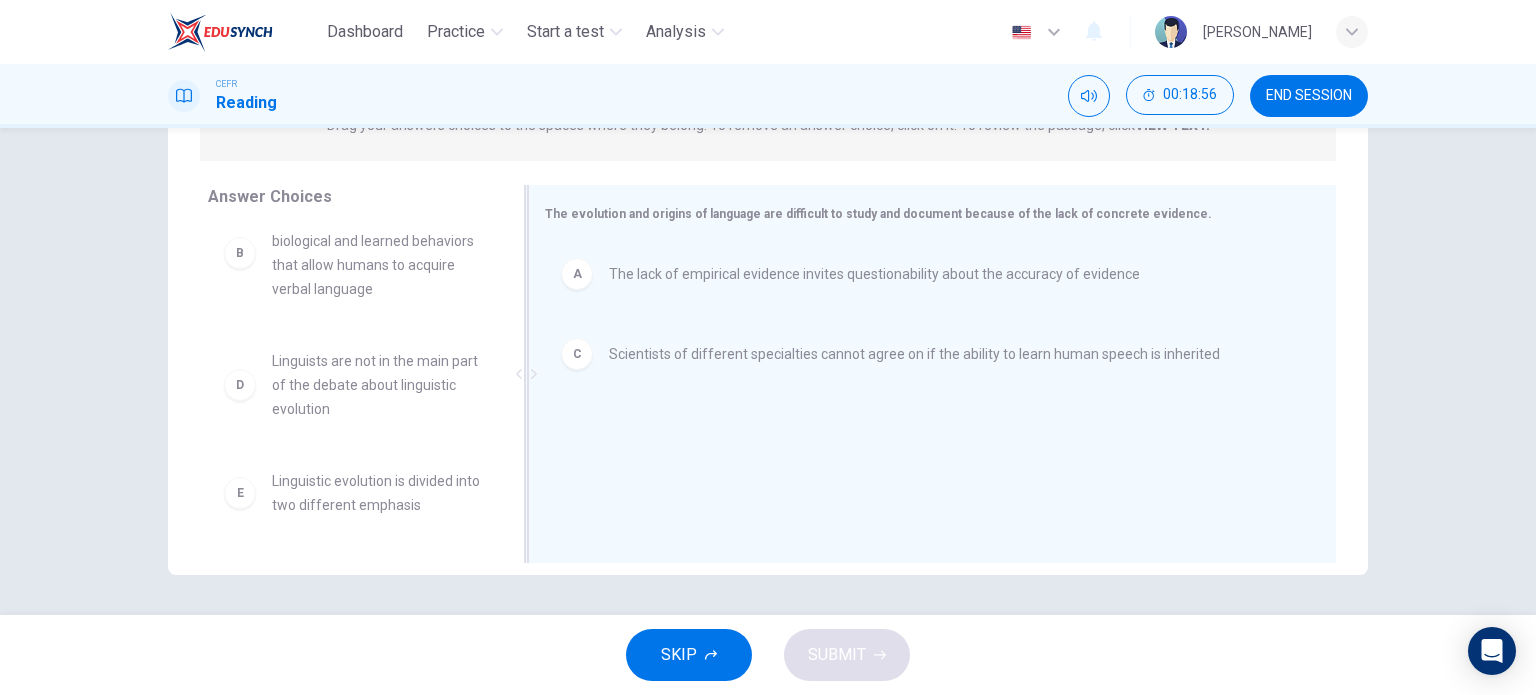 scroll, scrollTop: 0, scrollLeft: 0, axis: both 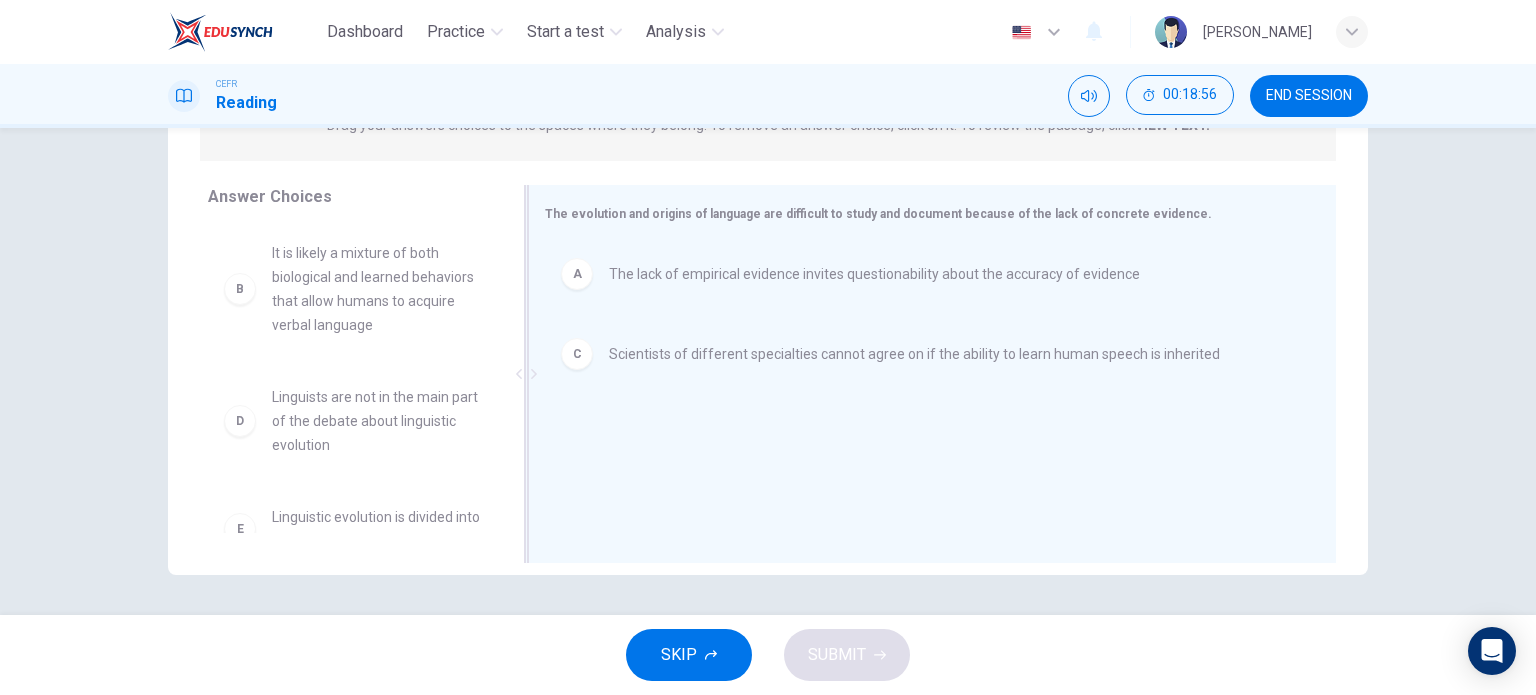 drag, startPoint x: 400, startPoint y: 313, endPoint x: 746, endPoint y: 423, distance: 363.06473 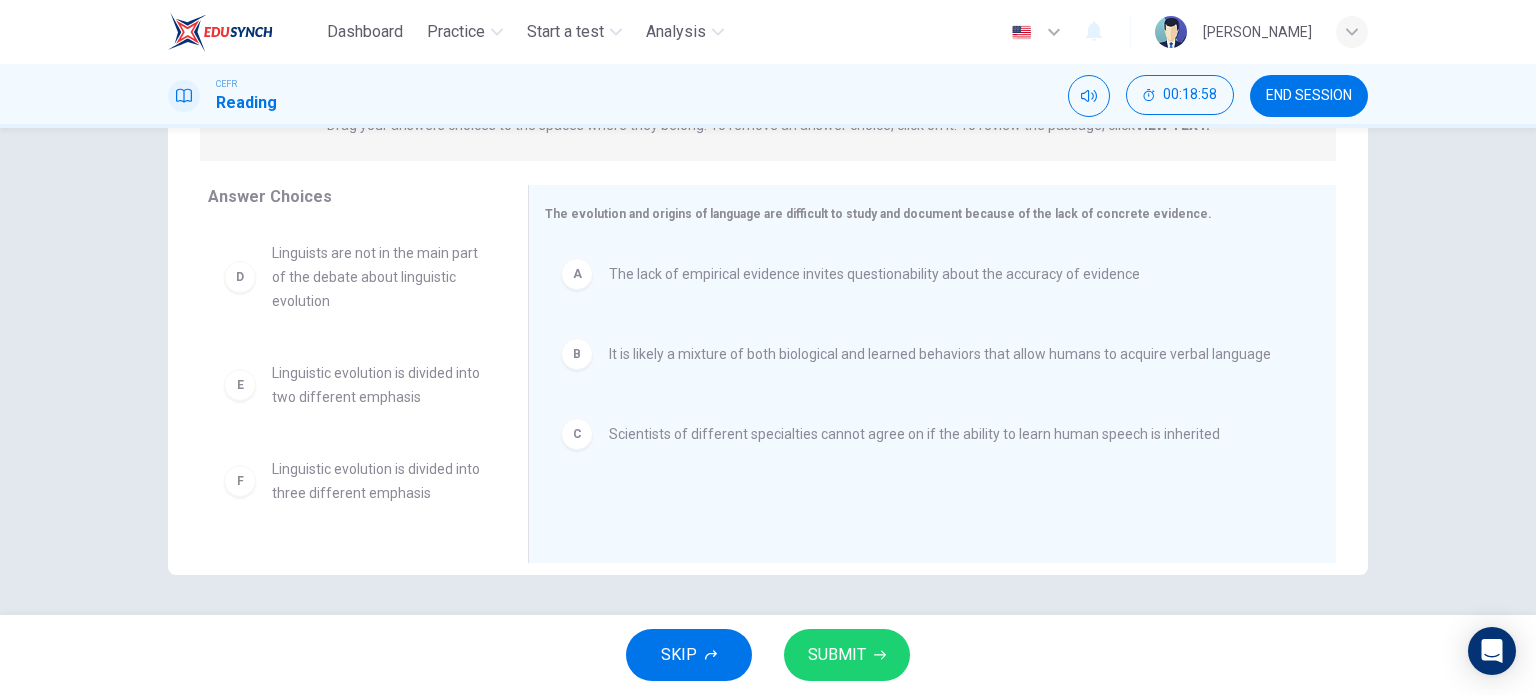 click on "SUBMIT" at bounding box center [837, 655] 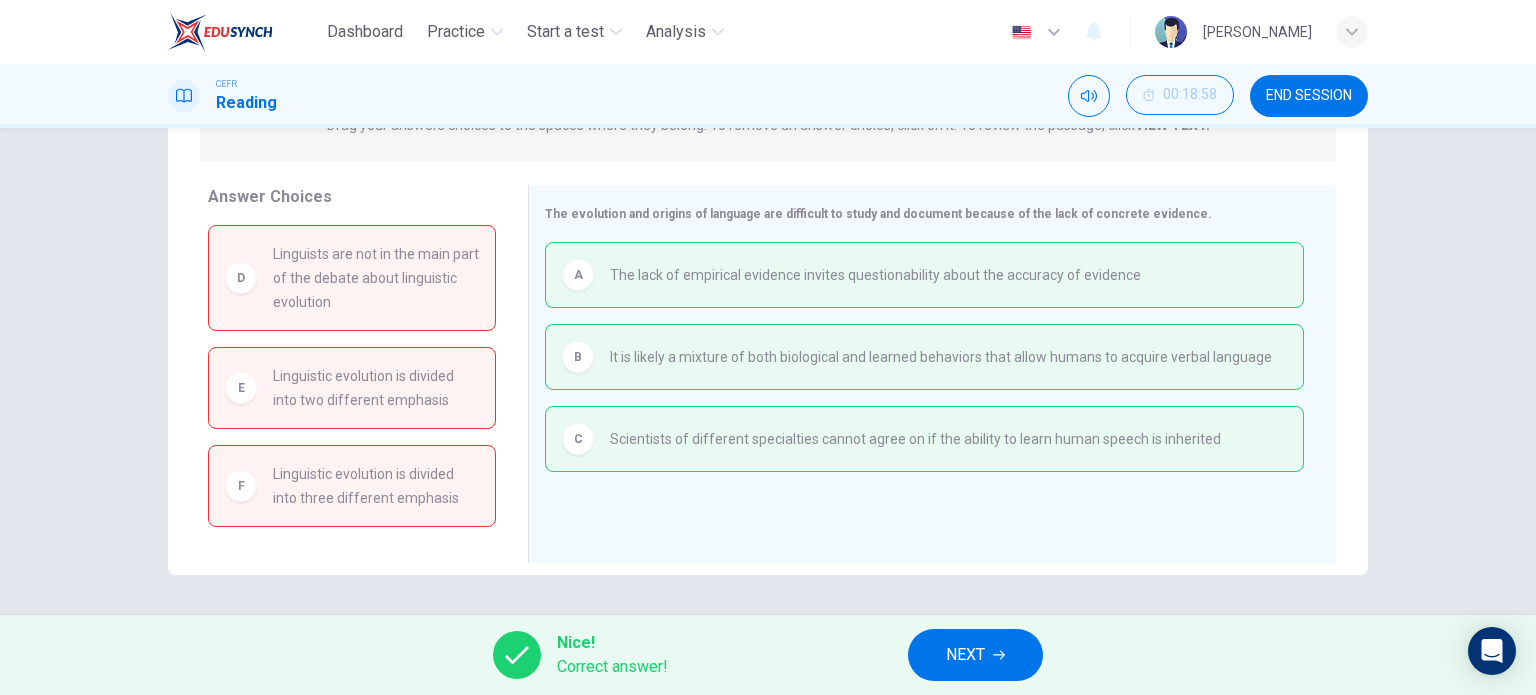 click on "NEXT" at bounding box center [975, 655] 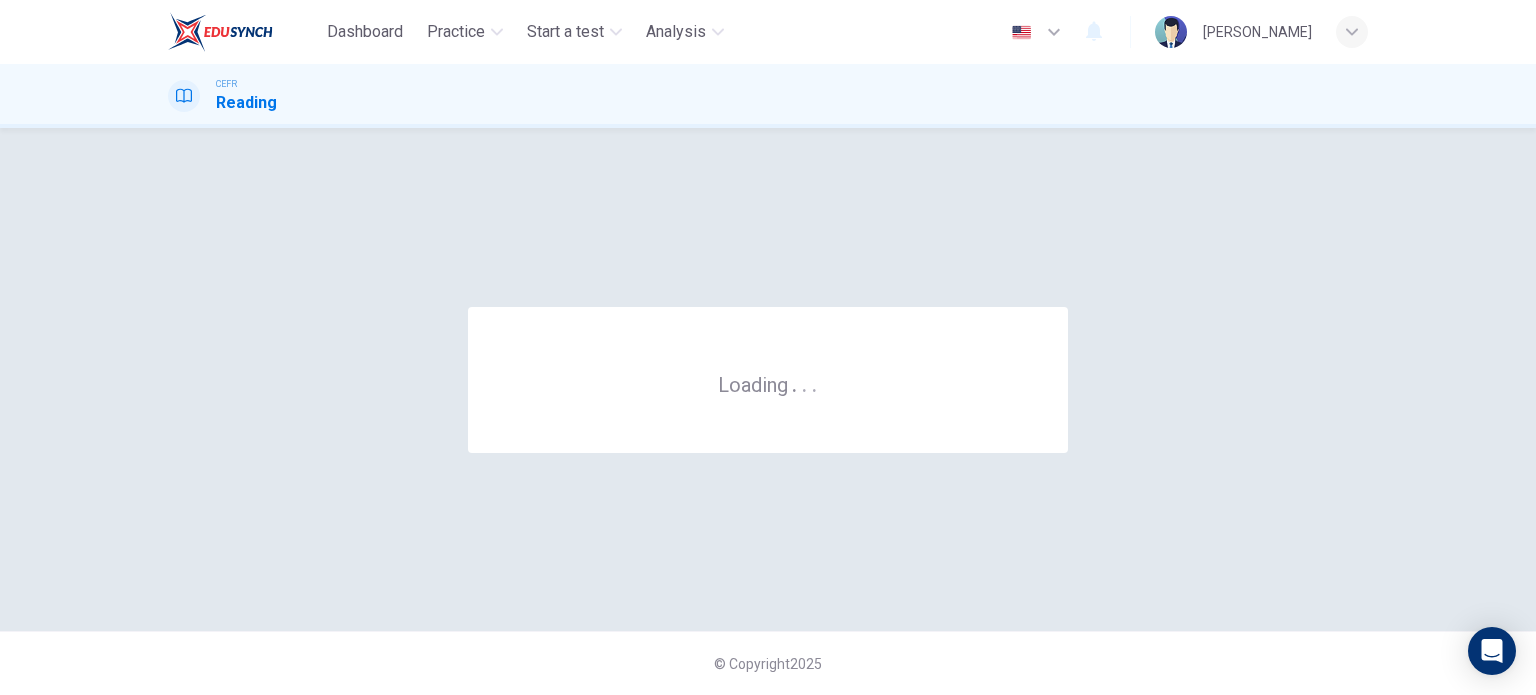 scroll, scrollTop: 0, scrollLeft: 0, axis: both 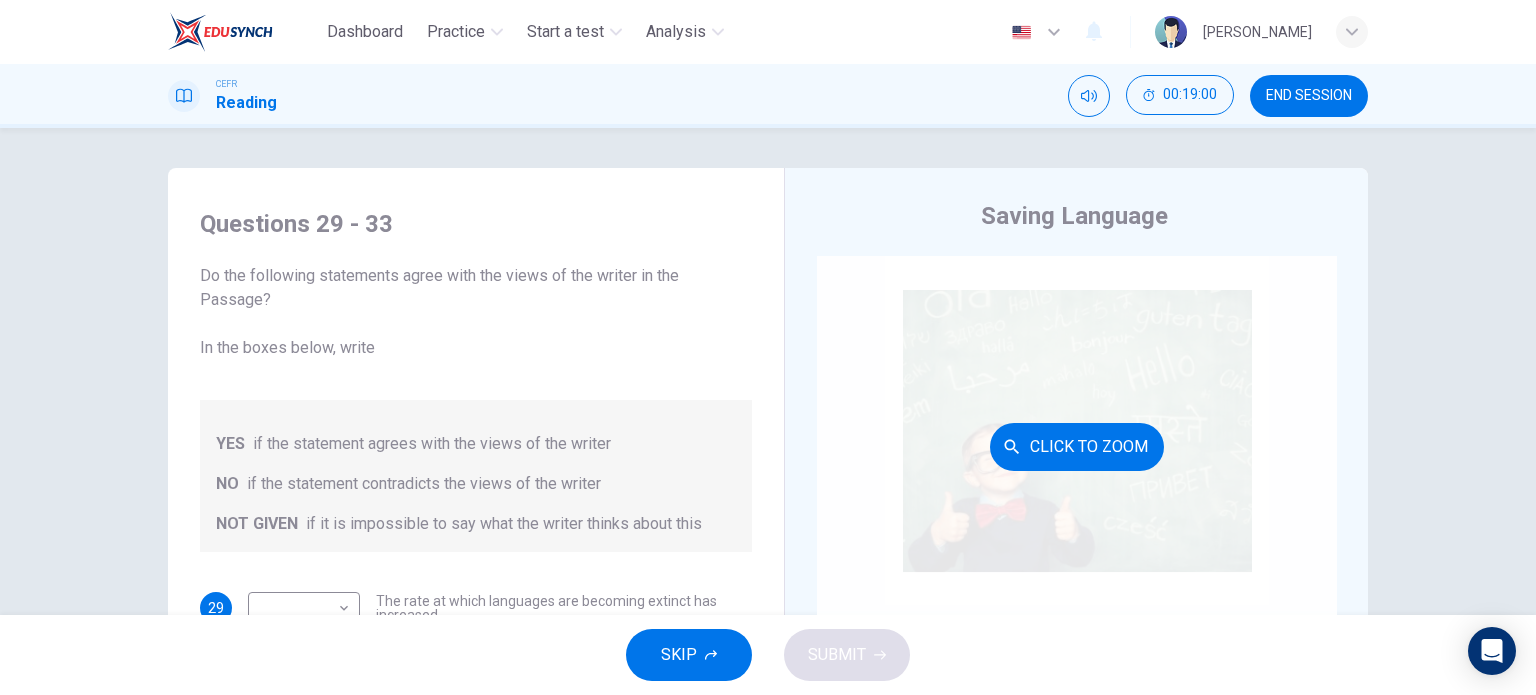 drag, startPoint x: 1009, startPoint y: 525, endPoint x: 1012, endPoint y: 537, distance: 12.369317 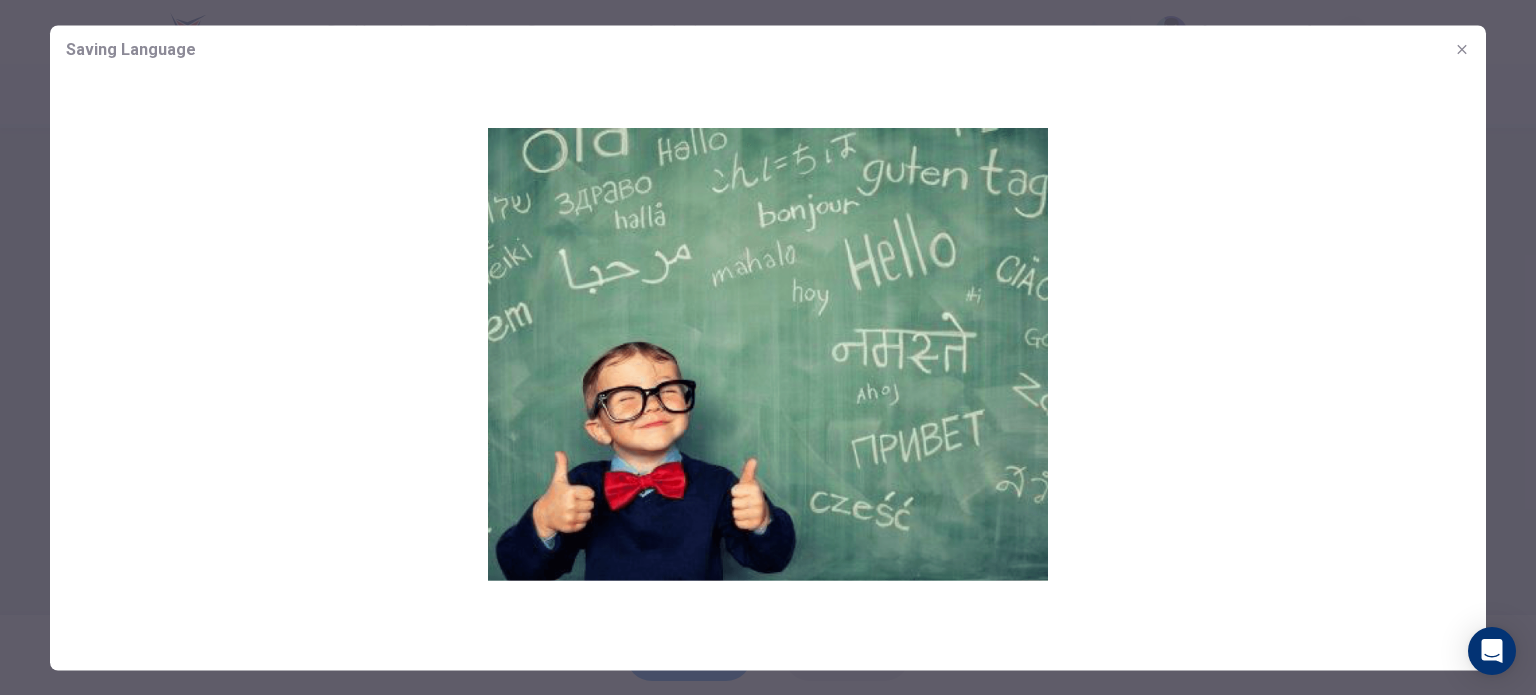 click at bounding box center [768, 353] 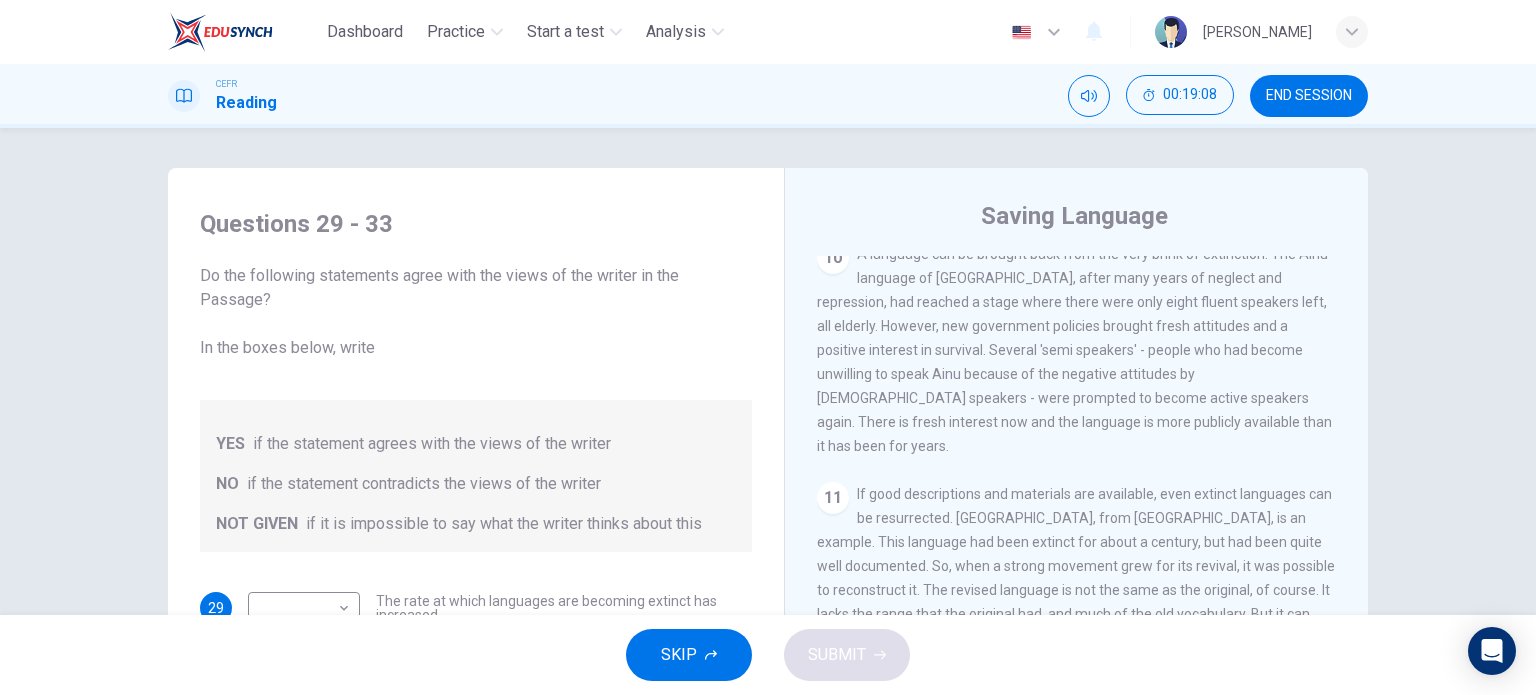 scroll, scrollTop: 2209, scrollLeft: 0, axis: vertical 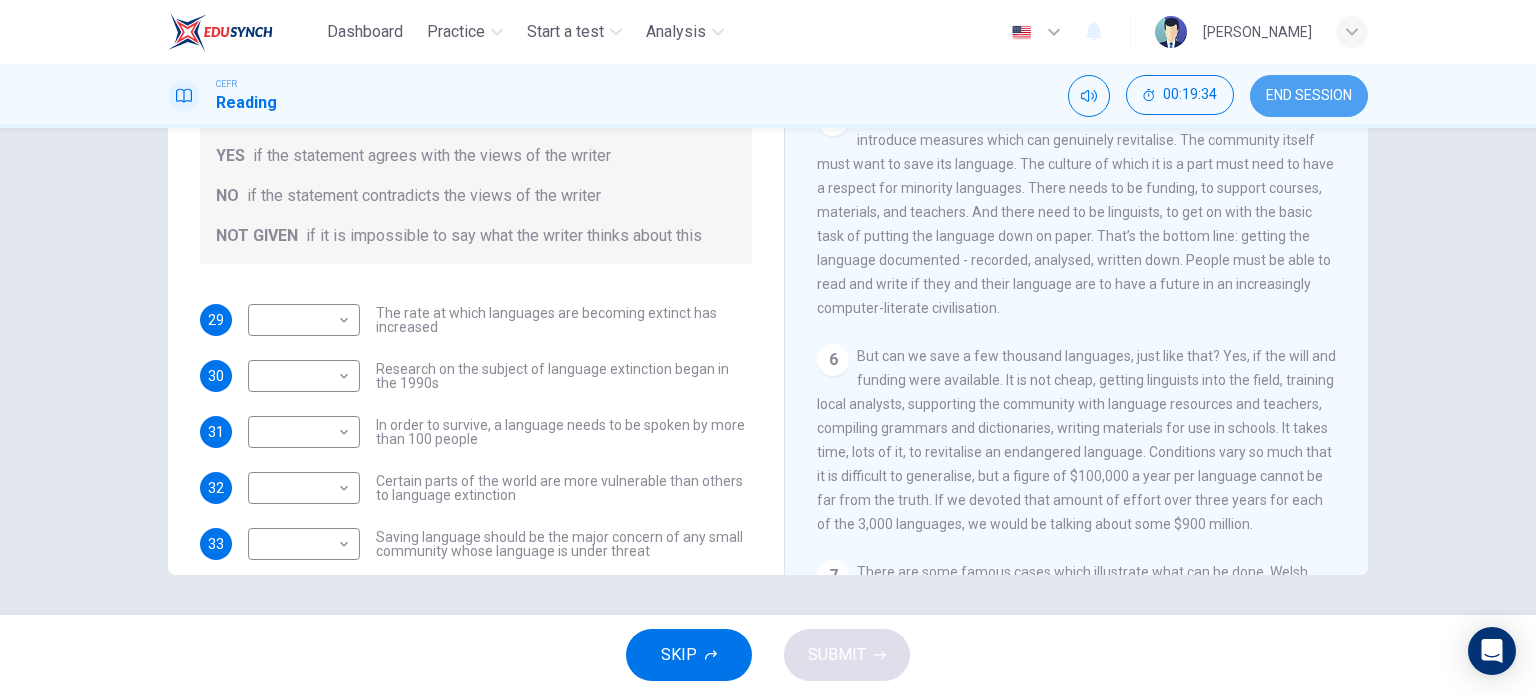 click on "END SESSION" at bounding box center (1309, 96) 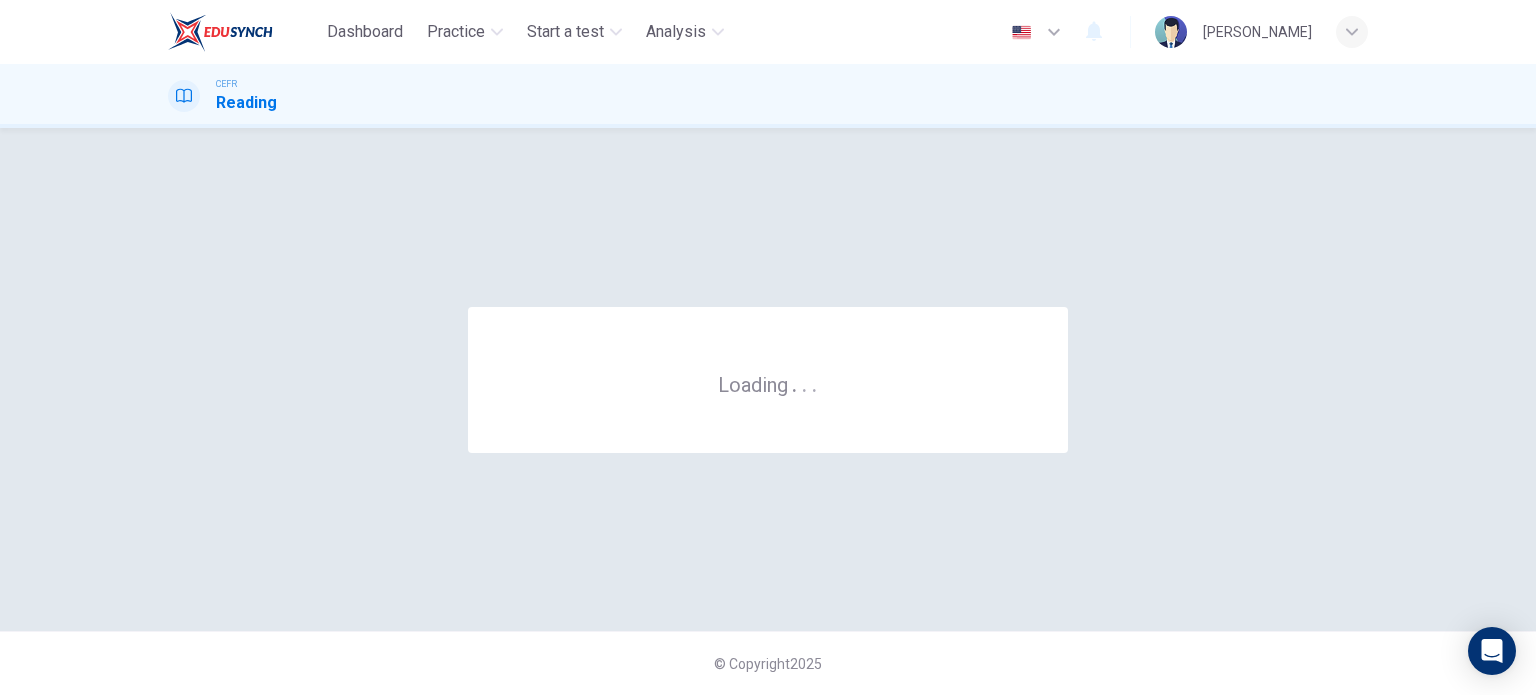 scroll, scrollTop: 0, scrollLeft: 0, axis: both 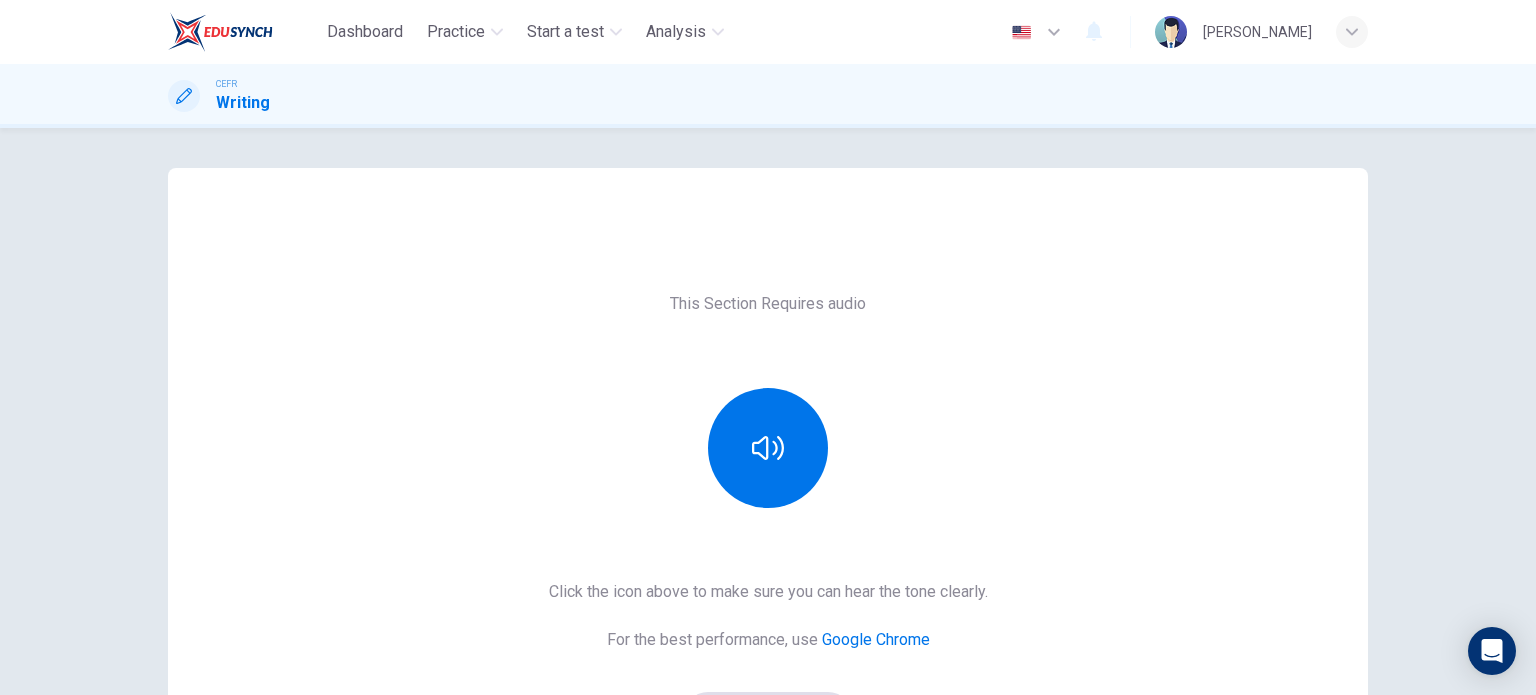 click at bounding box center [768, 448] 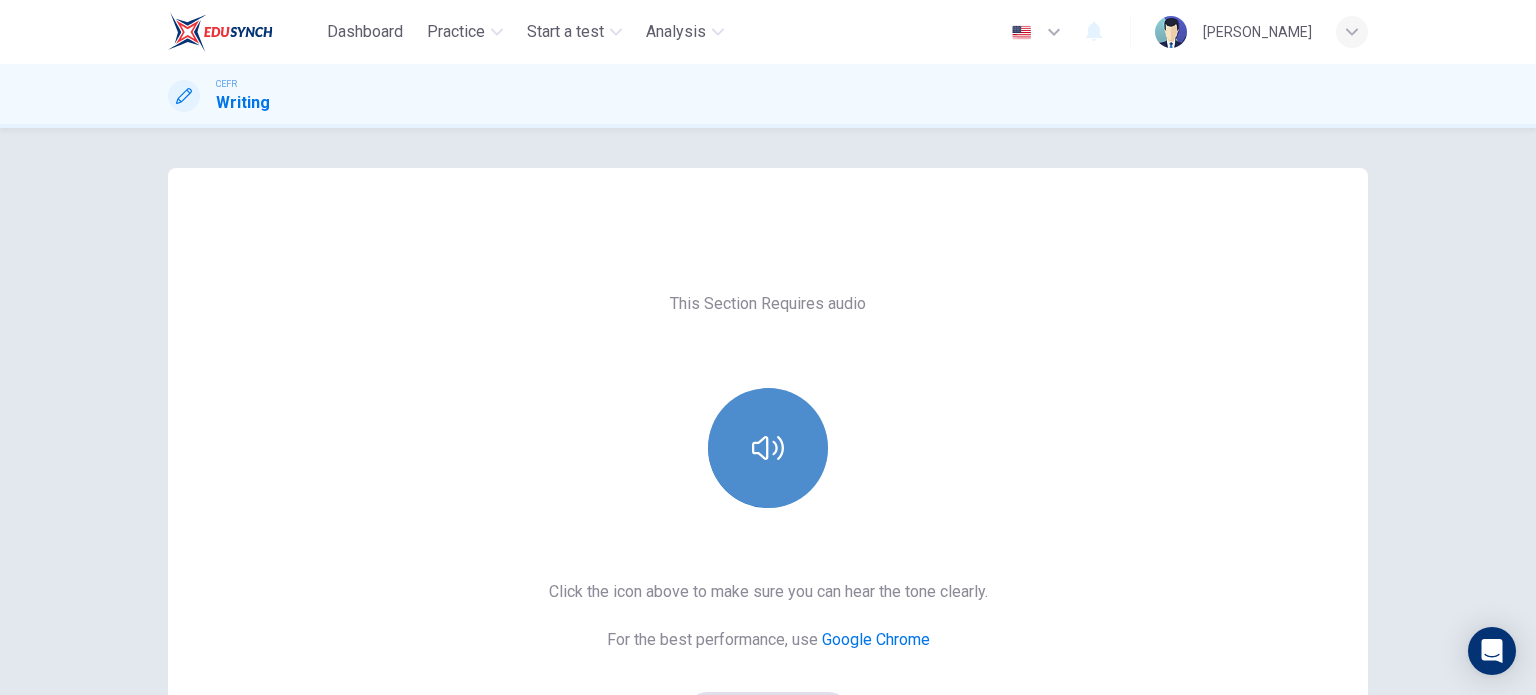 click at bounding box center (768, 448) 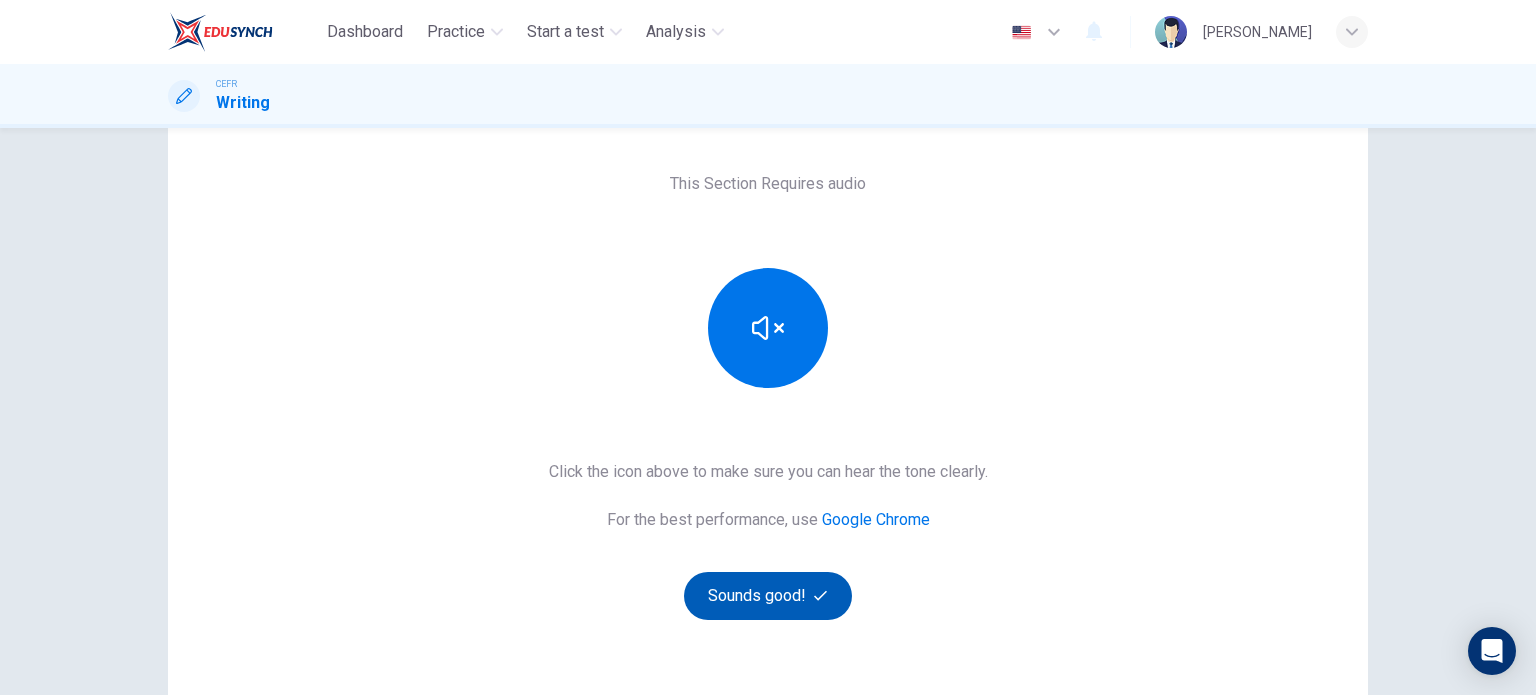 scroll, scrollTop: 272, scrollLeft: 0, axis: vertical 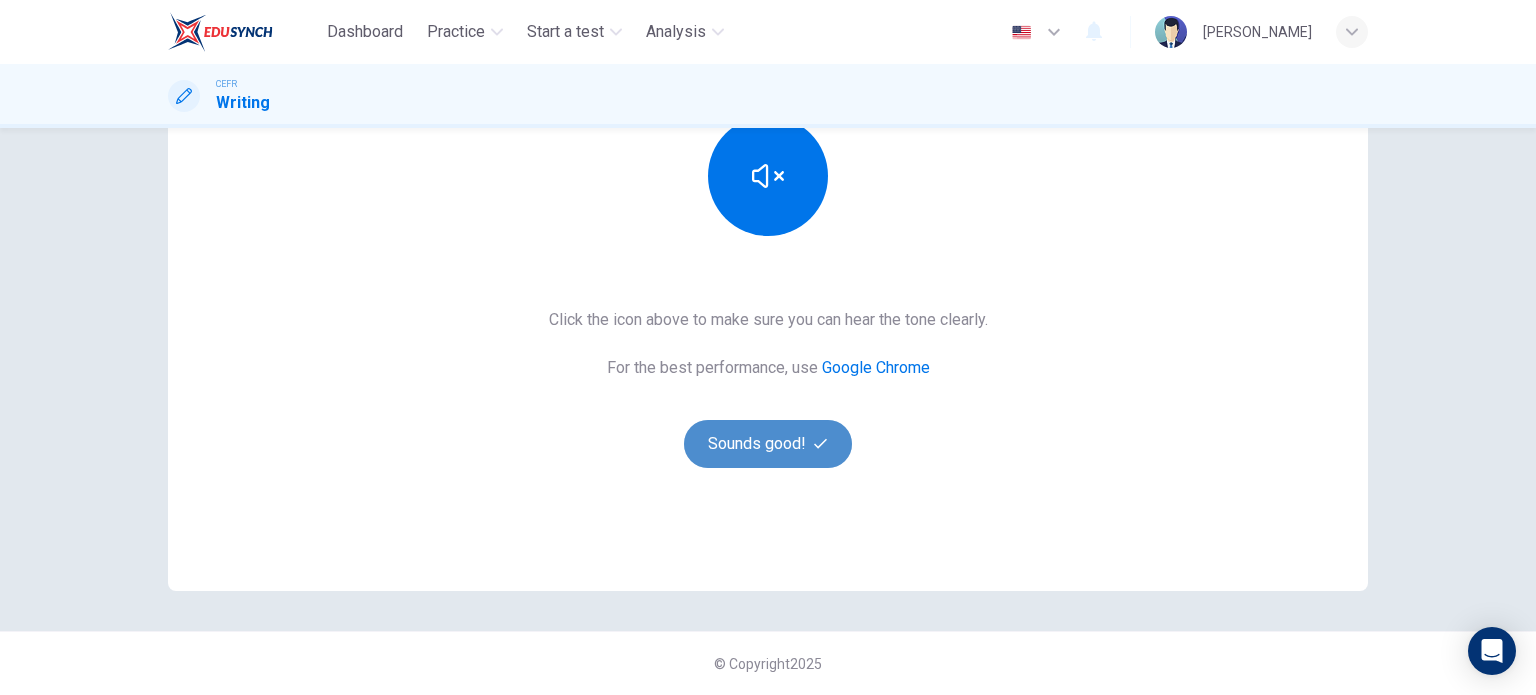 click on "Sounds good!" at bounding box center [768, 444] 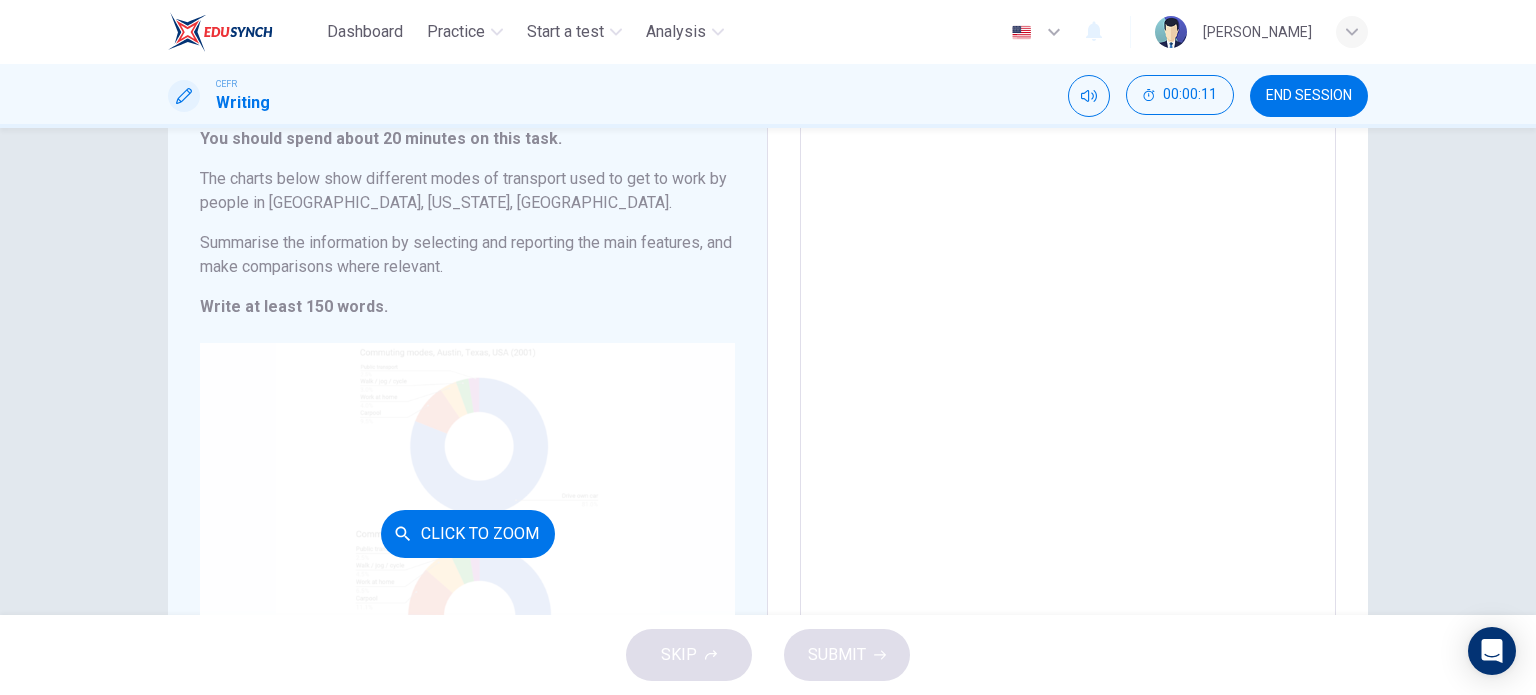 scroll, scrollTop: 172, scrollLeft: 0, axis: vertical 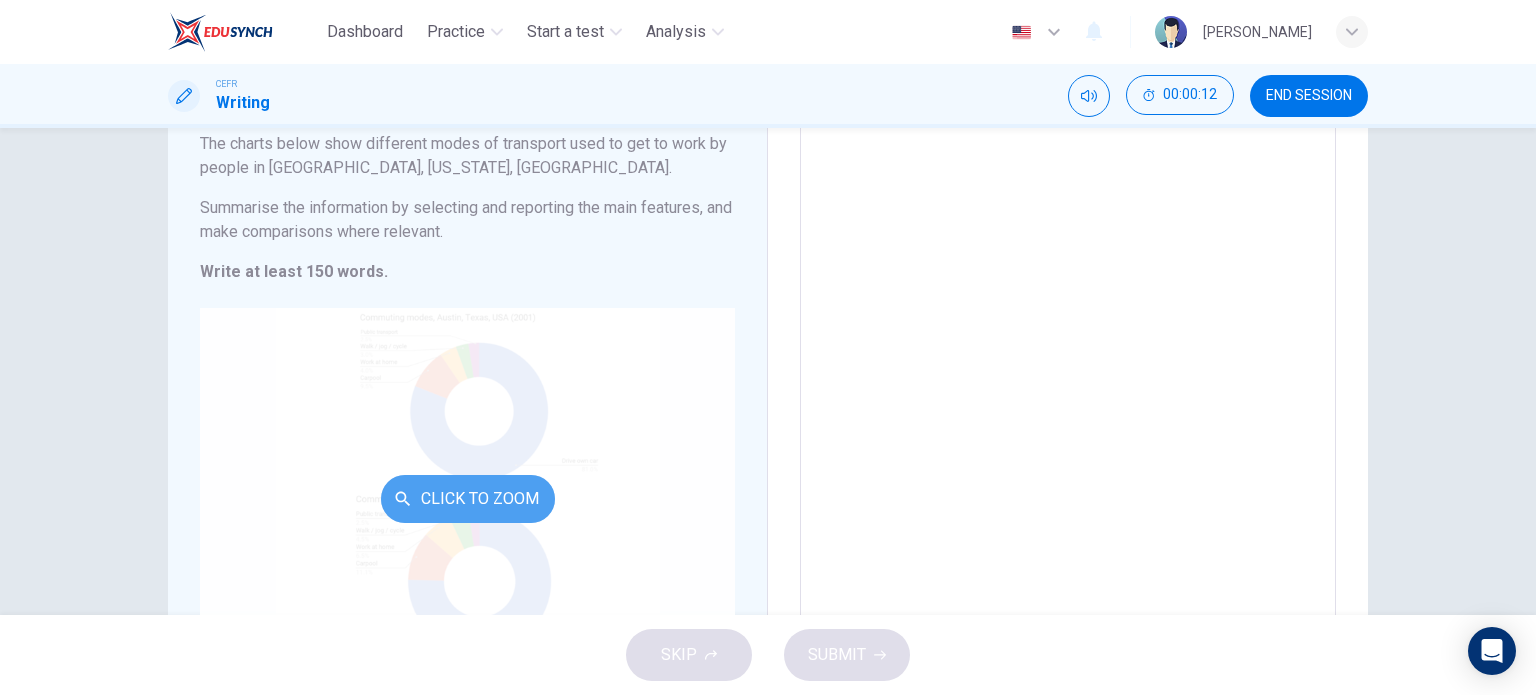 click on "Click to Zoom" at bounding box center (468, 499) 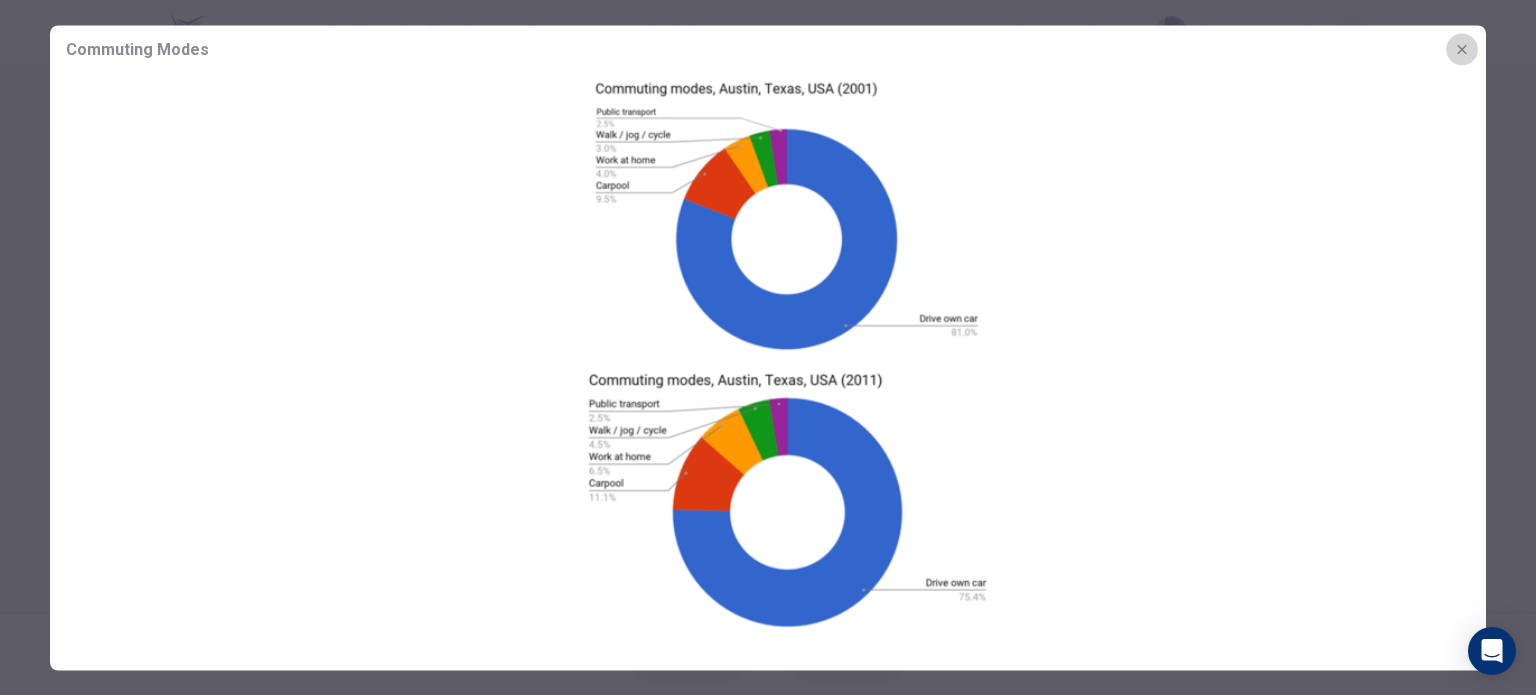 click 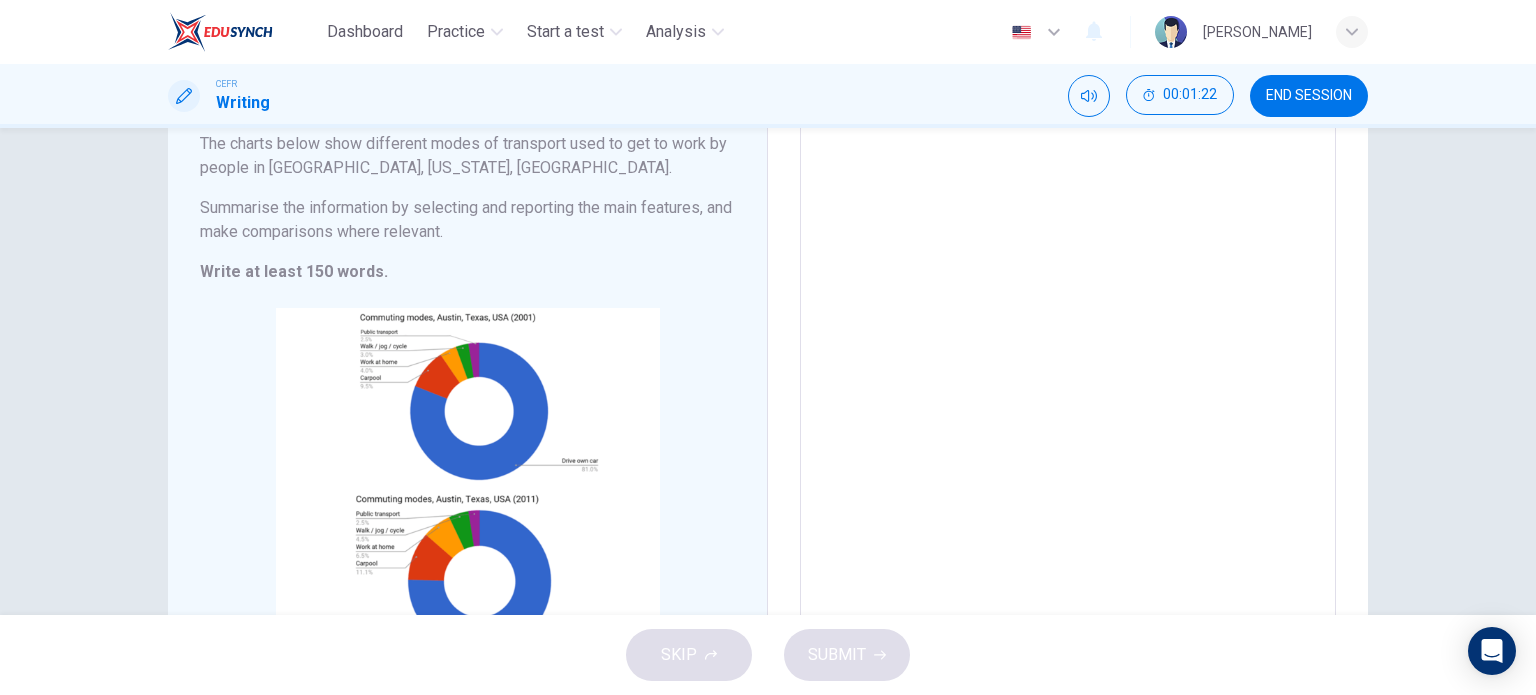 scroll, scrollTop: 0, scrollLeft: 0, axis: both 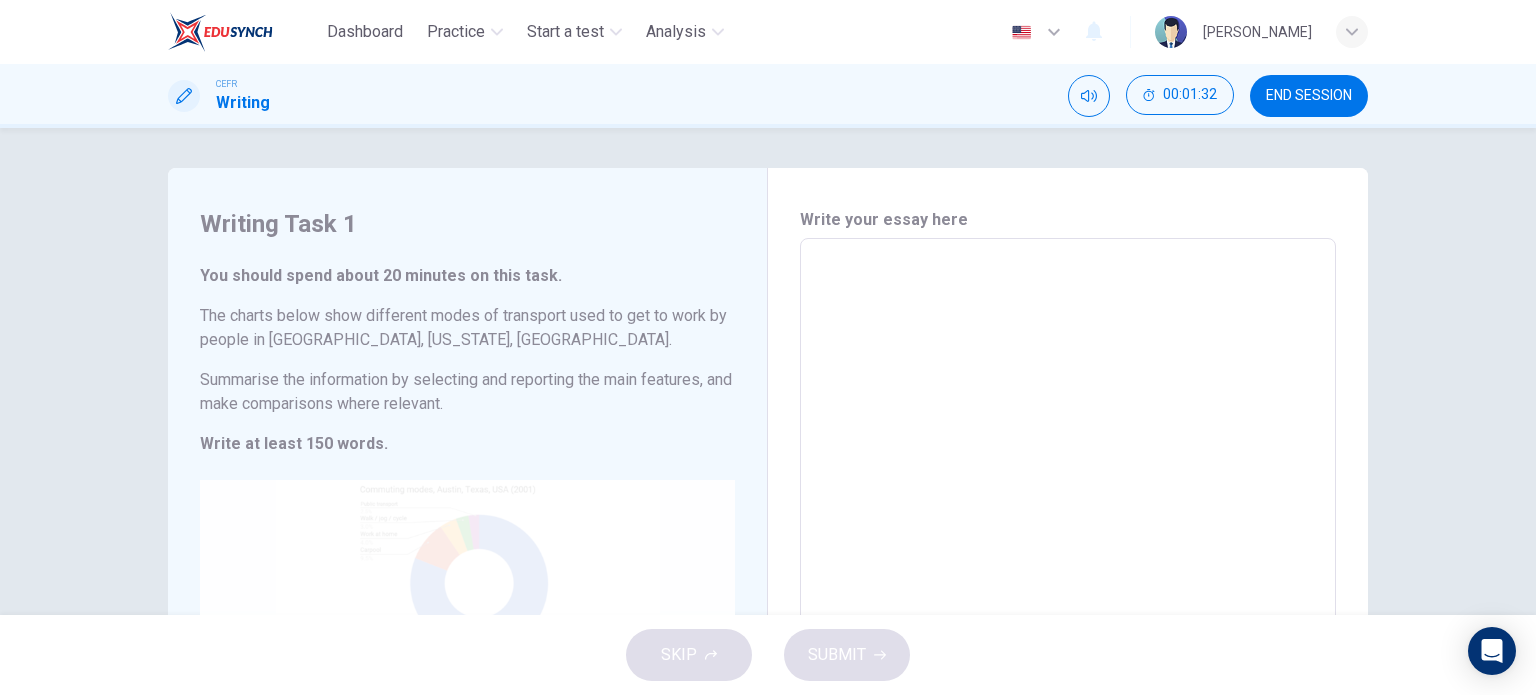 click on "Click to Zoom" at bounding box center [467, 670] 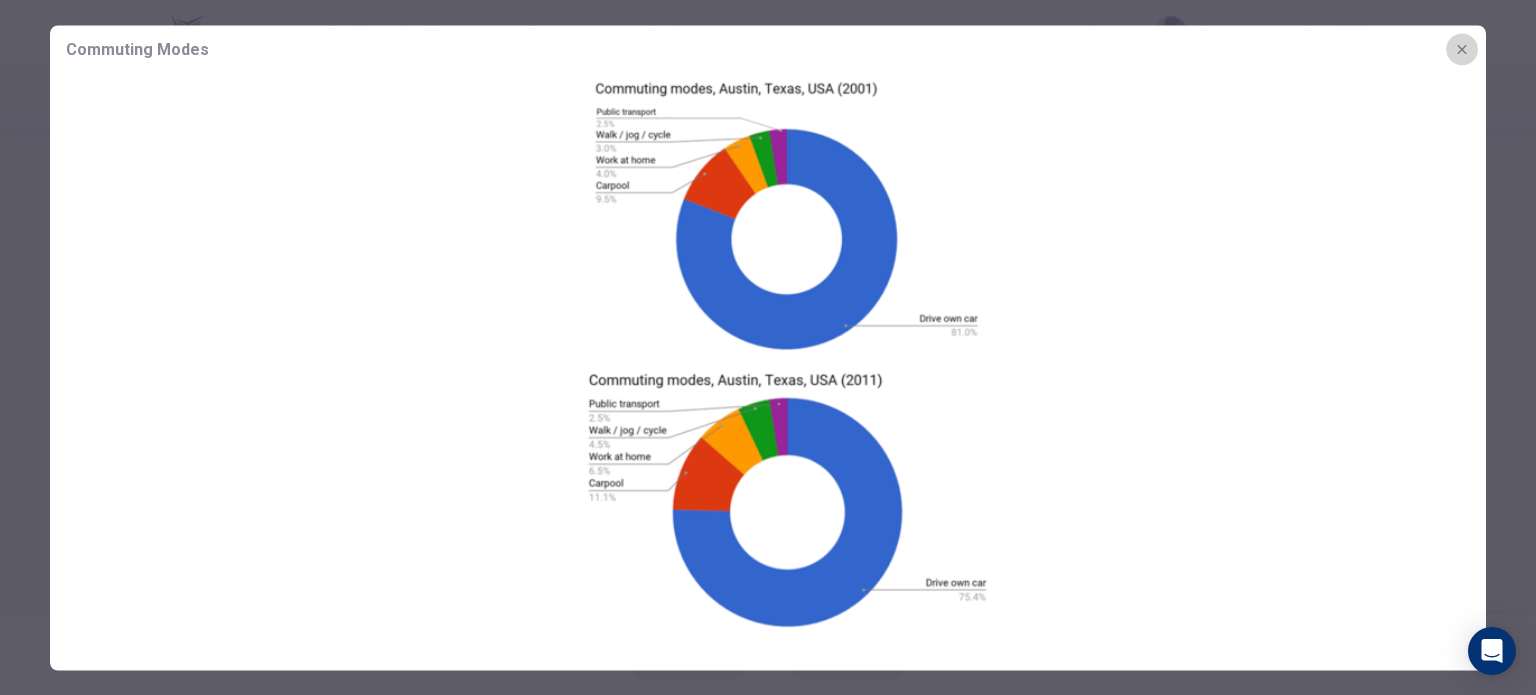 click 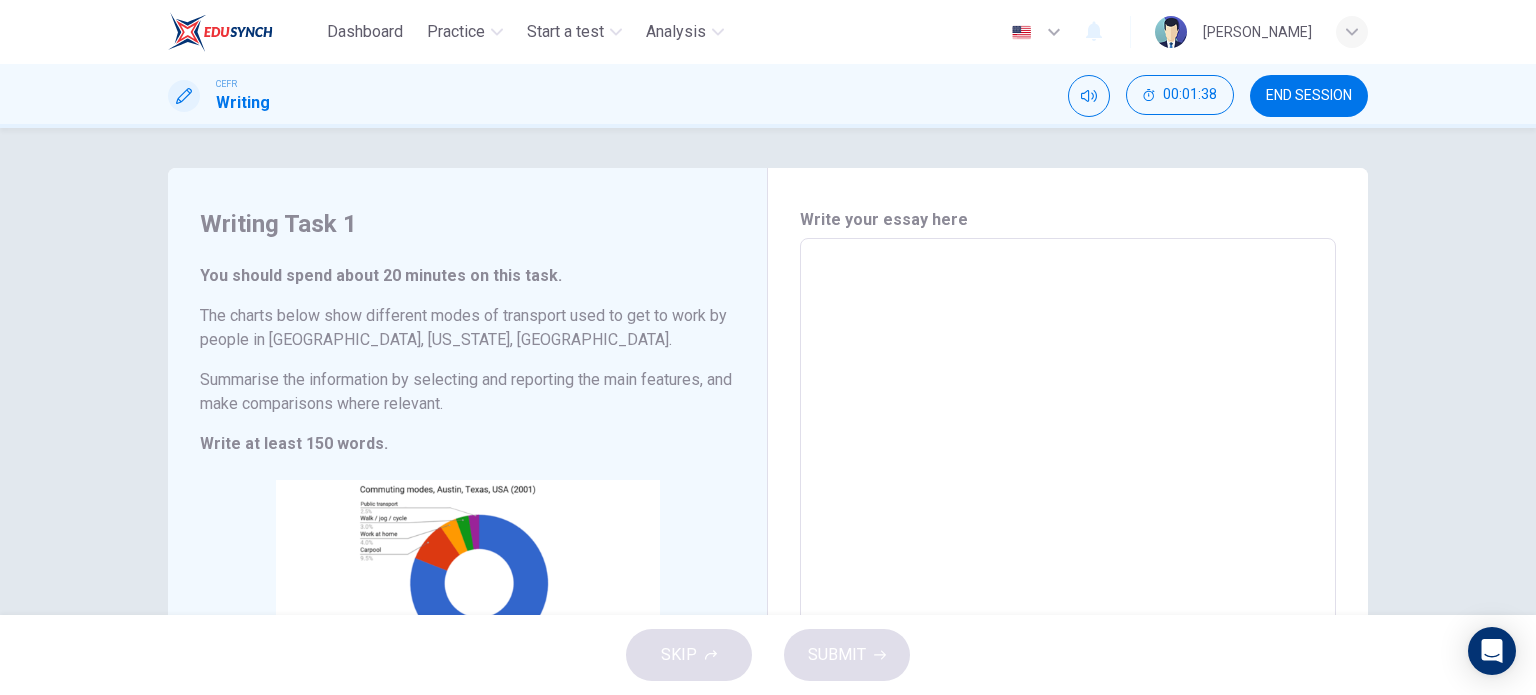 click at bounding box center [1068, 534] 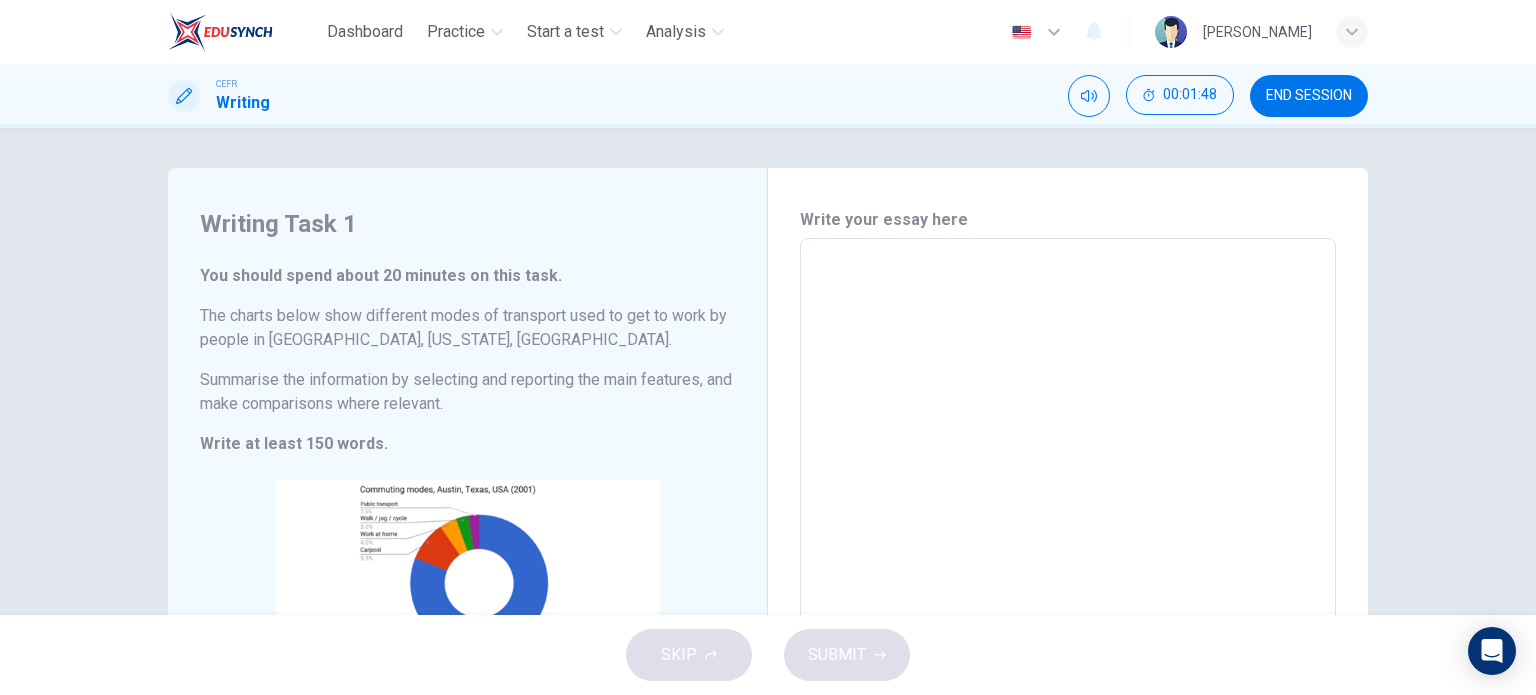 type on "A" 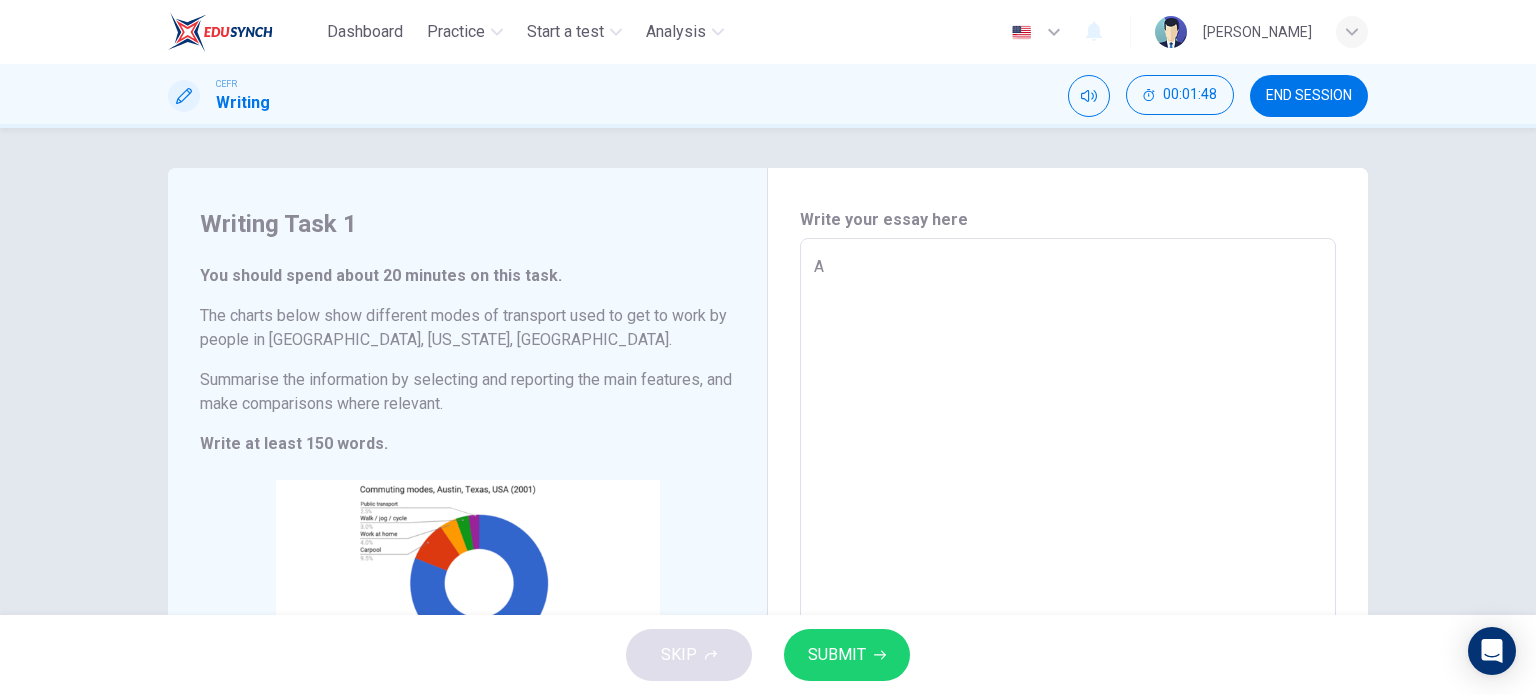type on "x" 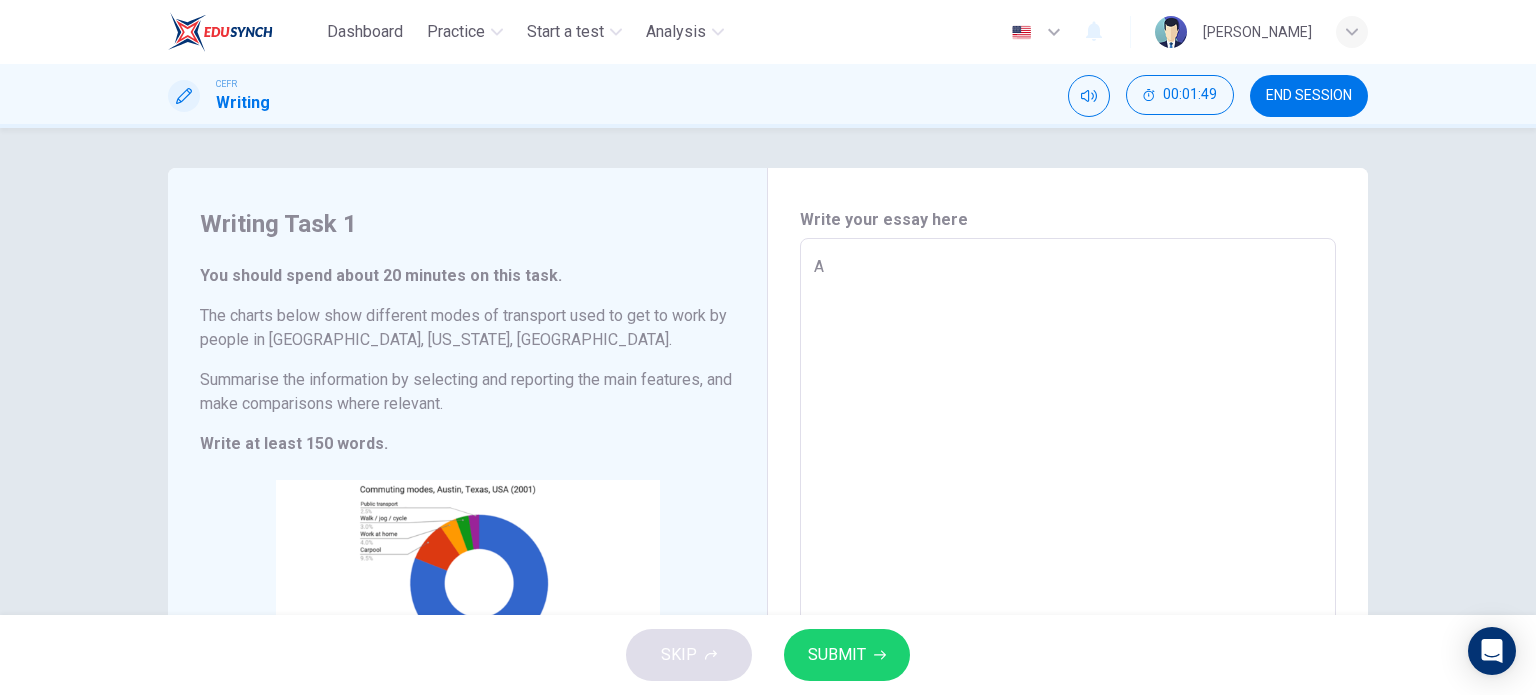 type on "A e" 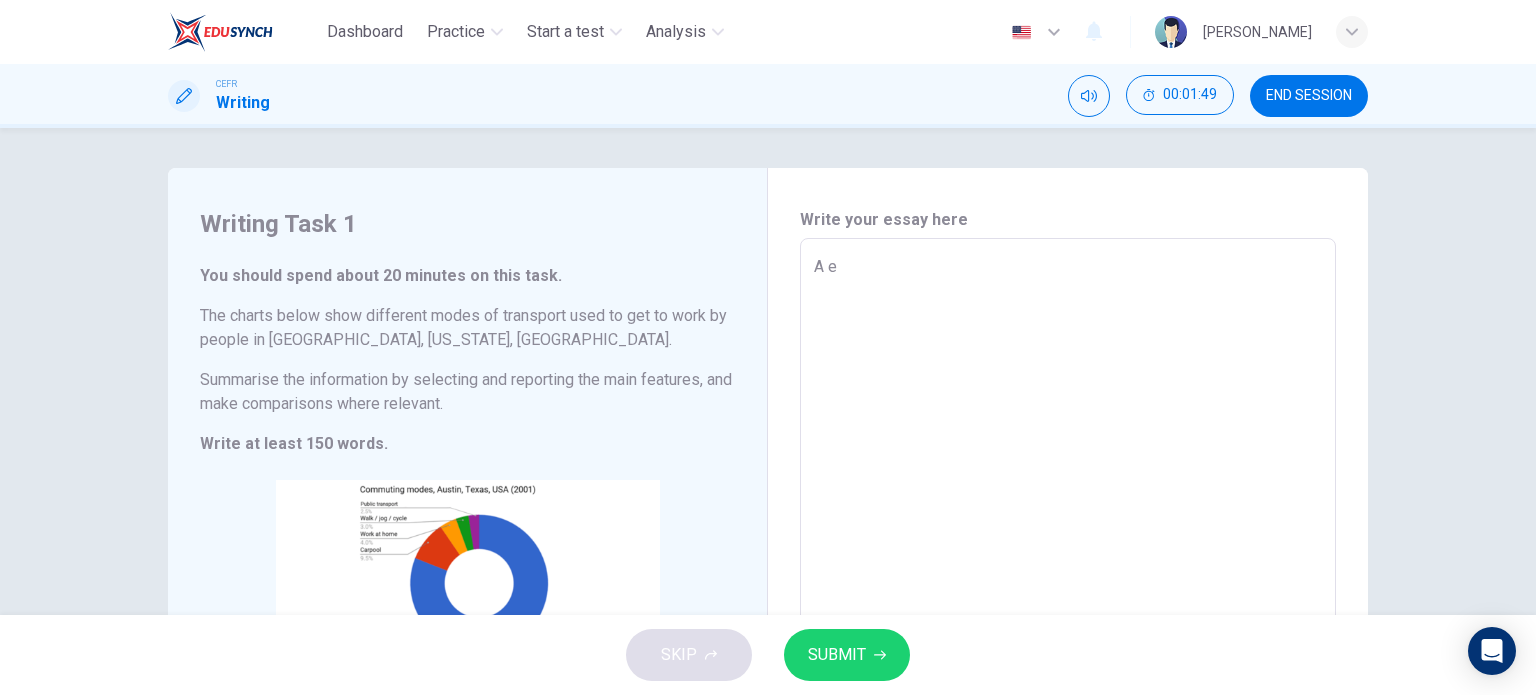 type on "A ep" 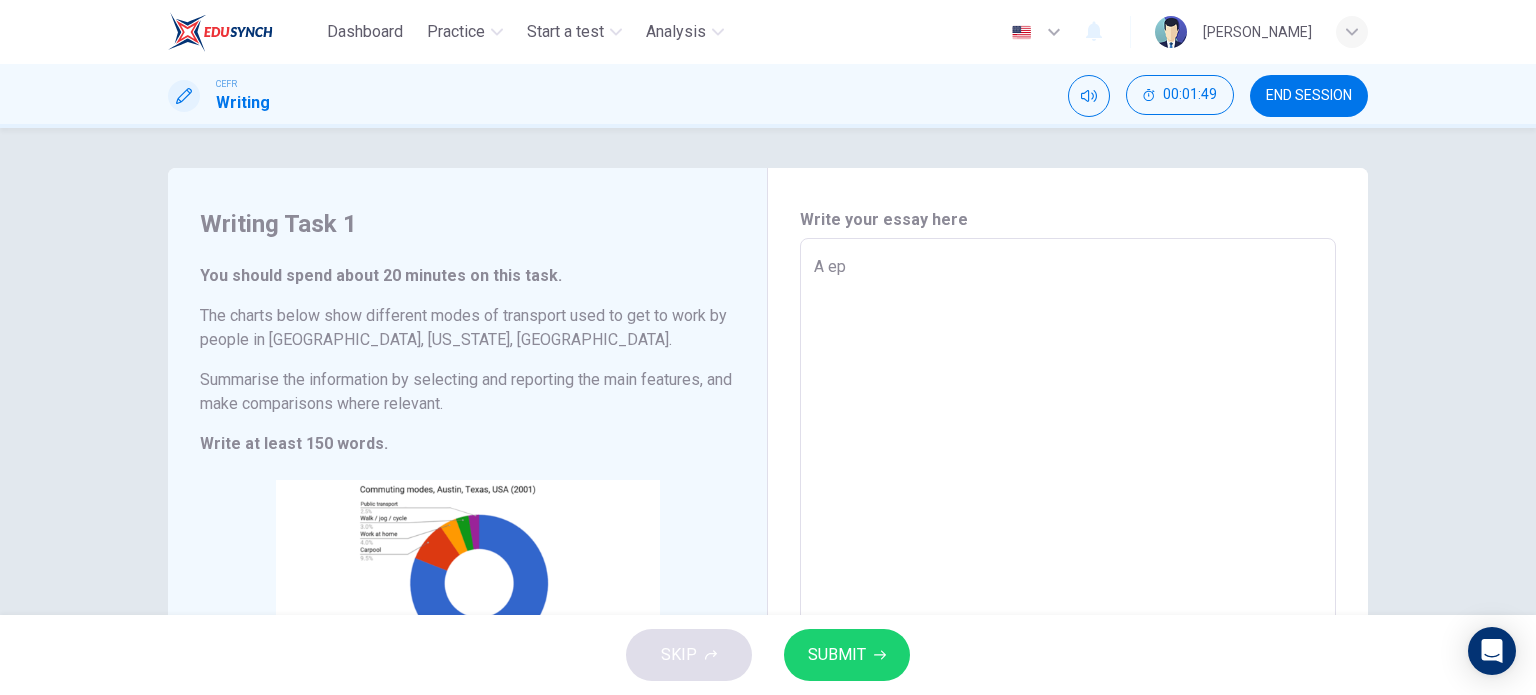 type on "x" 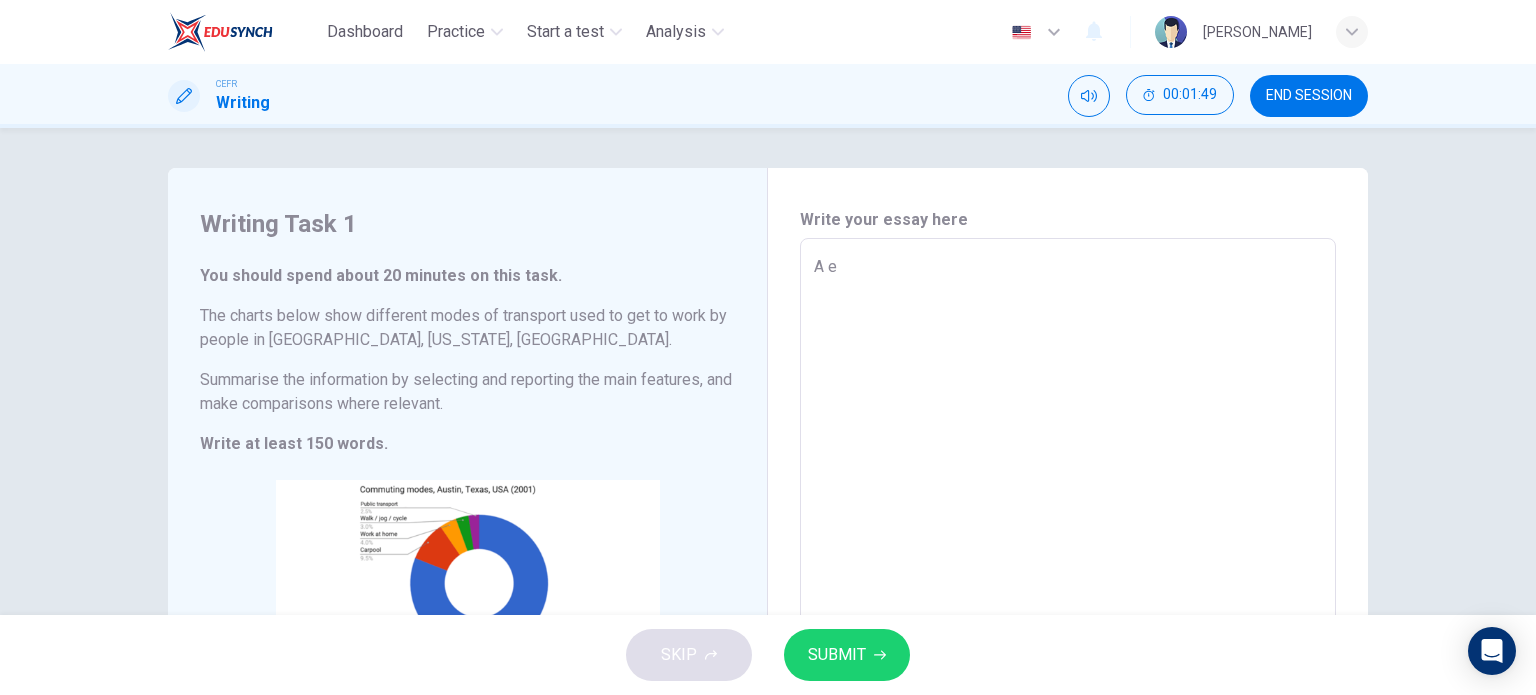 type on "x" 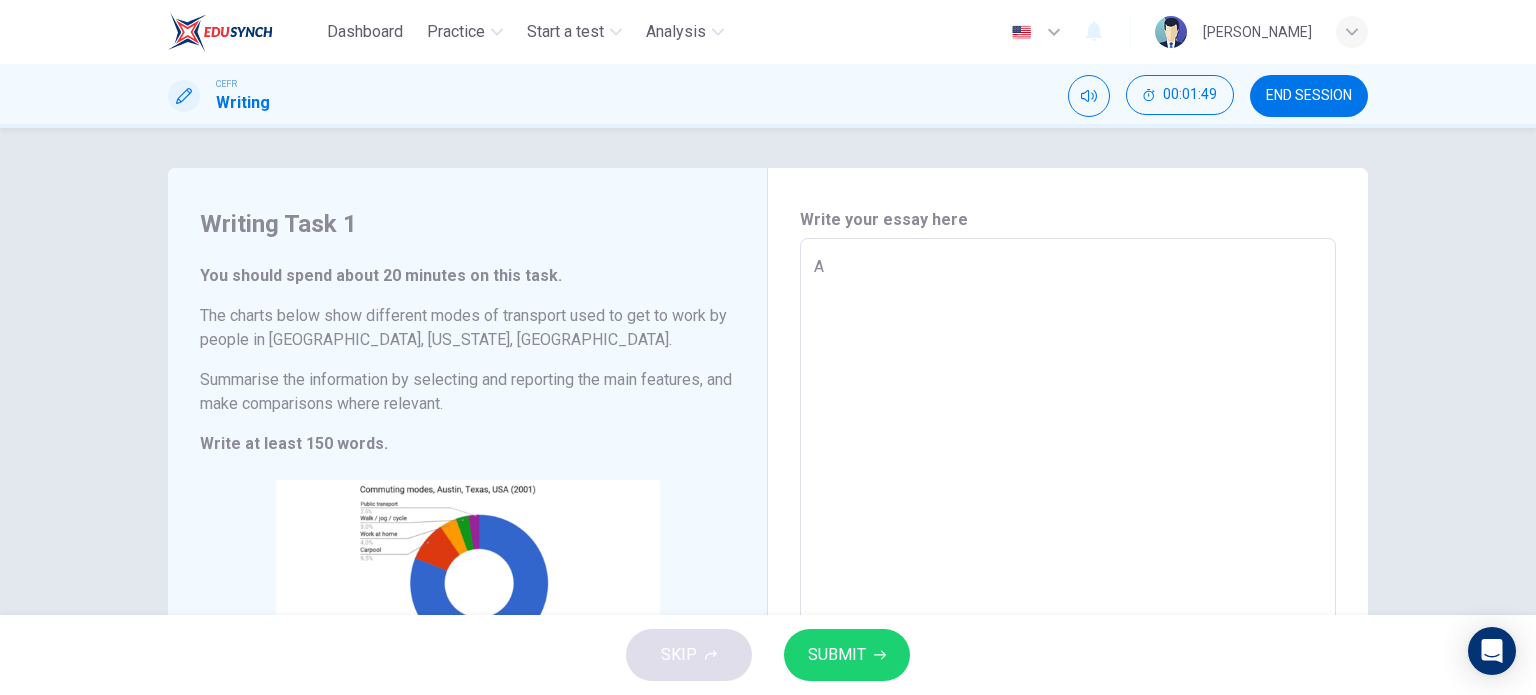 type on "x" 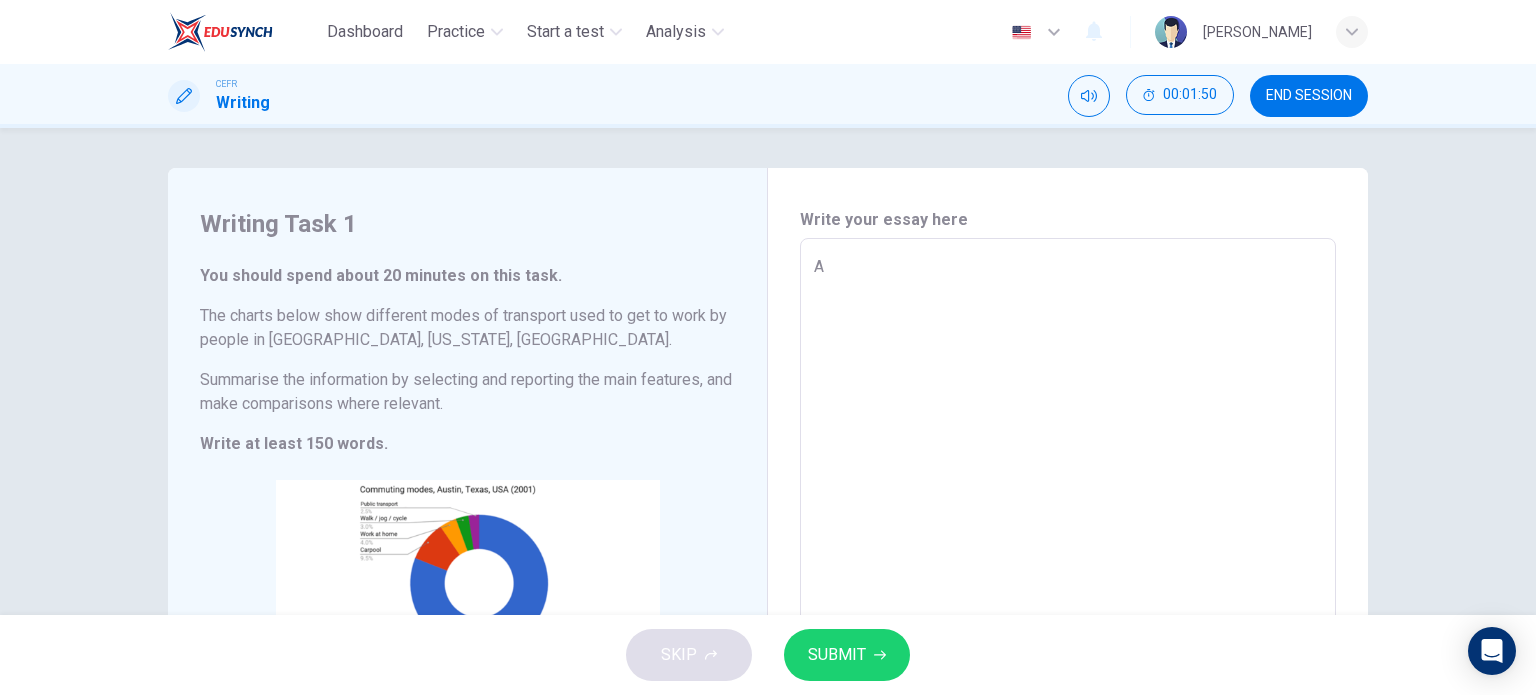 type on "A e" 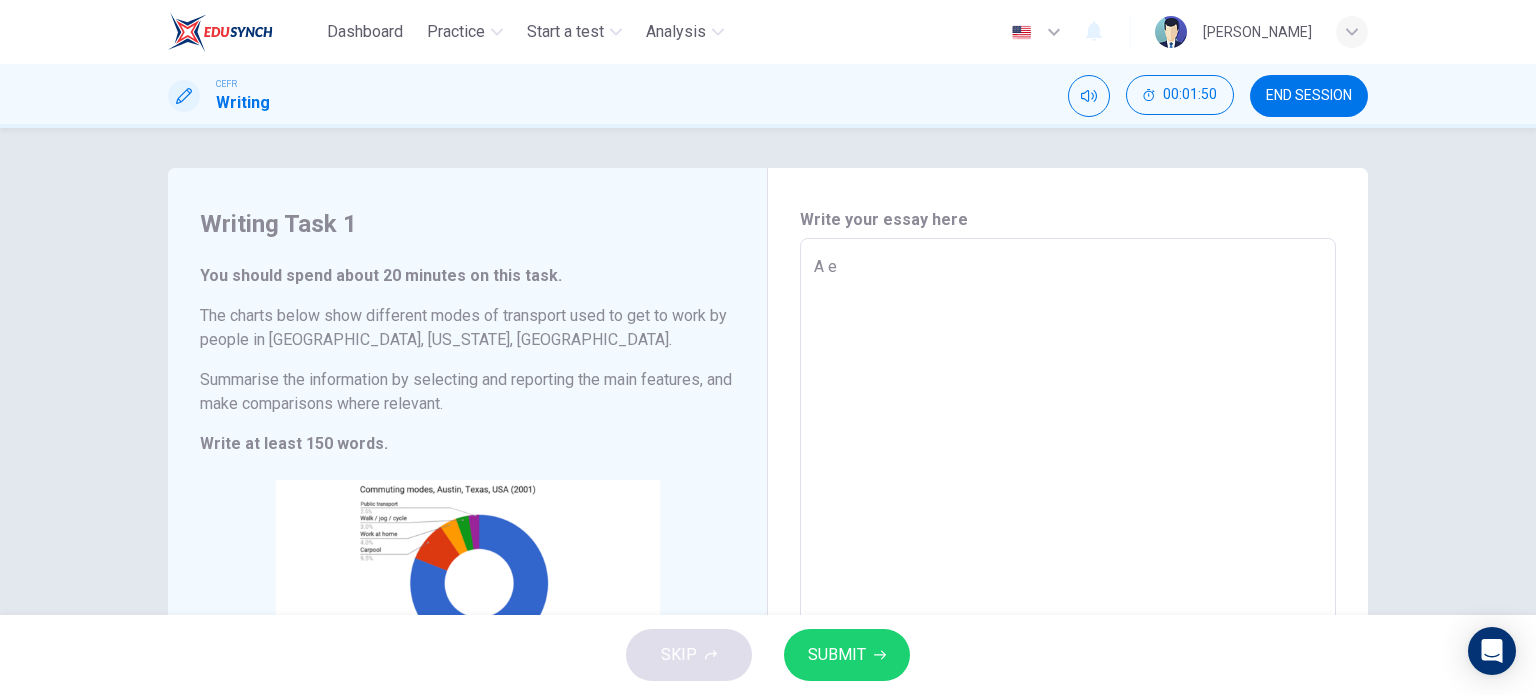 type on "A ep" 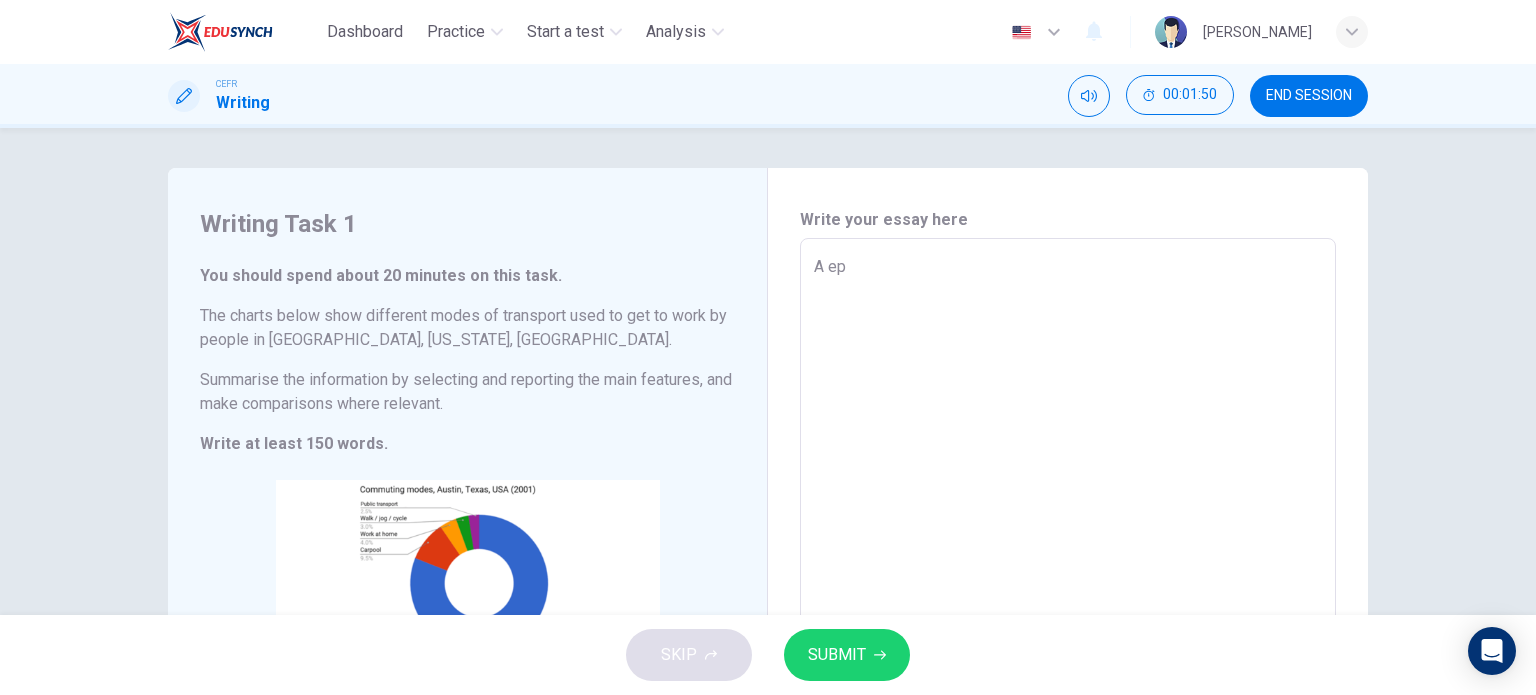 type on "x" 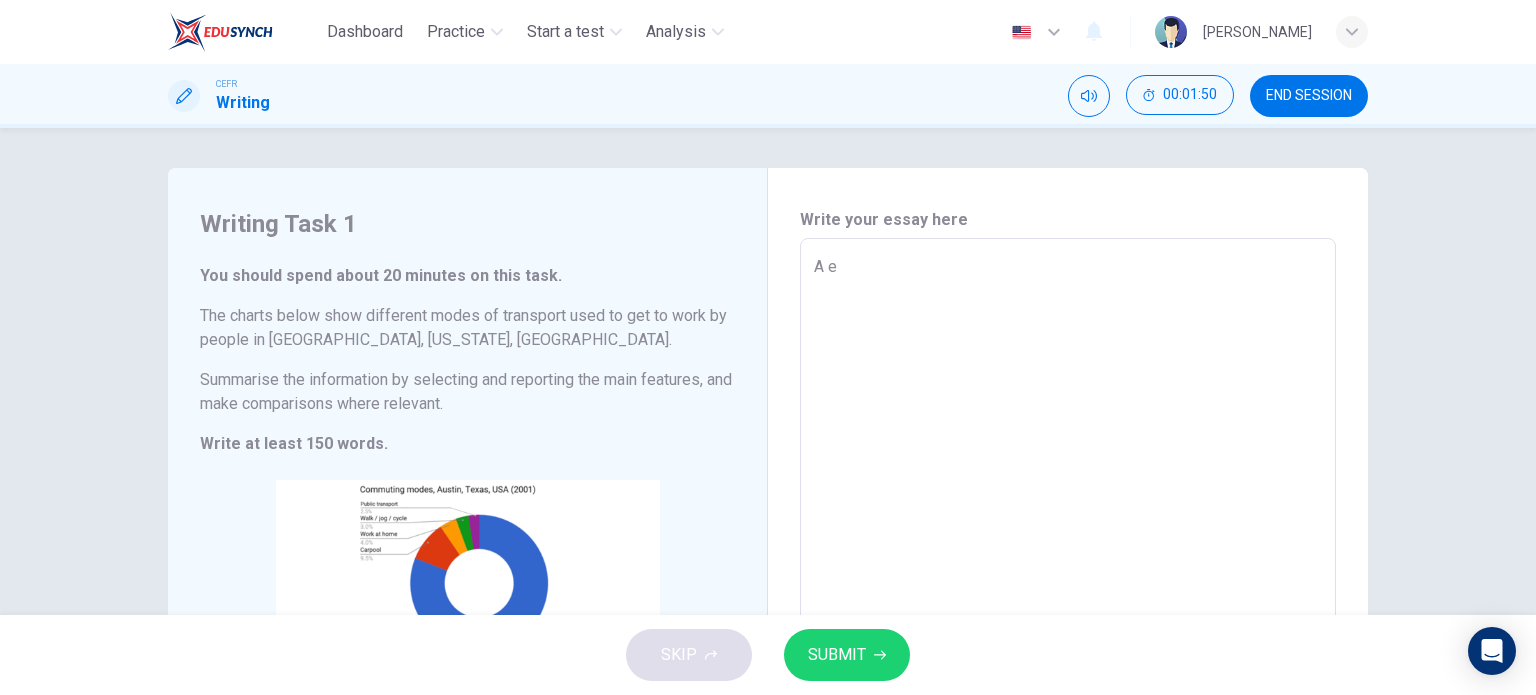 type on "x" 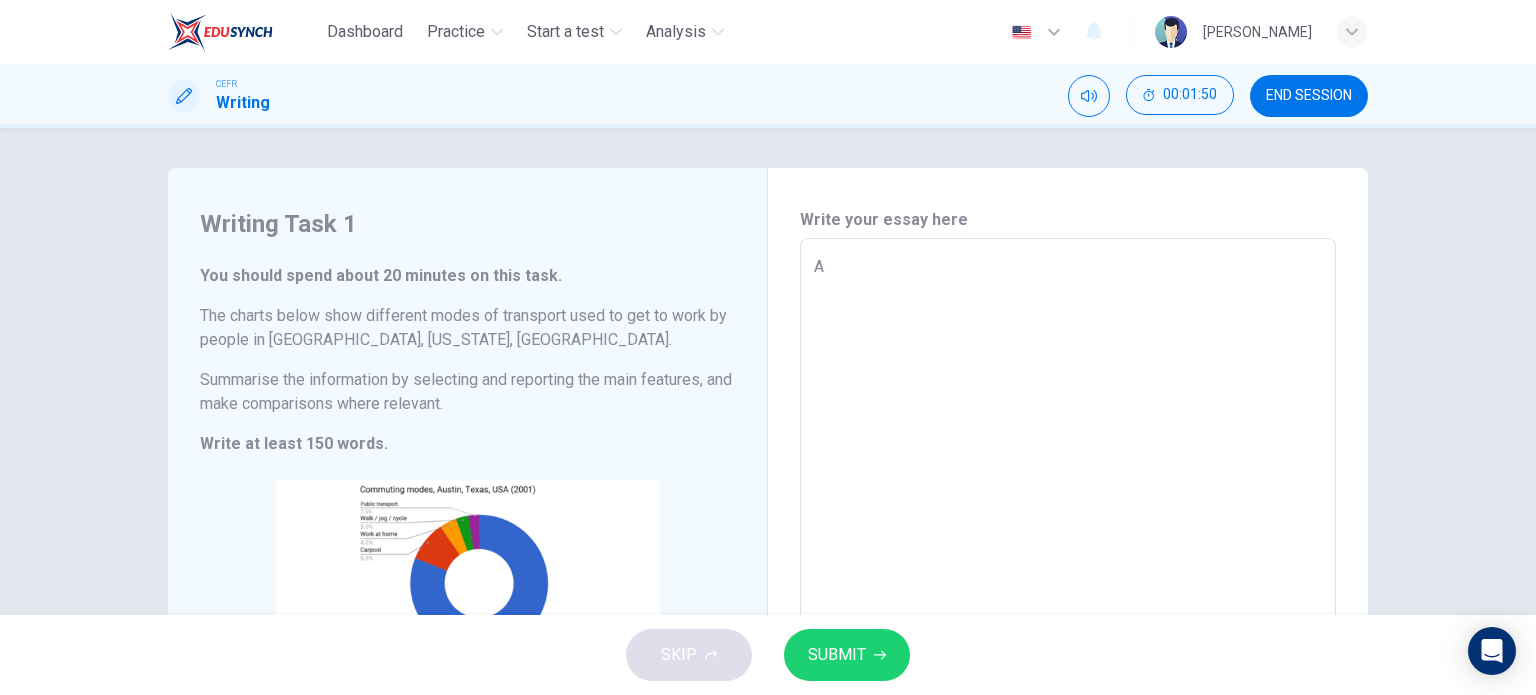 type on "x" 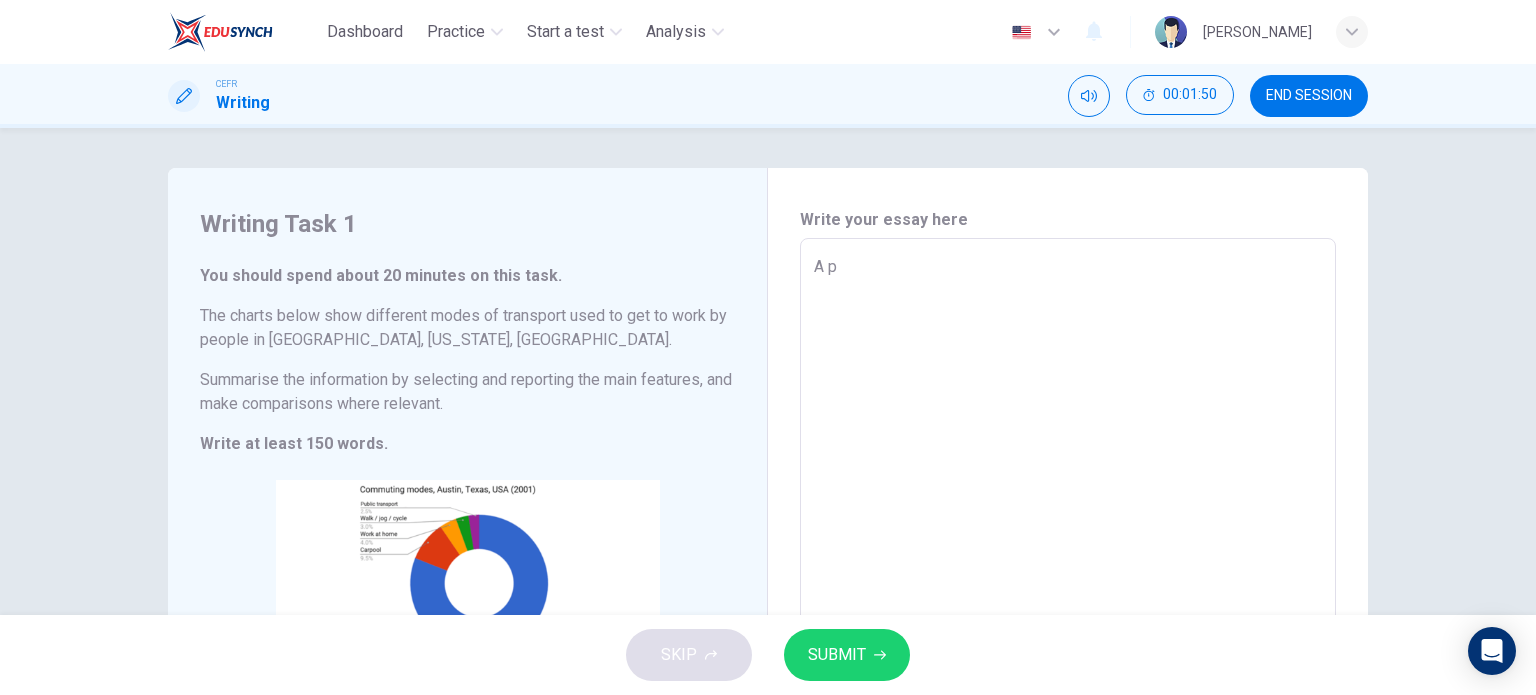 type on "A pe" 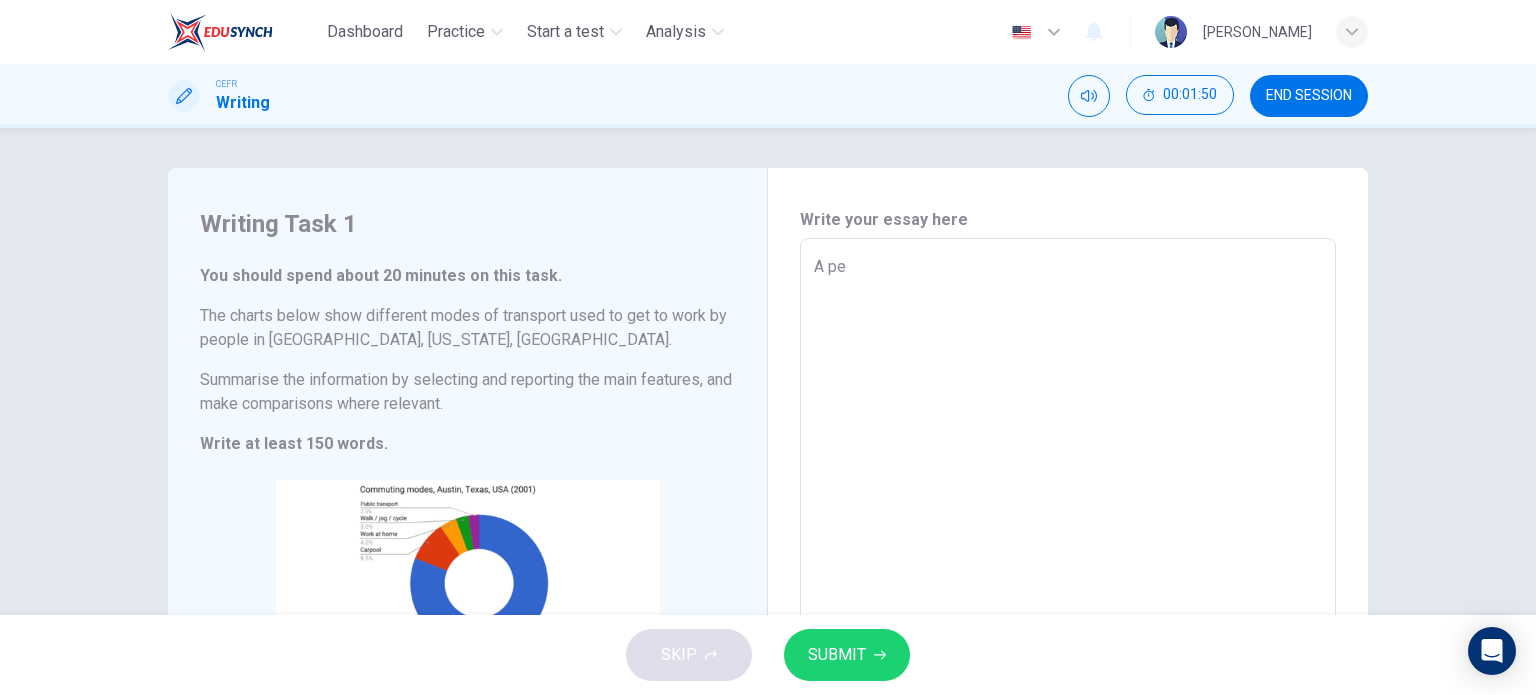 type on "A per" 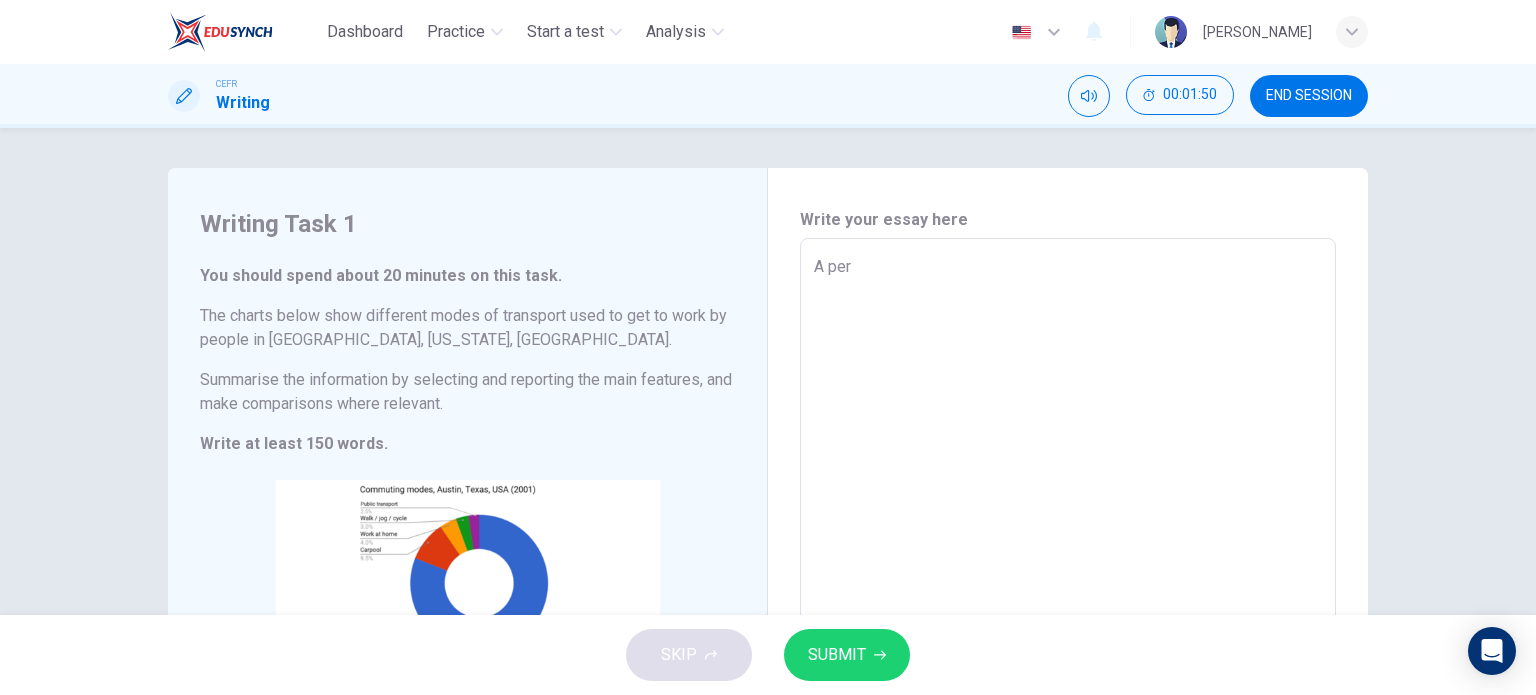 type on "x" 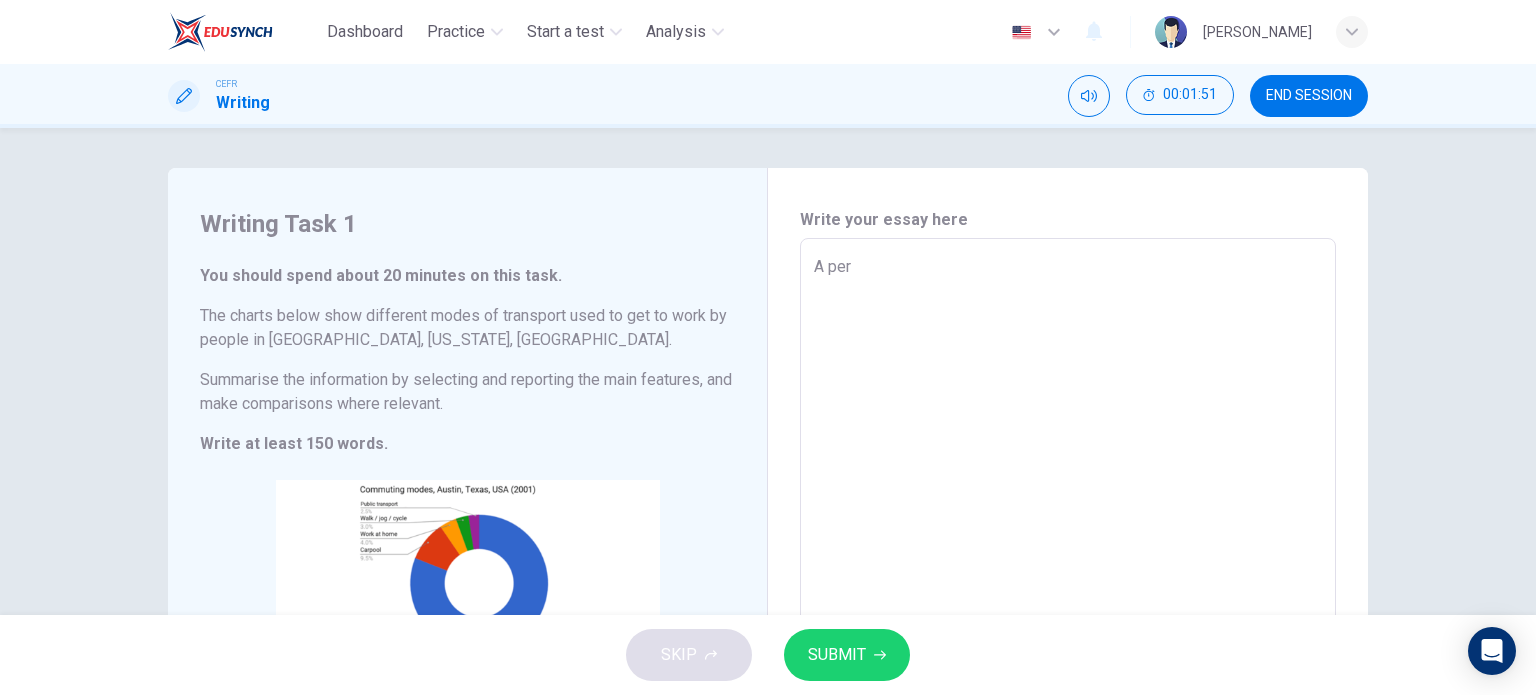 type on "A per t" 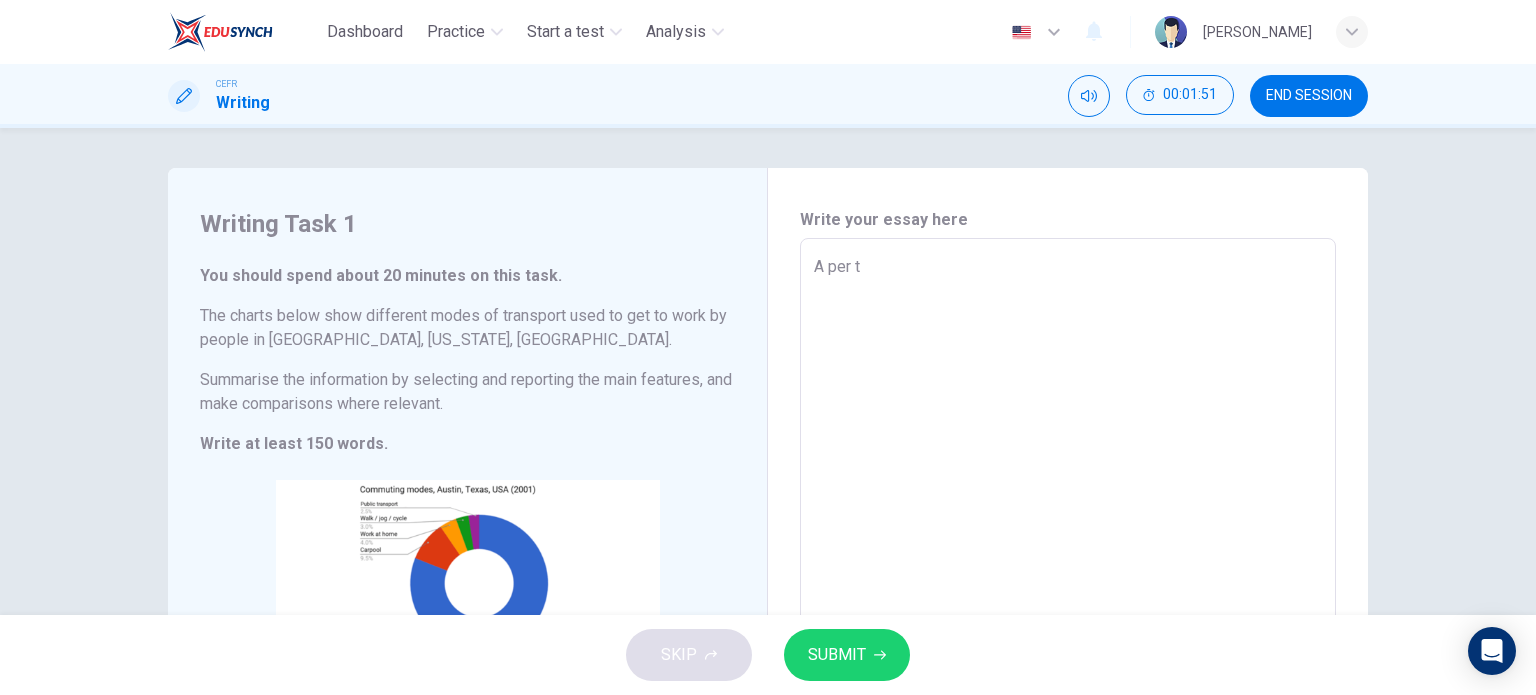 type on "x" 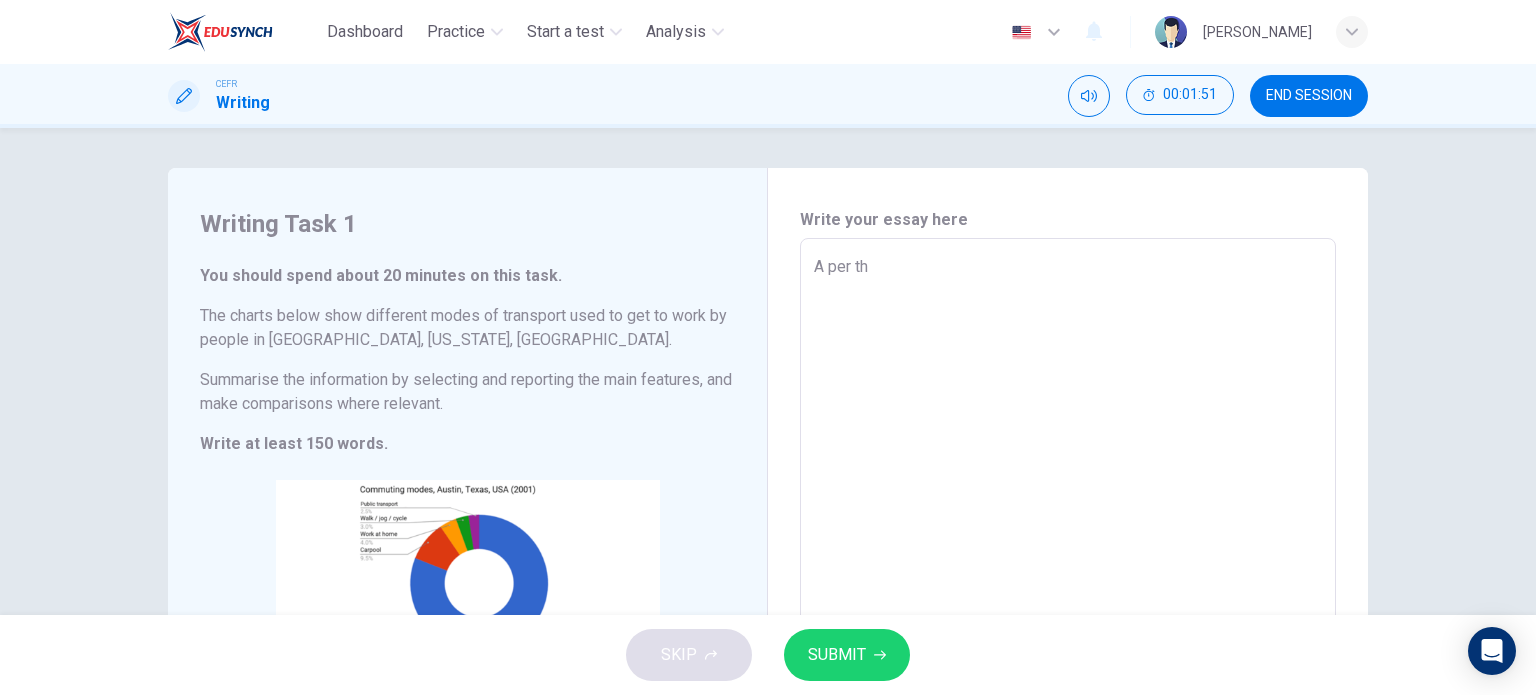 type on "x" 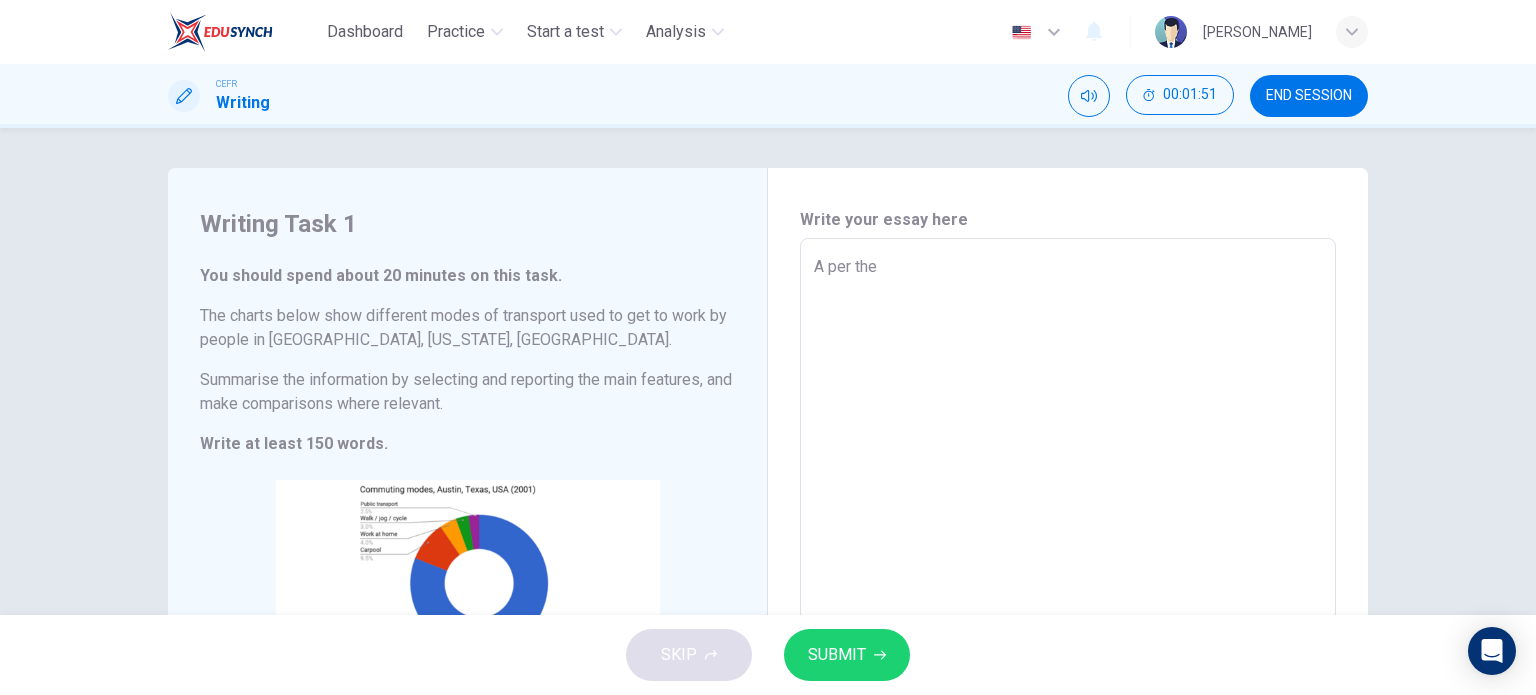 type on "A per the" 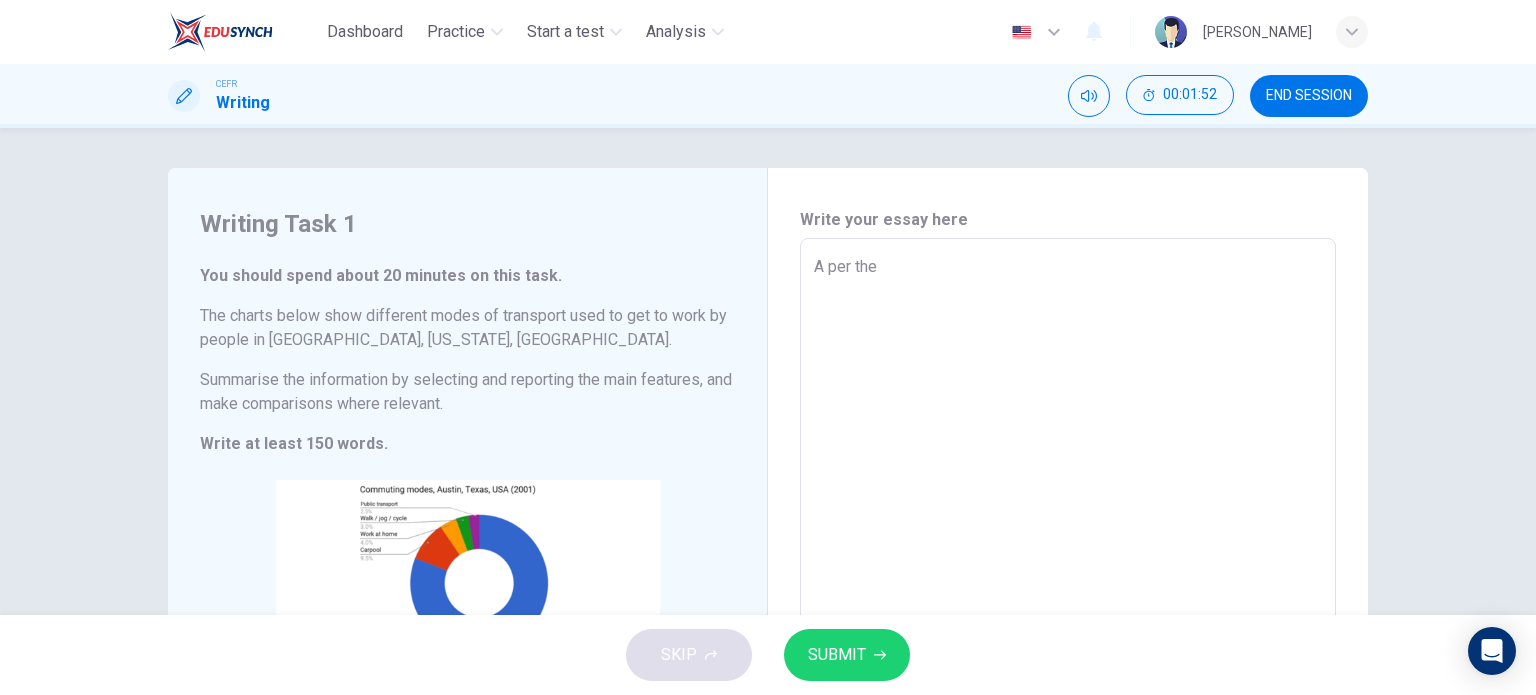 type on "A per the i" 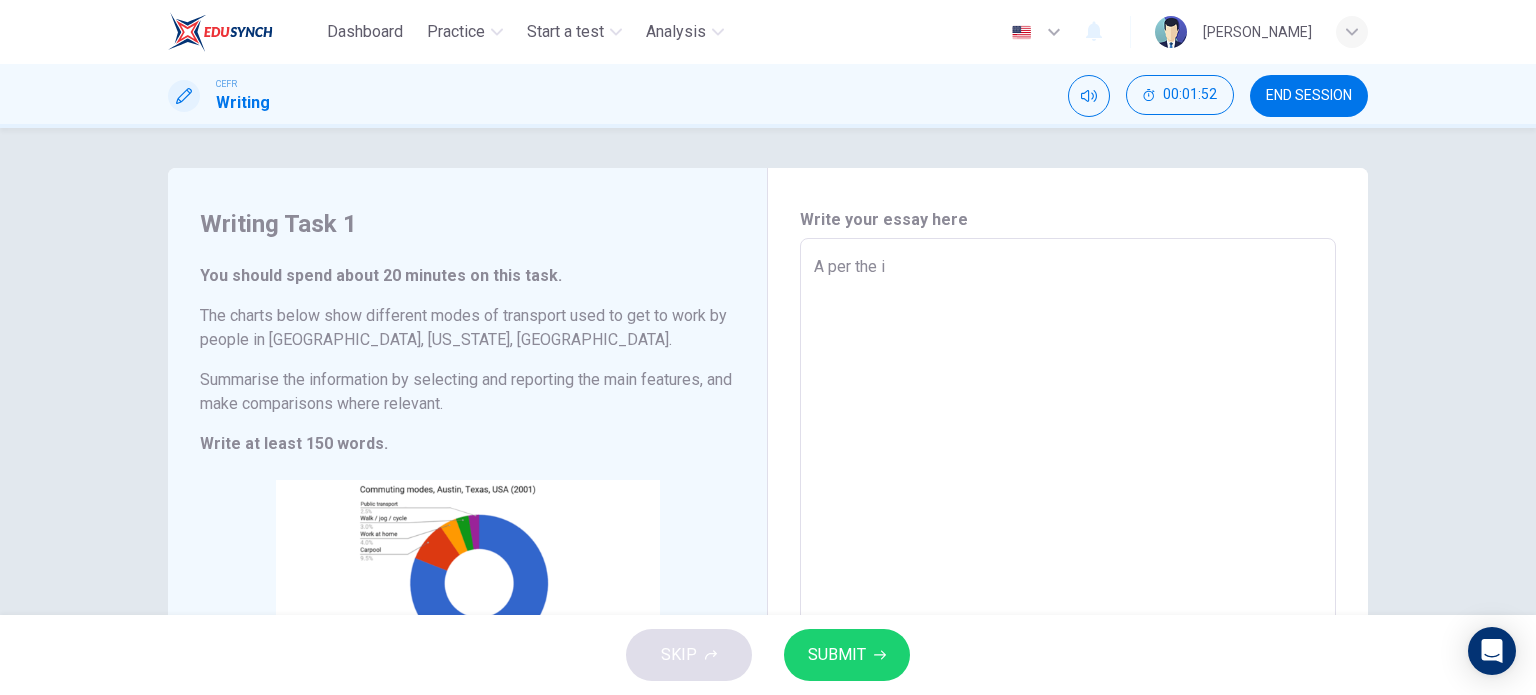 type on "x" 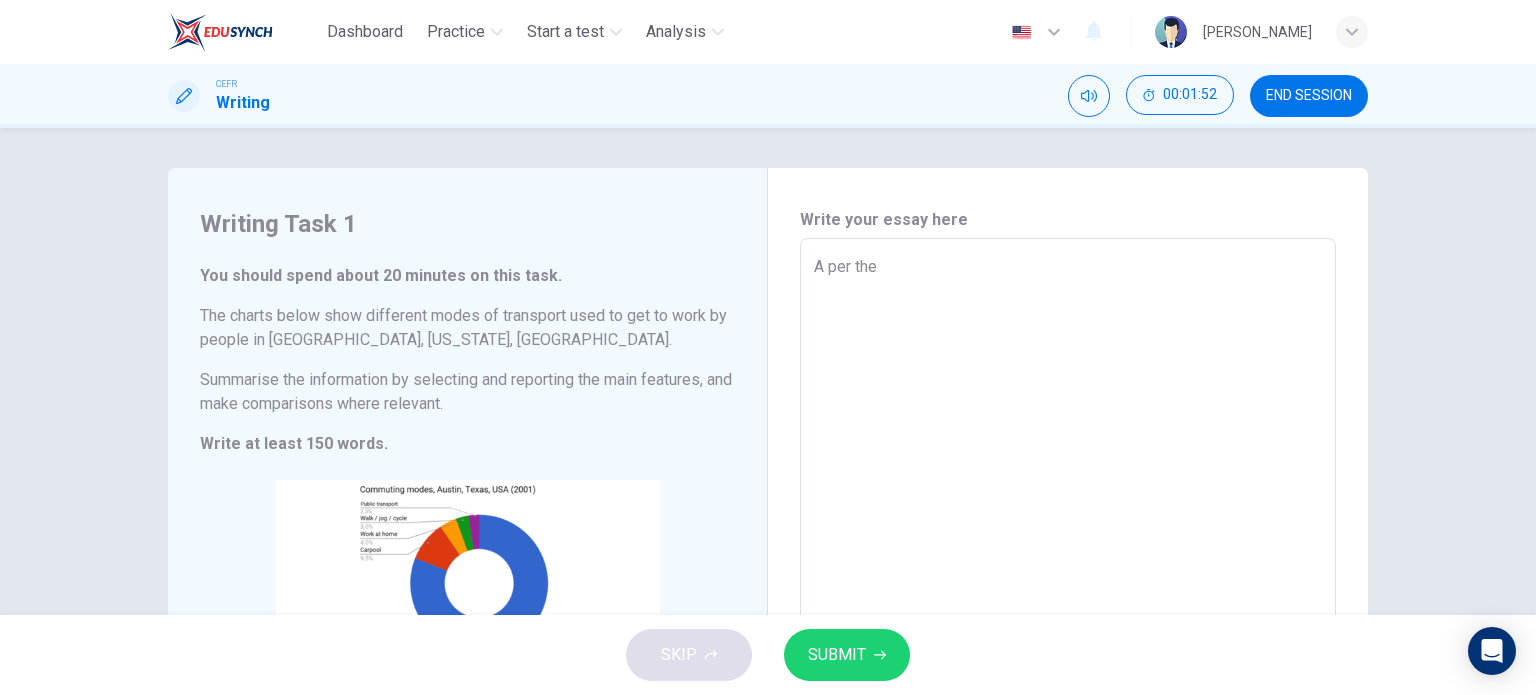 type on "x" 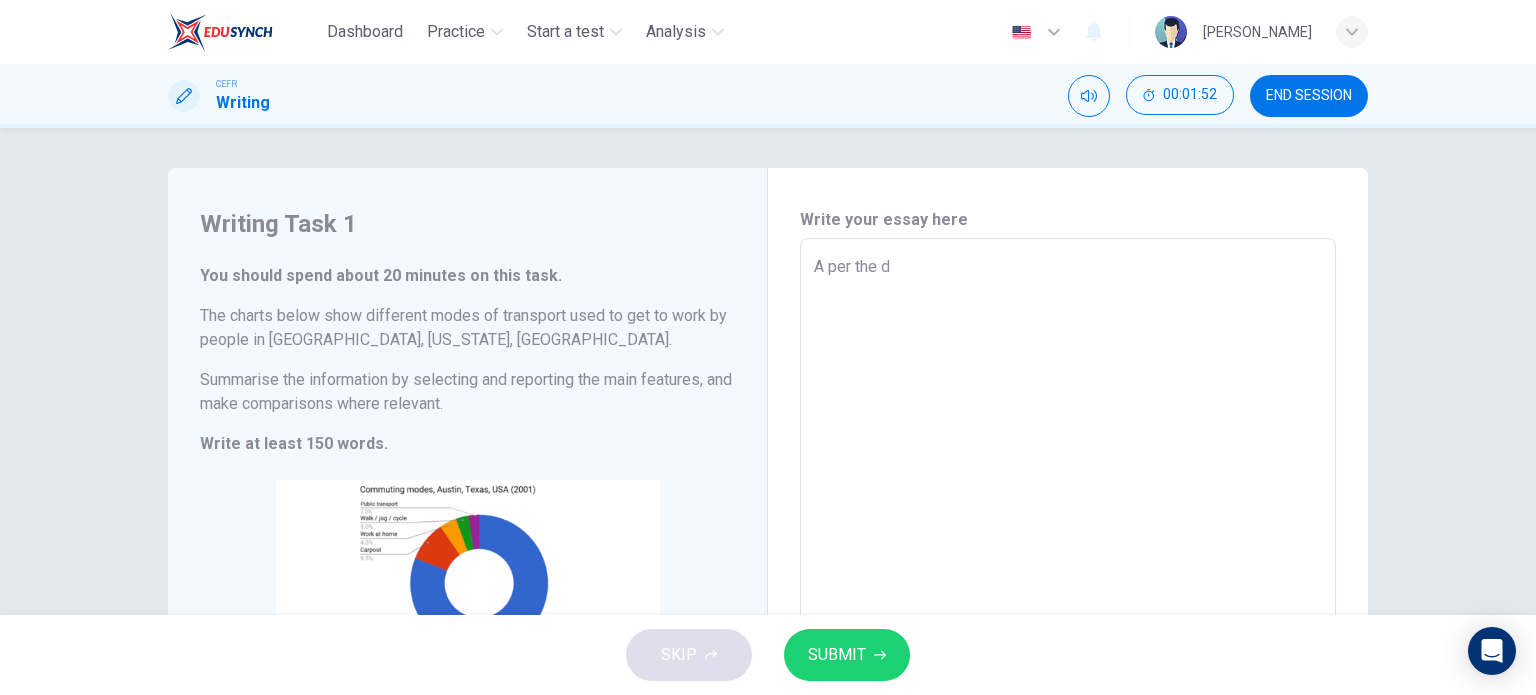 type on "A per the di" 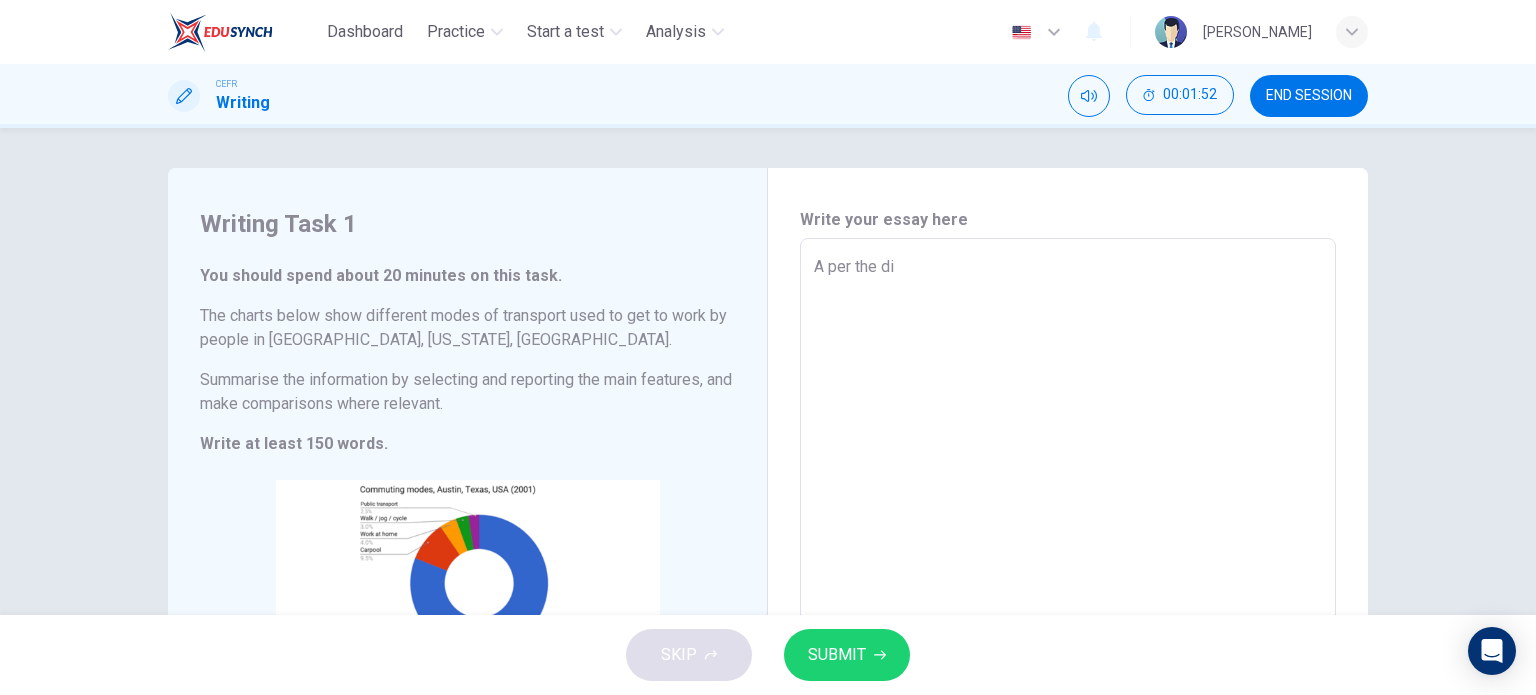 type on "x" 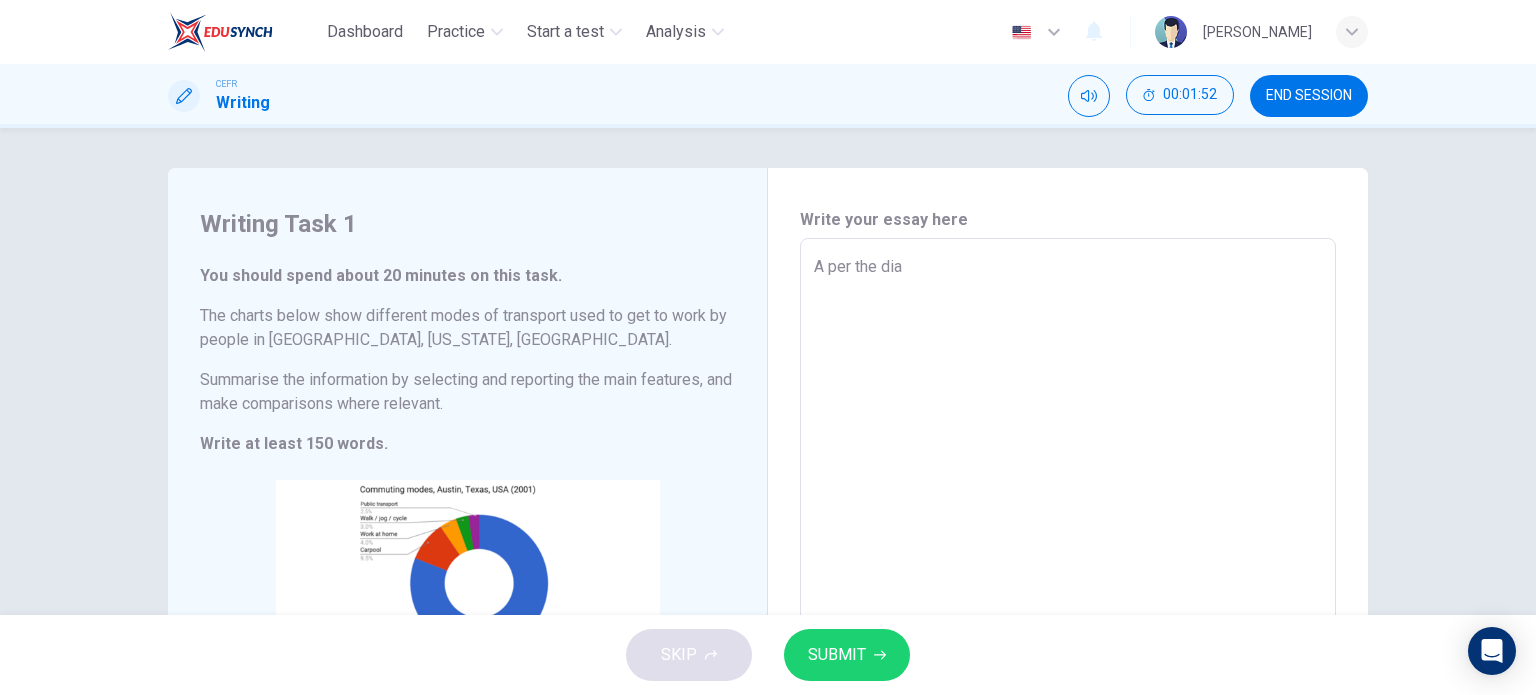 type on "A per the diag" 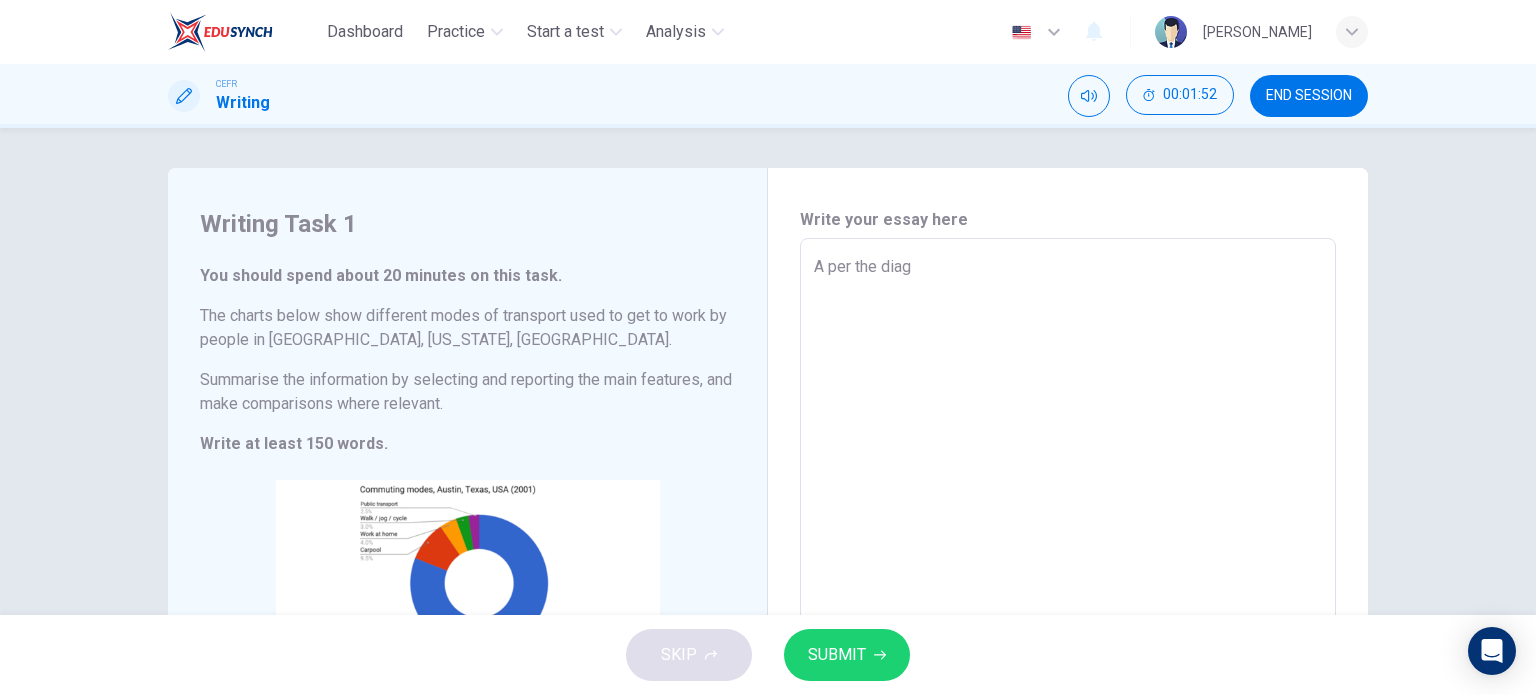 type on "A per the diagr" 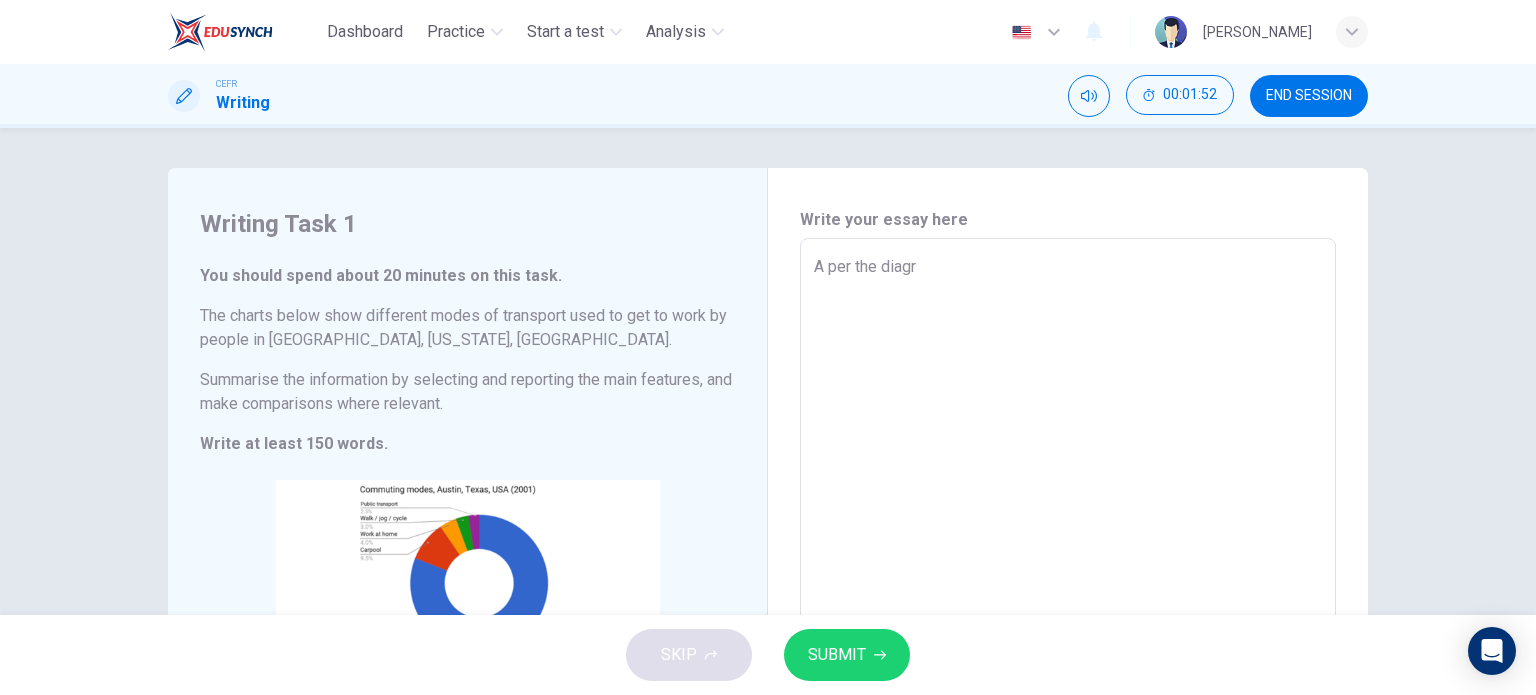 type on "x" 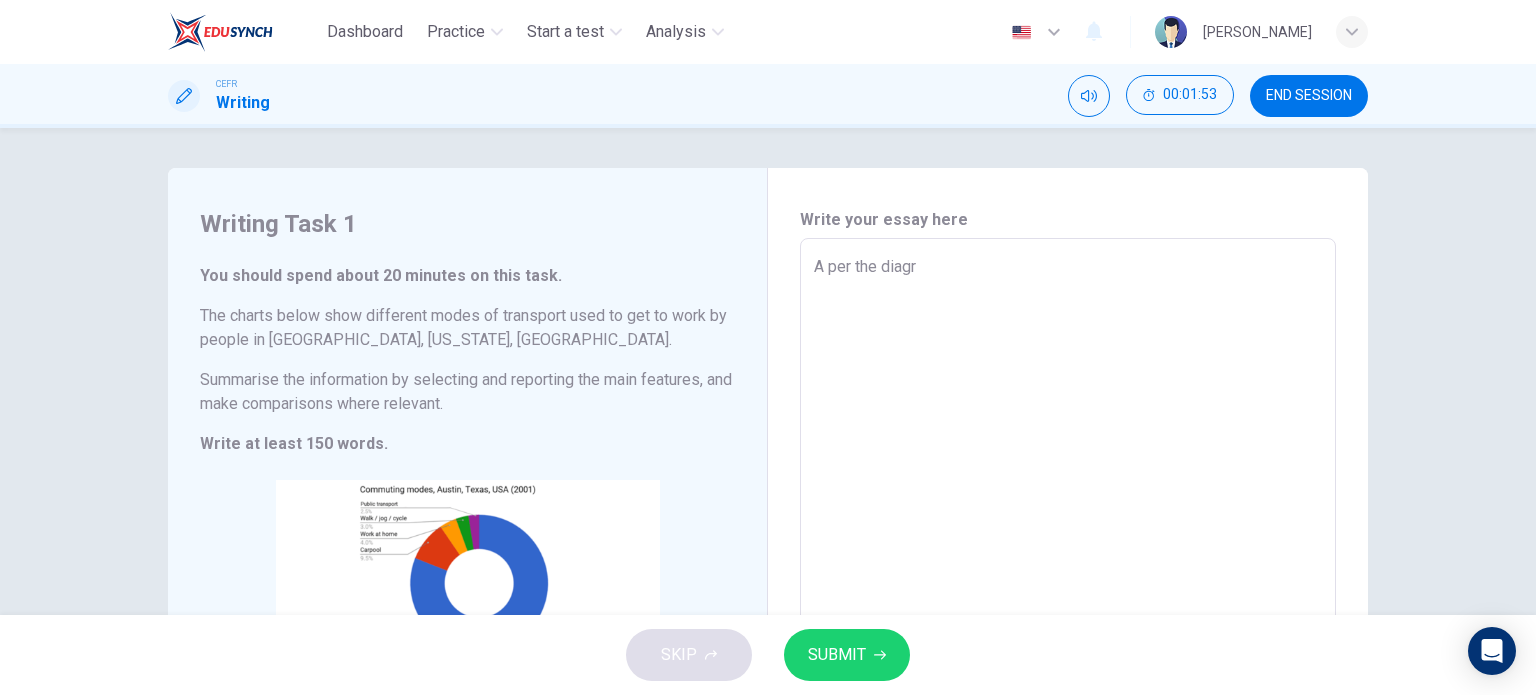 type on "A per the diagra" 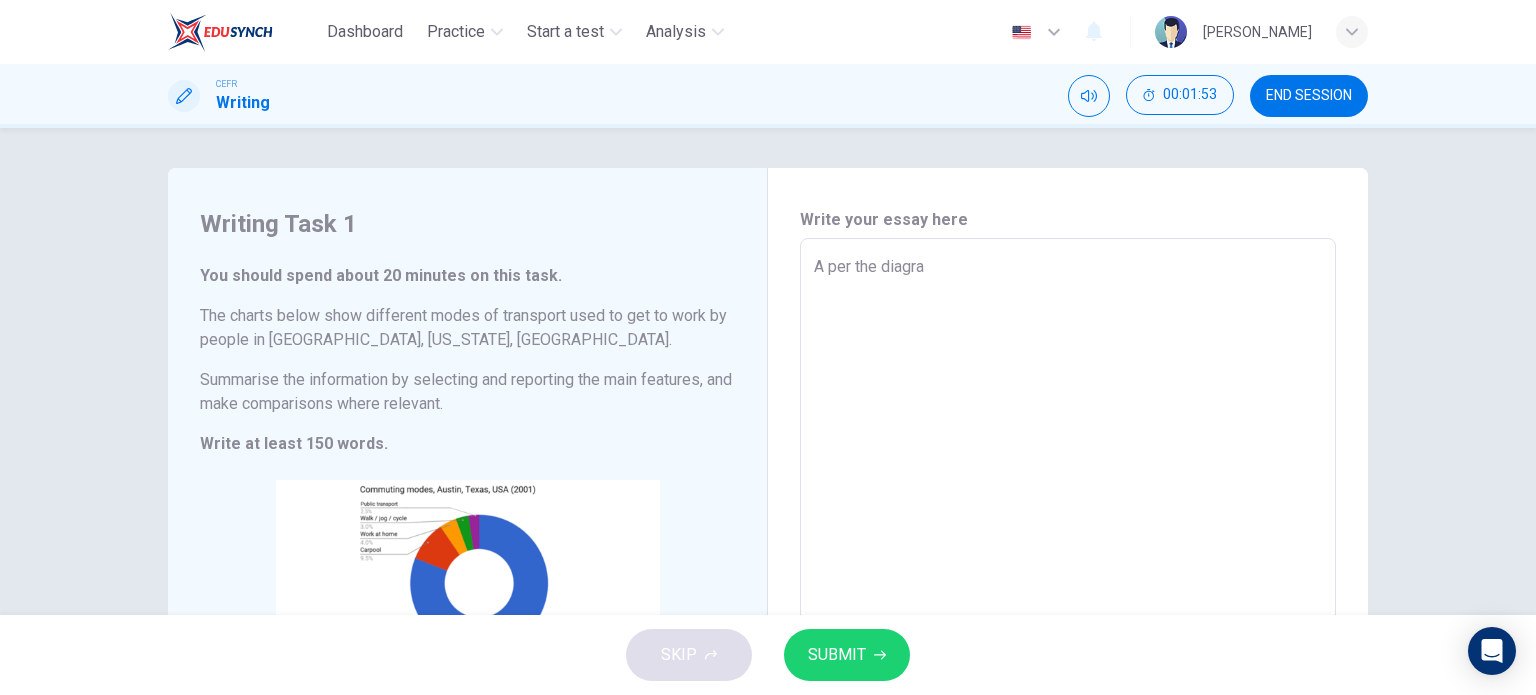 type on "x" 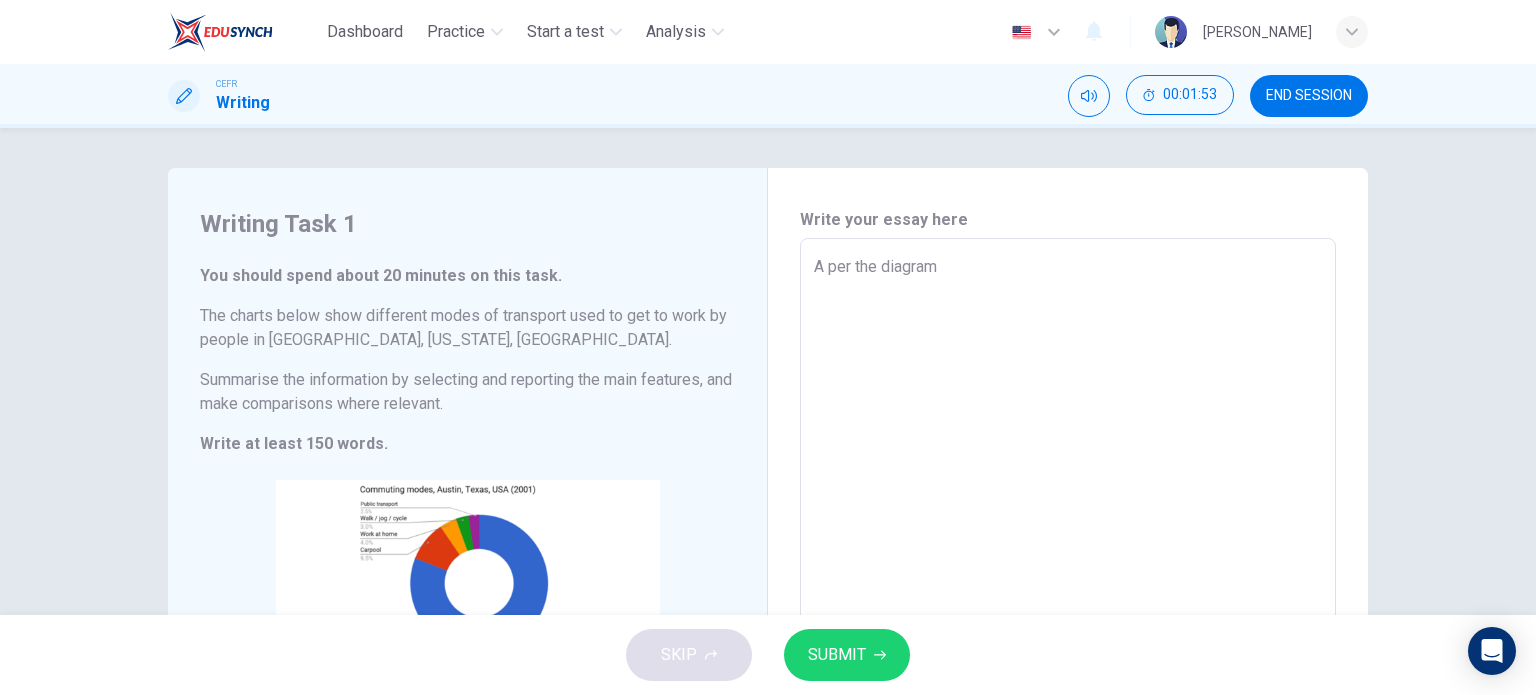 type on "x" 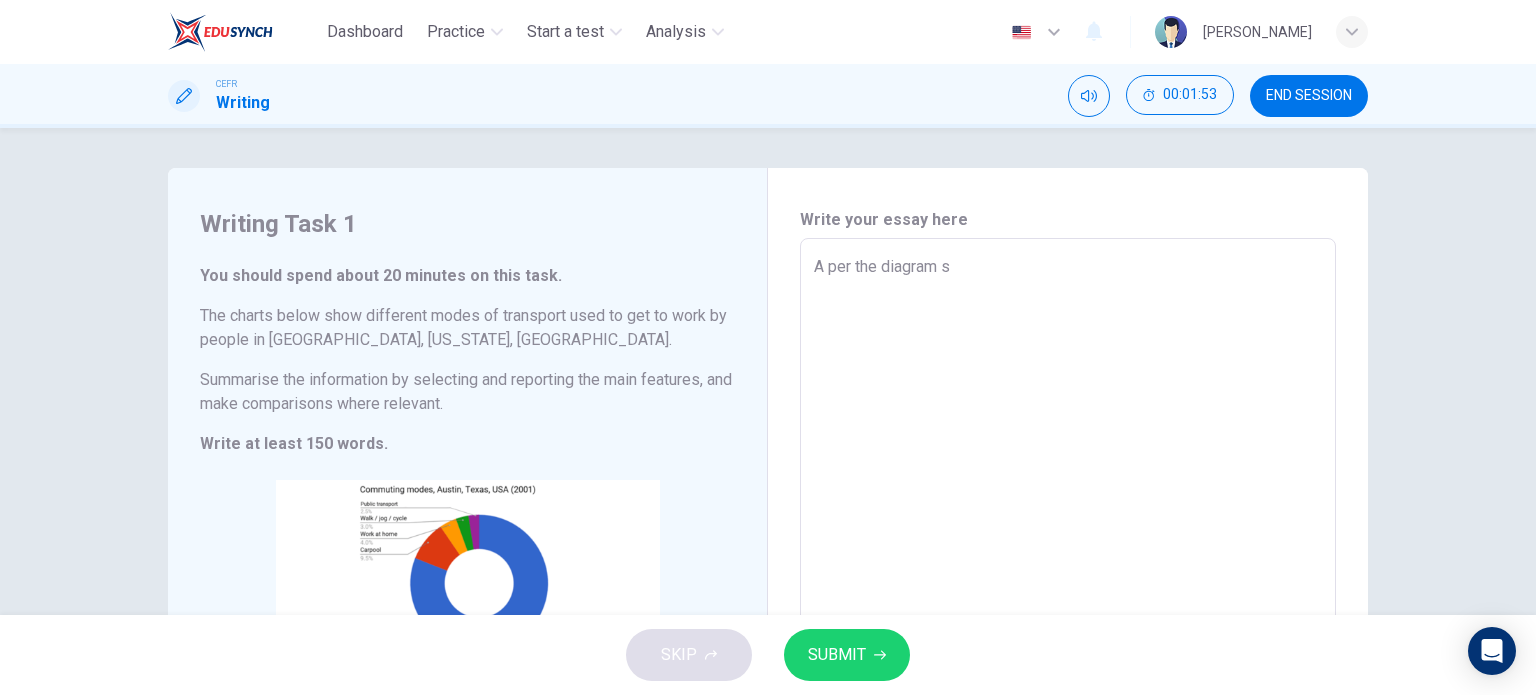 type on "x" 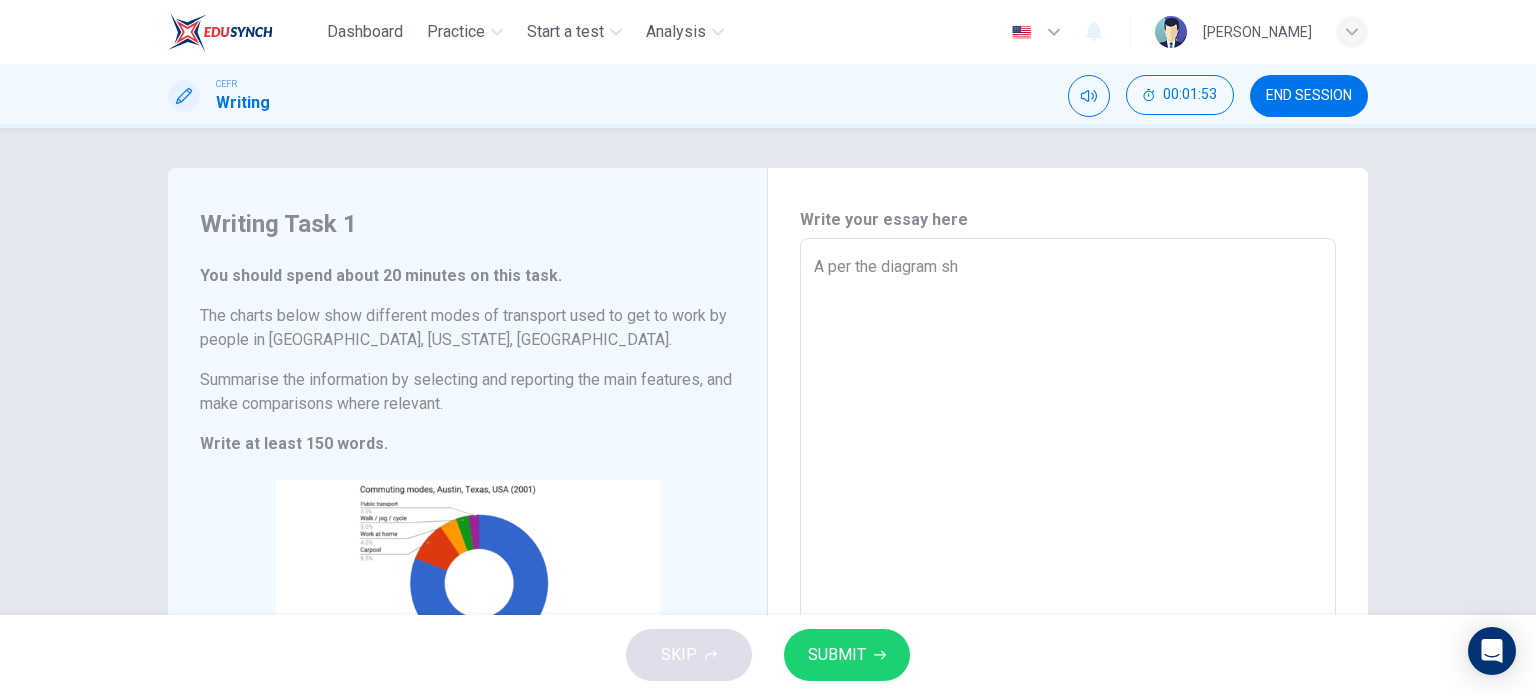 type on "x" 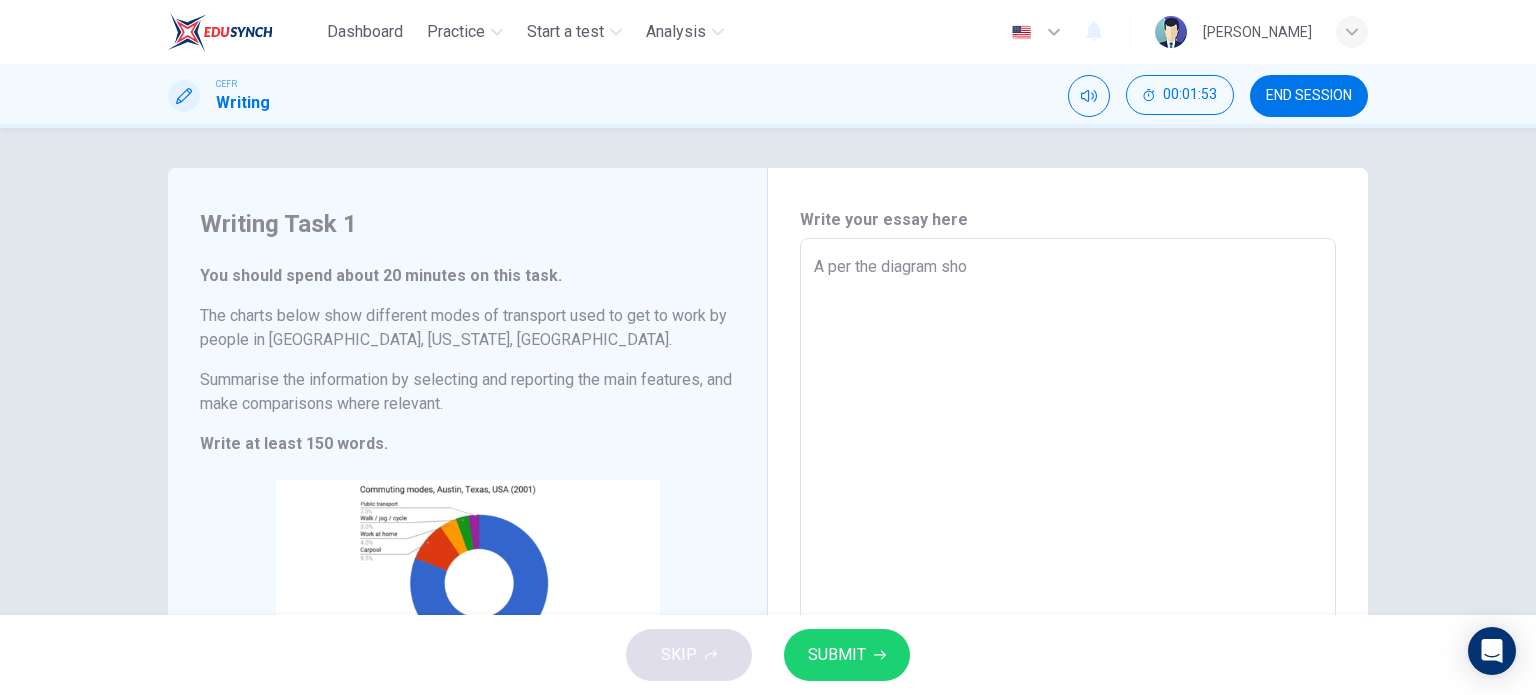 type on "A per the diagram show" 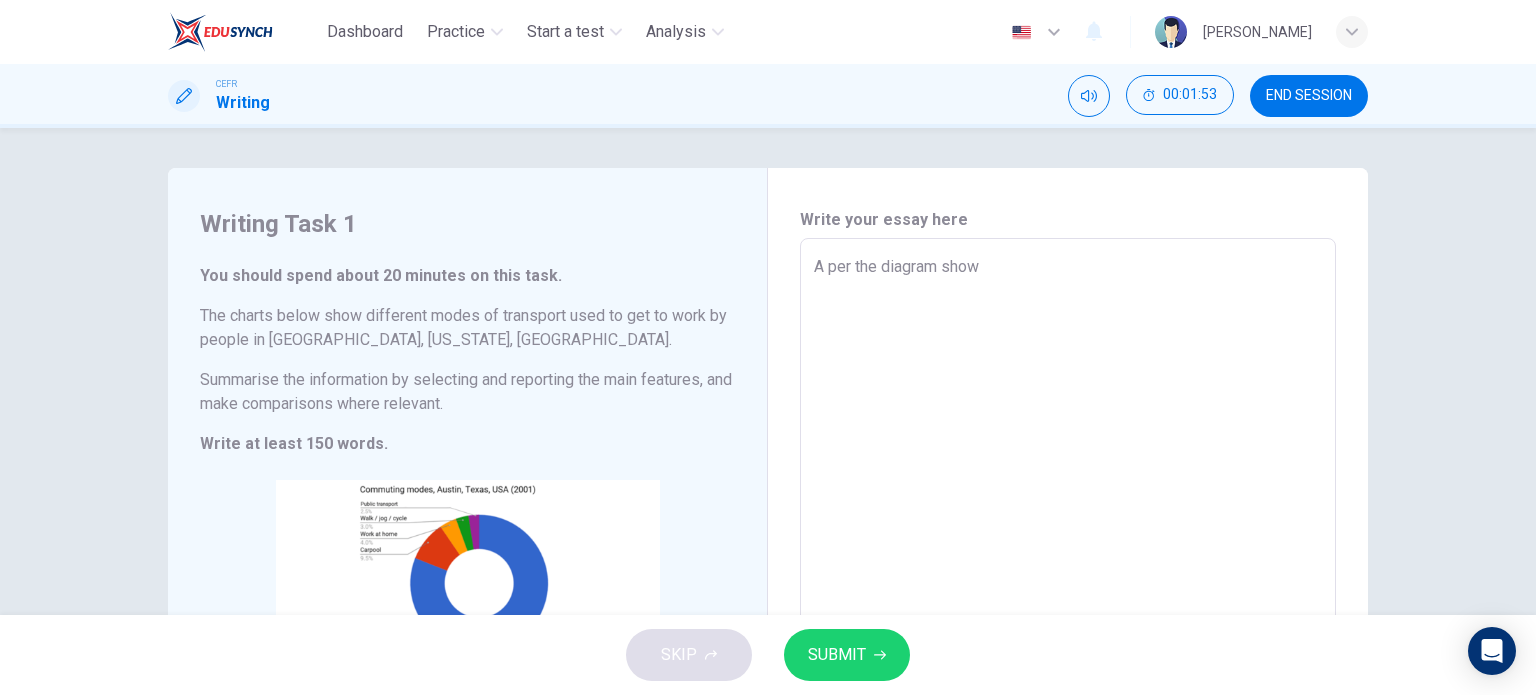 type on "x" 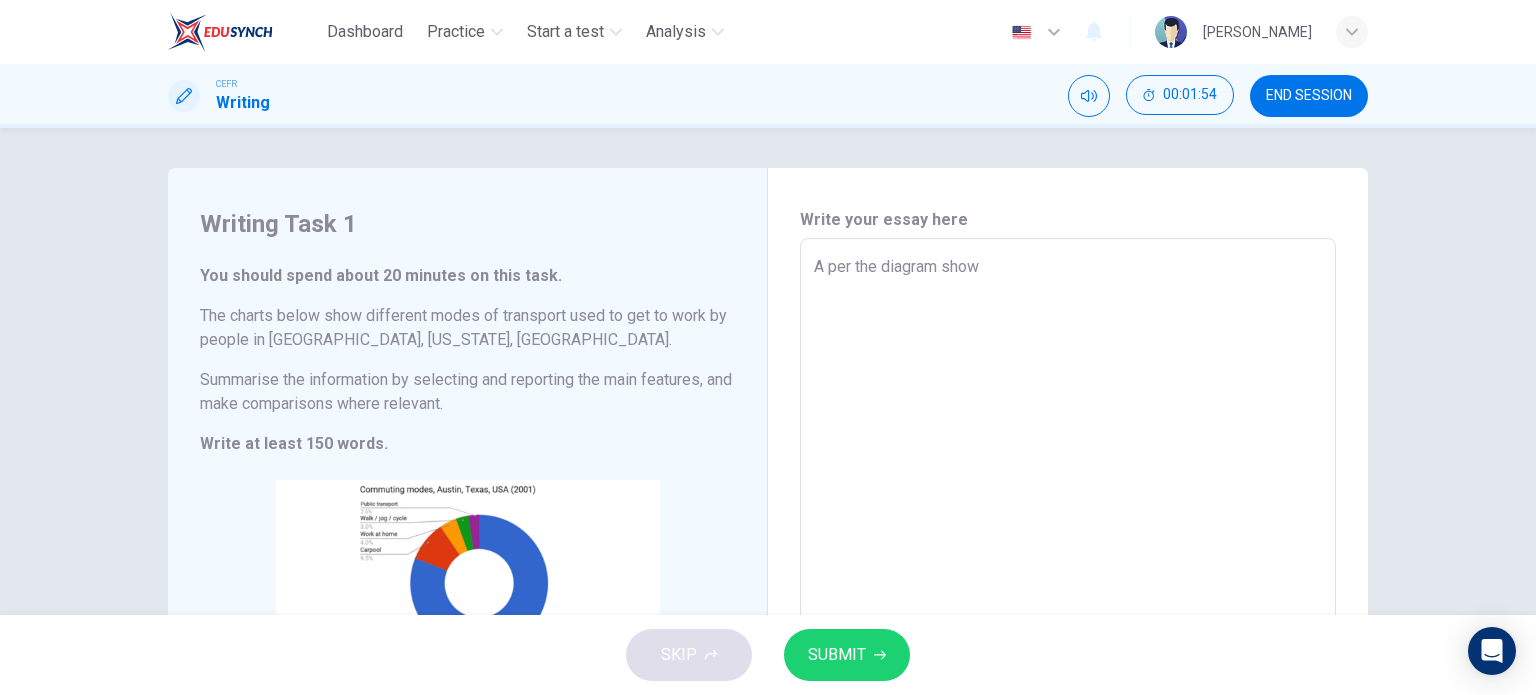 type on "A per the diagram shows" 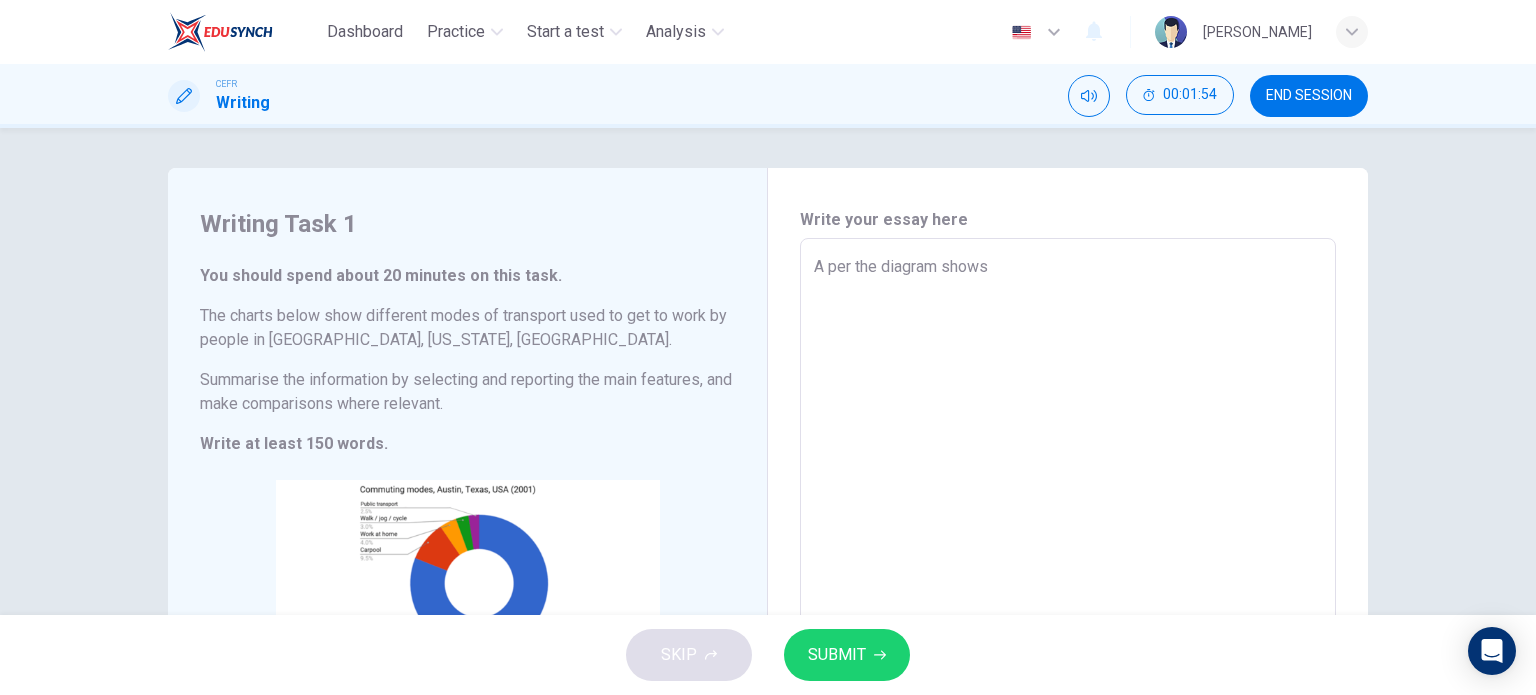 type on "x" 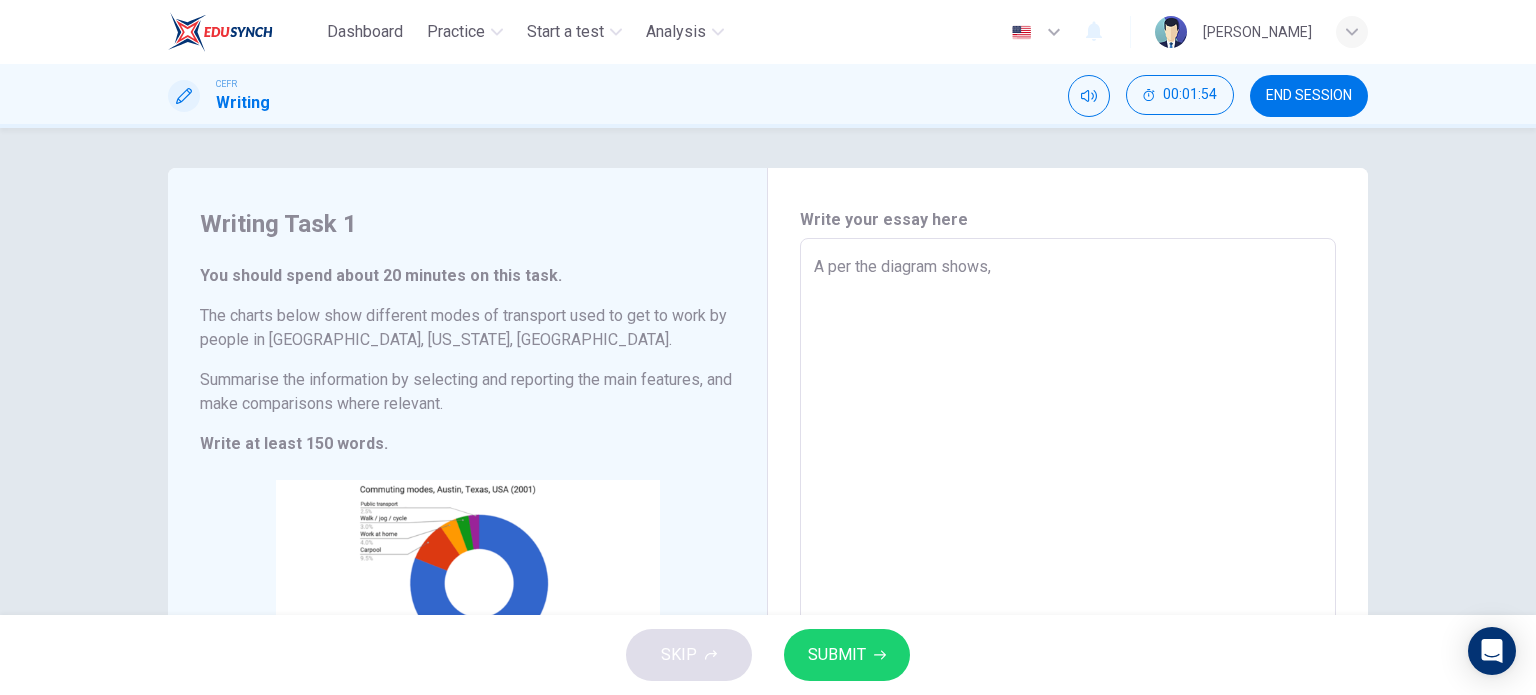 type on "x" 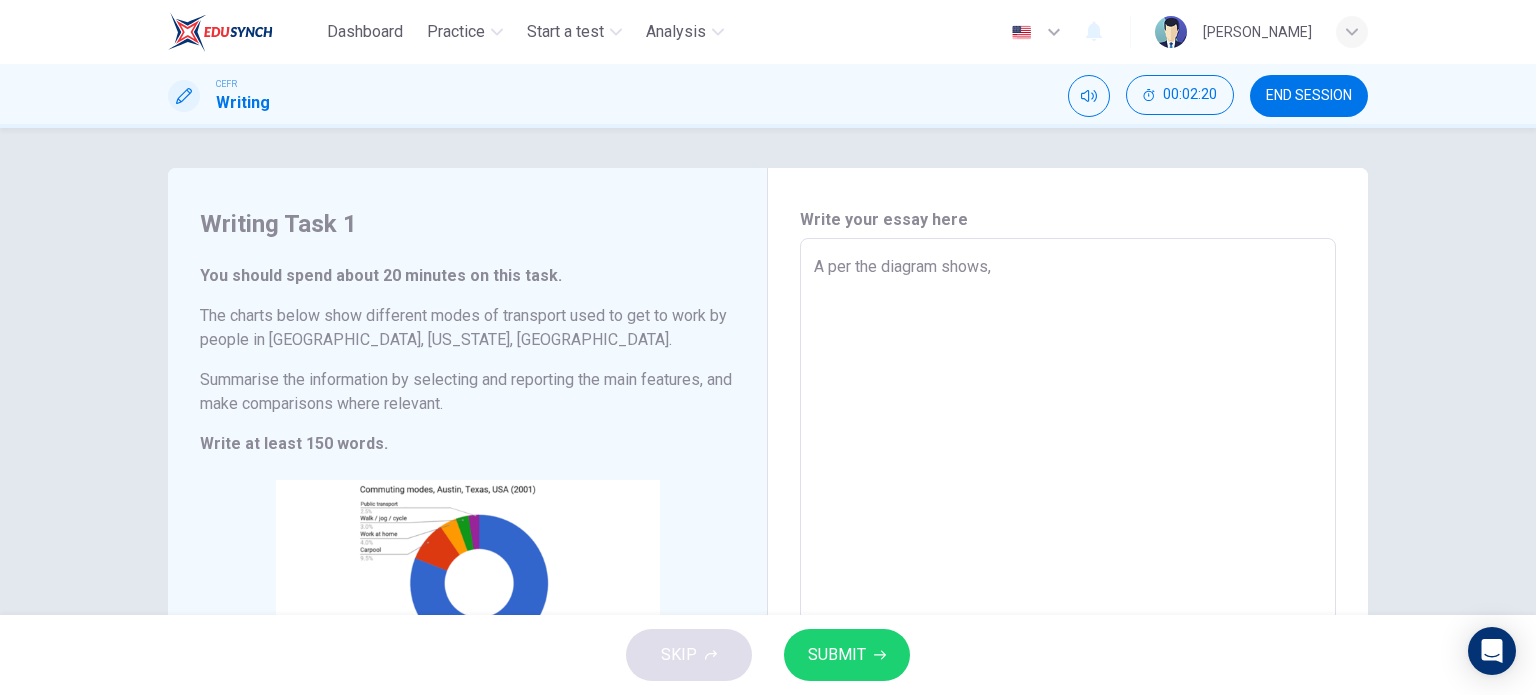 type on "A per the diagram shows, i" 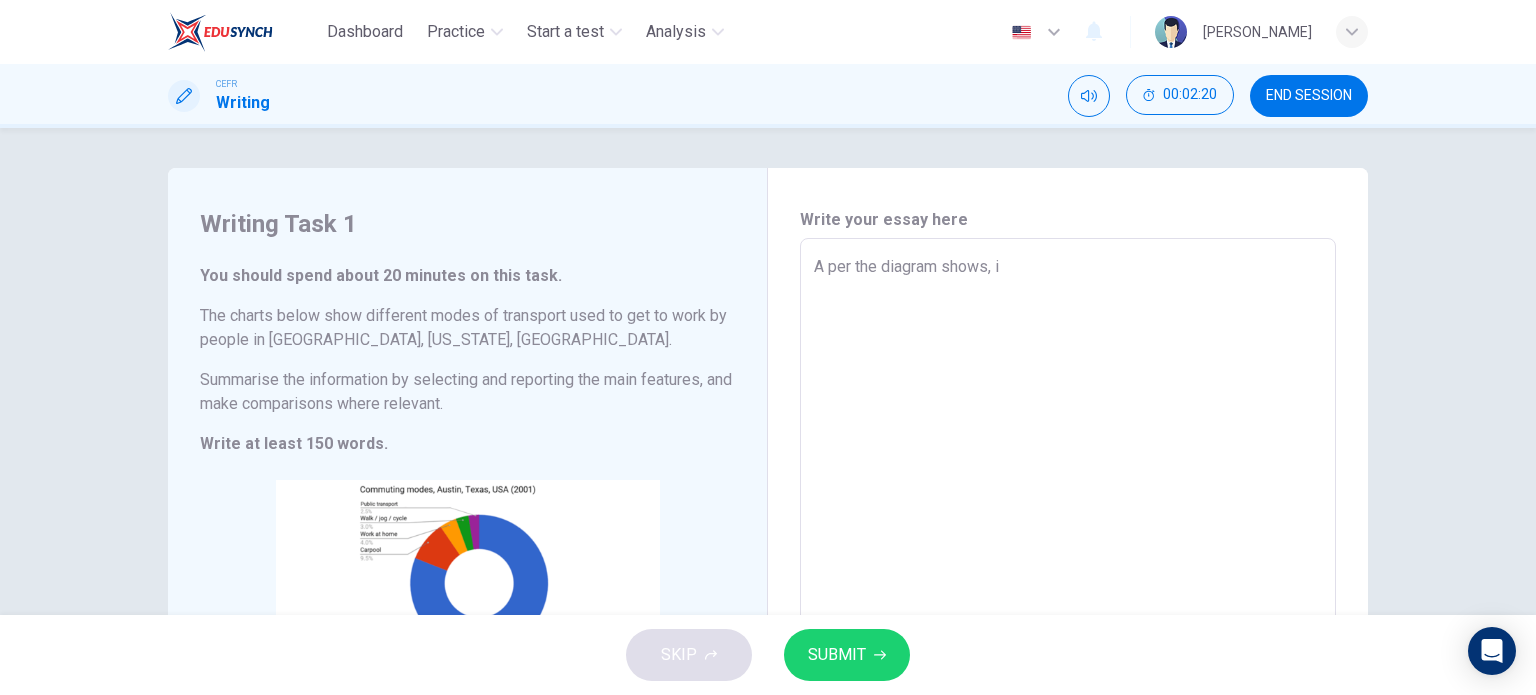 type on "A per the diagram shows, it" 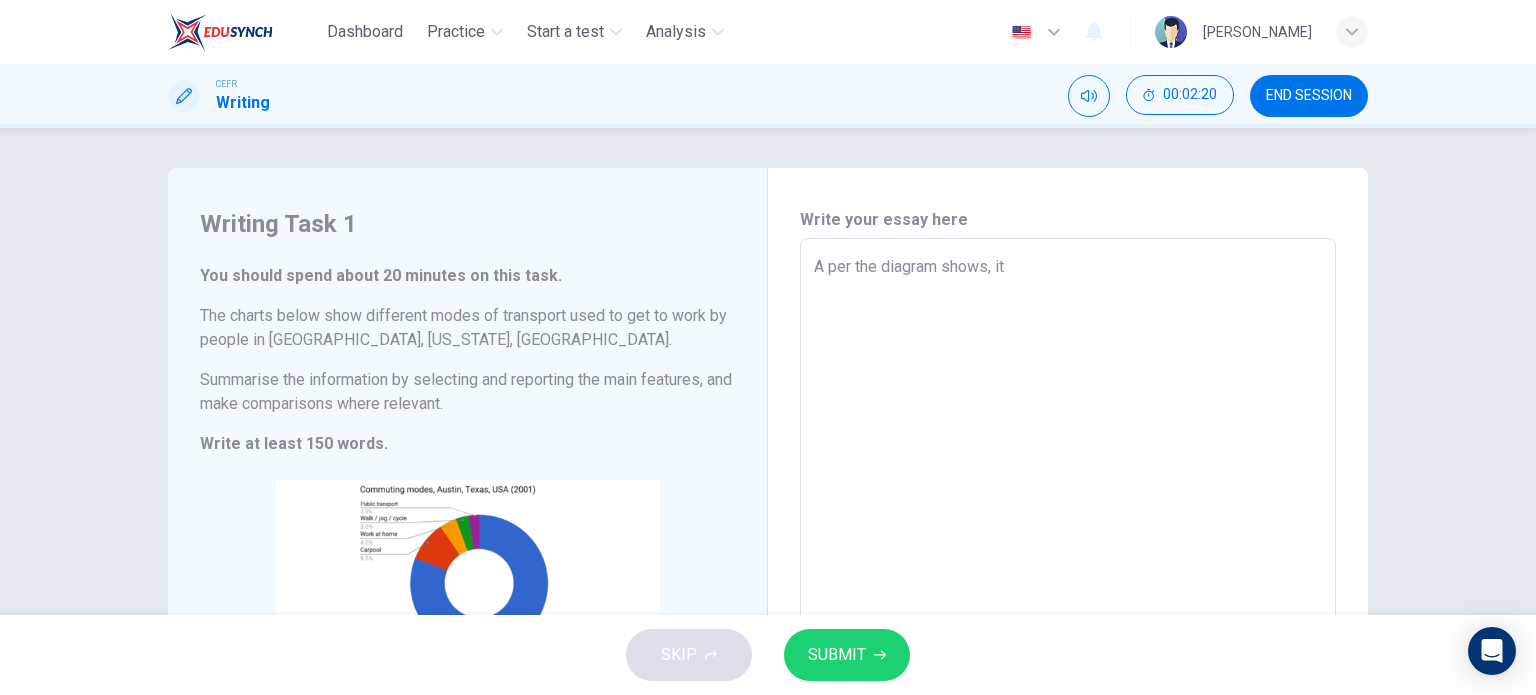 type on "x" 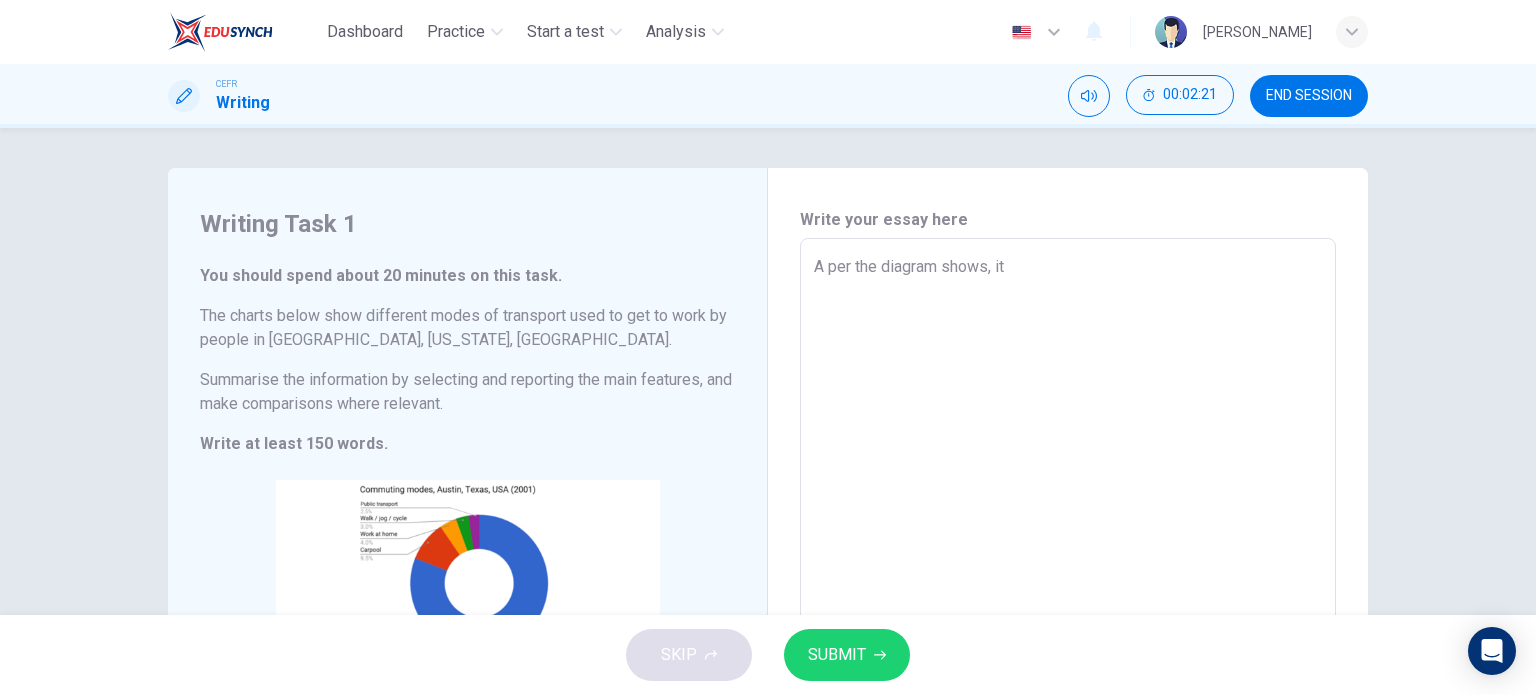 type on "A per the diagram shows, it p" 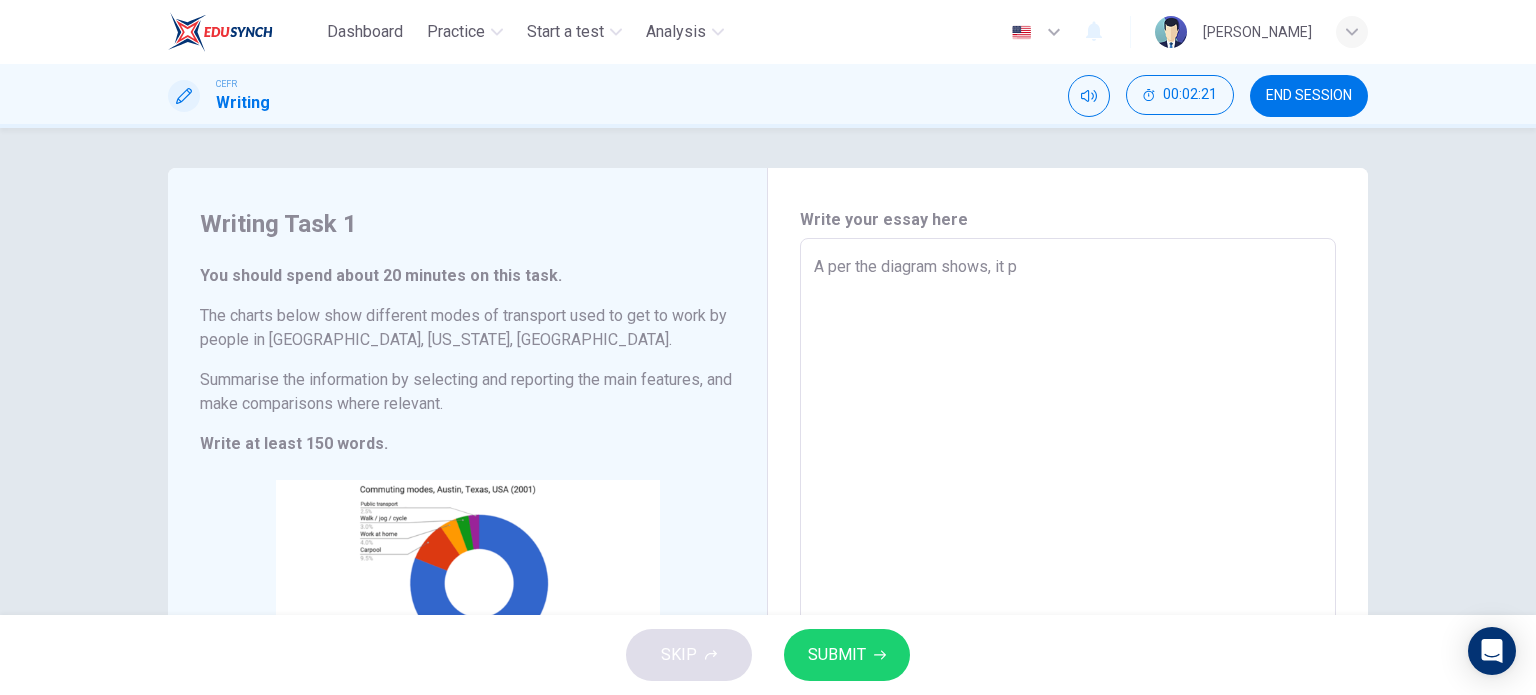 type on "x" 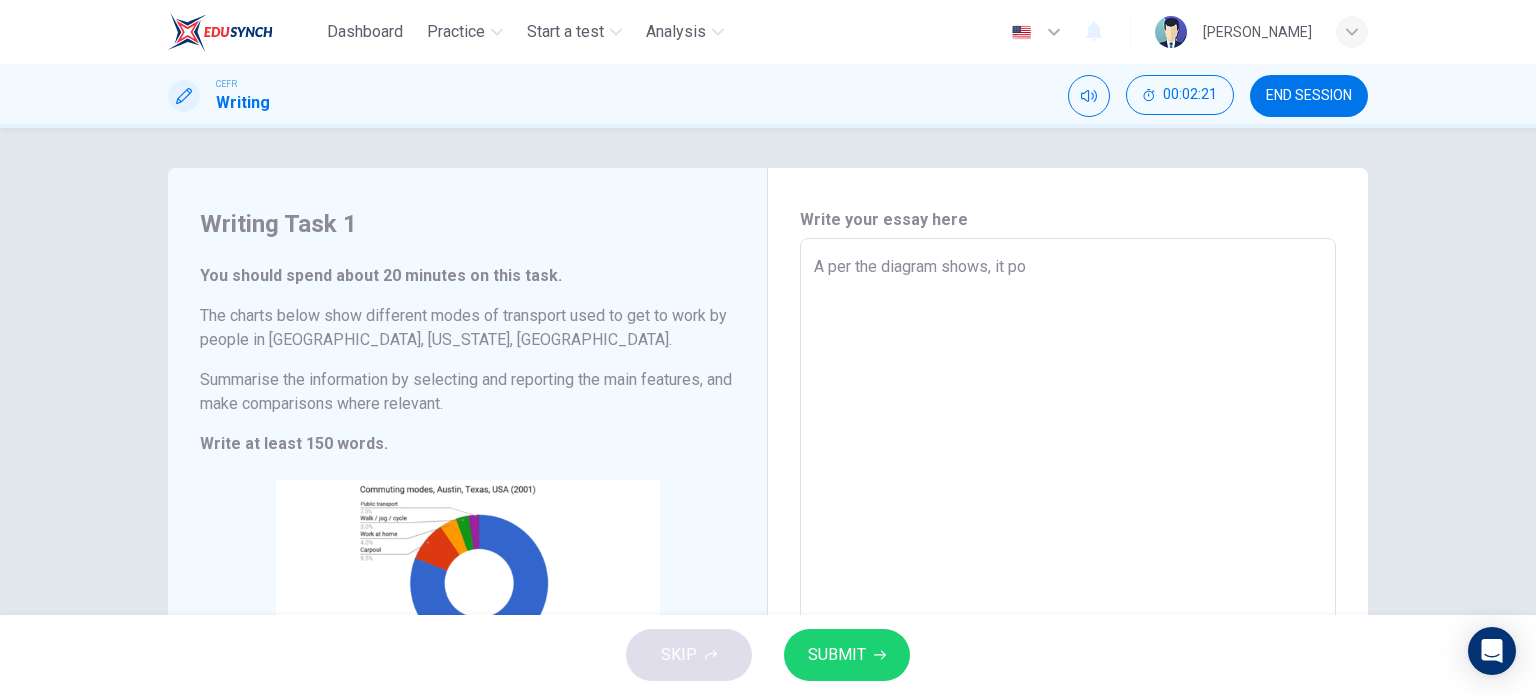type on "x" 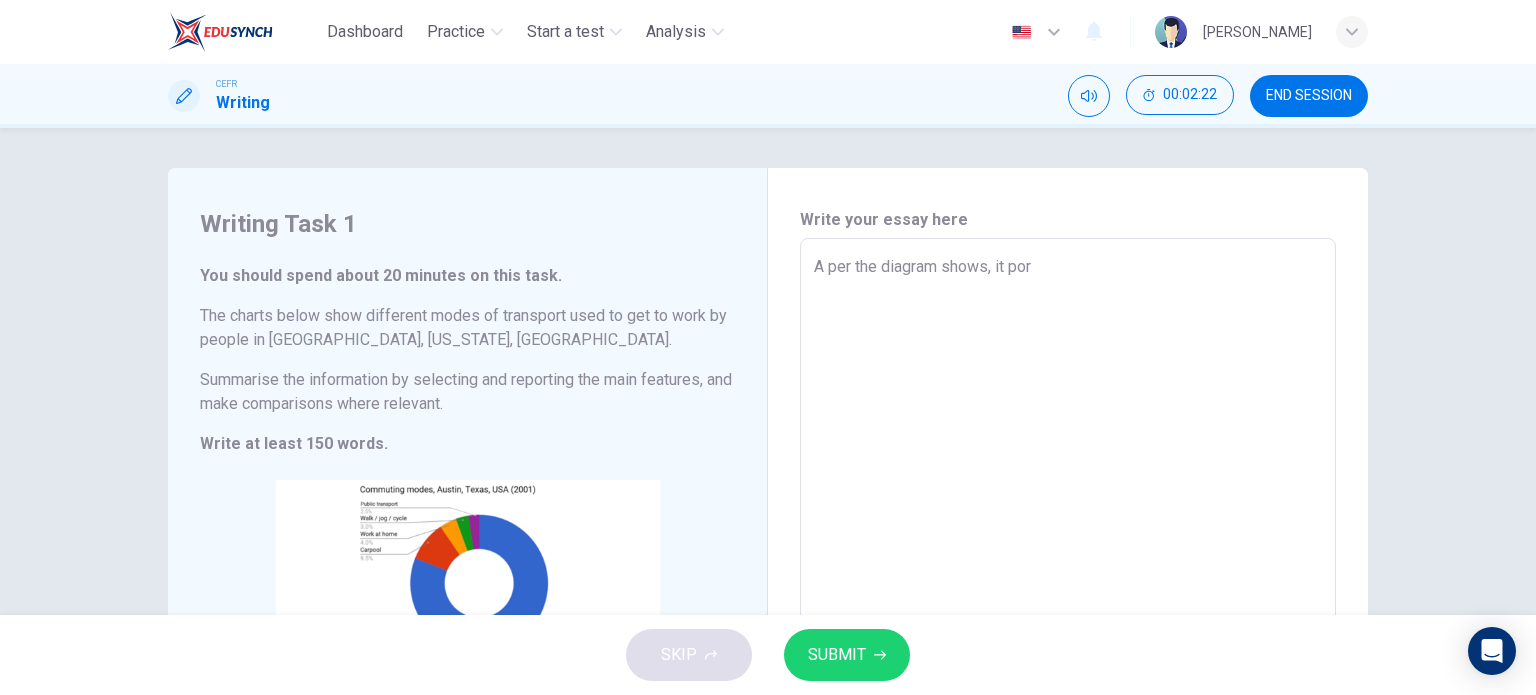 type on "A per the diagram shows, it port" 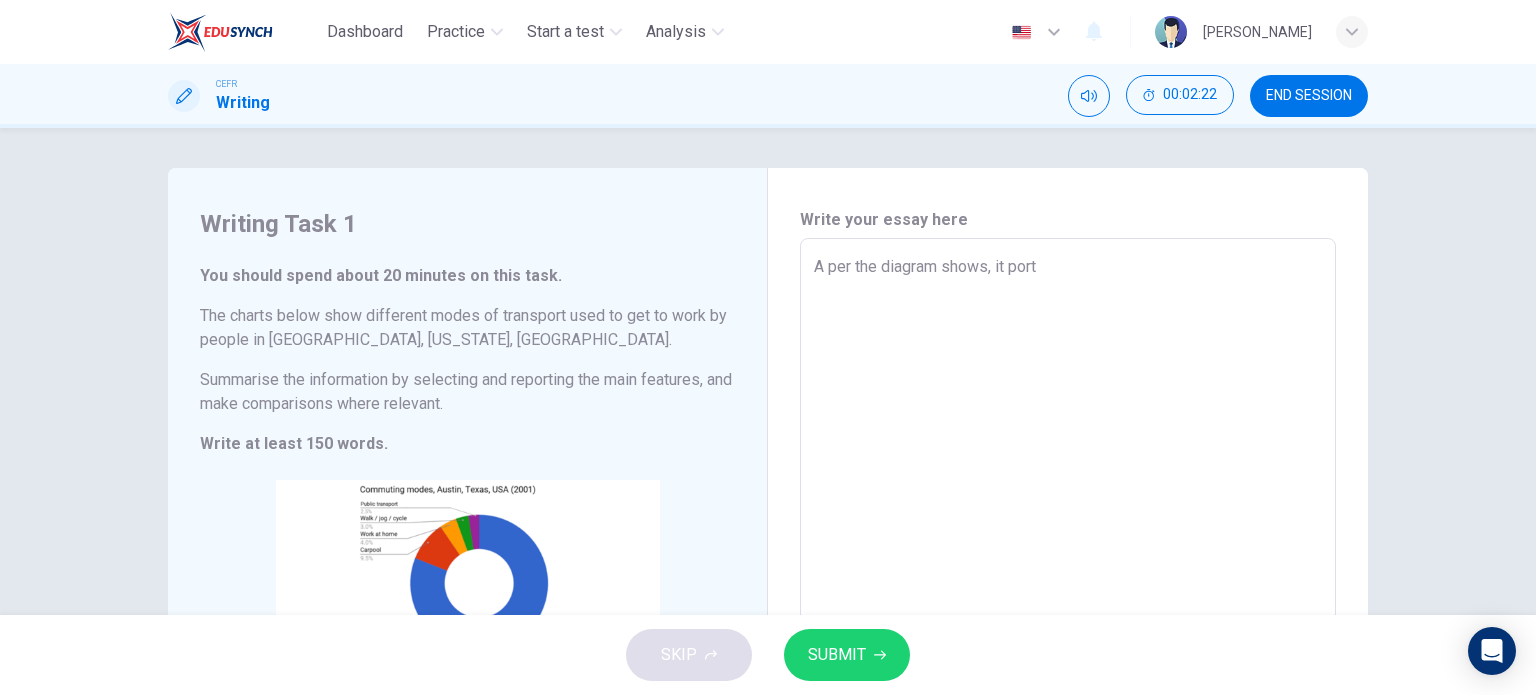 type on "x" 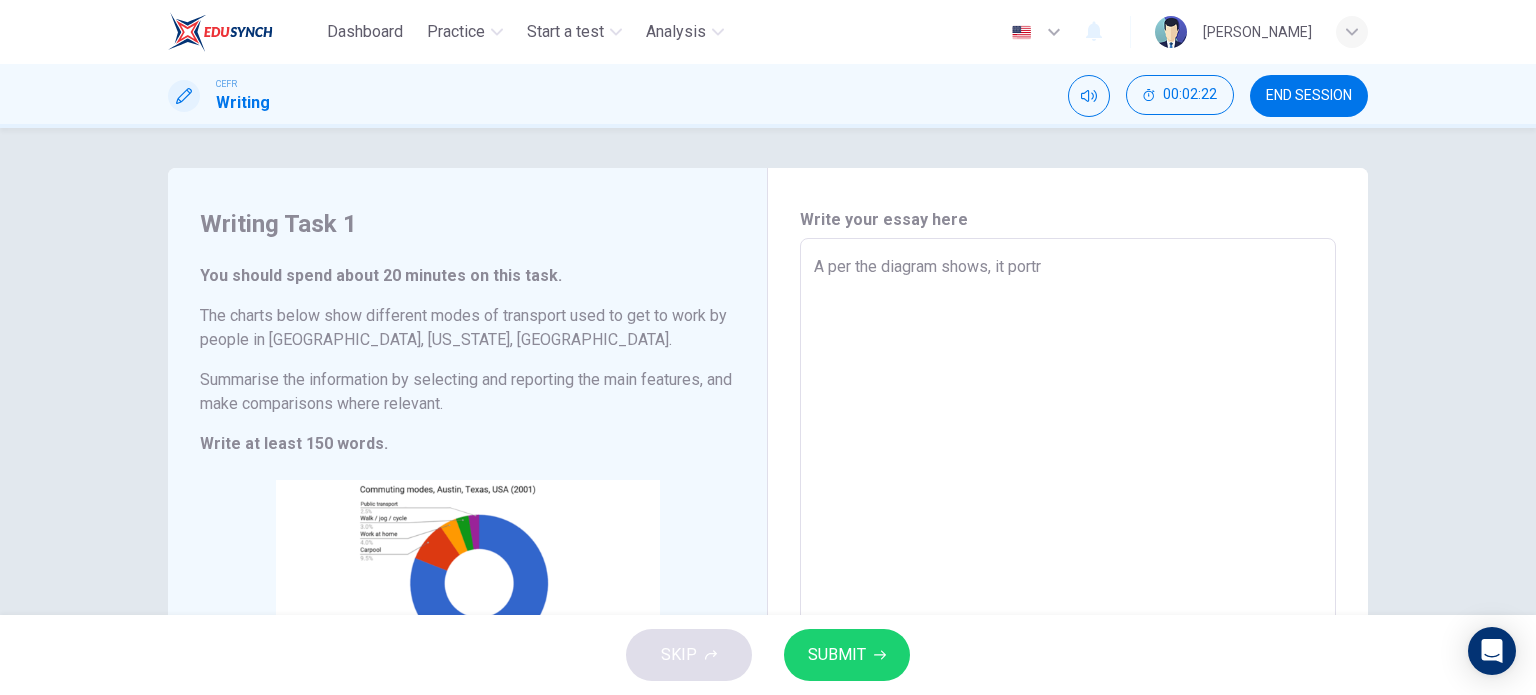 type on "x" 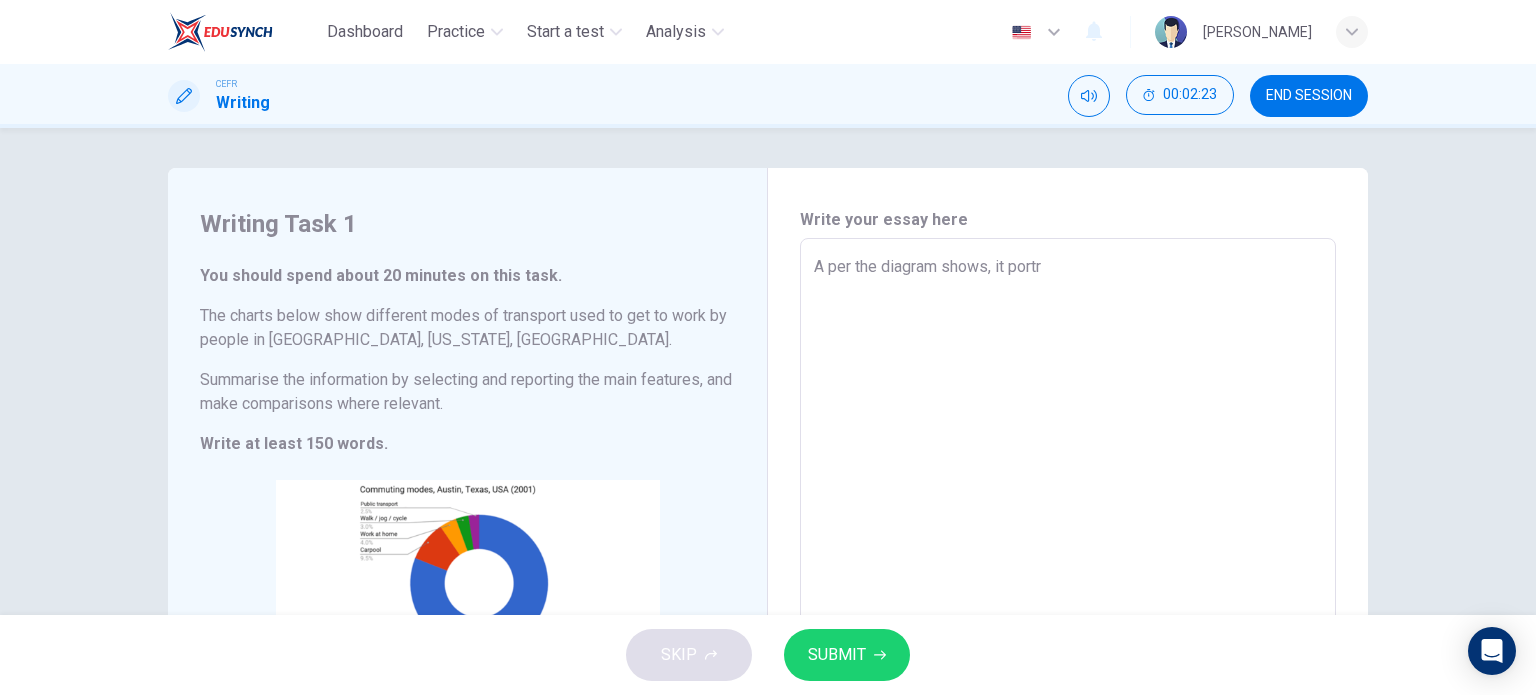 type on "A per the diagram shows, it portra" 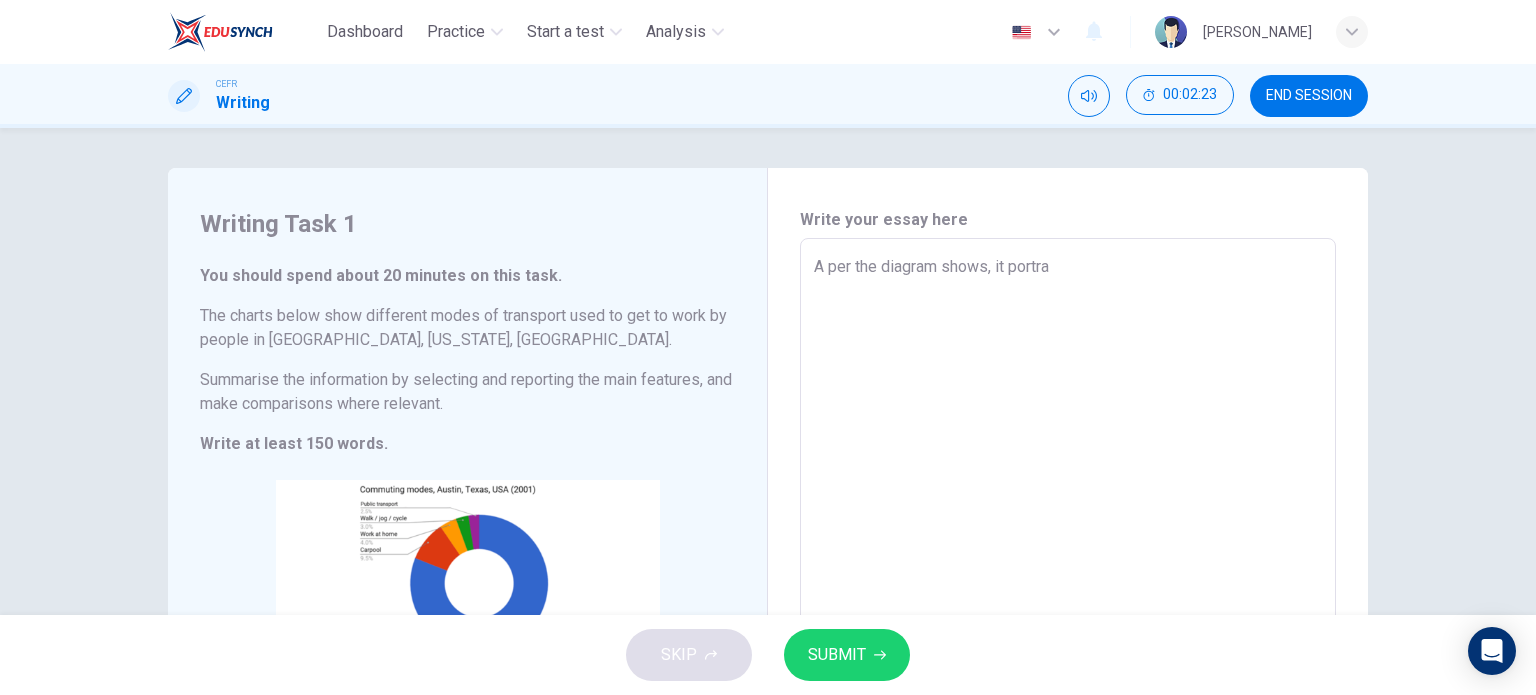 type on "A per the diagram shows, it portray" 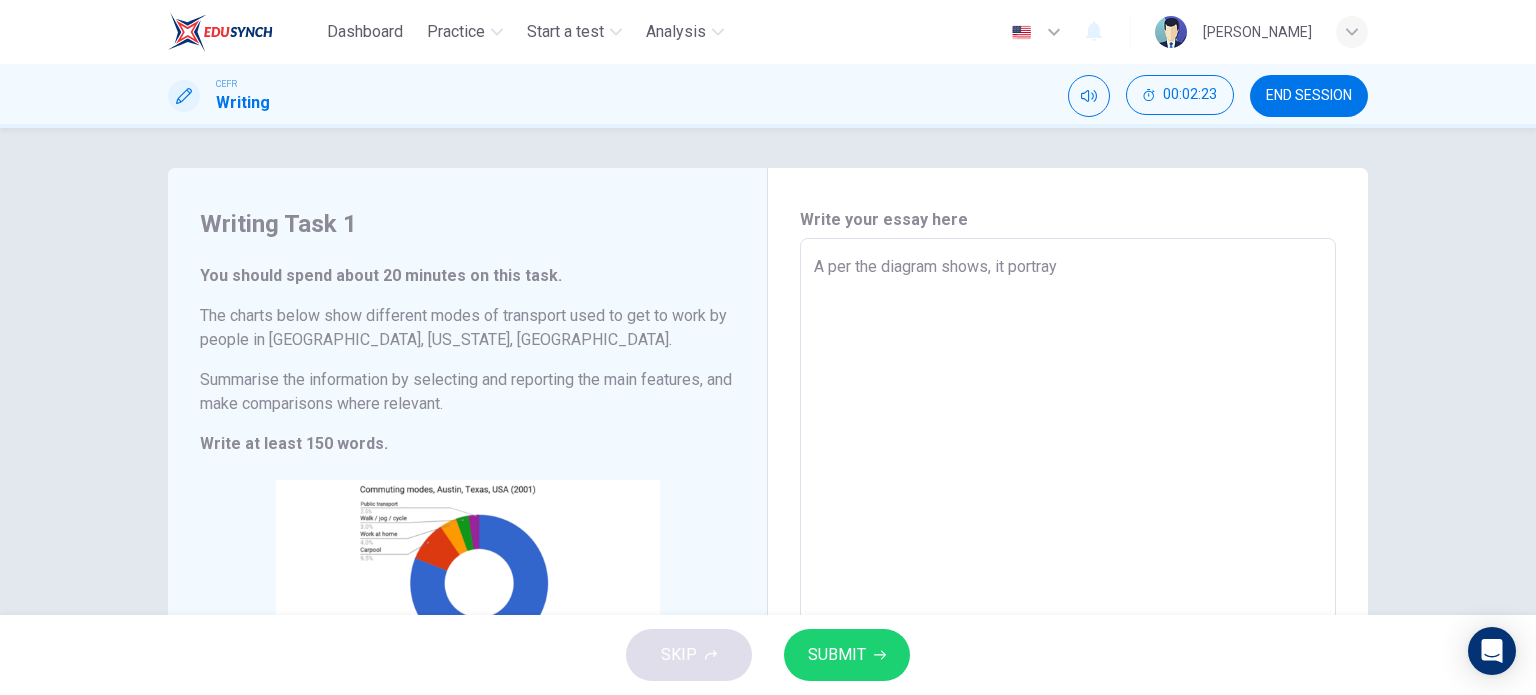 type on "x" 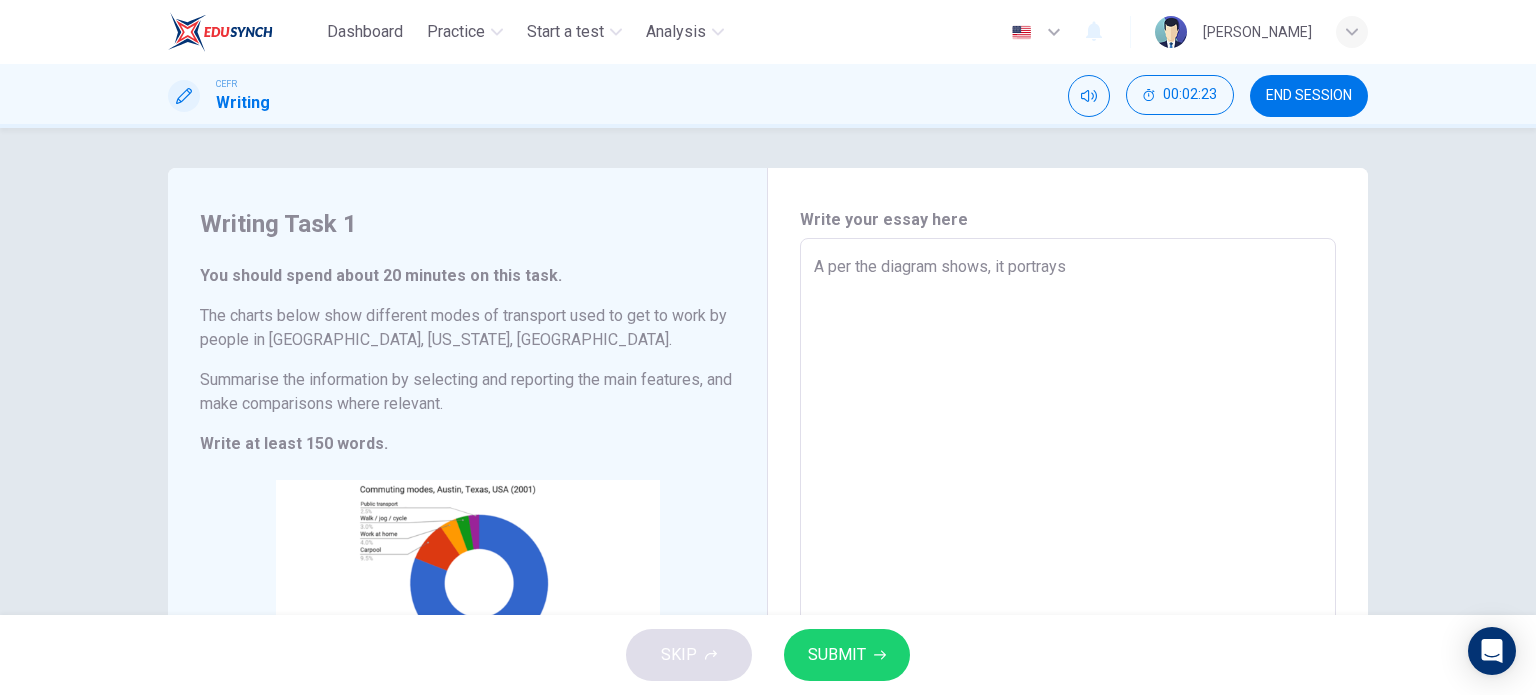 type on "x" 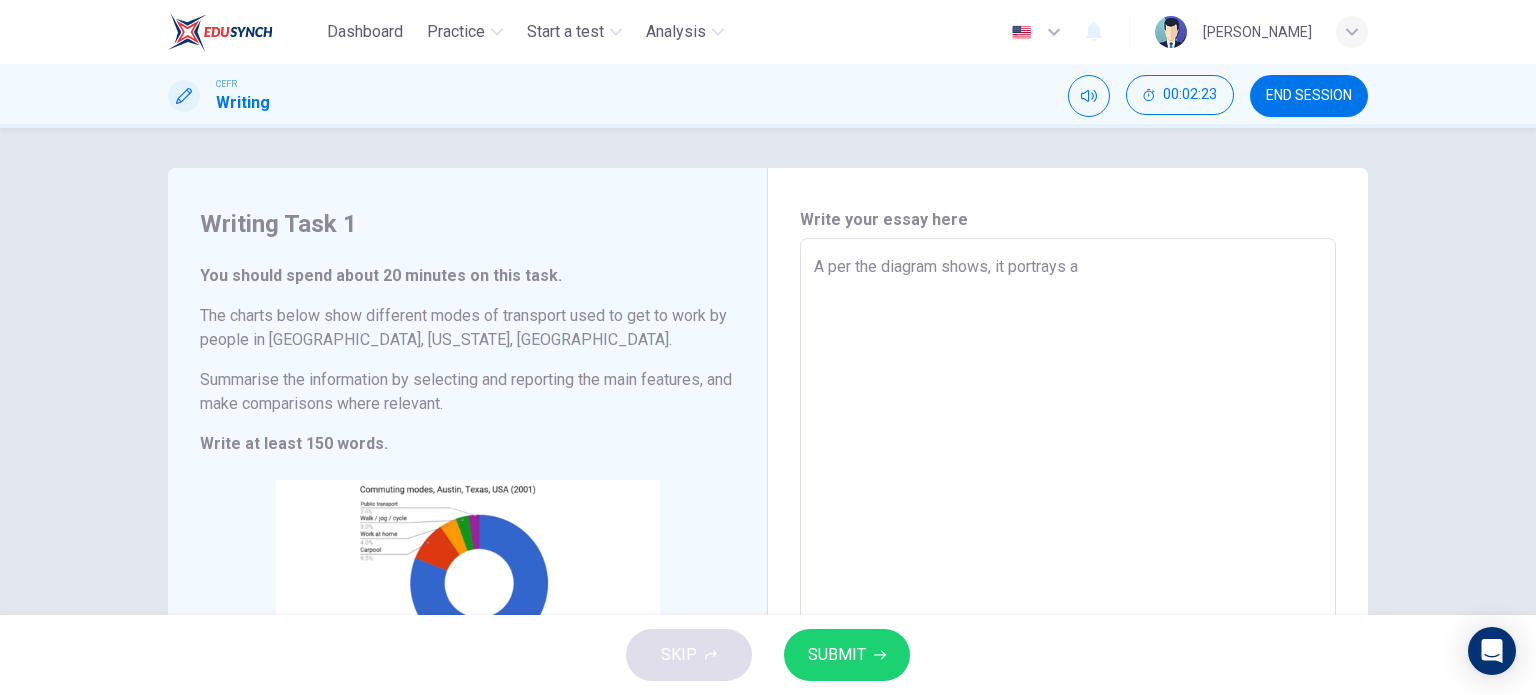 type on "x" 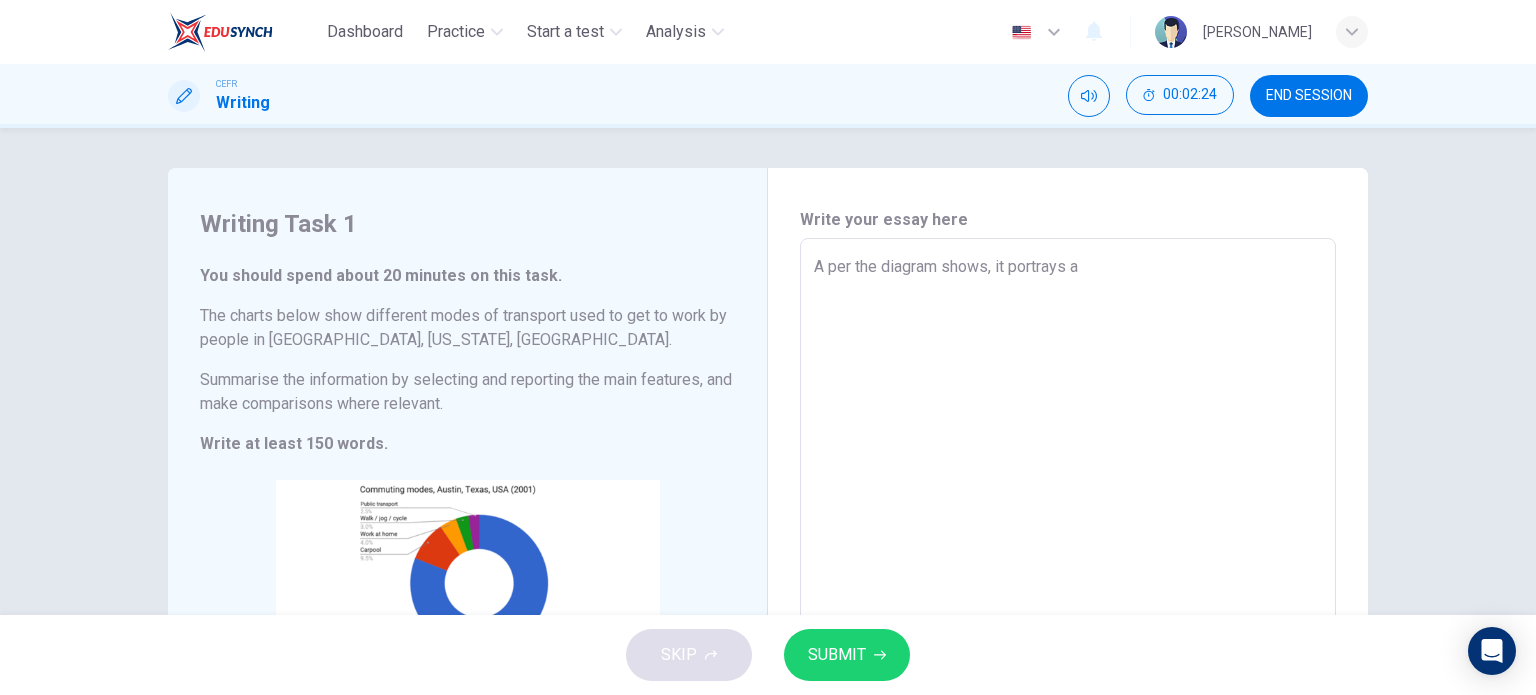 type on "A per the diagram shows, it portrays" 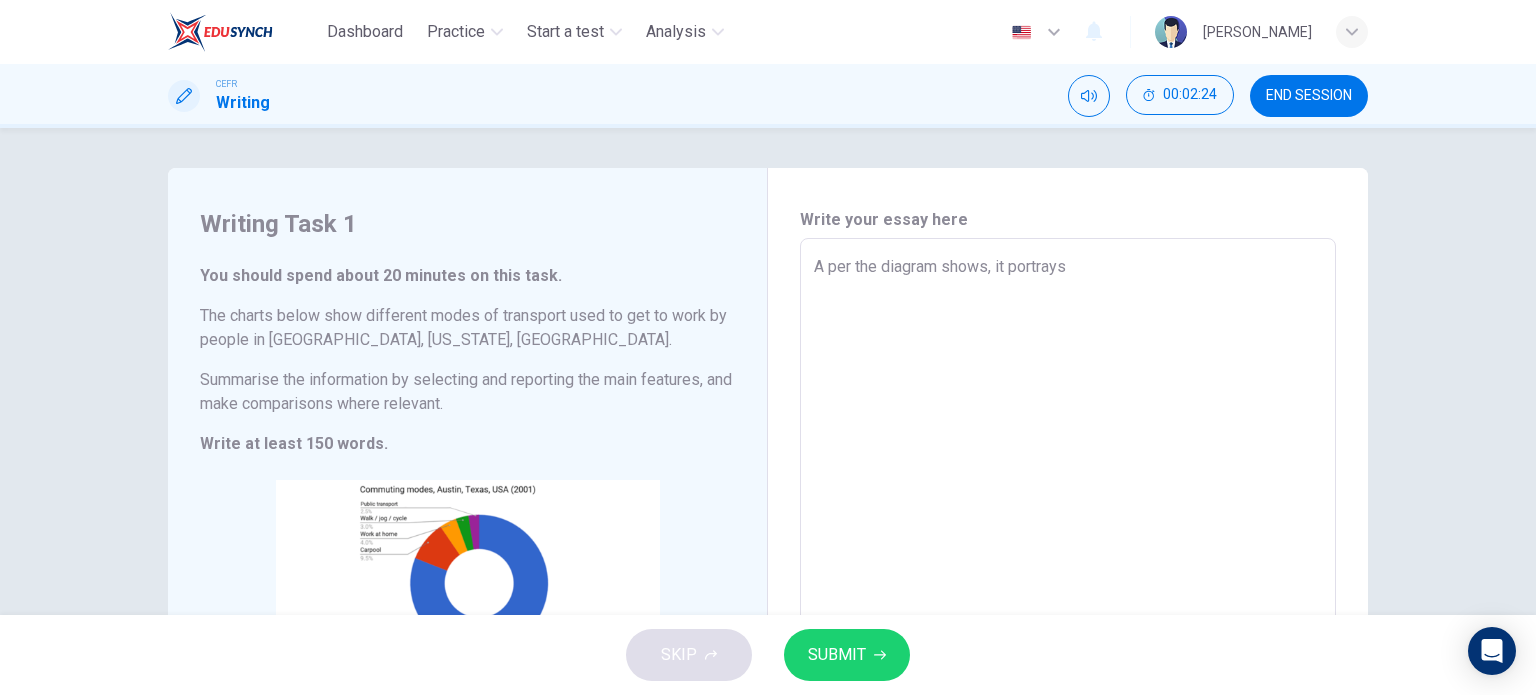 type on "A per the diagram shows, it portrays t" 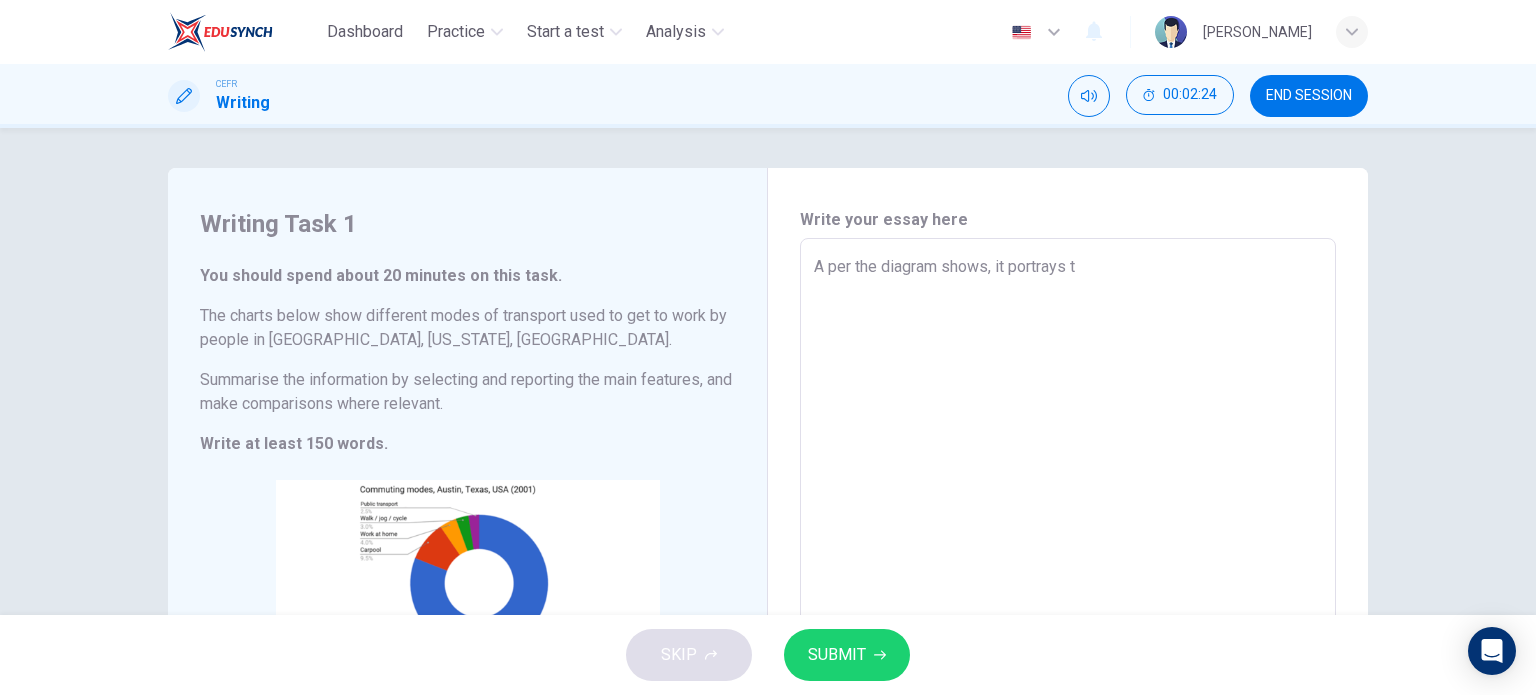 type on "x" 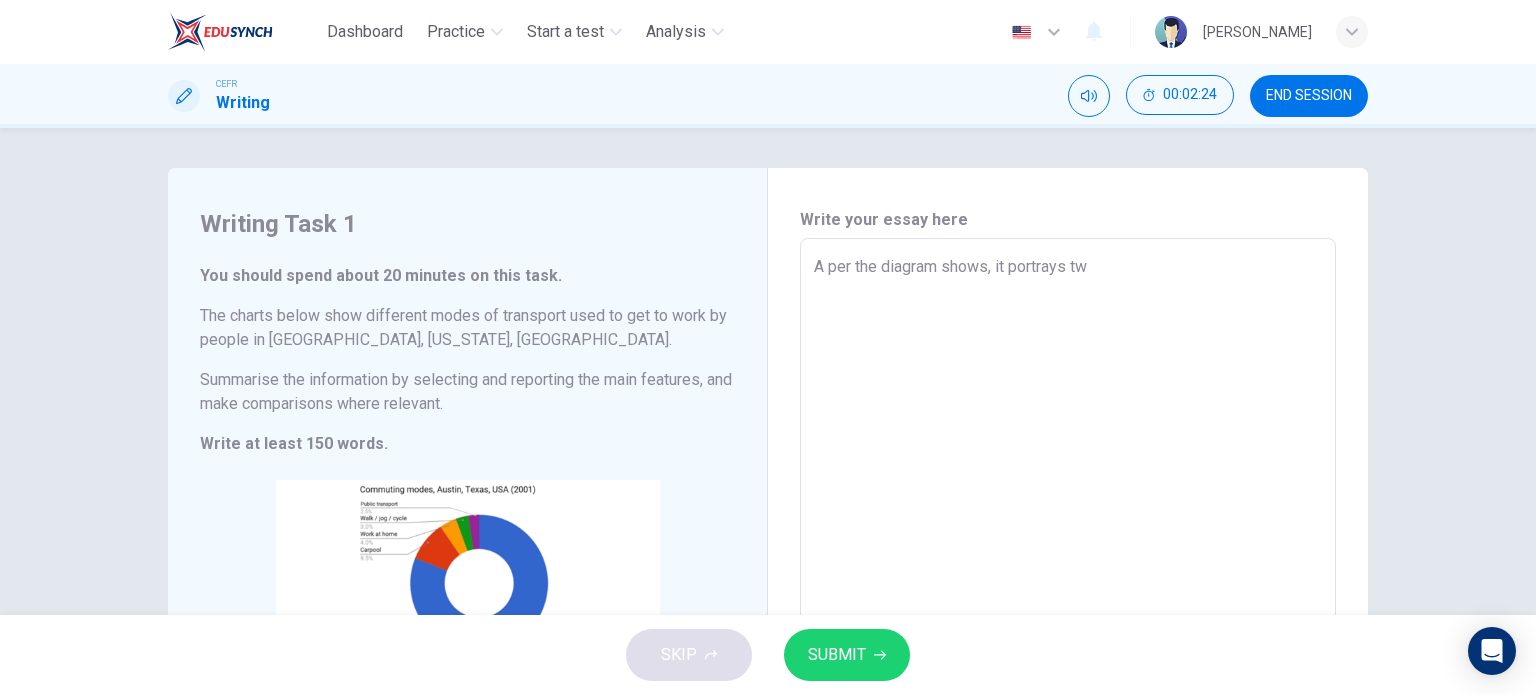 type on "x" 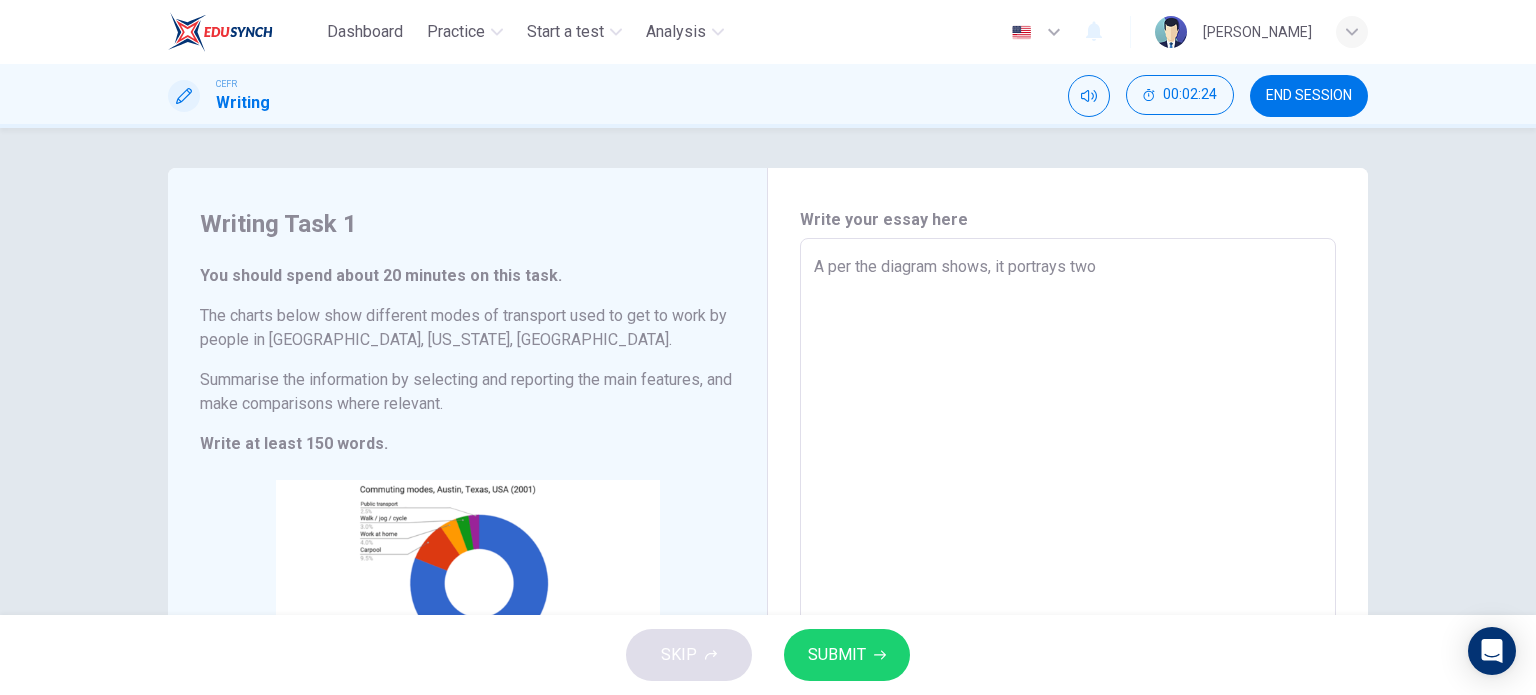 type on "x" 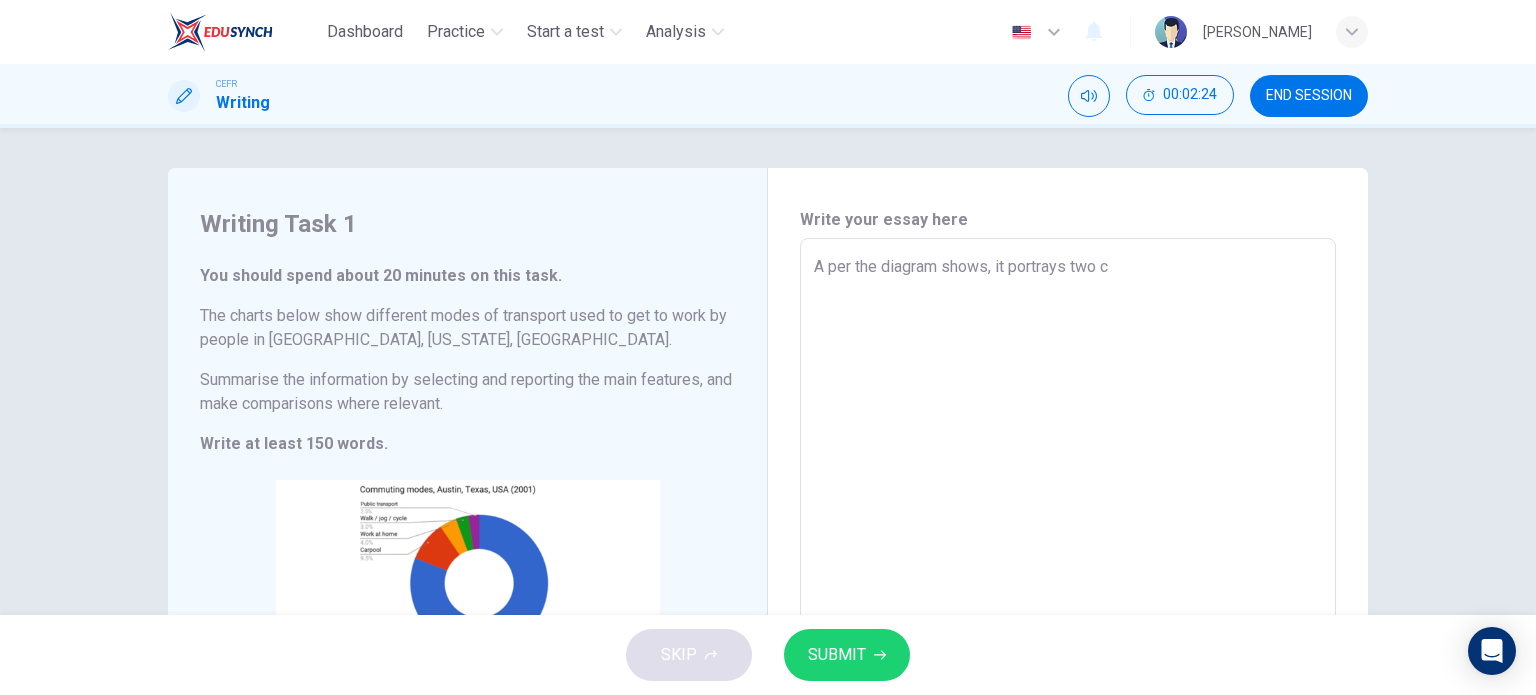 type on "x" 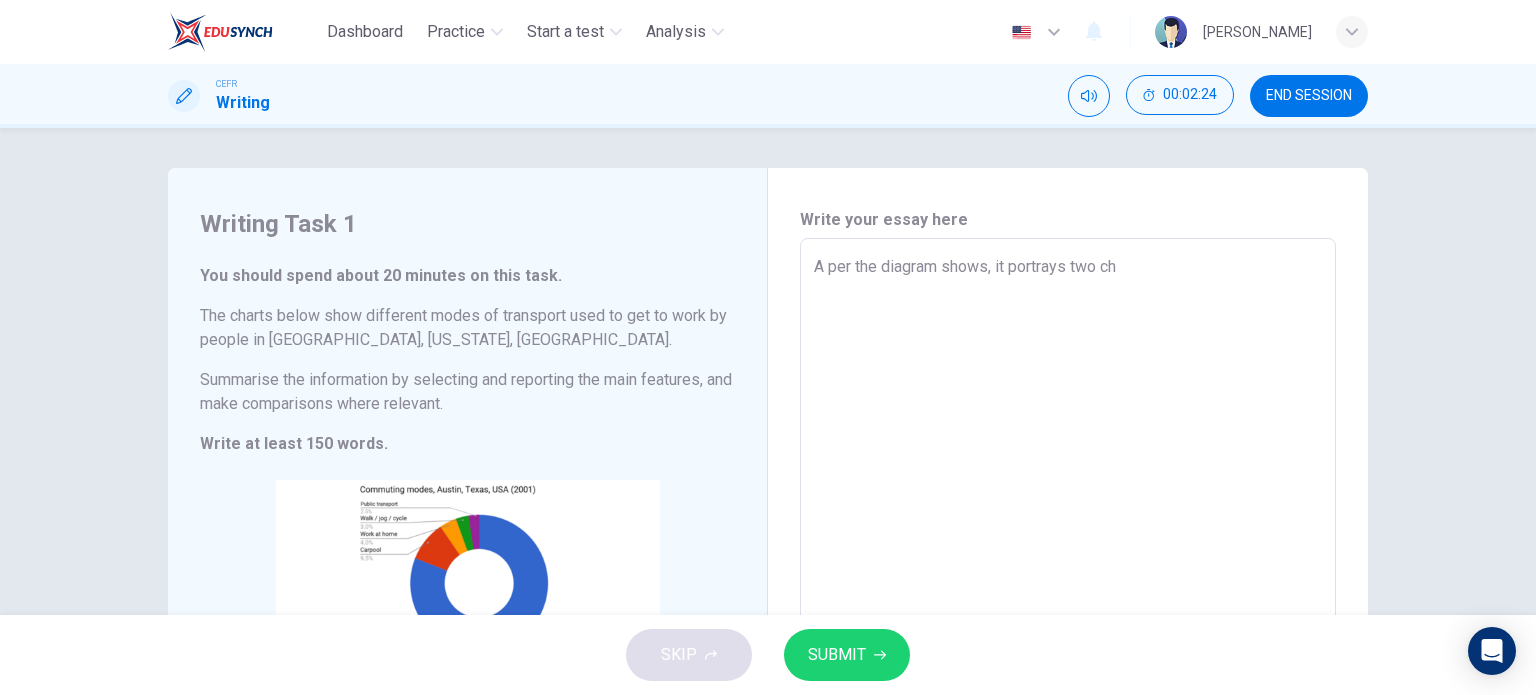 type on "x" 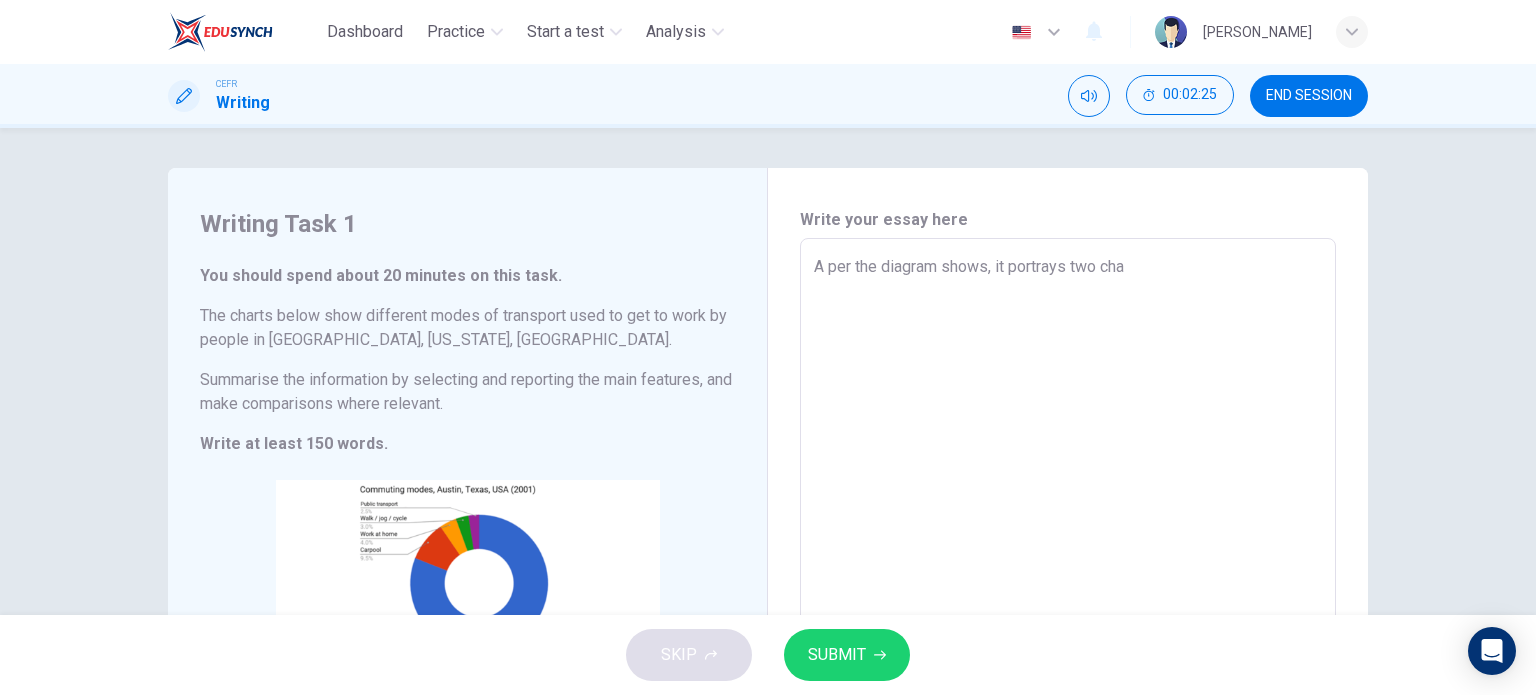 type on "x" 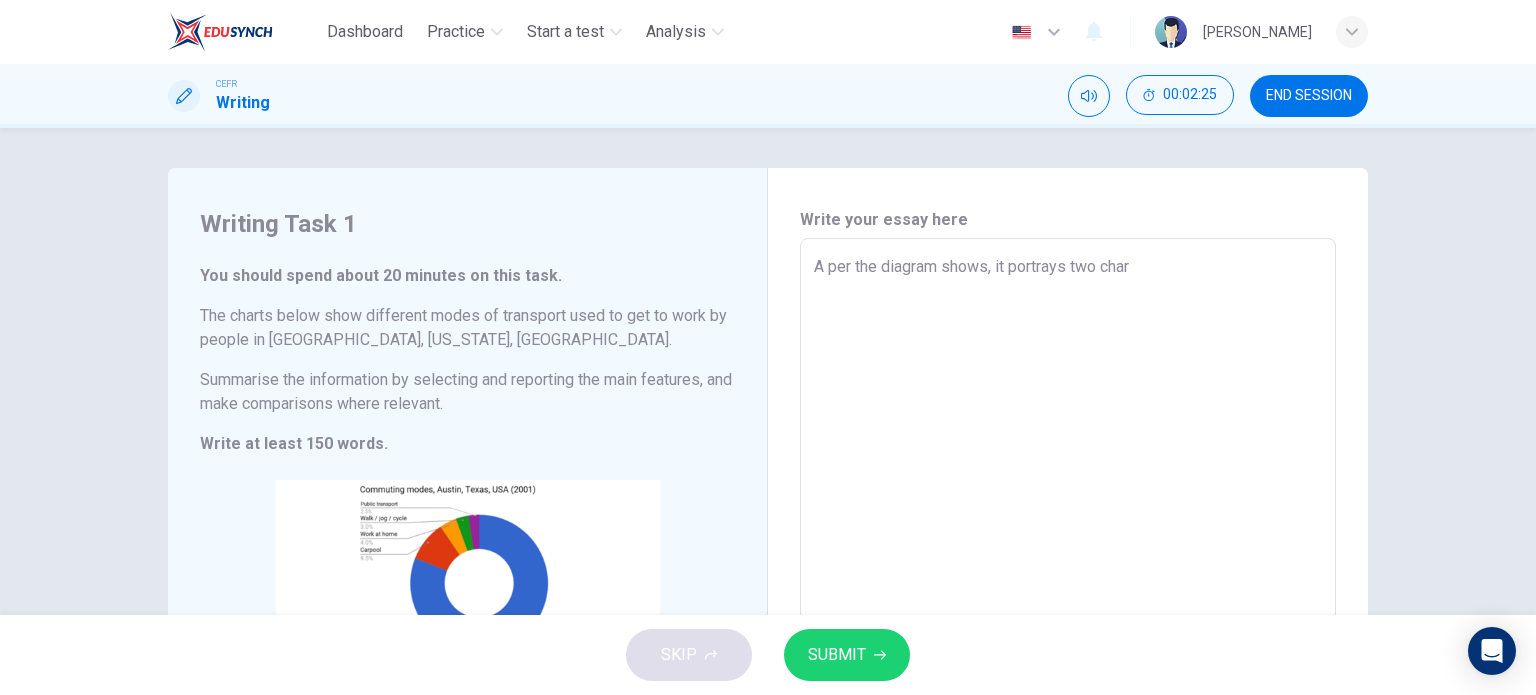 type on "x" 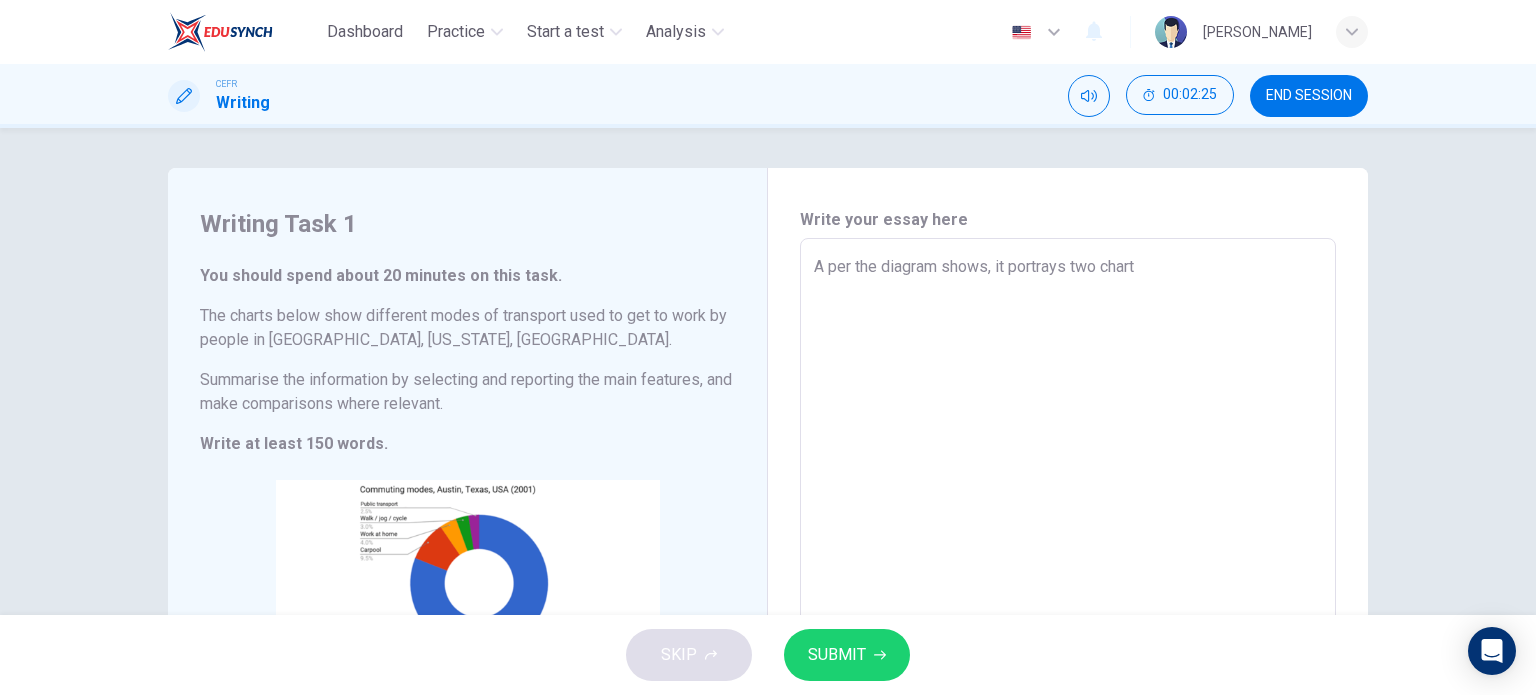 type on "x" 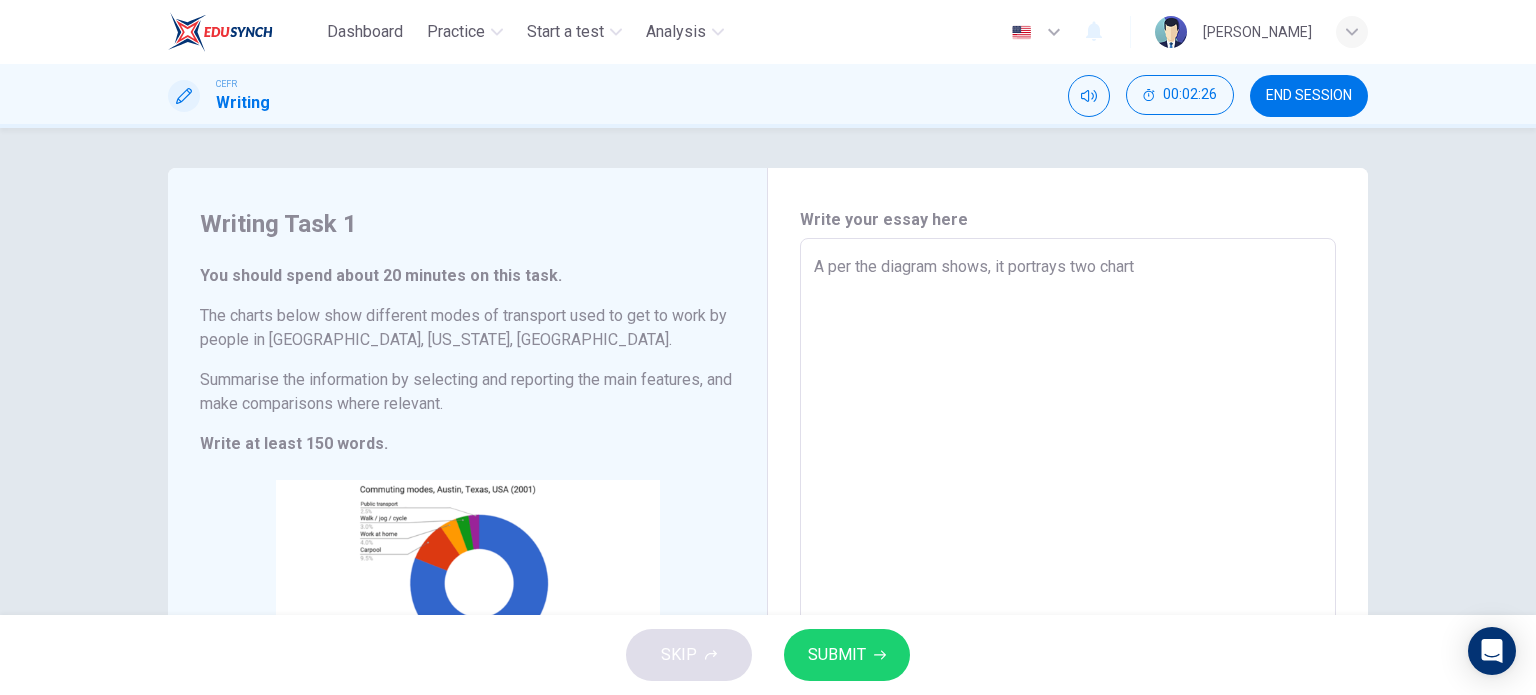 type on "A per the diagram shows, it portrays two charts" 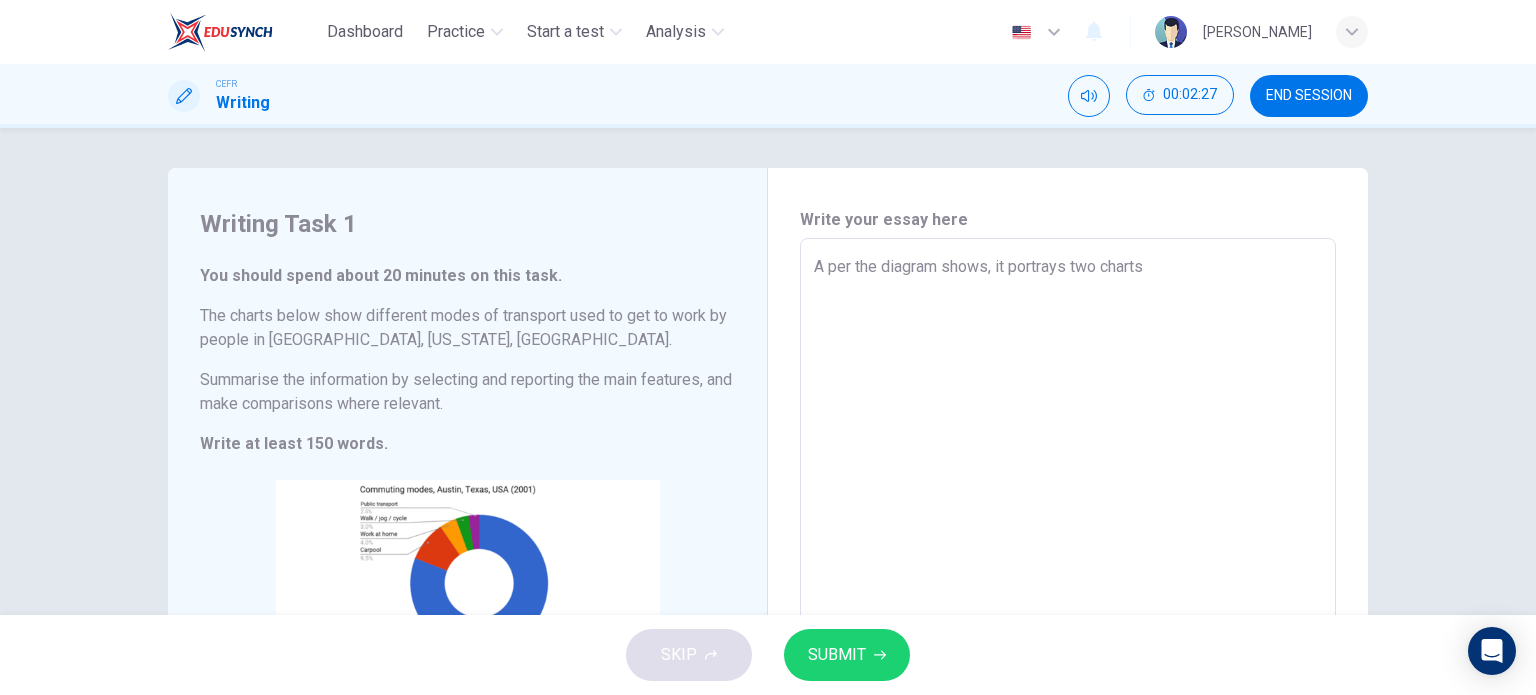 type on "A per the diagram shows, it portrays two charts" 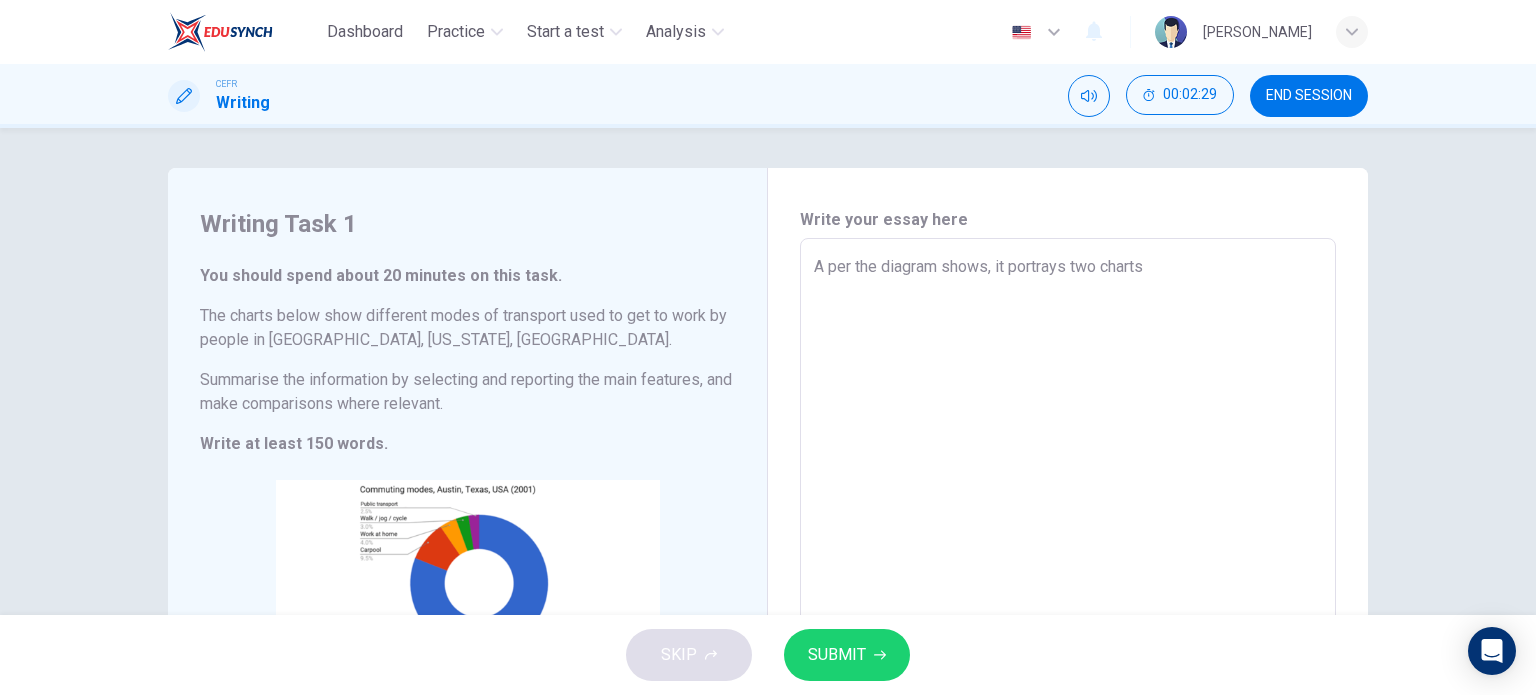 type on "A per the diagram shows, it portrays two charts t" 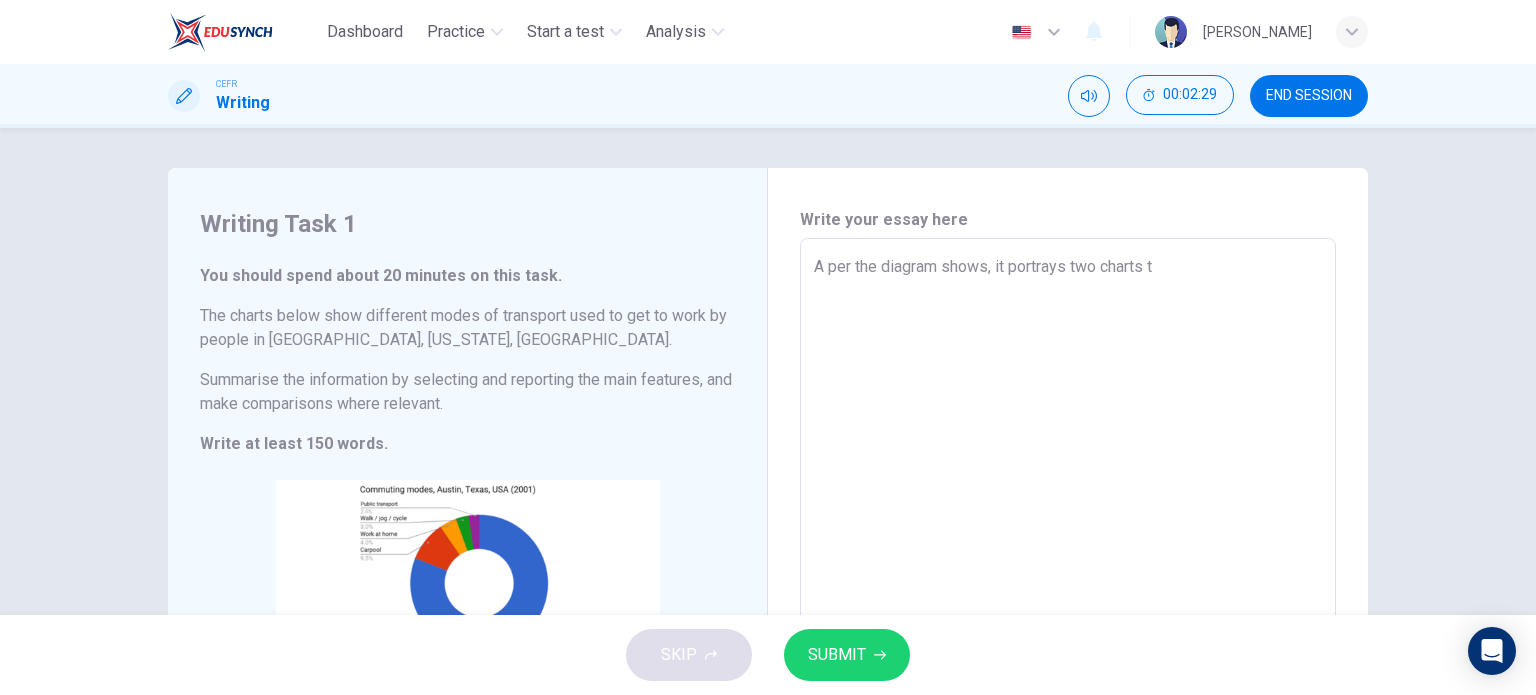 type on "x" 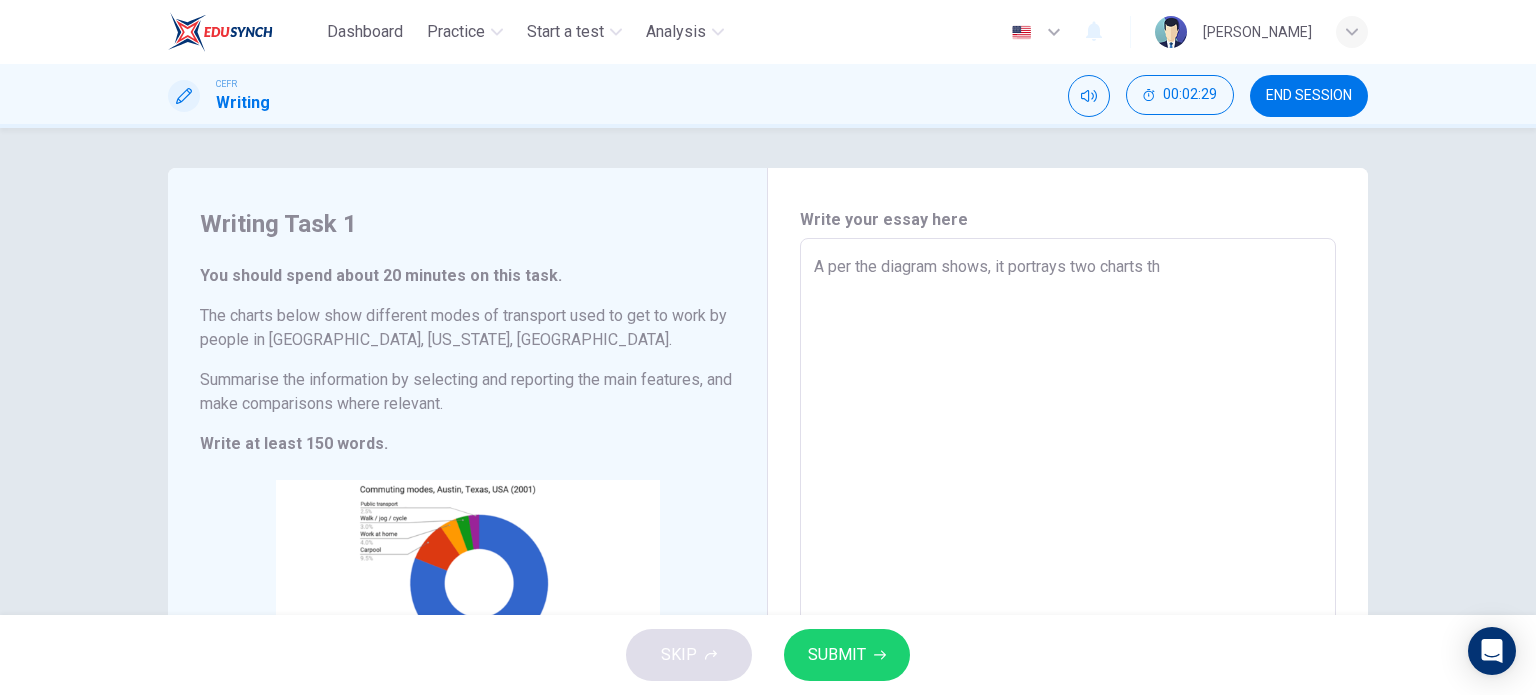 type on "x" 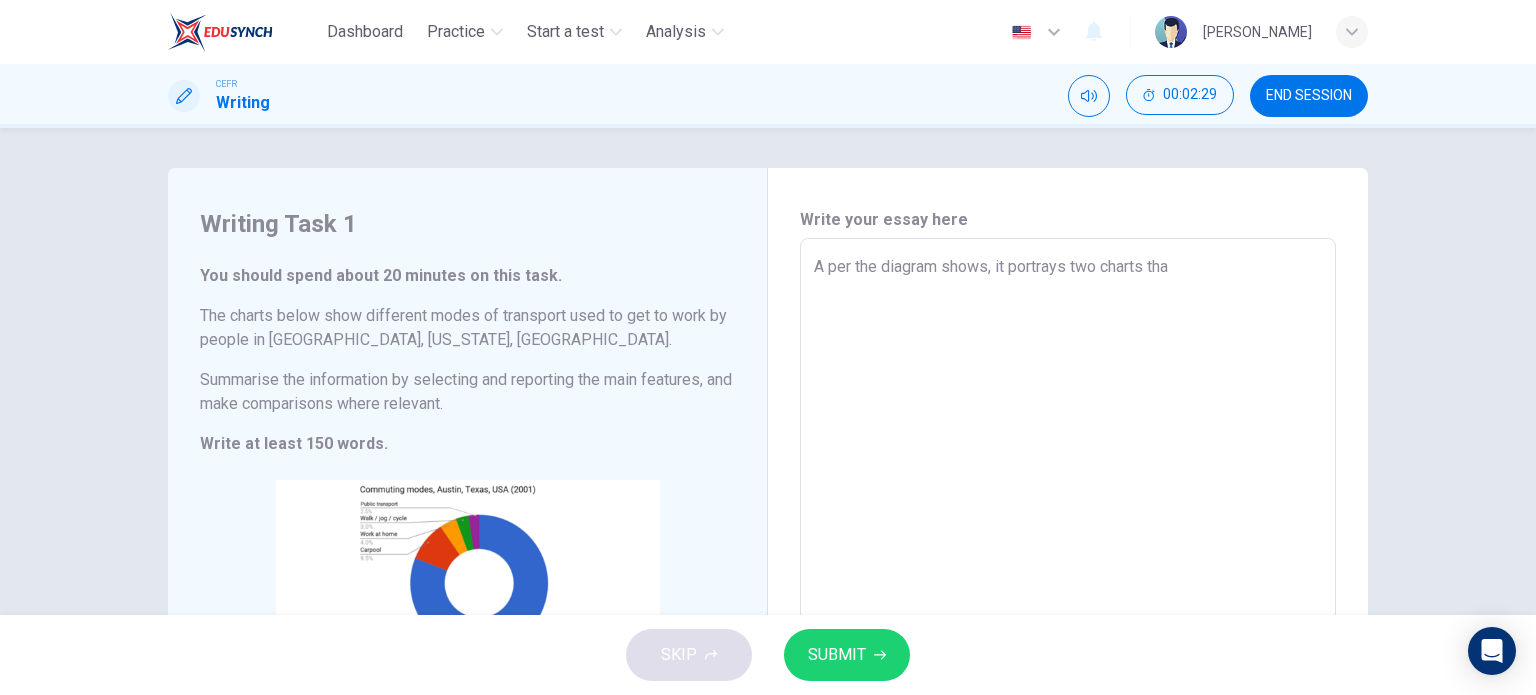 type on "x" 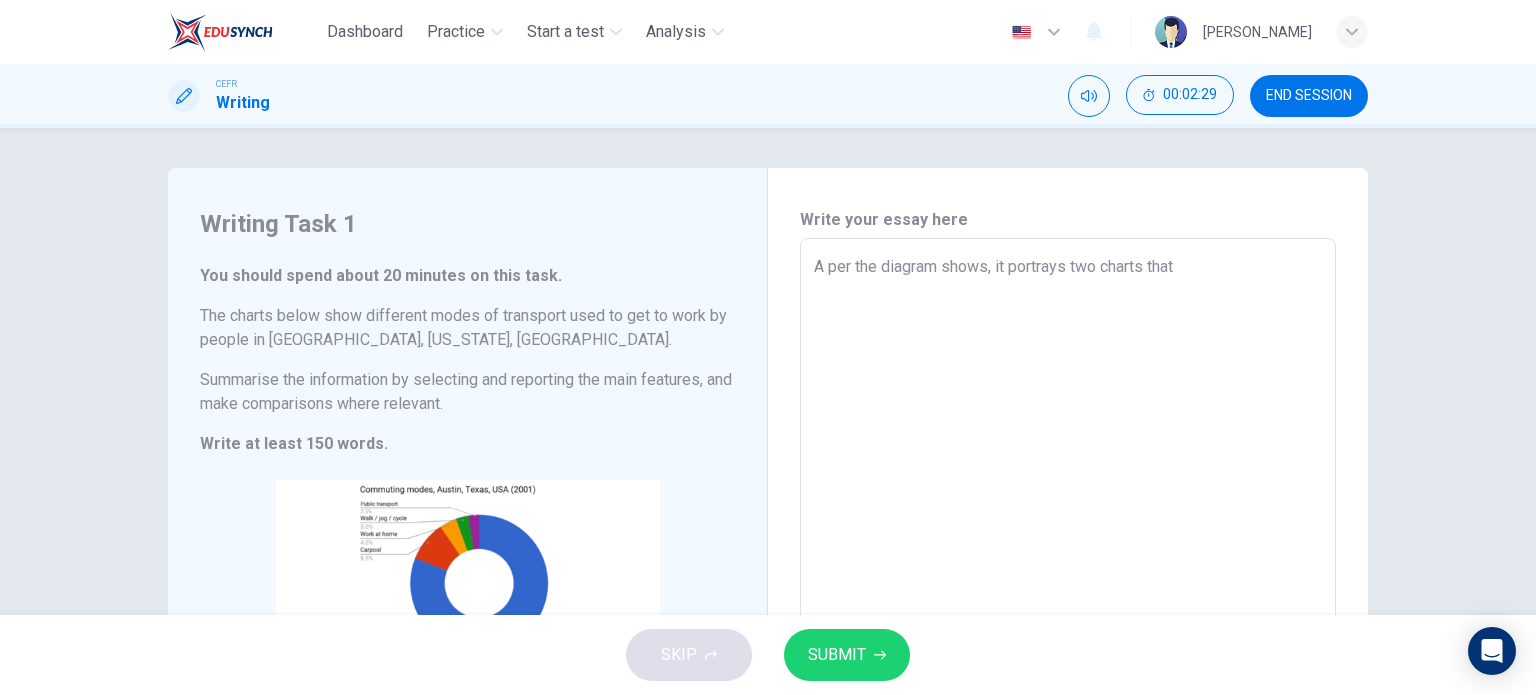 type on "x" 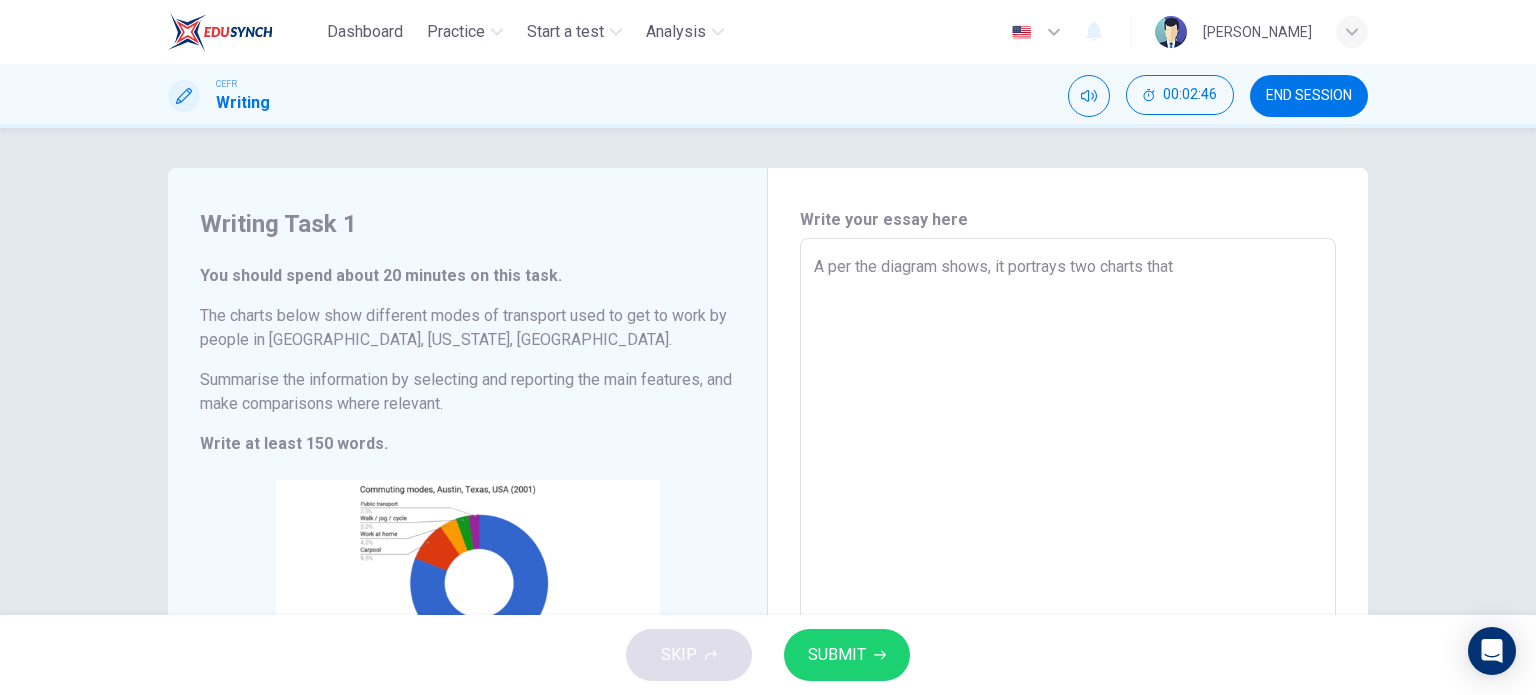 type on "A per the diagram shows, it portrays two charts that d" 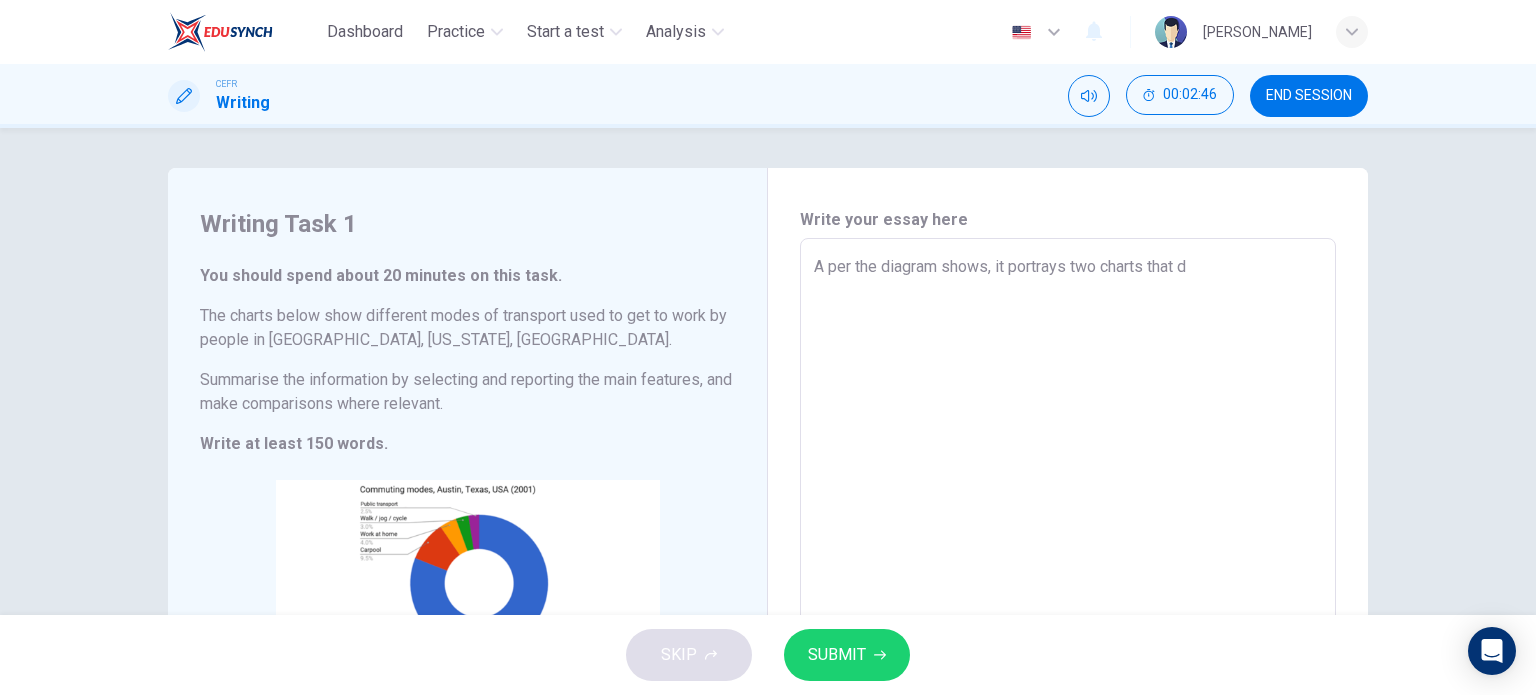 type on "A per the diagram shows, it portrays two charts that di" 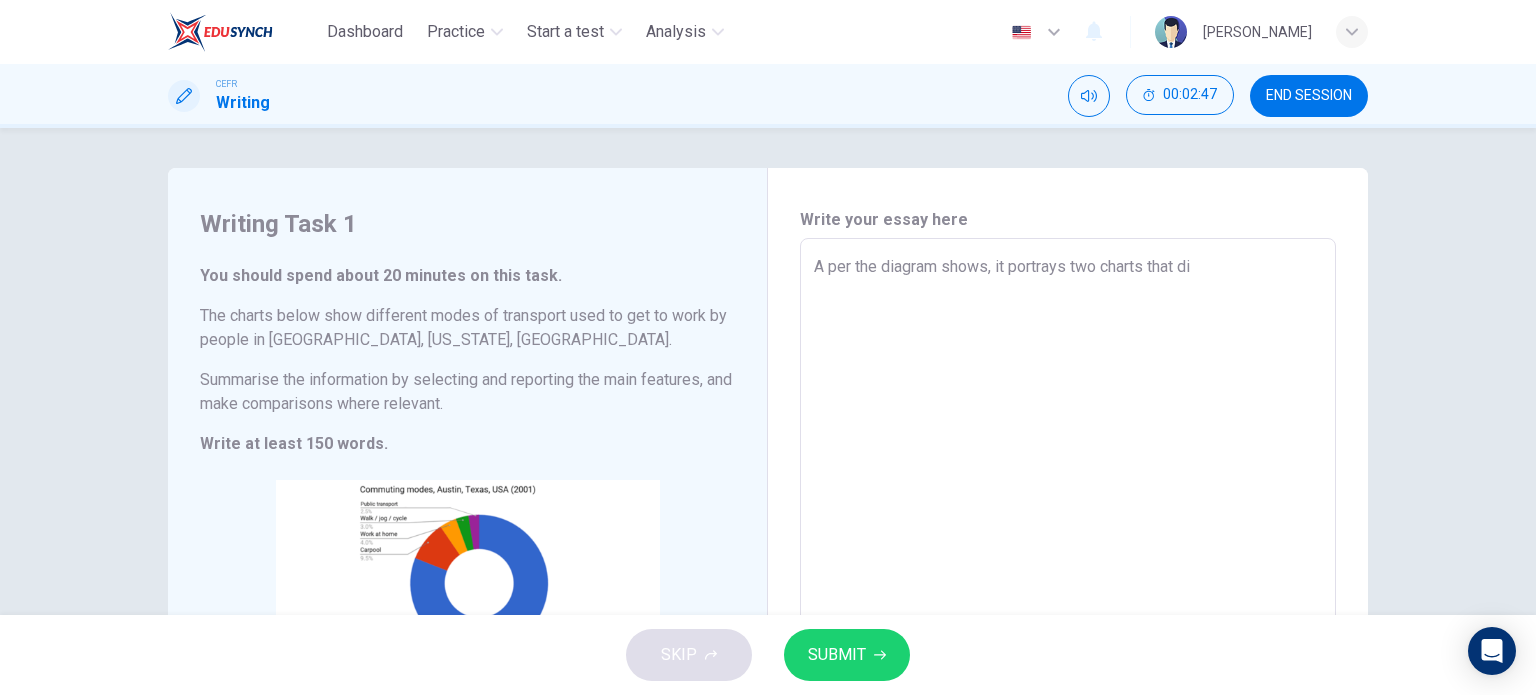 type on "A per the diagram shows, it portrays two charts that dif" 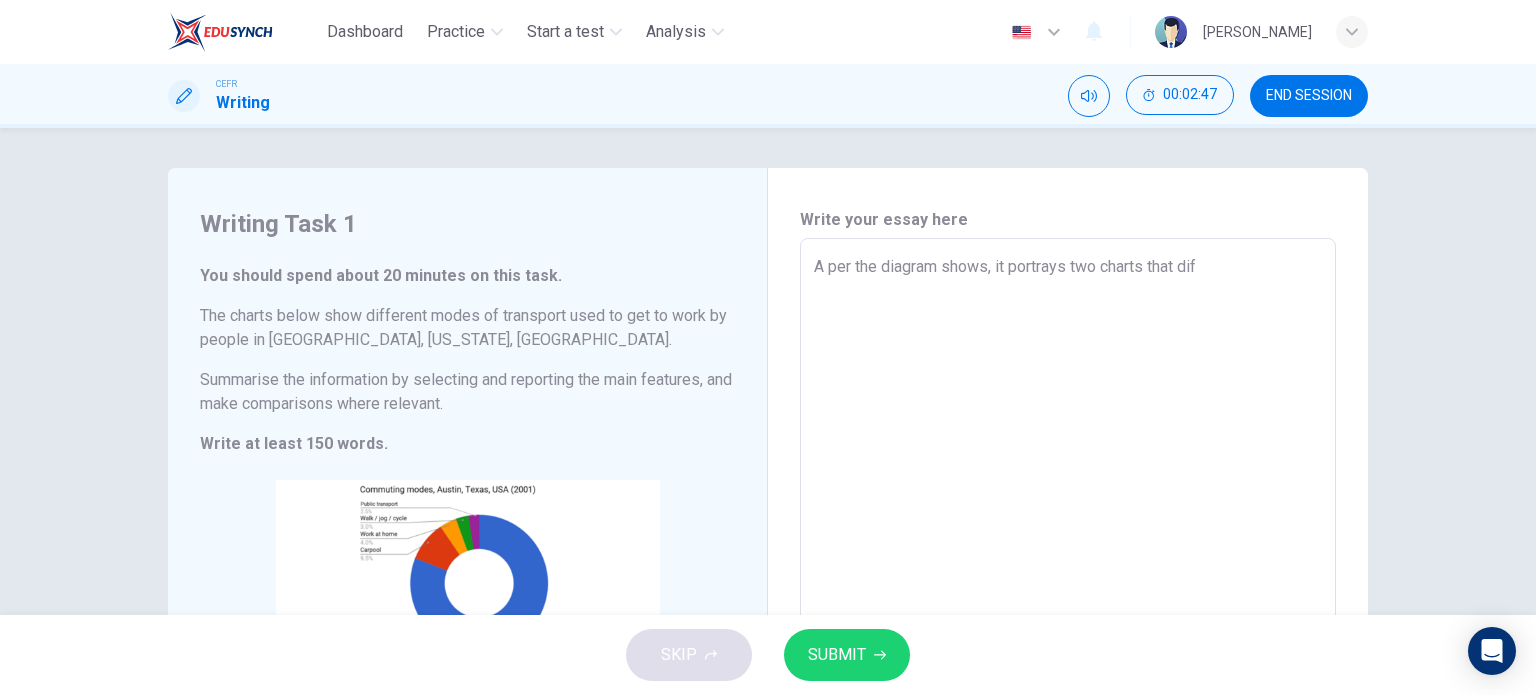 type on "x" 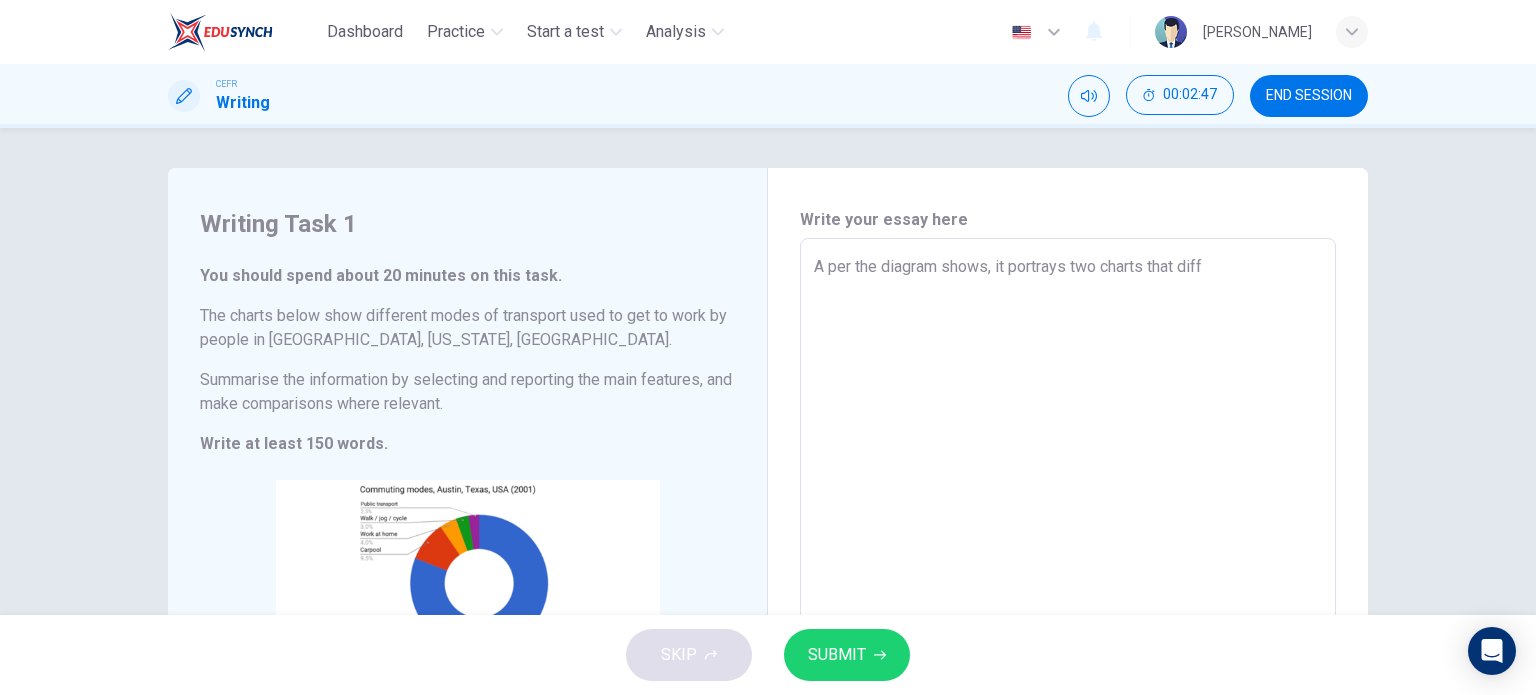 type on "x" 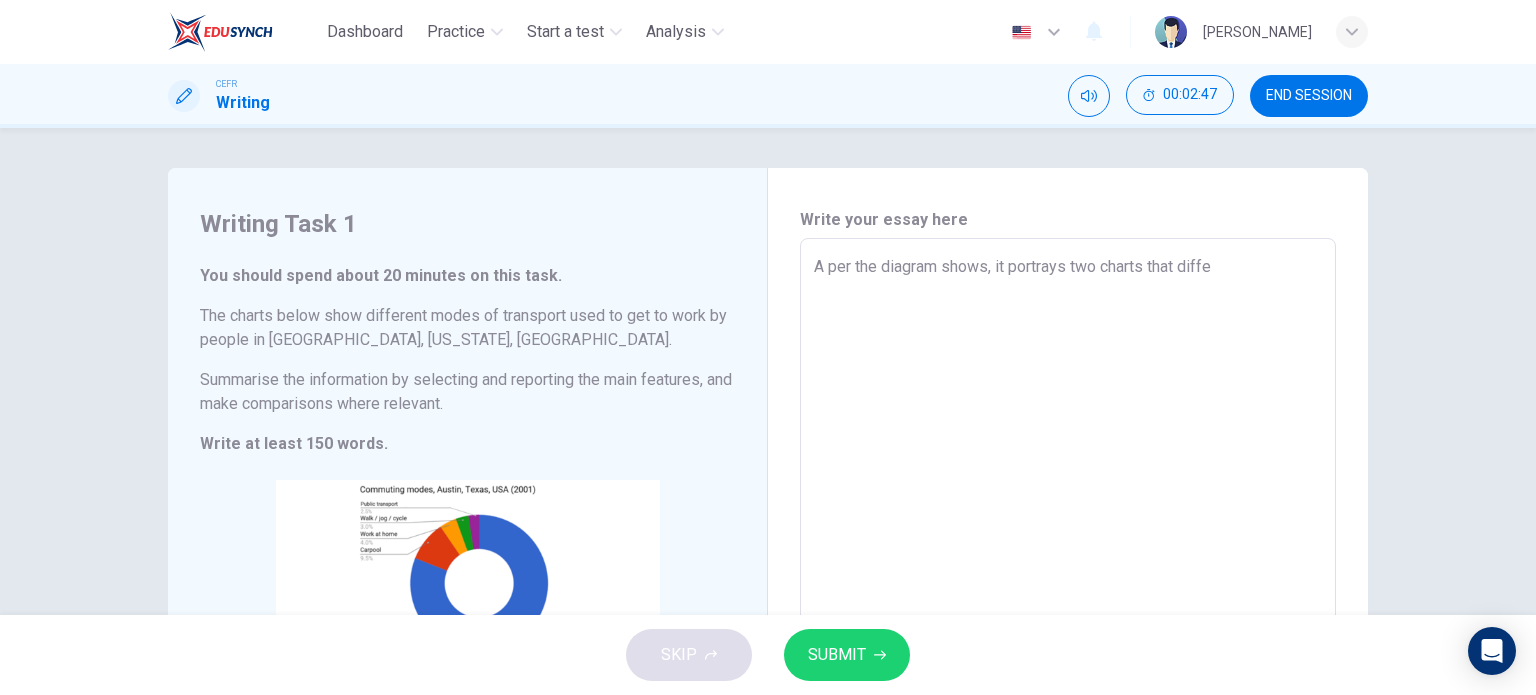 type on "x" 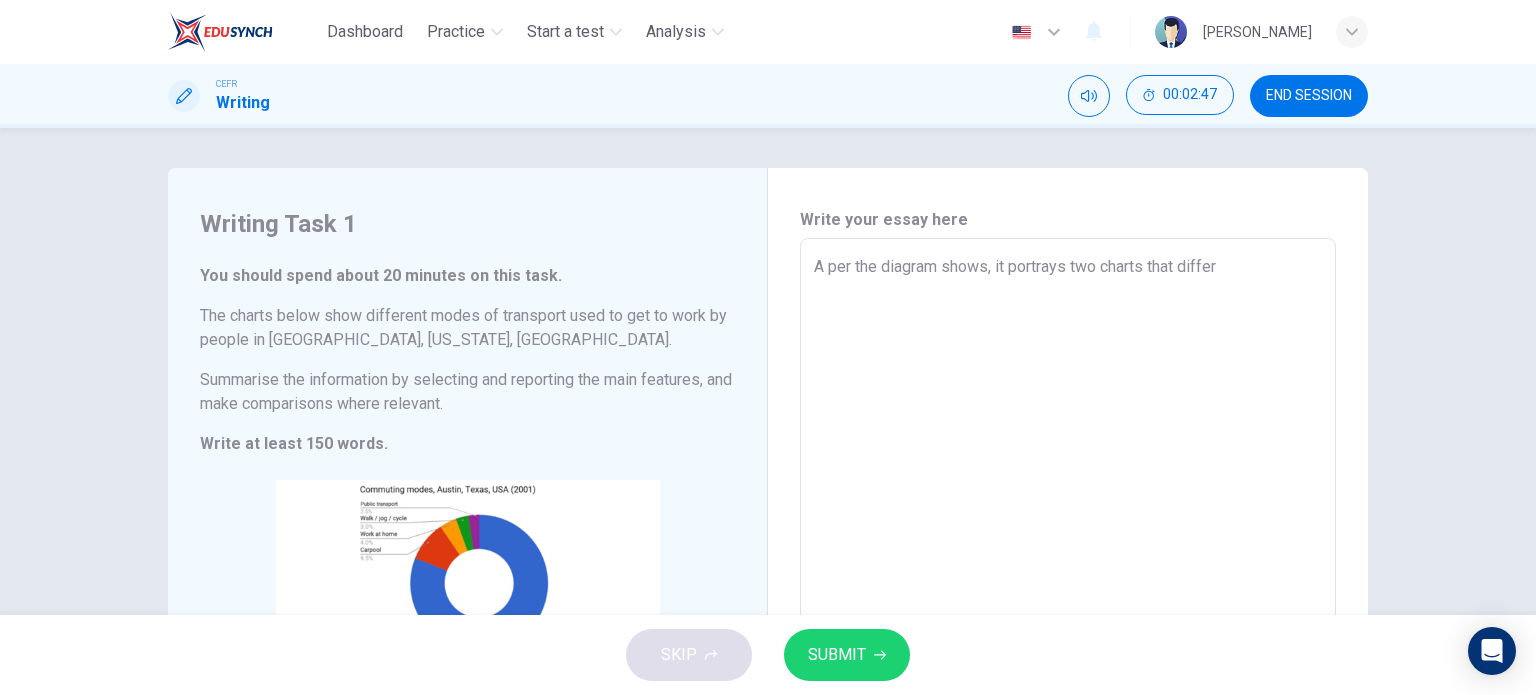 type on "x" 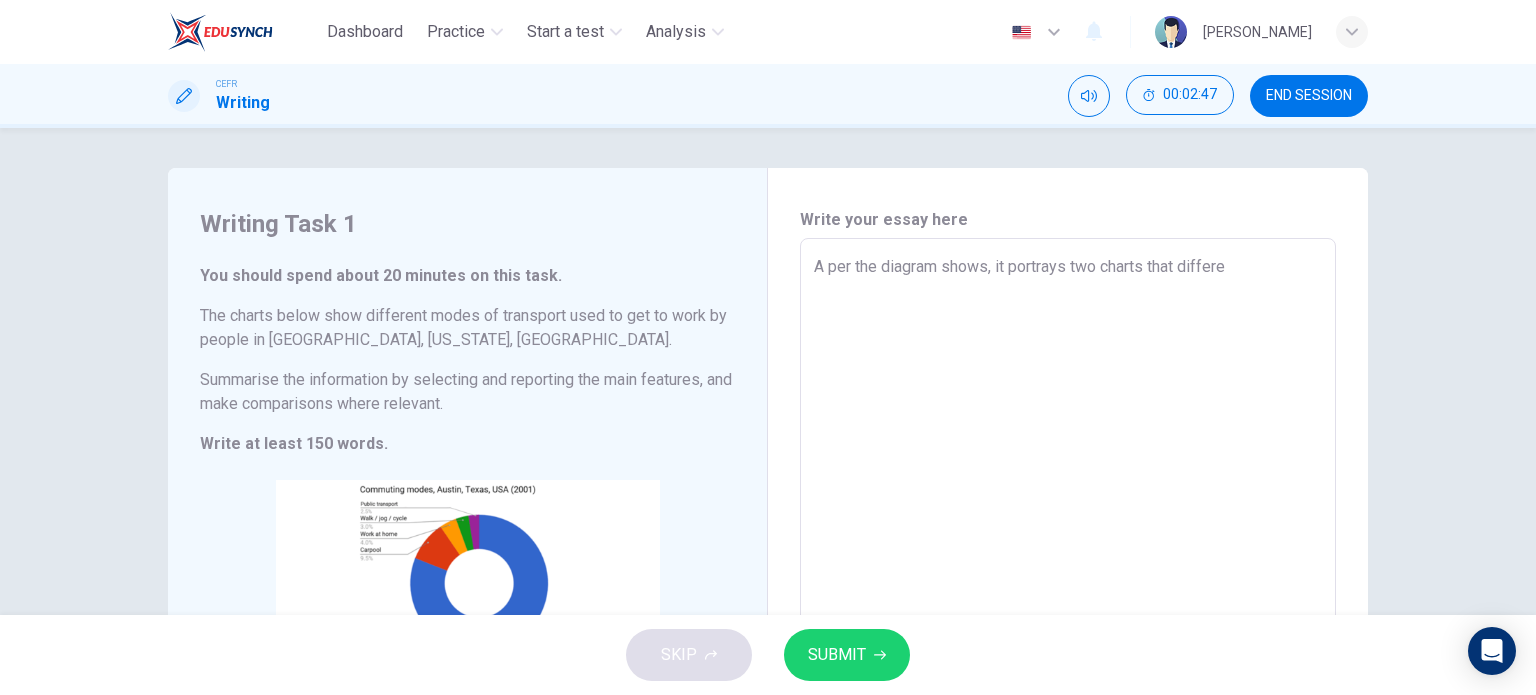 type on "x" 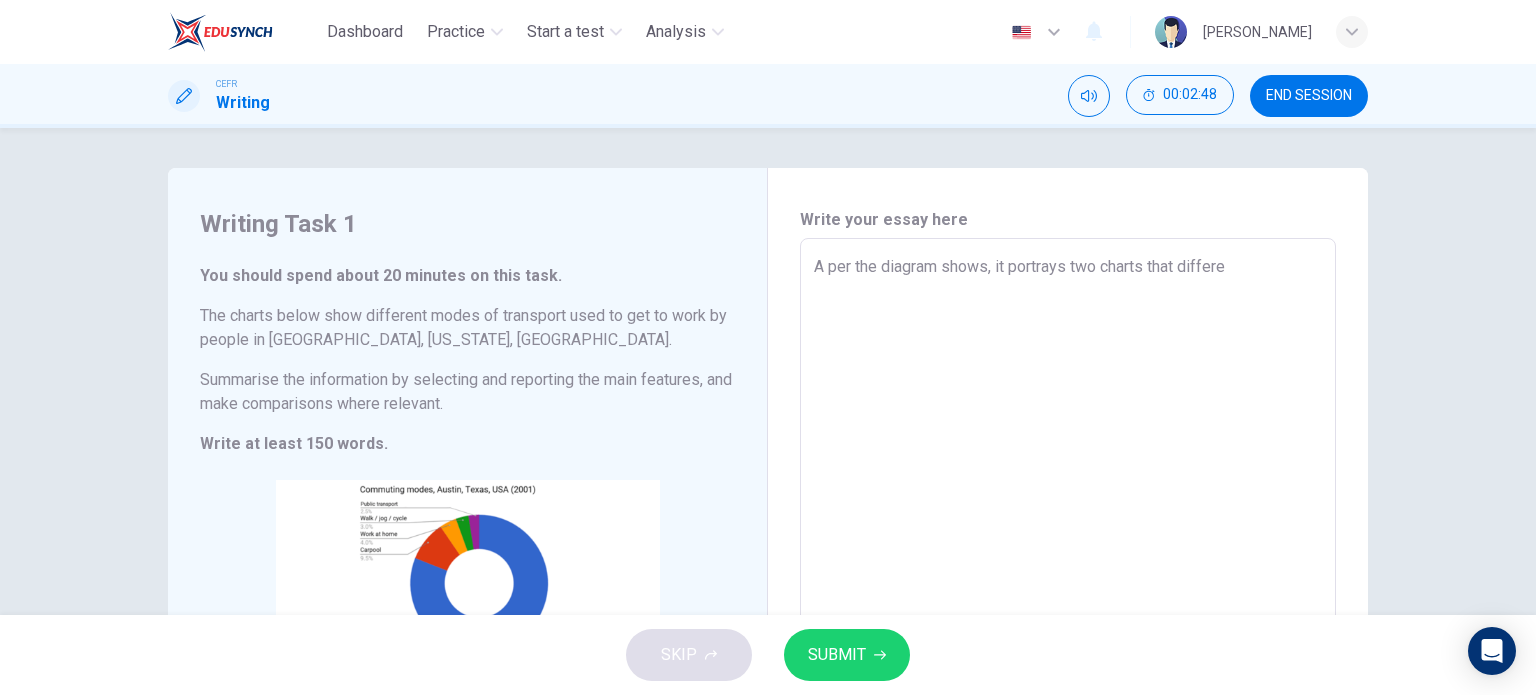 type on "A per the diagram shows, it portrays two charts that differ" 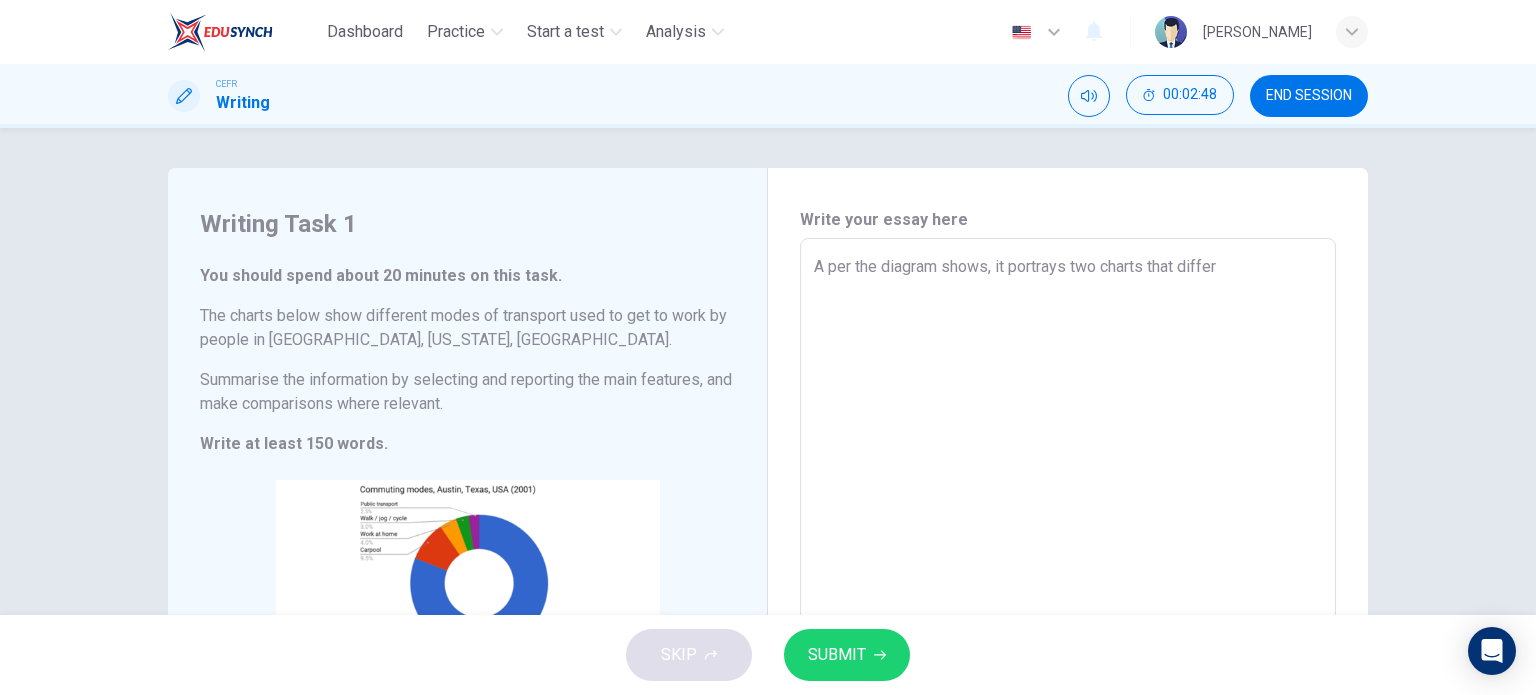type on "A per the diagram shows, it portrays two charts that differs" 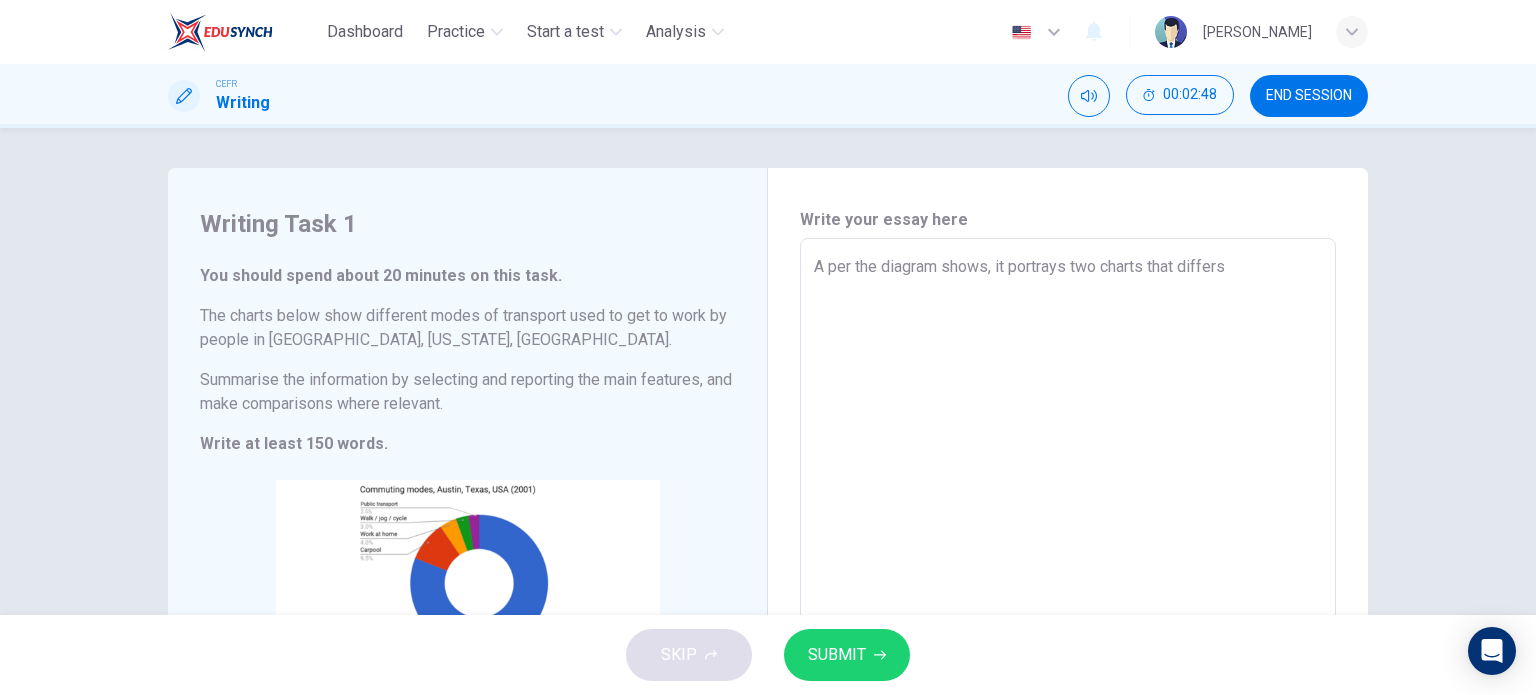 type on "x" 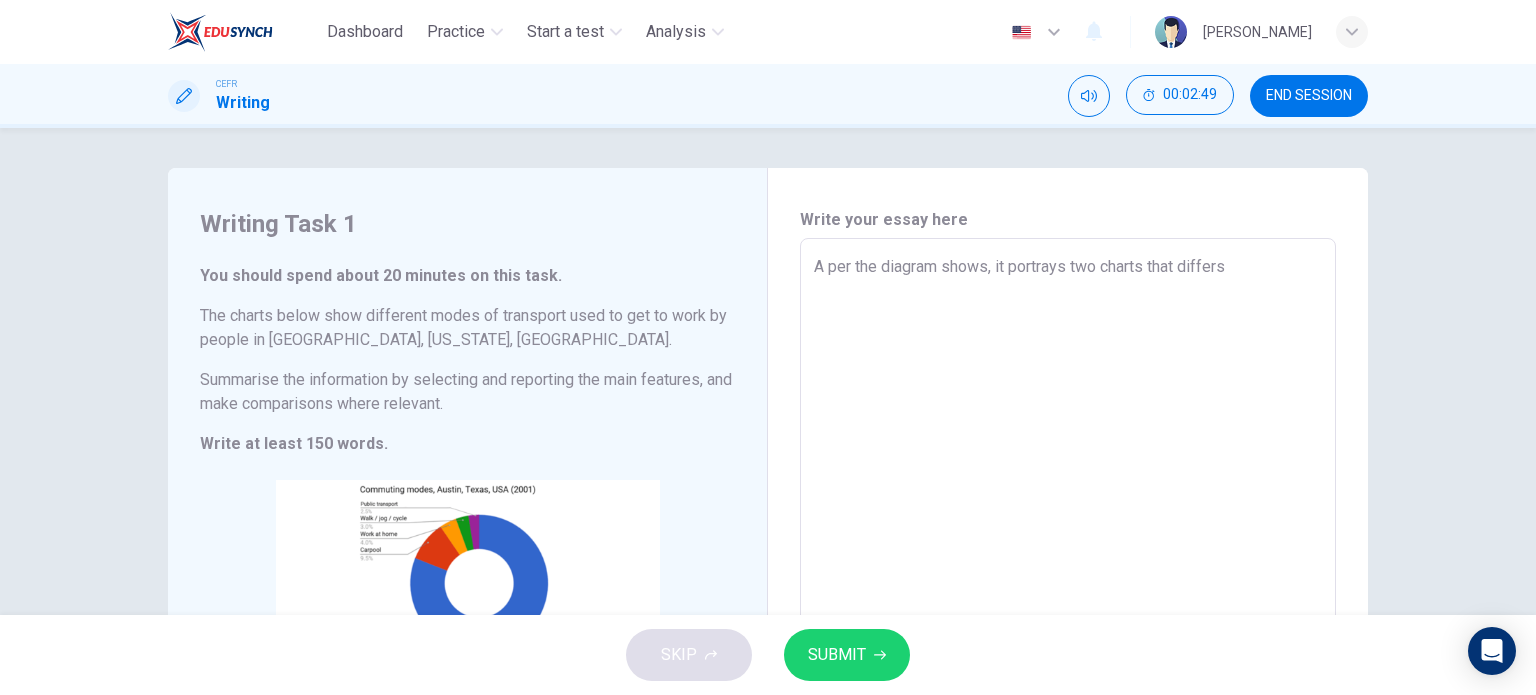 type on "A per the diagram shows, it portrays two charts that differs" 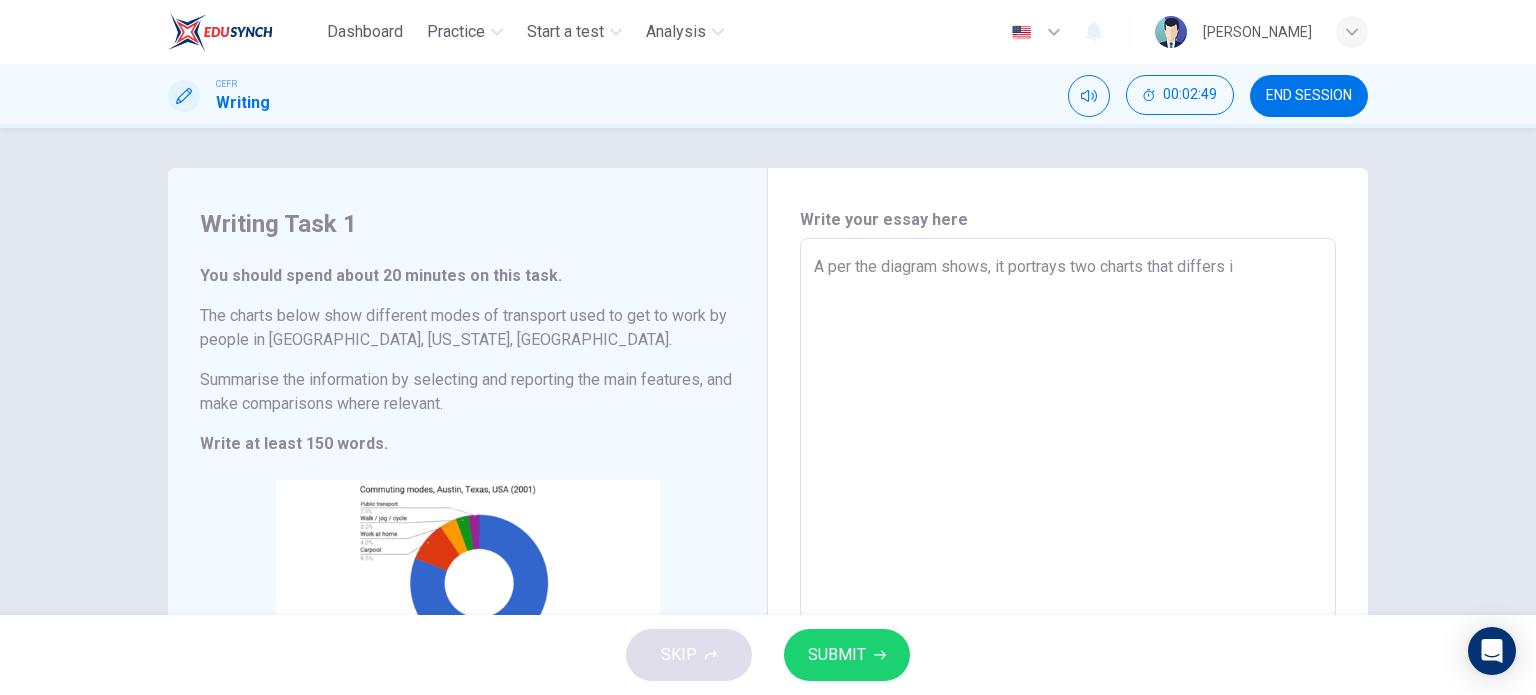 type on "x" 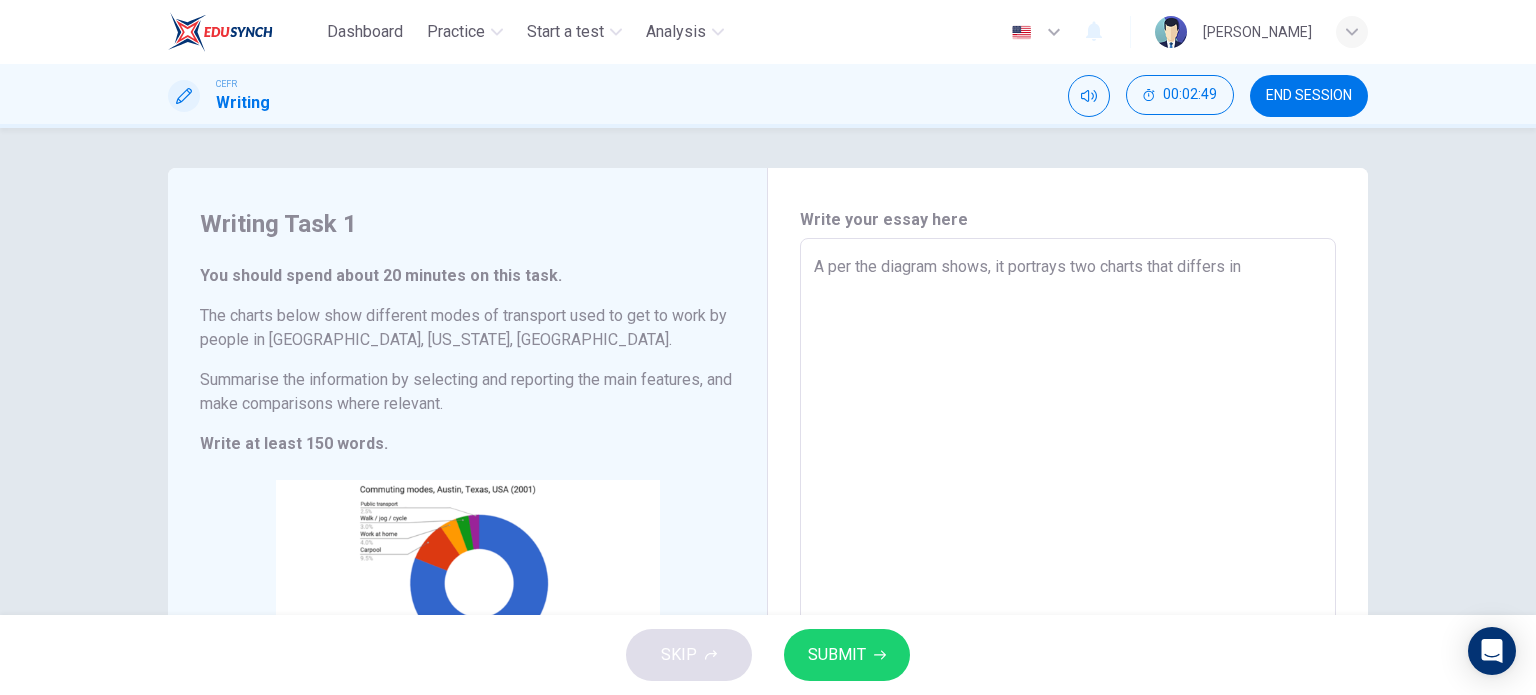 type on "A per the diagram shows, it portrays two charts that differs in" 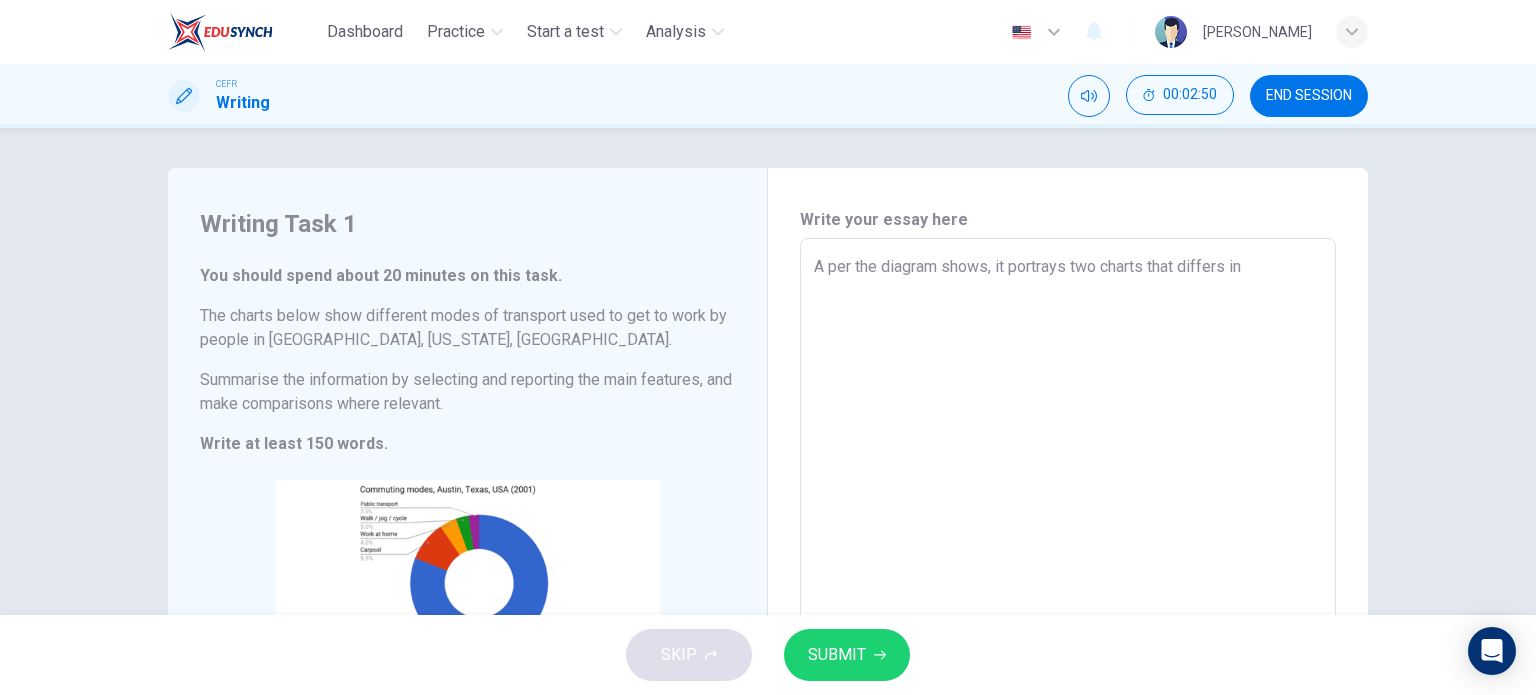 type on "A per the diagram shows, it portrays two charts that differs in t" 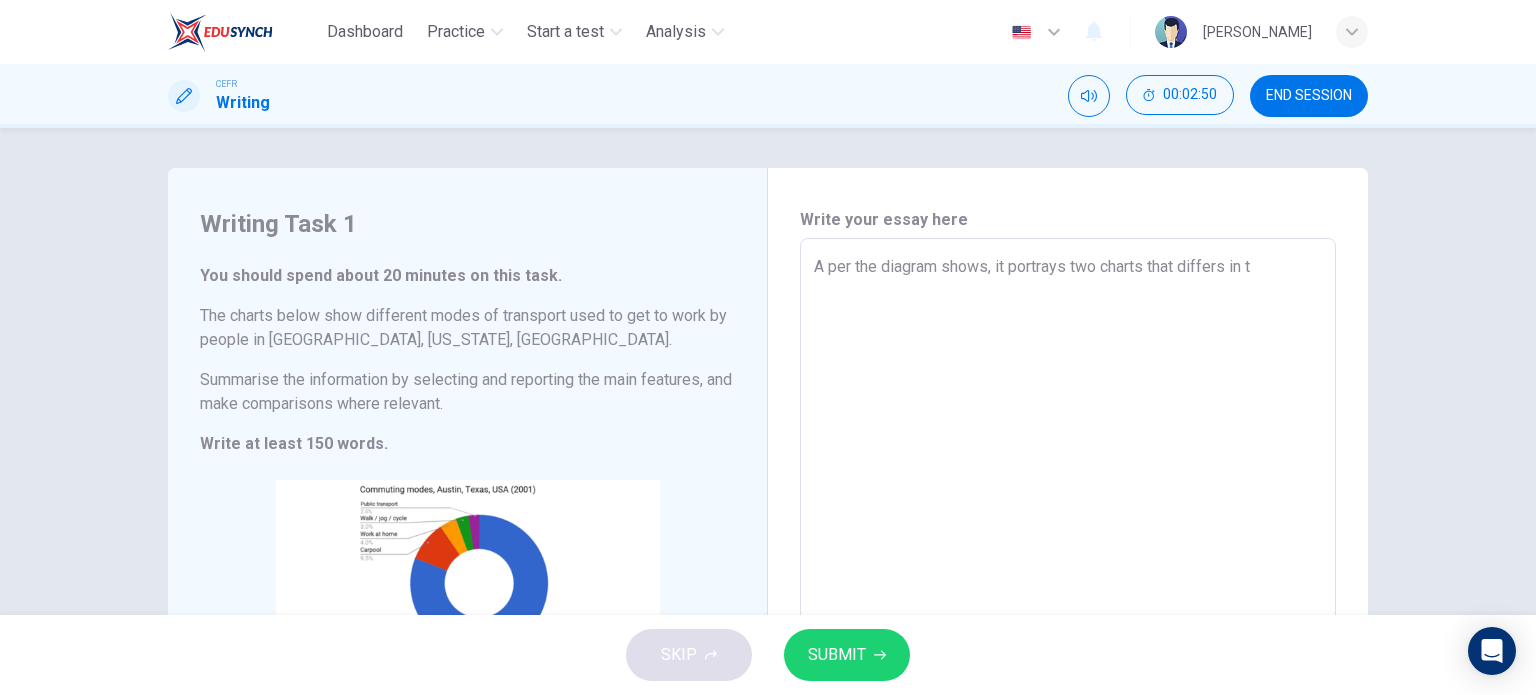 type on "x" 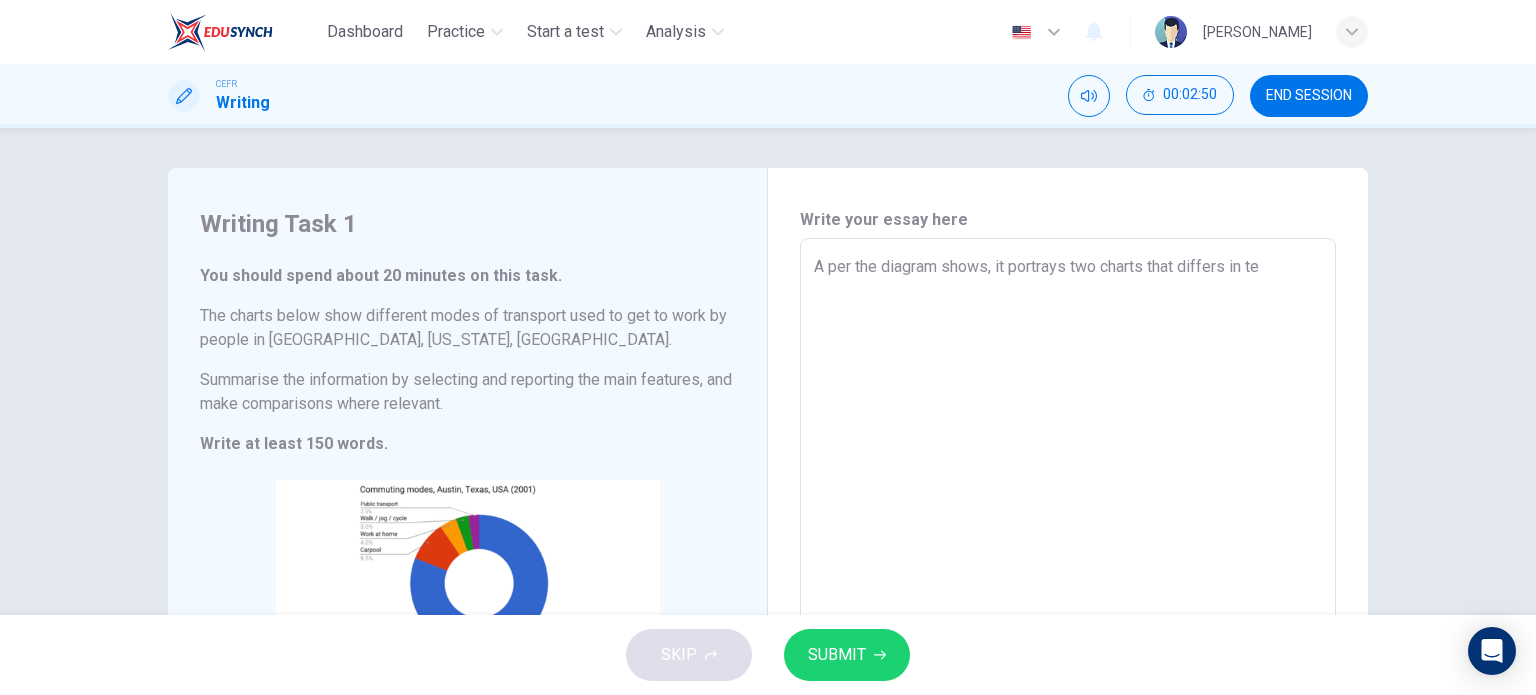 type on "x" 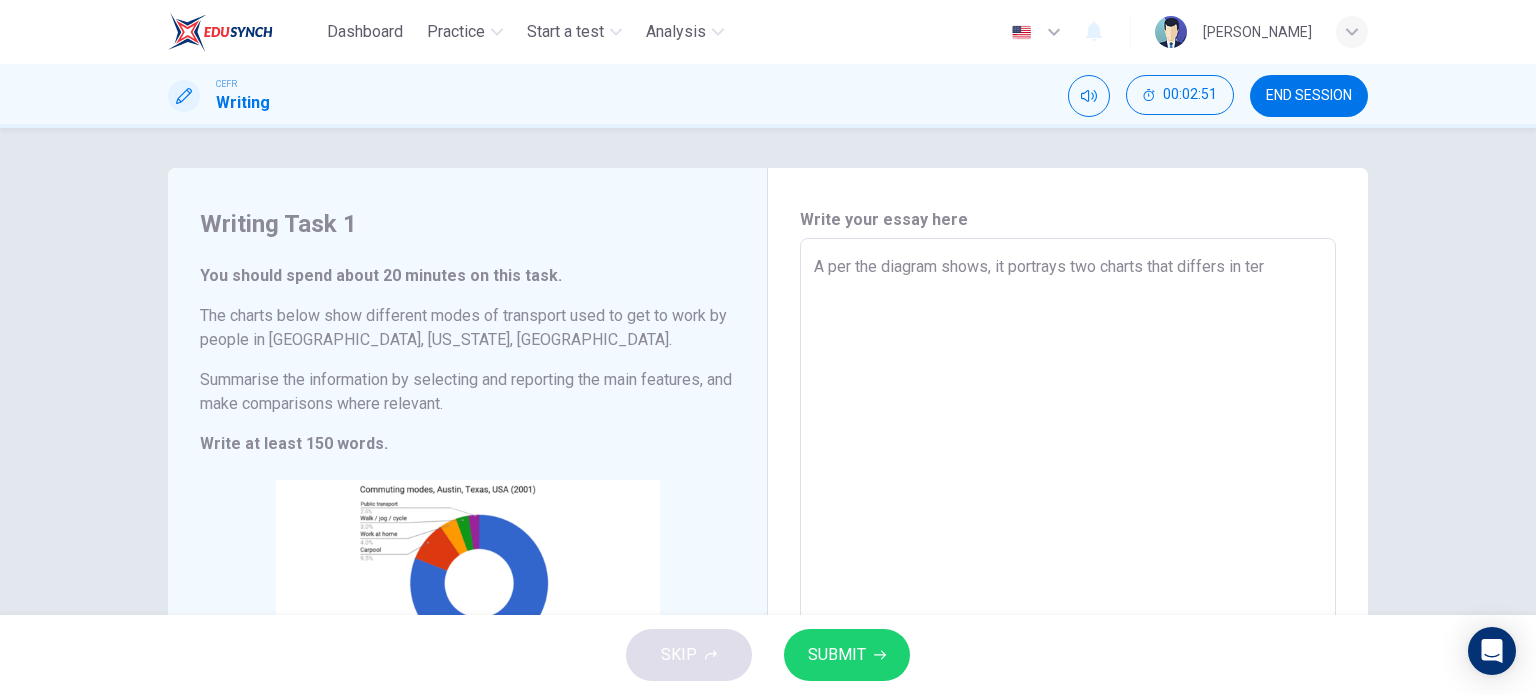 type on "A per the diagram shows, it portrays two charts that differs in term" 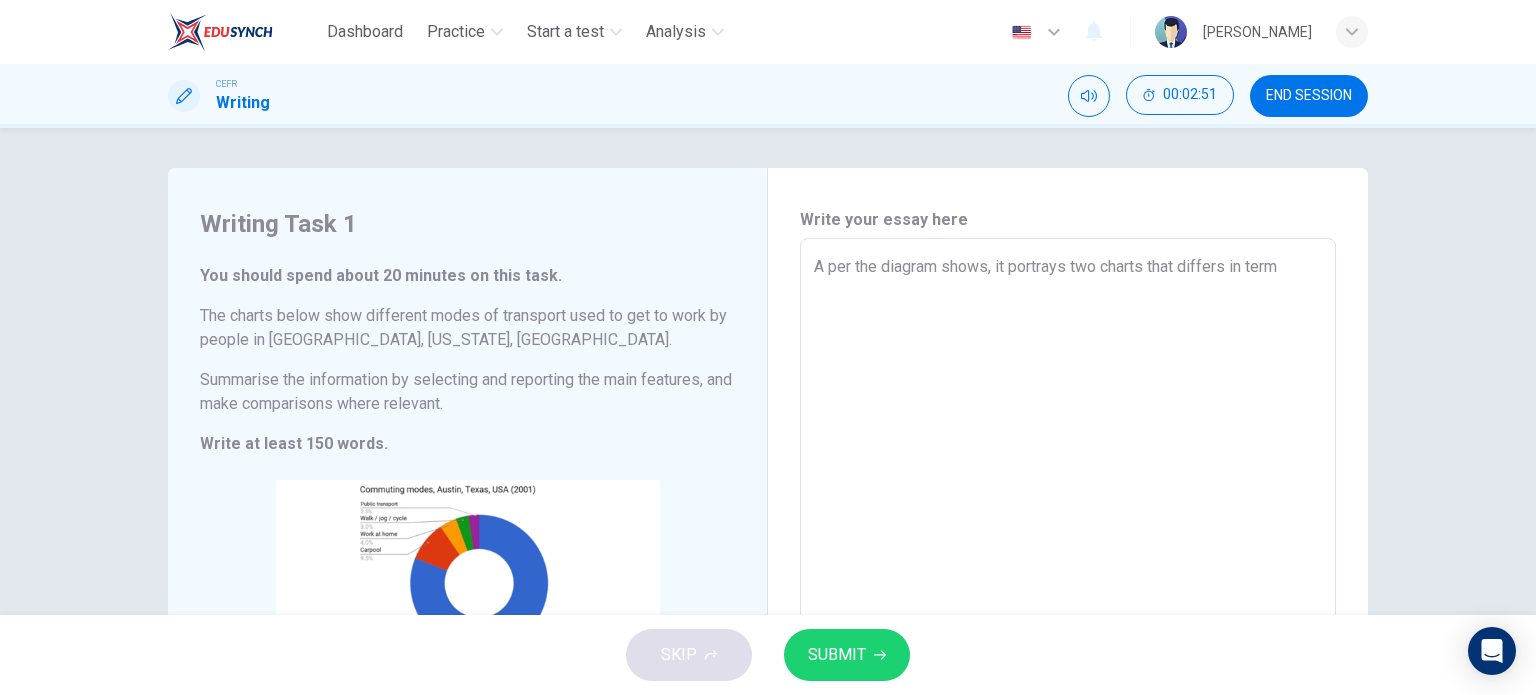 type on "x" 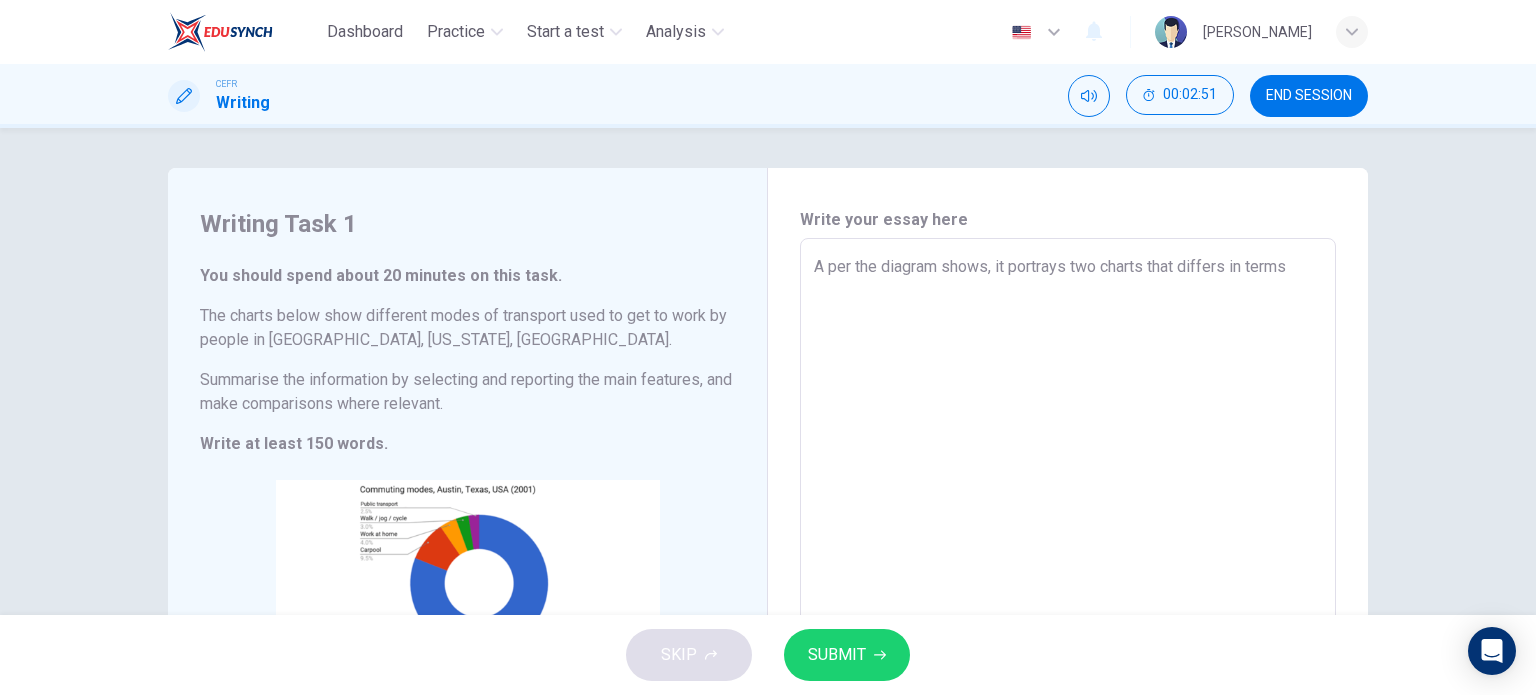 type on "x" 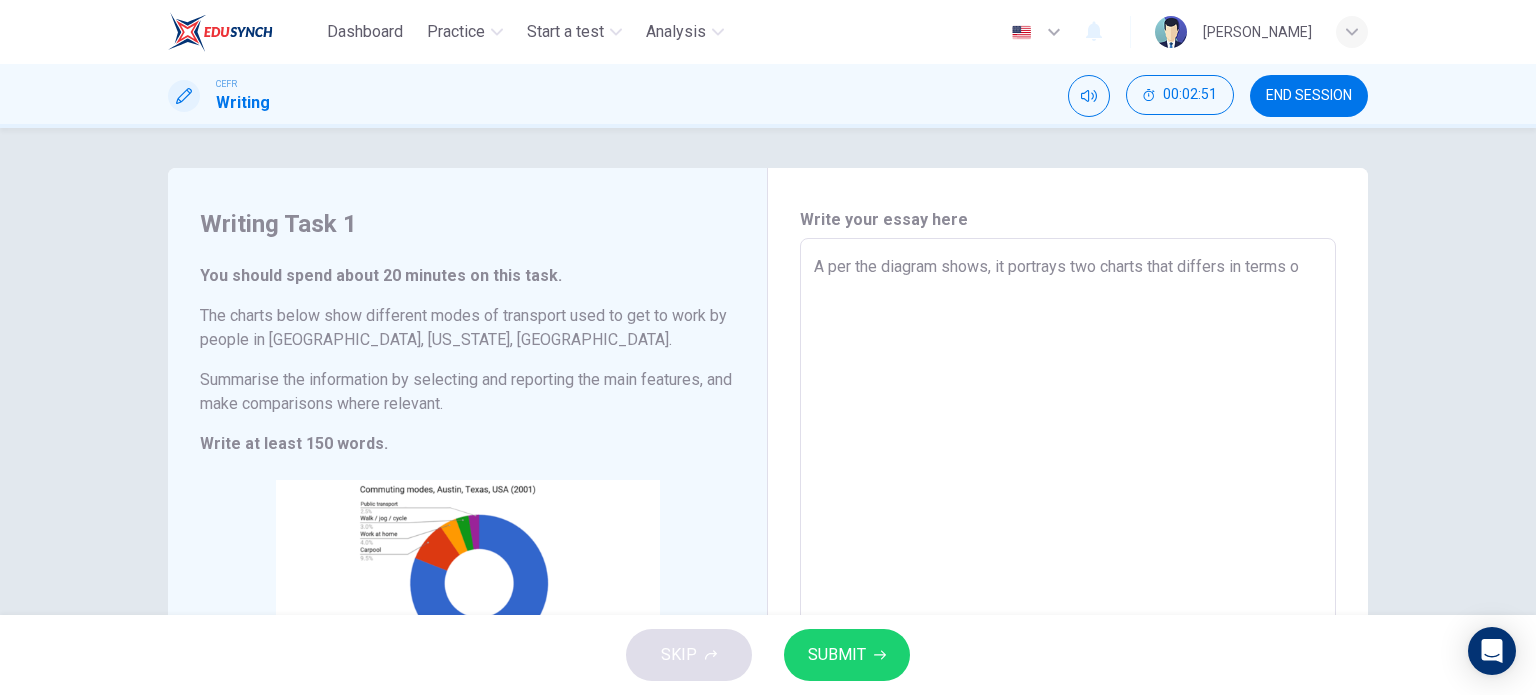 type on "x" 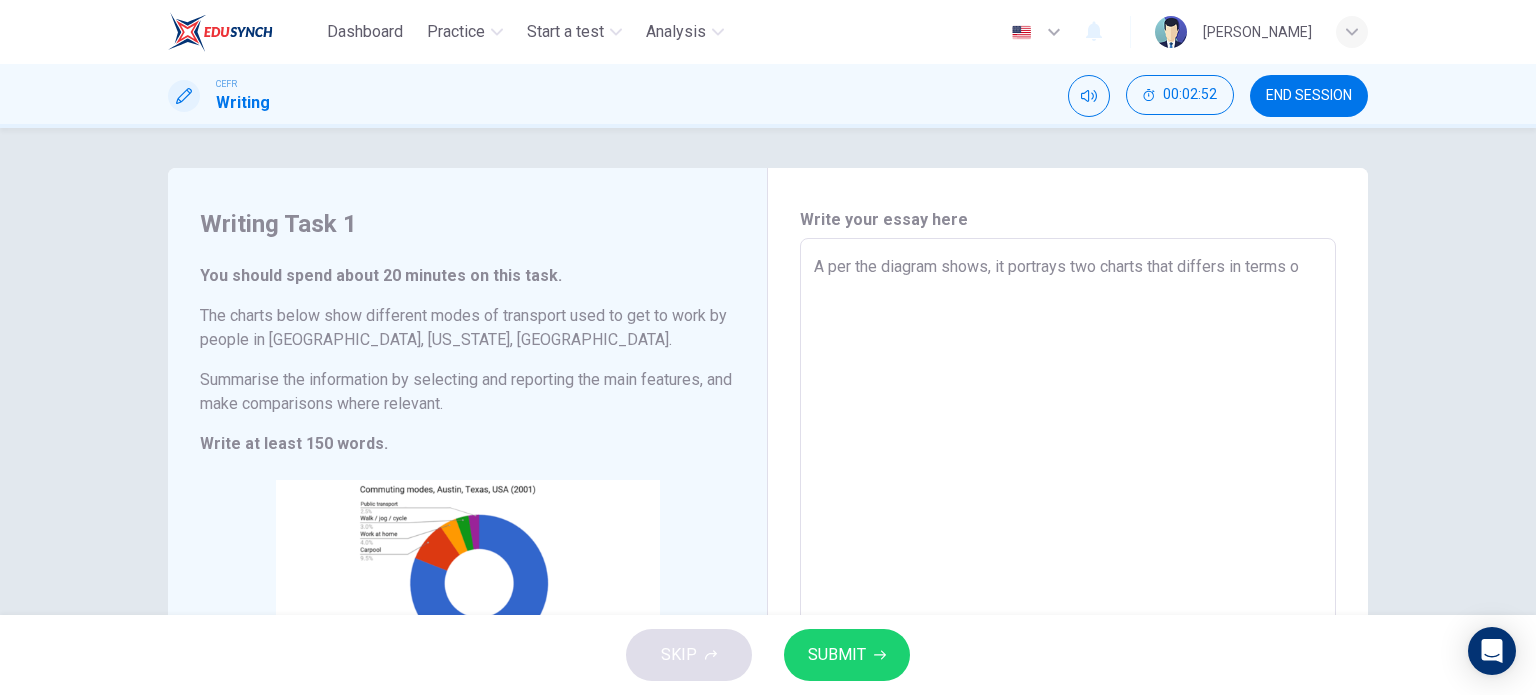 type on "A per the diagram shows, it portrays two charts that differs in terms of" 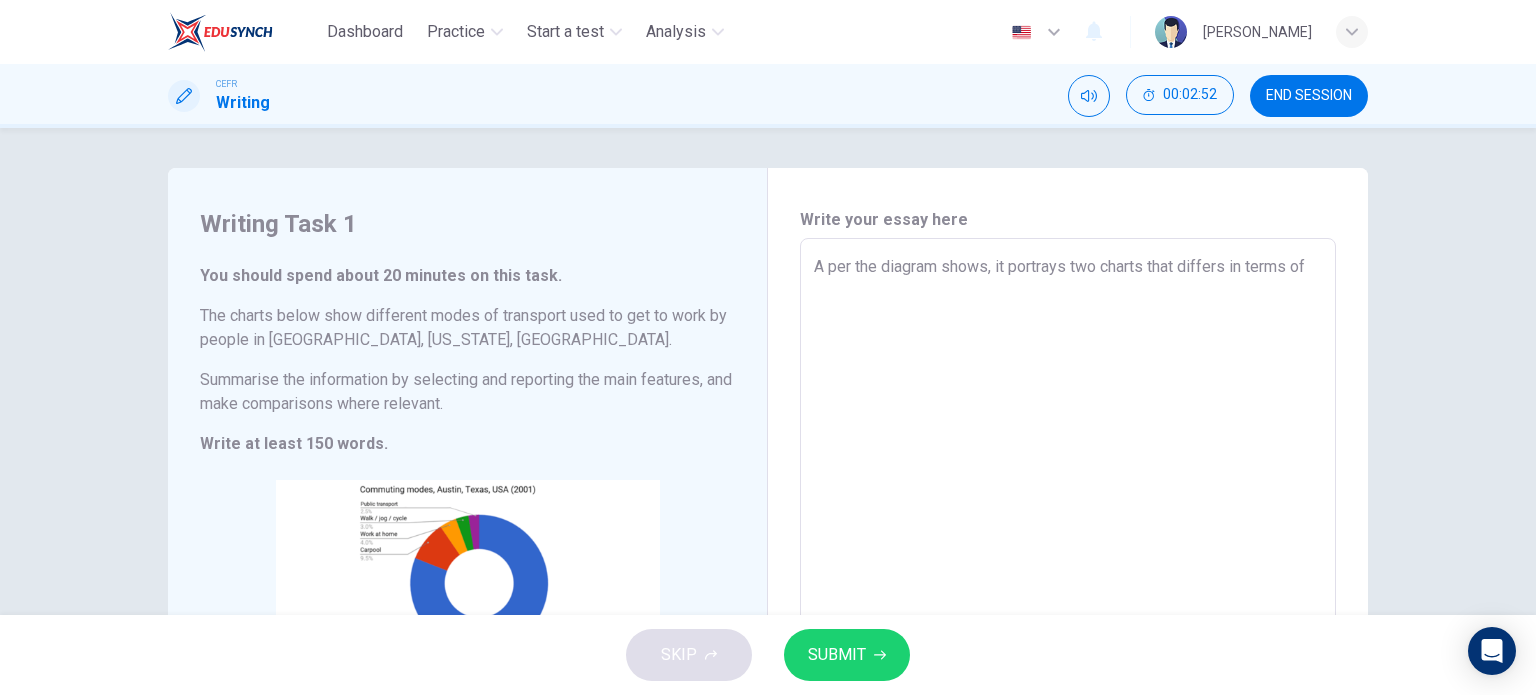 type on "A per the diagram shows, it portrays two charts that differs in terms of" 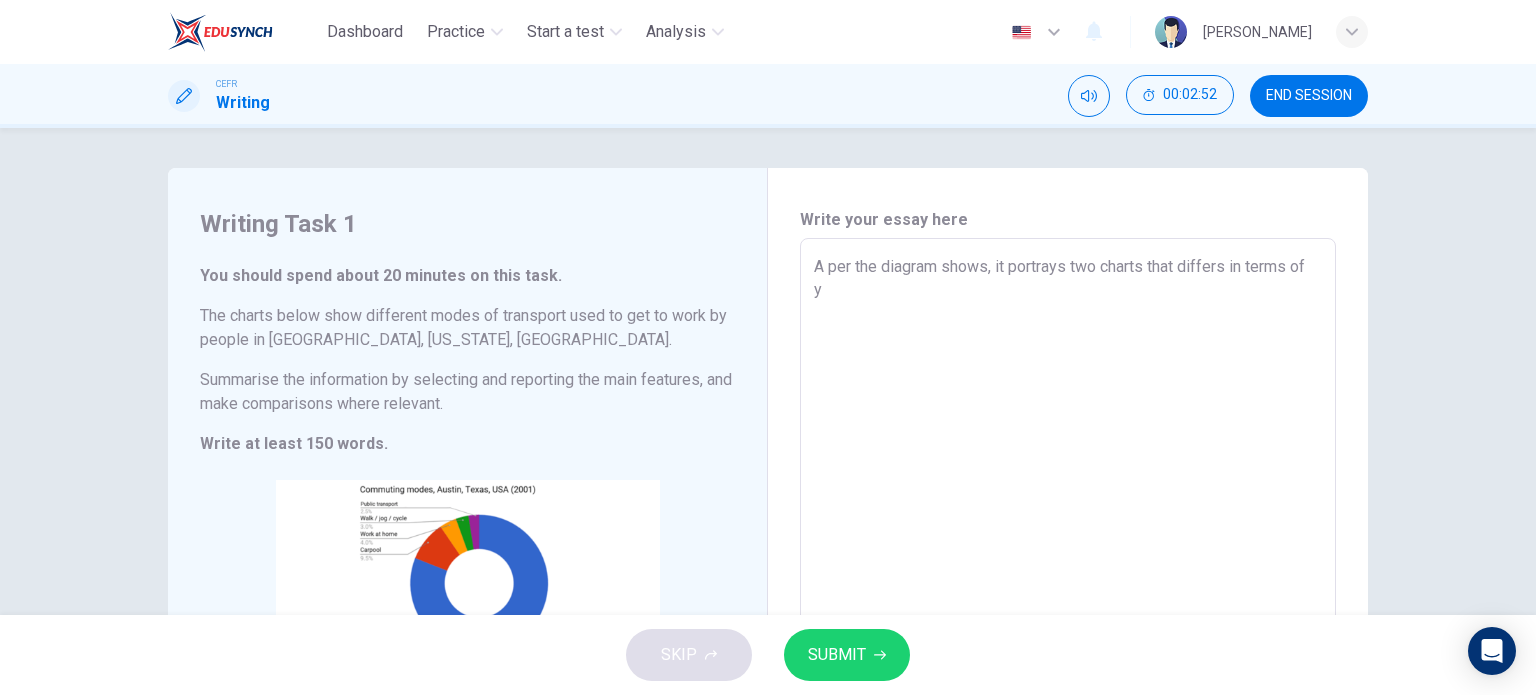 type on "A per the diagram shows, it portrays two charts that differs in terms of ye" 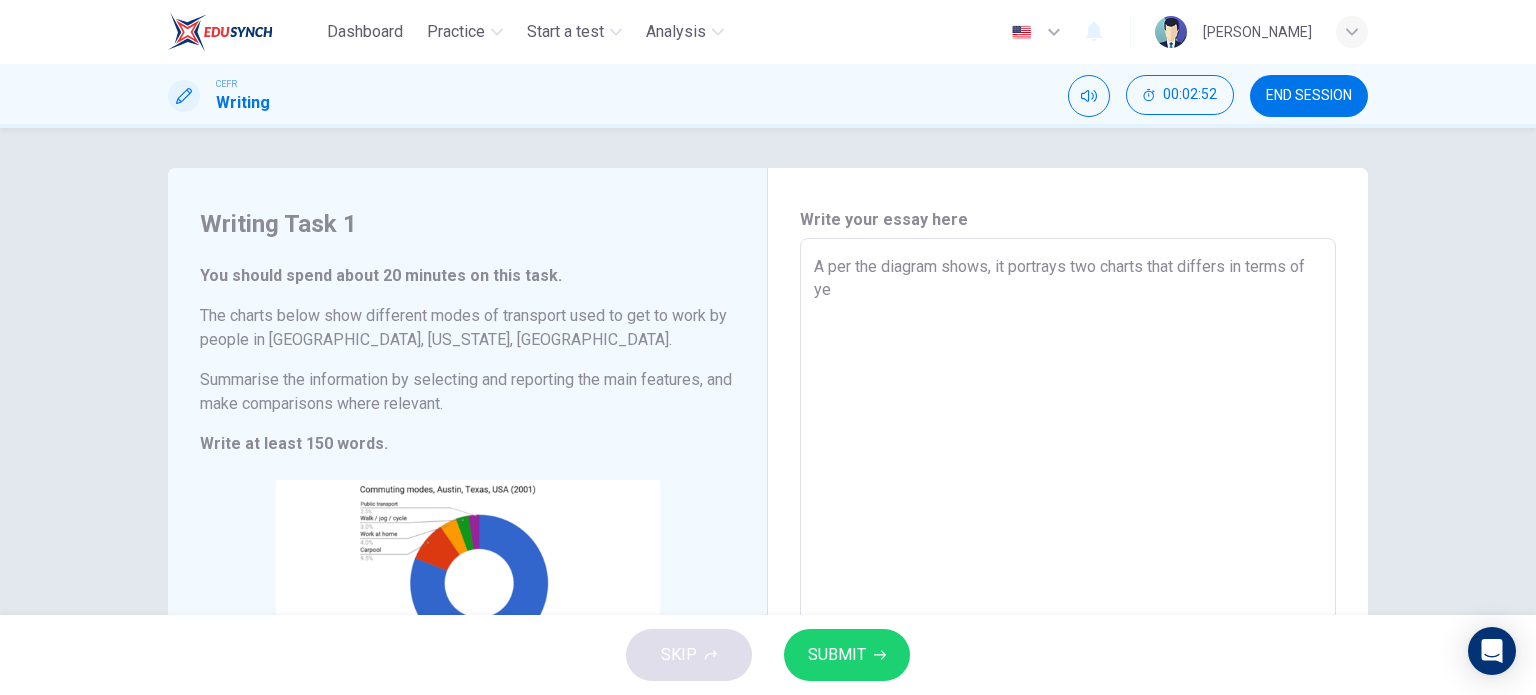 type on "x" 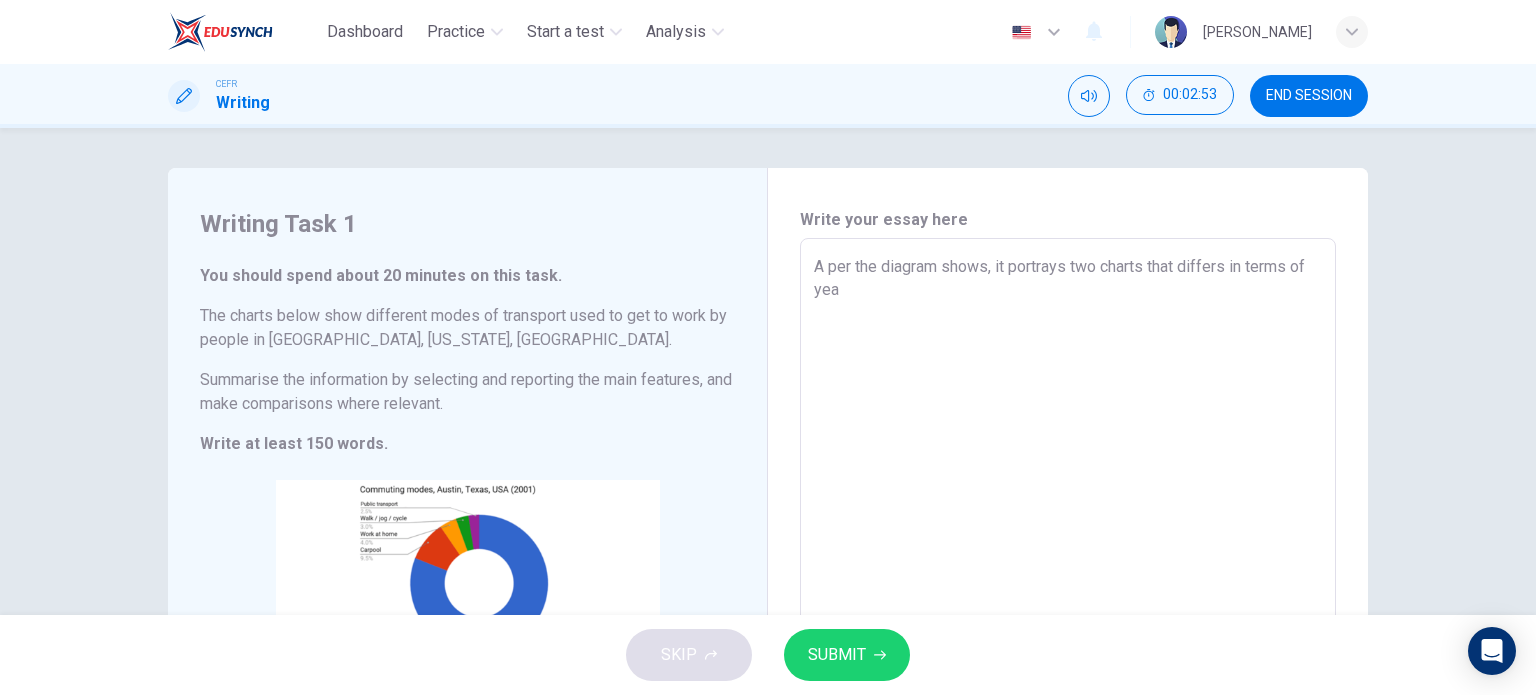type on "A per the diagram shows, it portrays two charts that differs in terms of year" 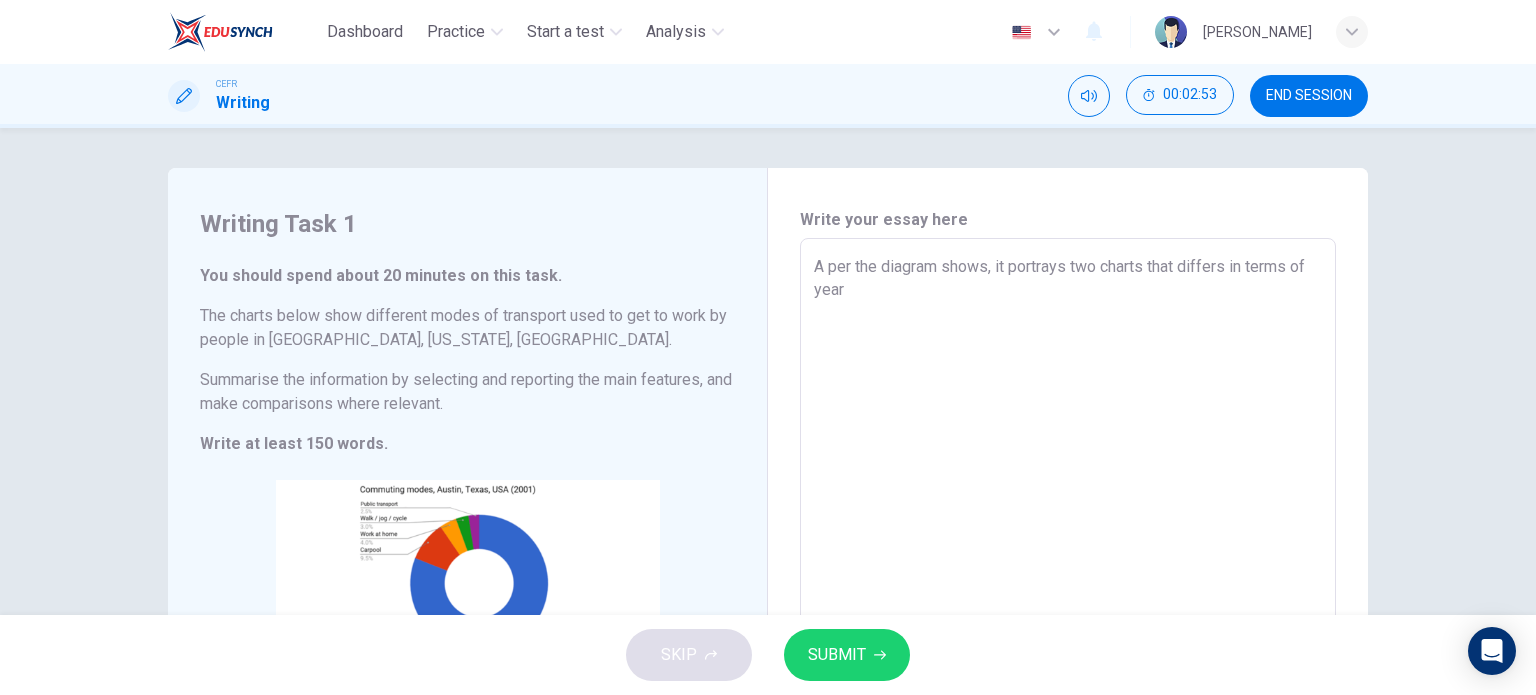 type on "x" 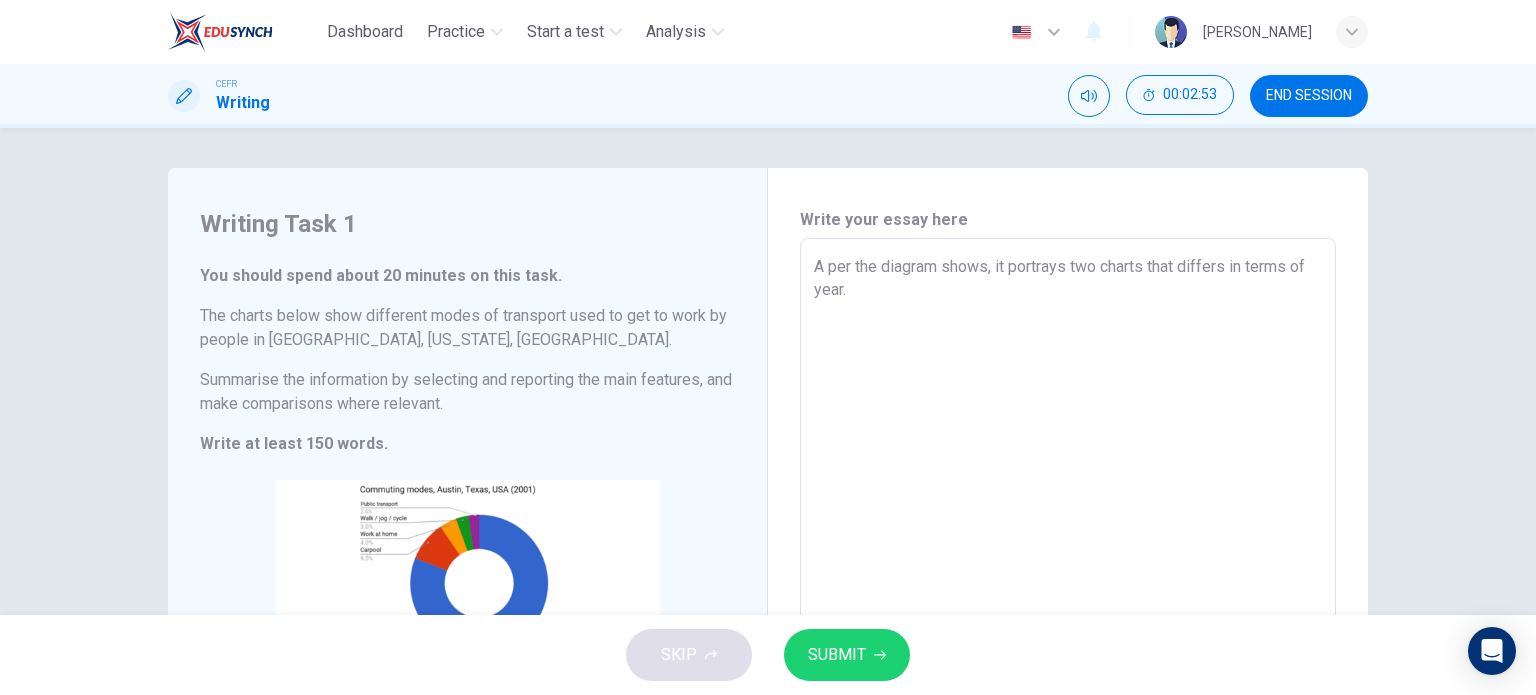 type on "x" 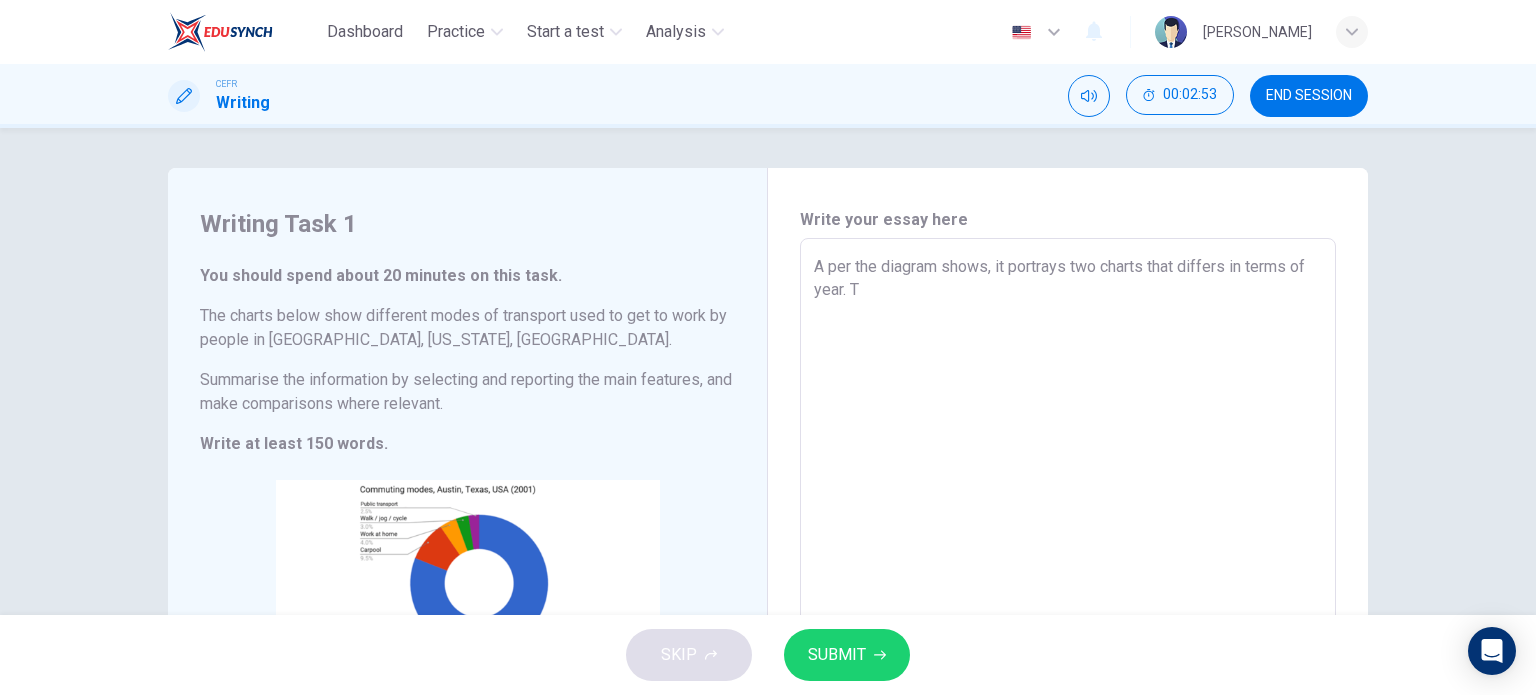type on "x" 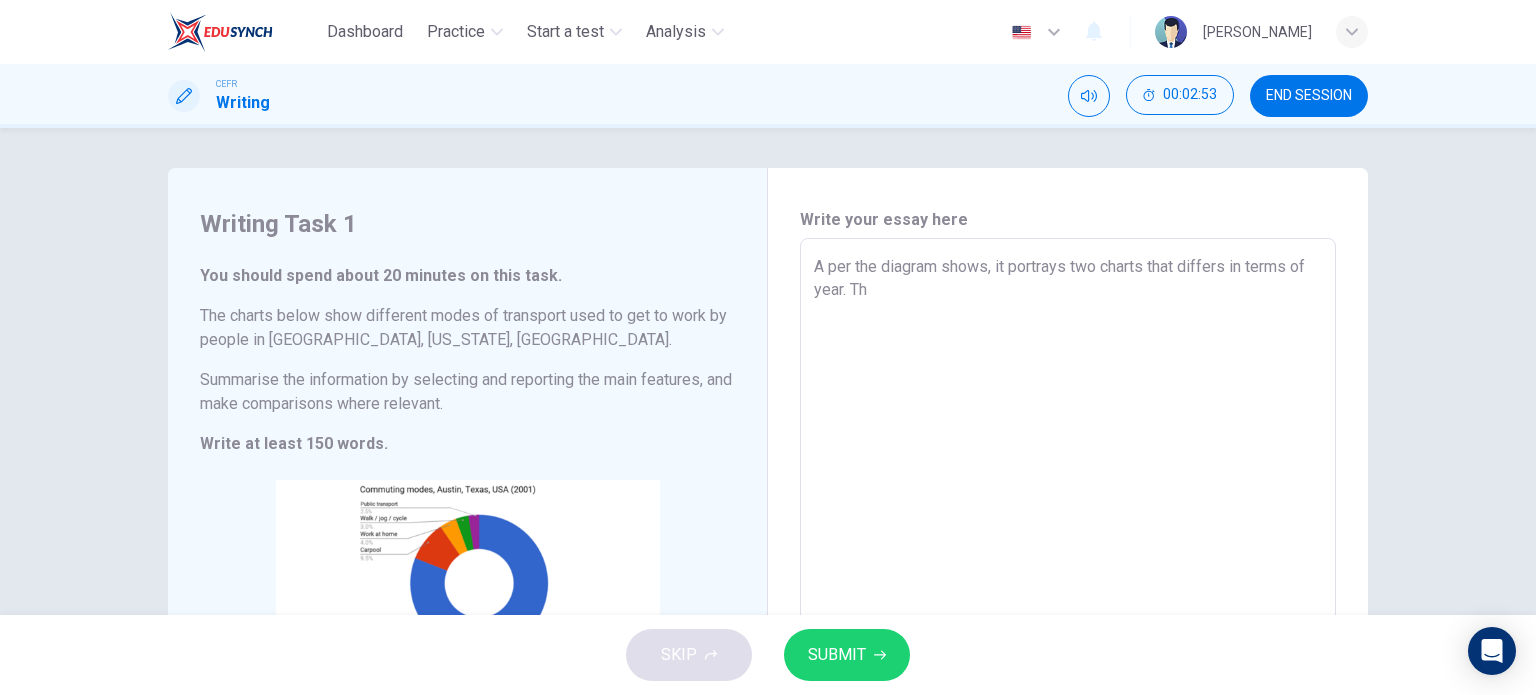 type on "A per the diagram shows, it portrays two charts that differs in terms of year. The" 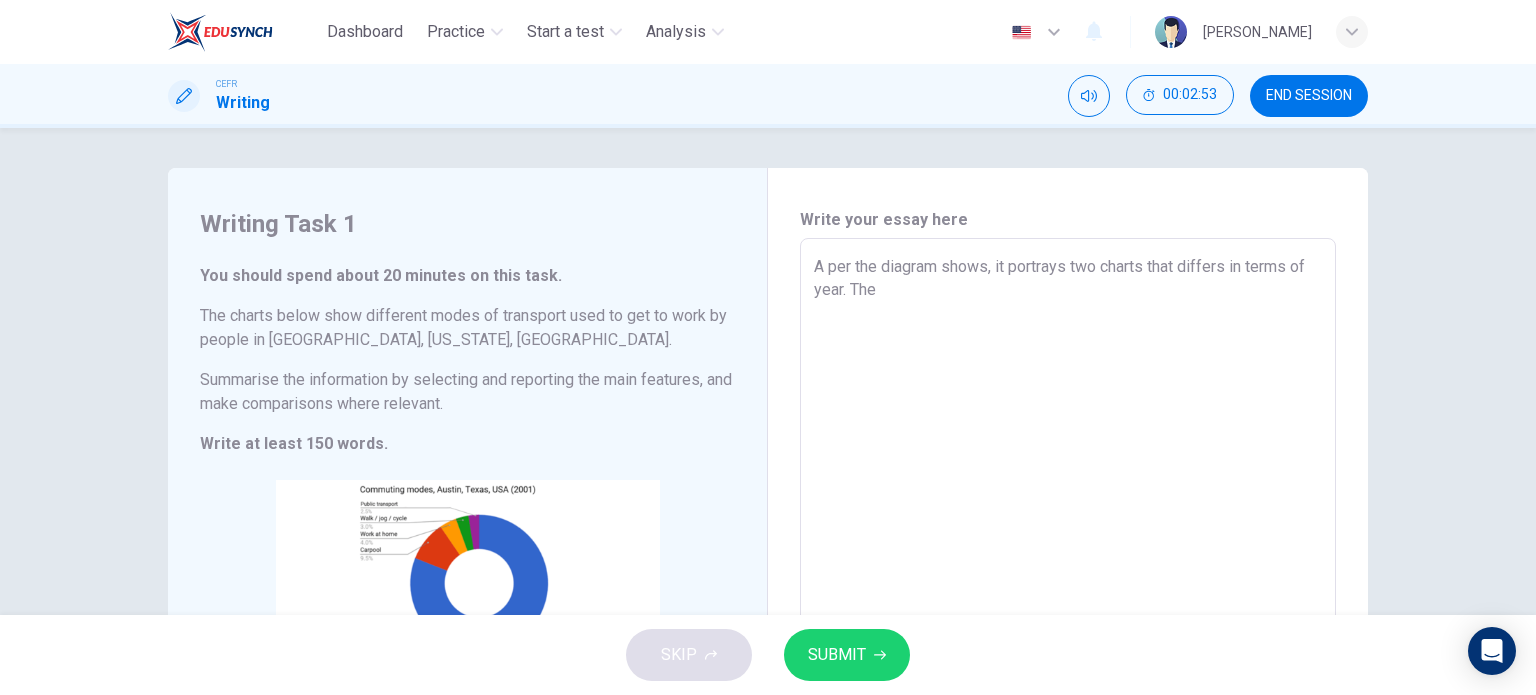type on "x" 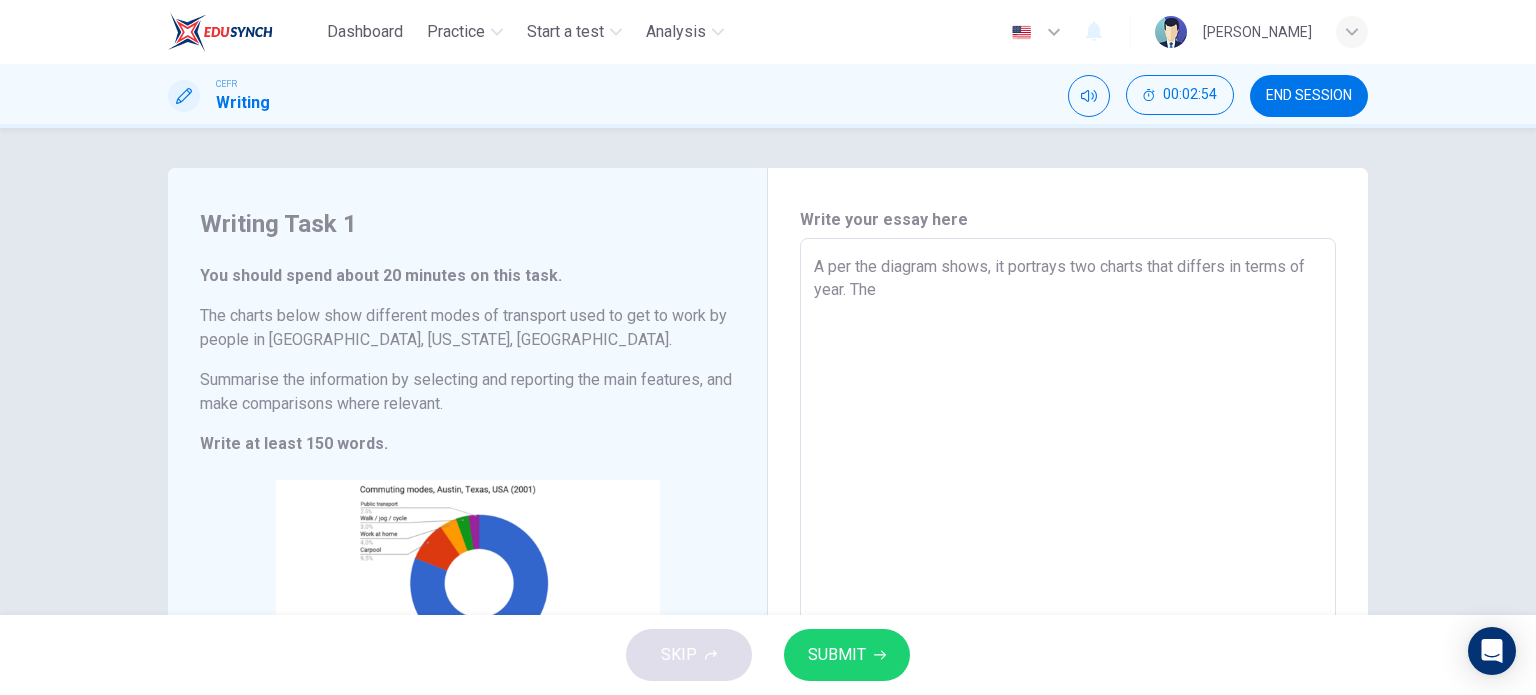 type on "A per the diagram shows, it portrays two charts that differs in terms of year. The f" 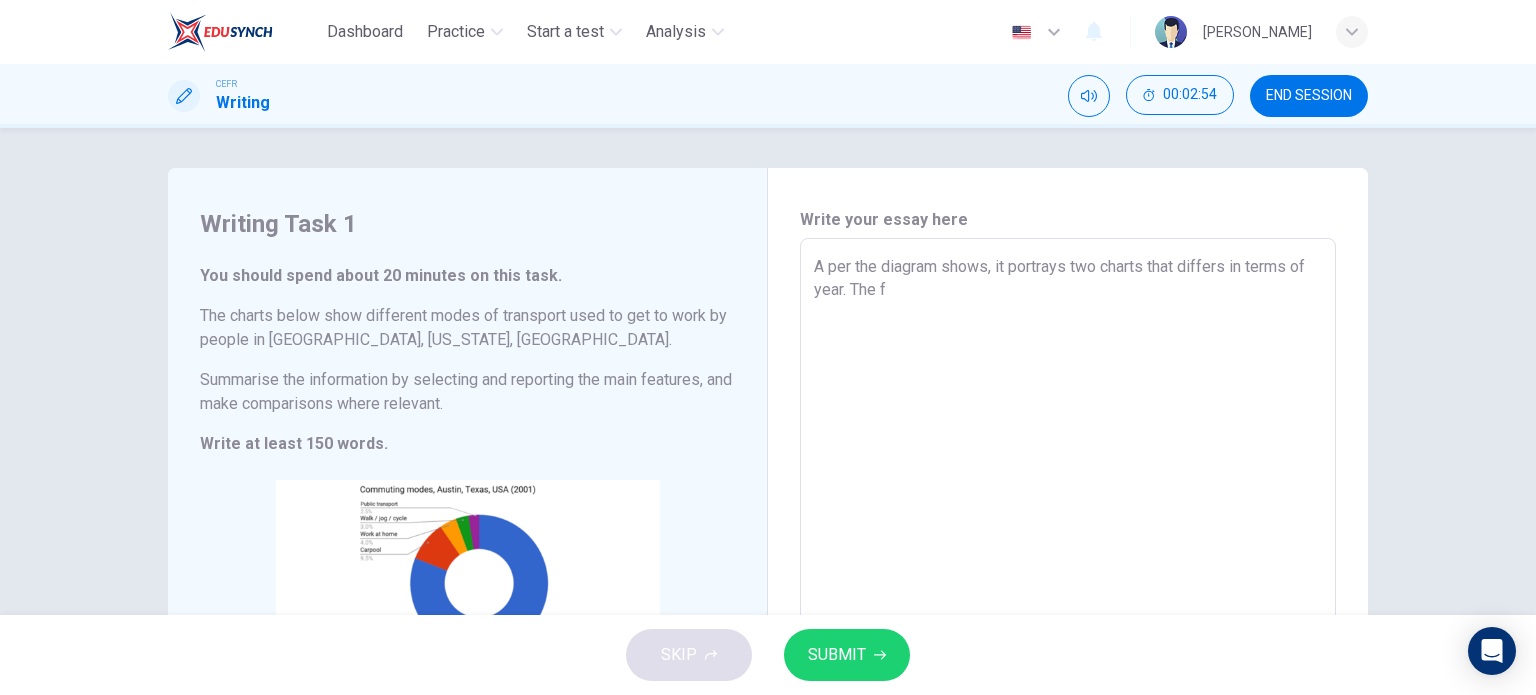 type on "x" 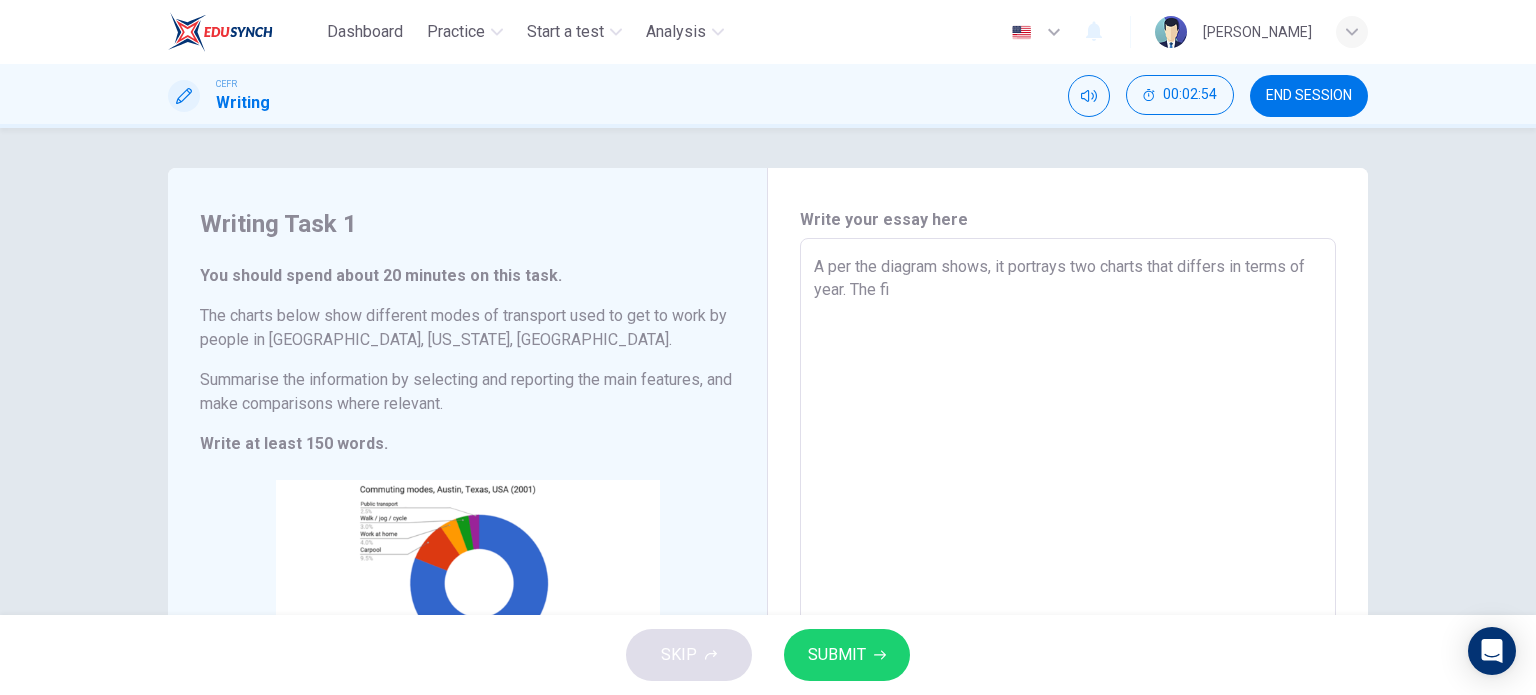 type on "x" 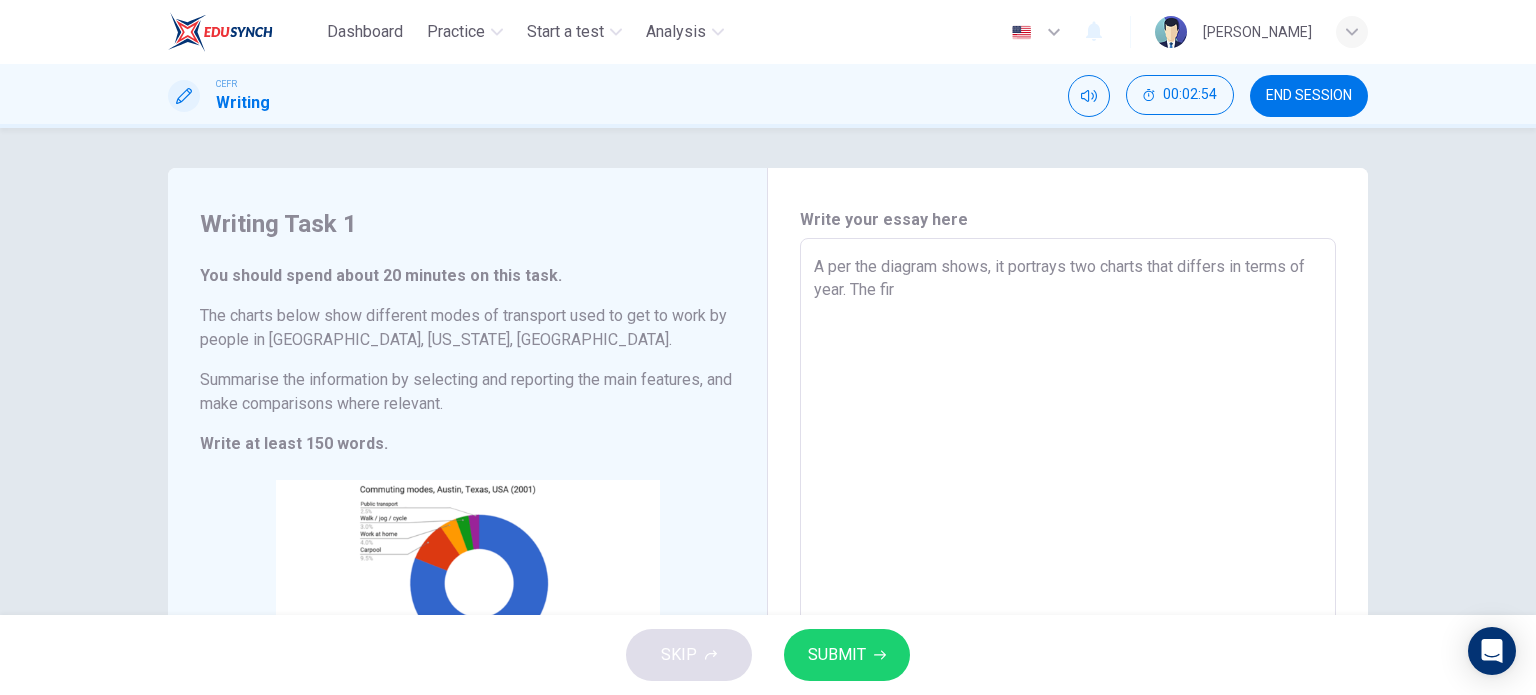 type on "x" 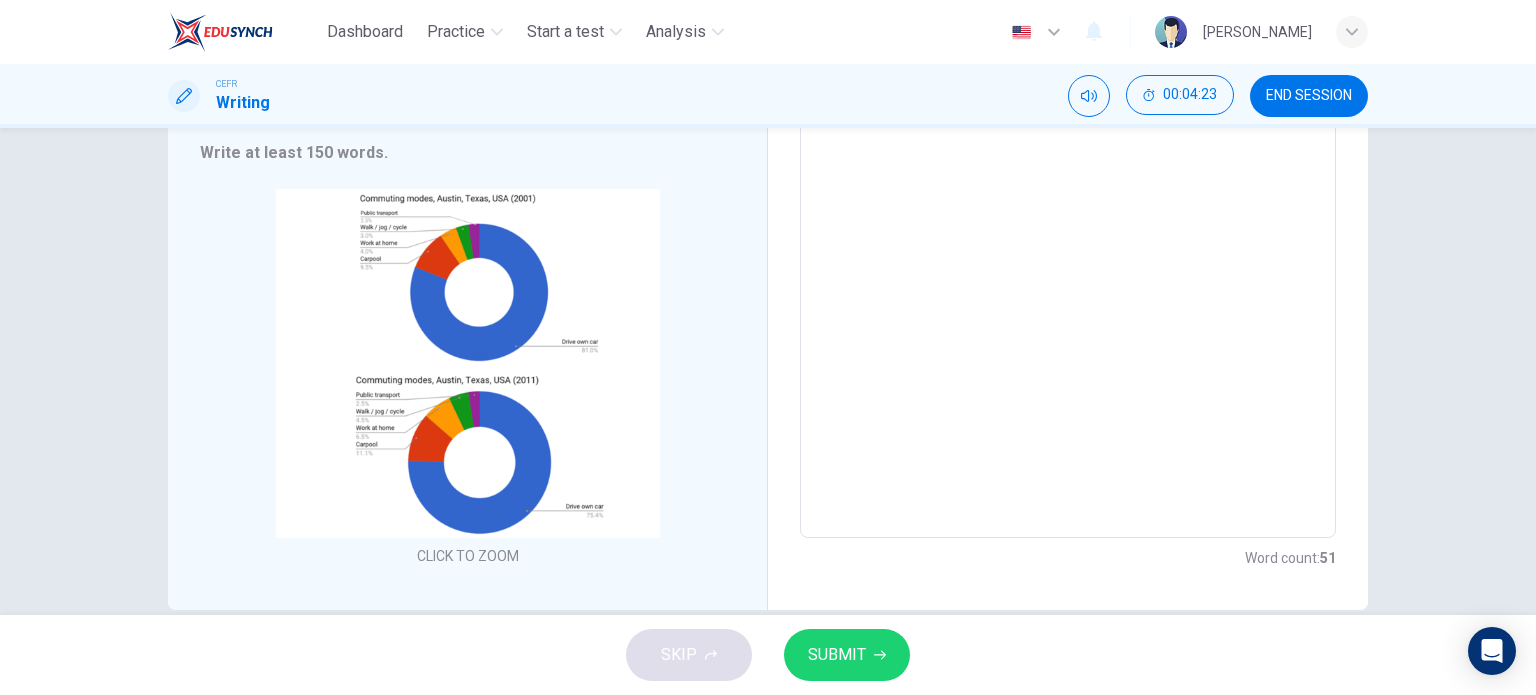 scroll, scrollTop: 292, scrollLeft: 0, axis: vertical 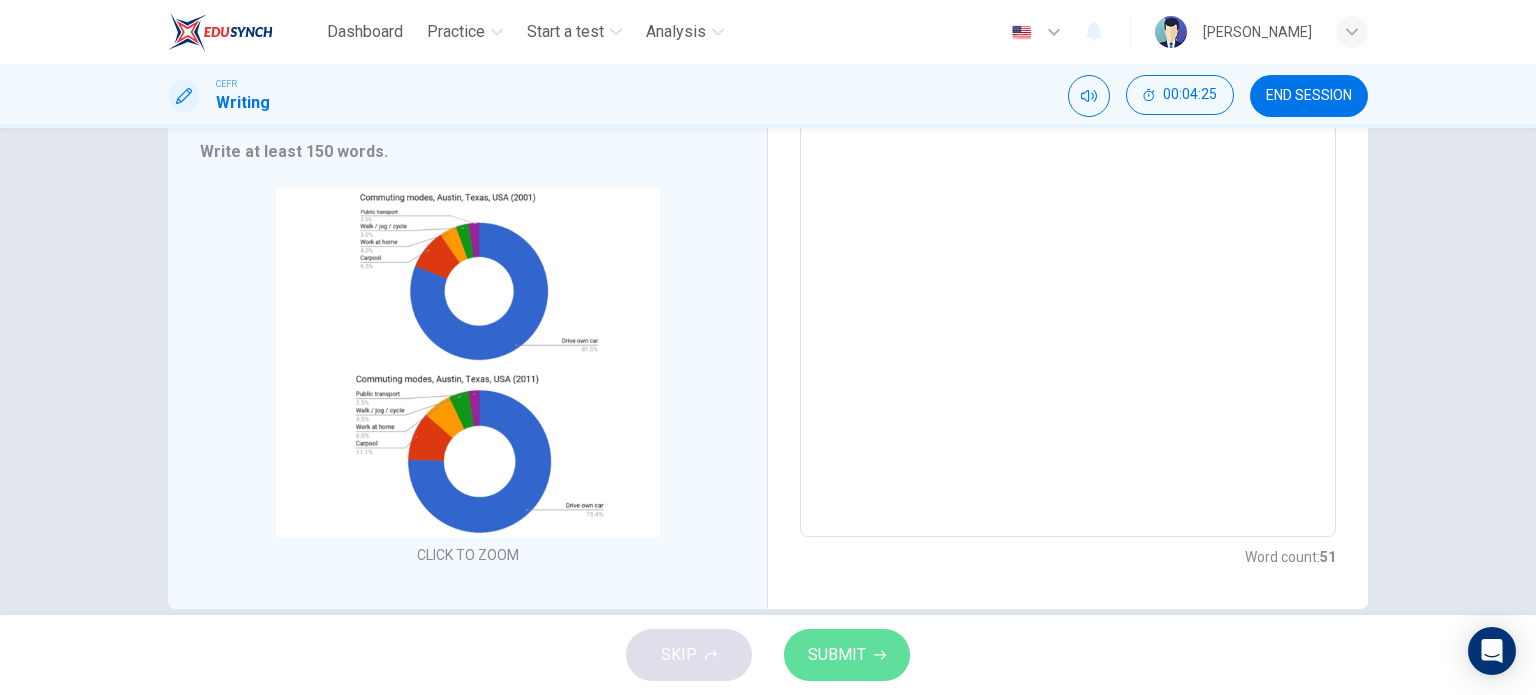 click on "SUBMIT" at bounding box center [847, 655] 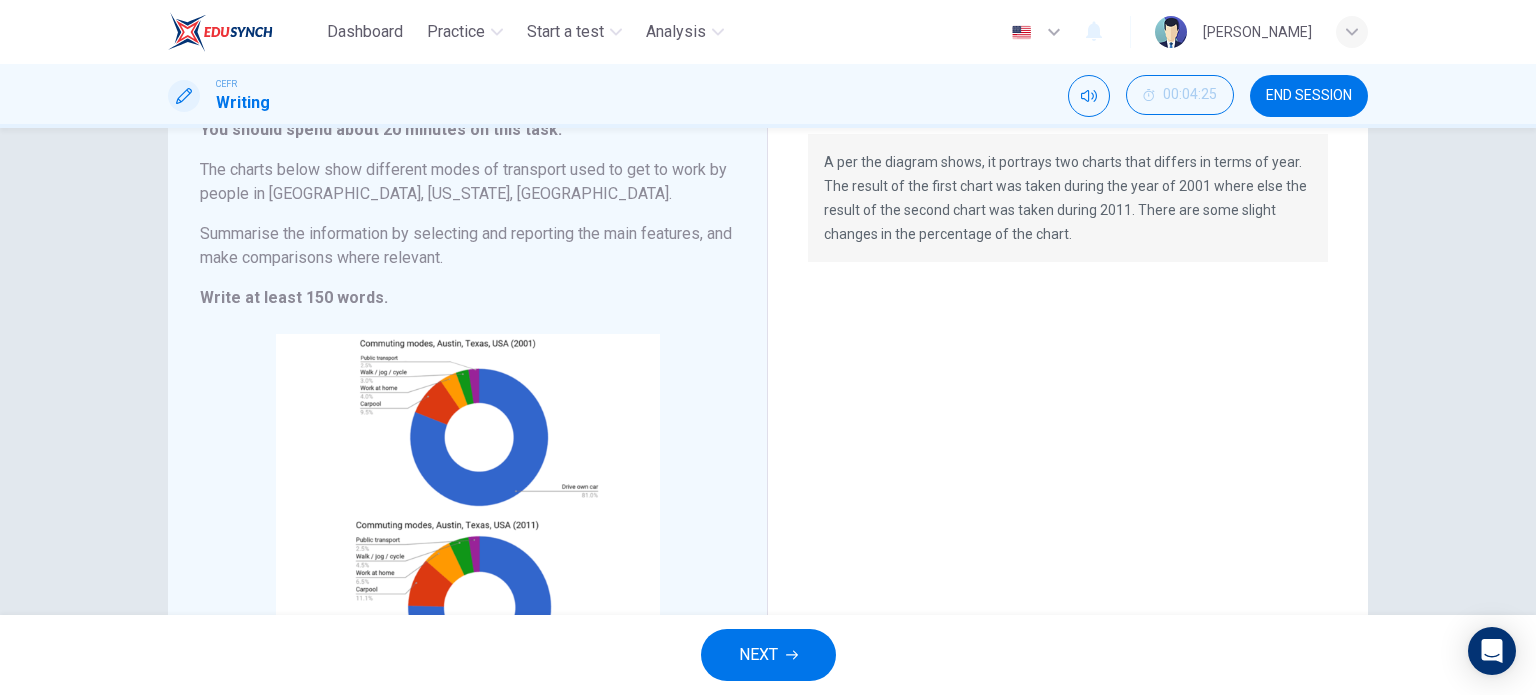 scroll, scrollTop: 0, scrollLeft: 0, axis: both 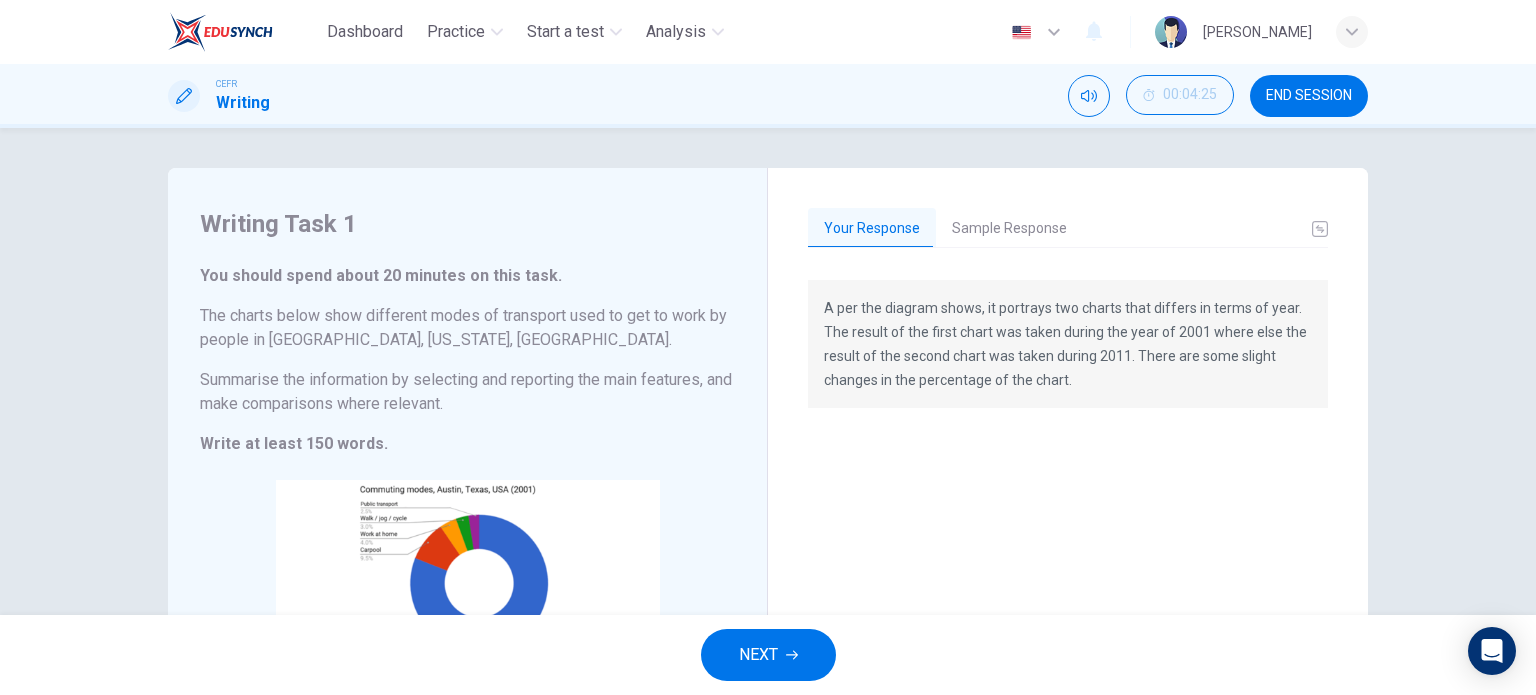 click on "Sample Response" at bounding box center [1009, 229] 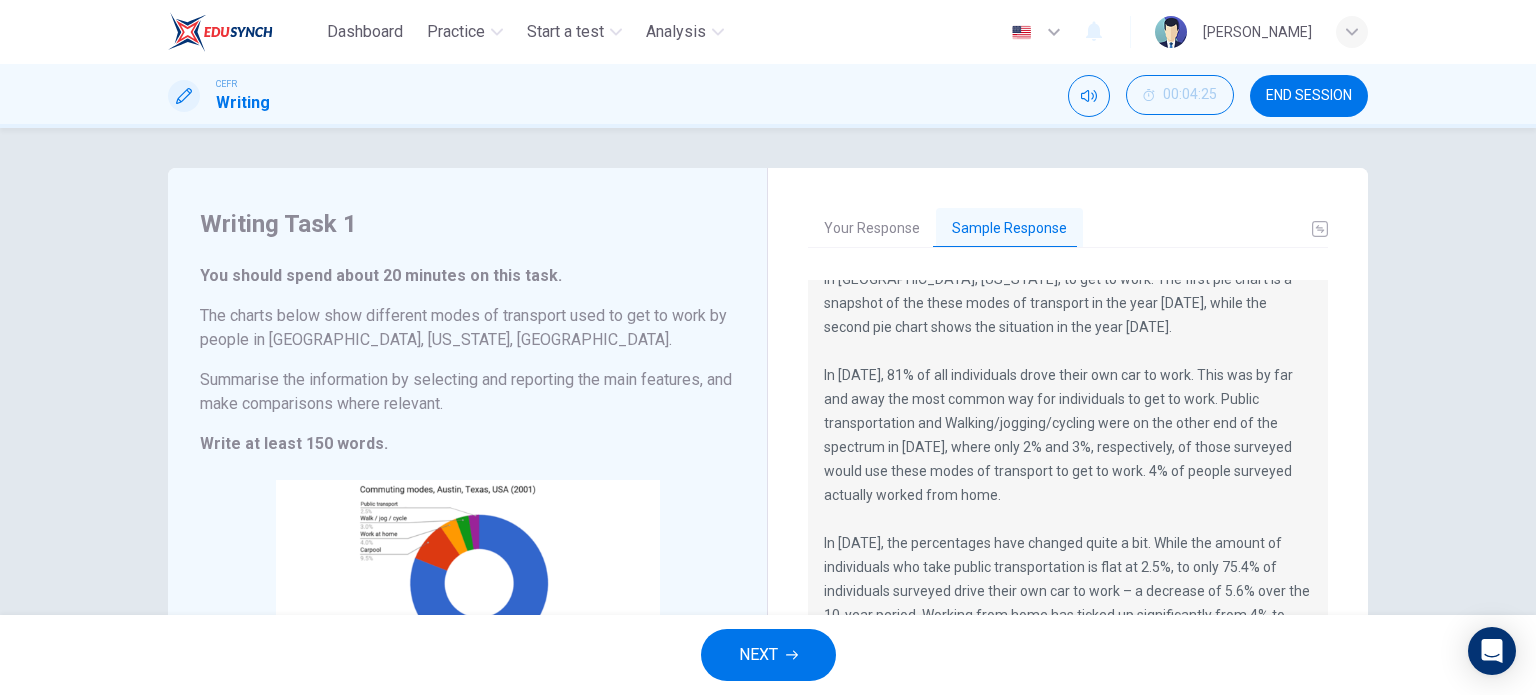 scroll, scrollTop: 100, scrollLeft: 0, axis: vertical 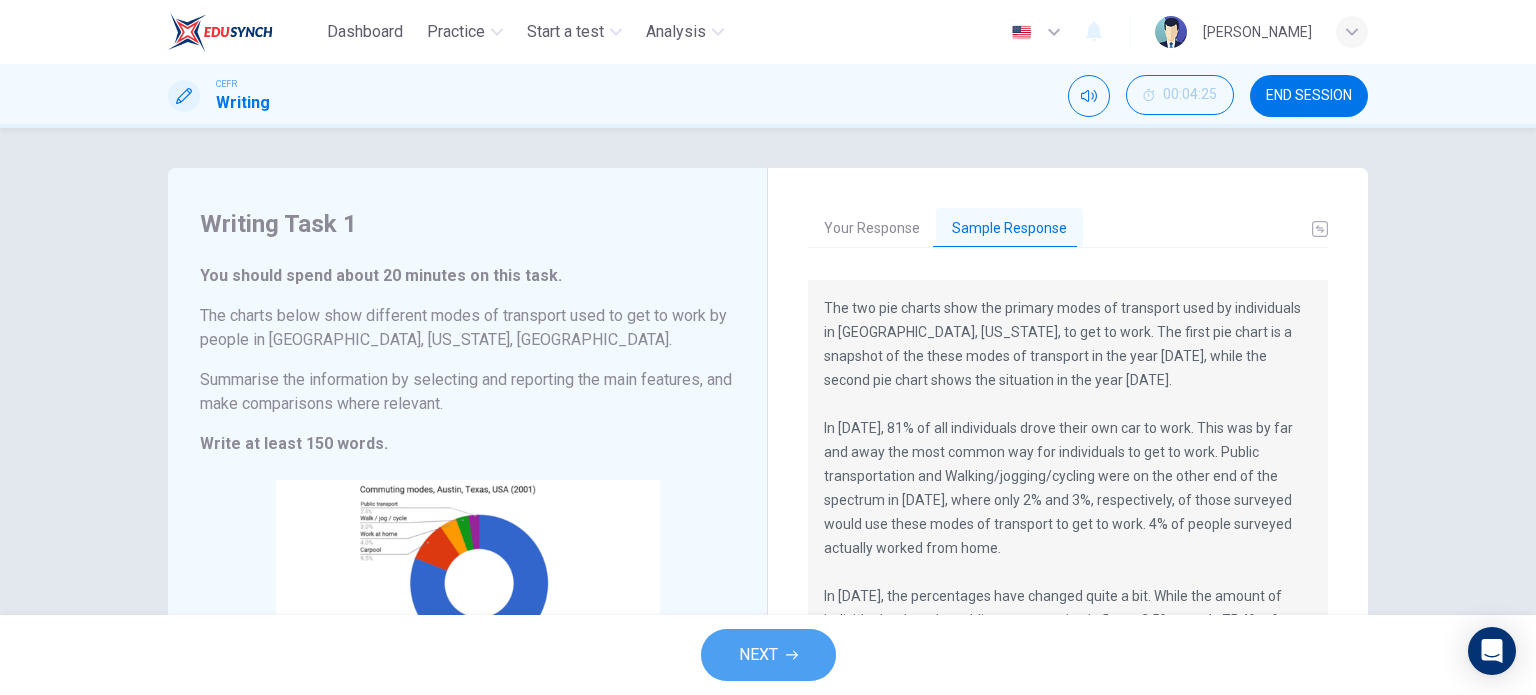 click on "NEXT" at bounding box center (768, 655) 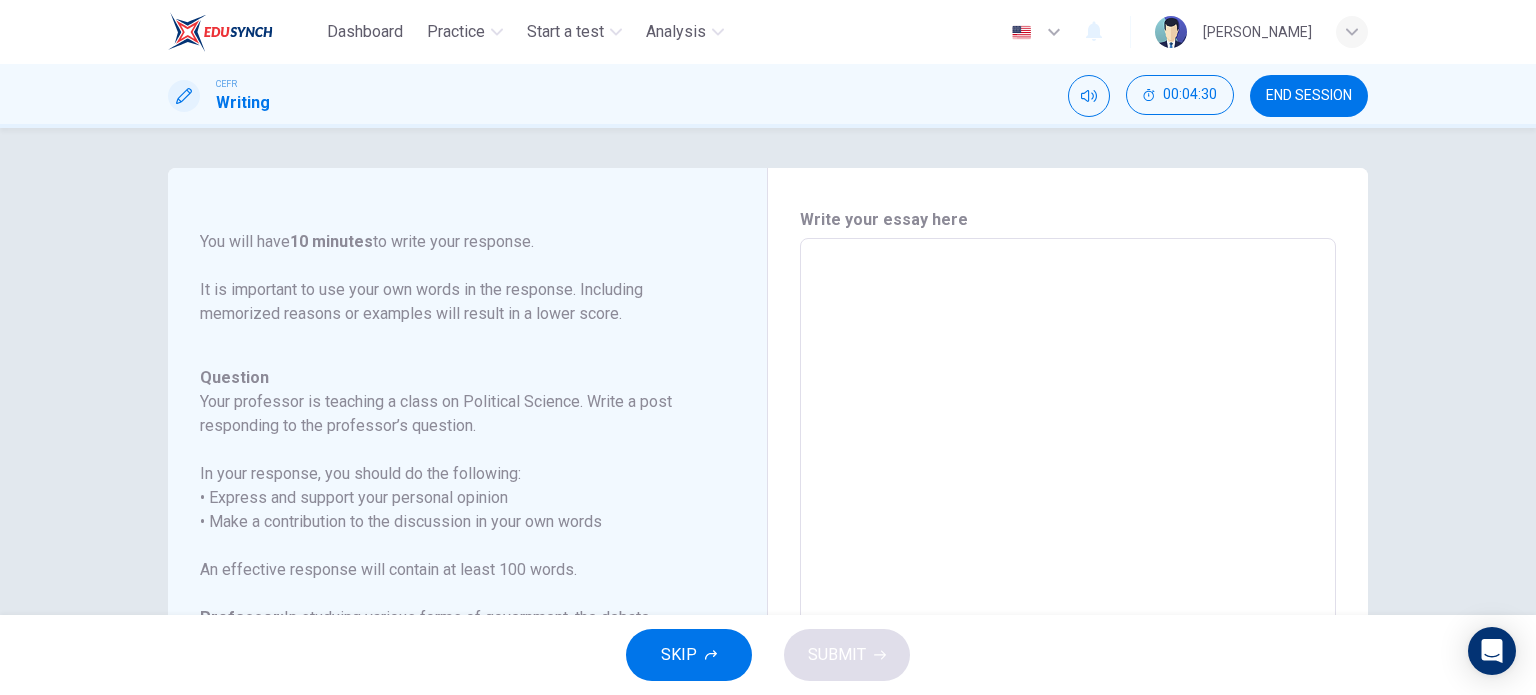 scroll, scrollTop: 293, scrollLeft: 0, axis: vertical 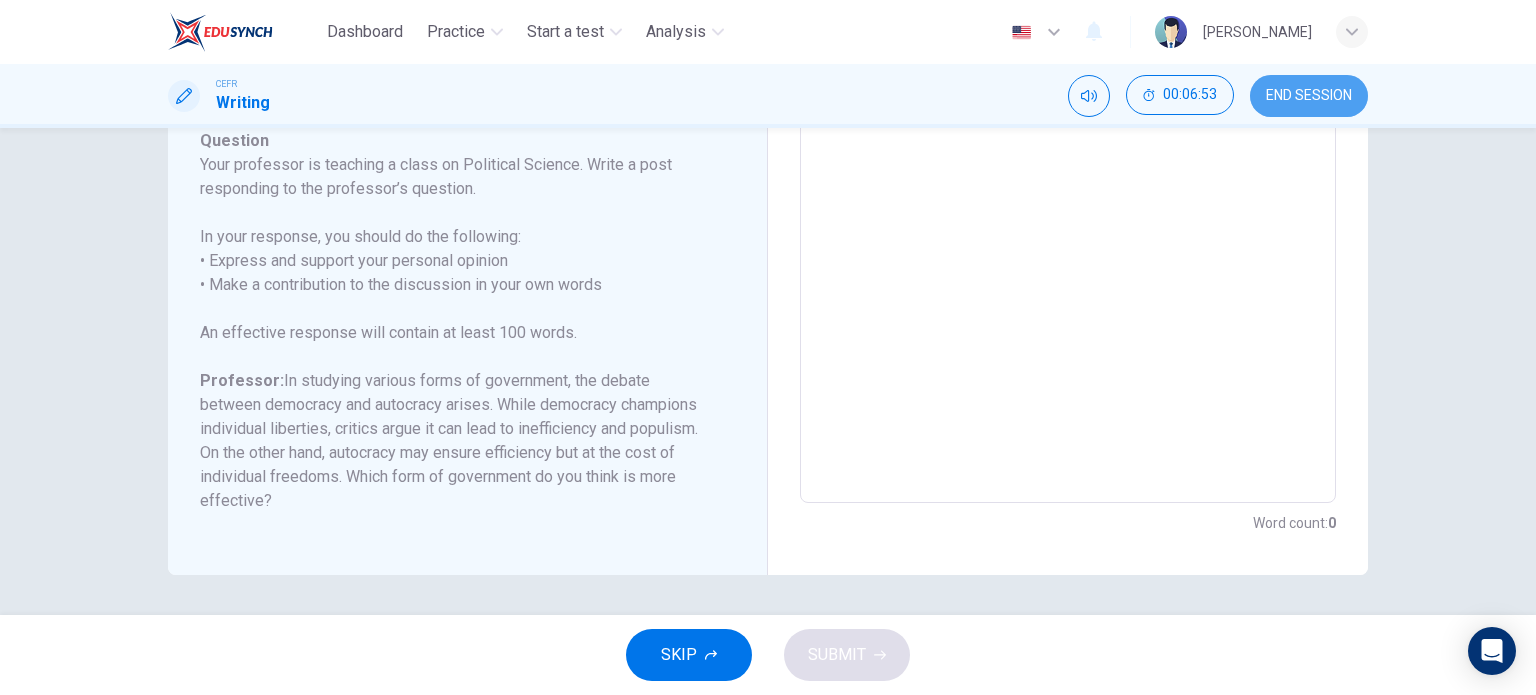 click on "END SESSION" at bounding box center (1309, 96) 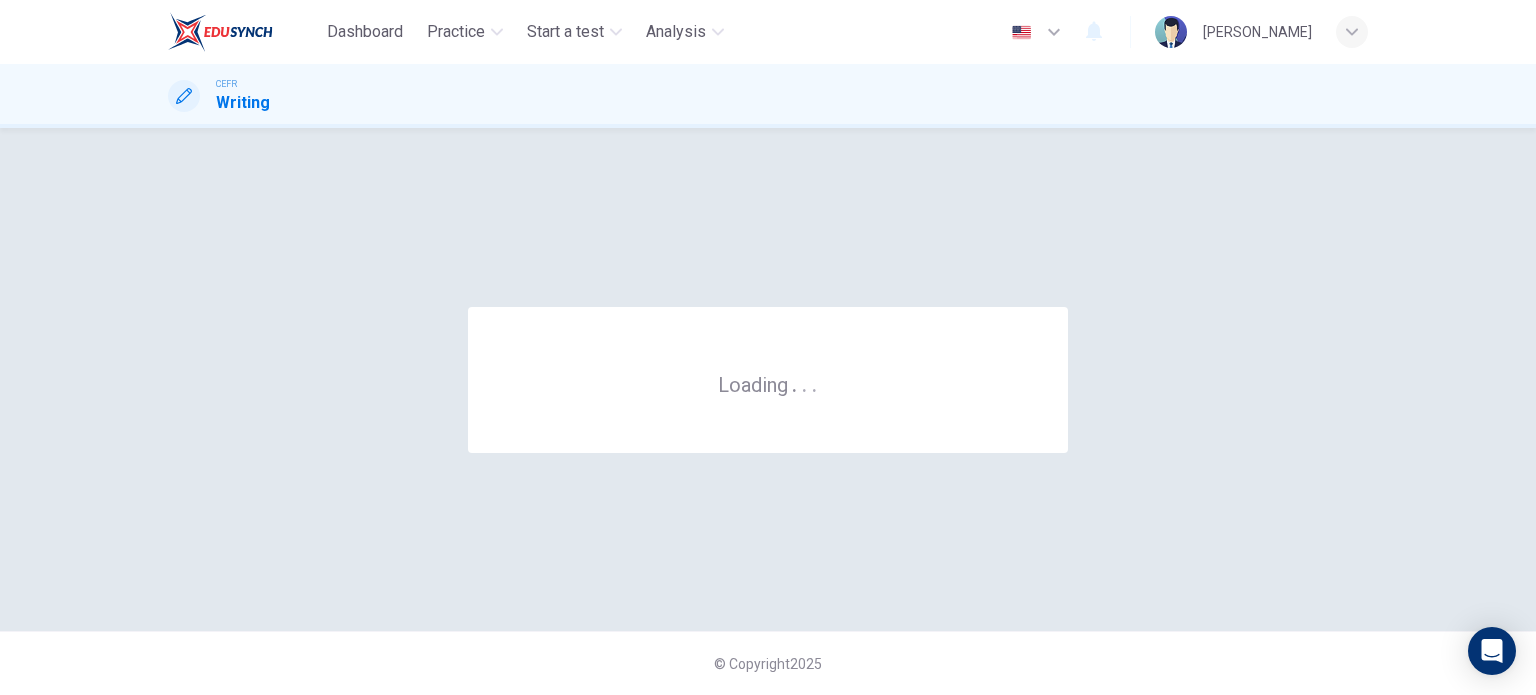 scroll, scrollTop: 0, scrollLeft: 0, axis: both 